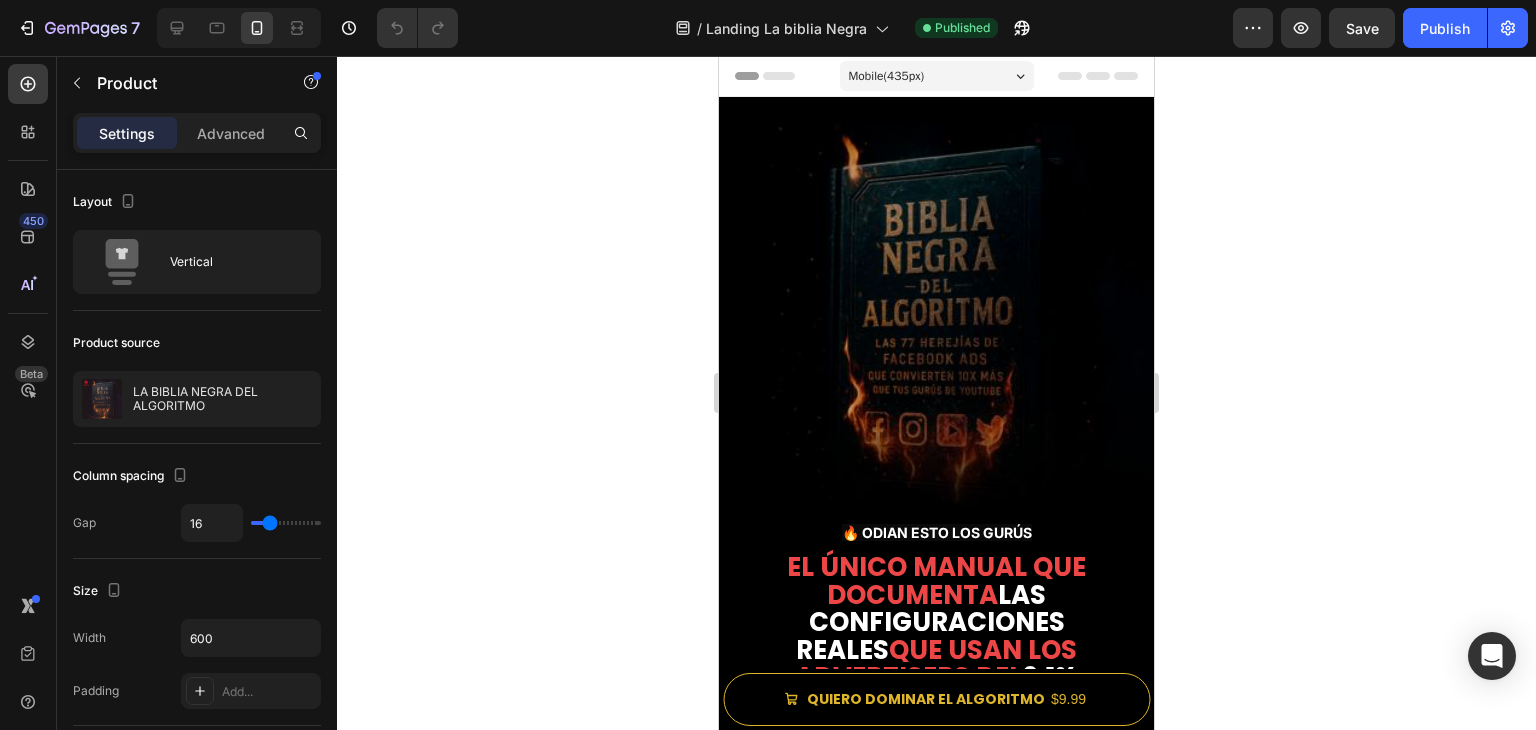 scroll, scrollTop: 600, scrollLeft: 0, axis: vertical 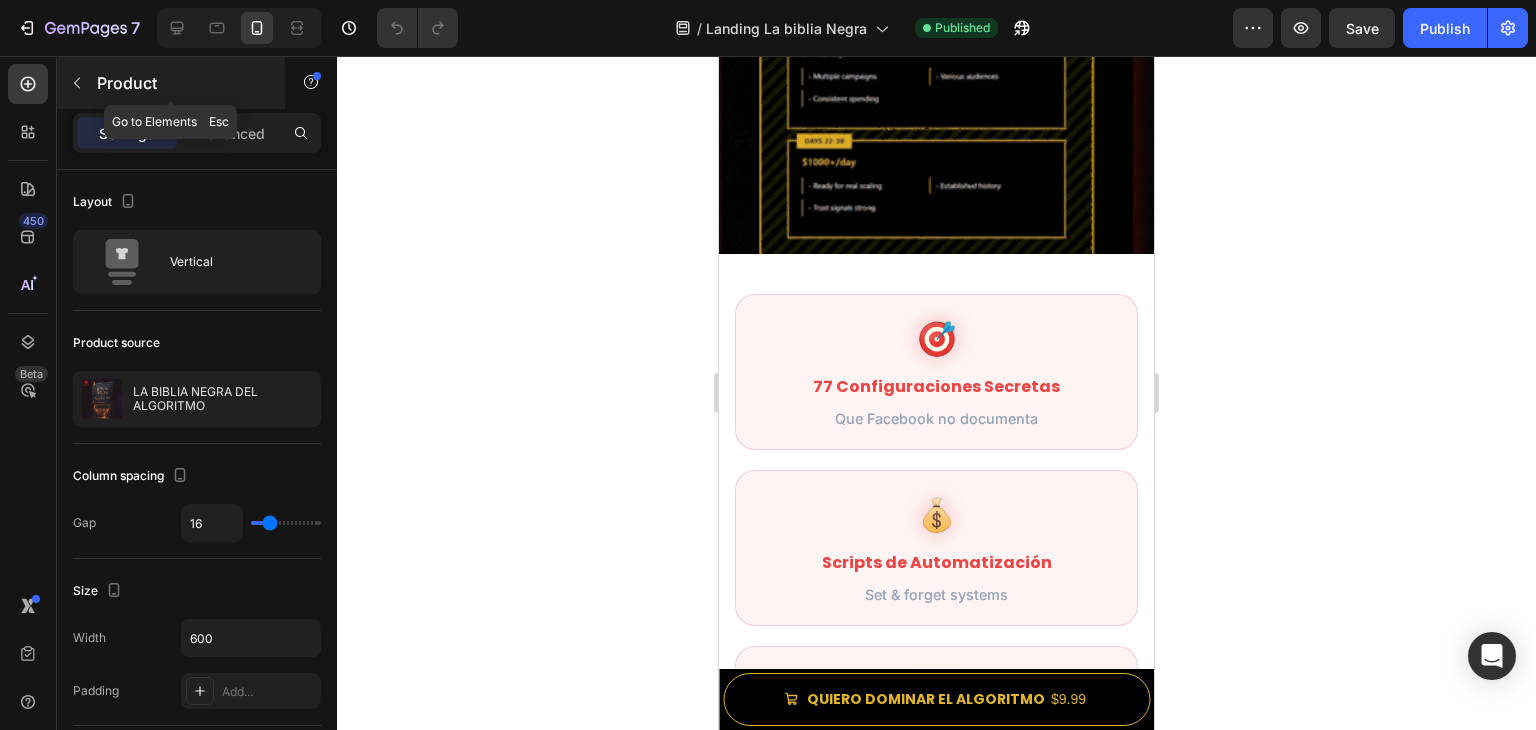 click 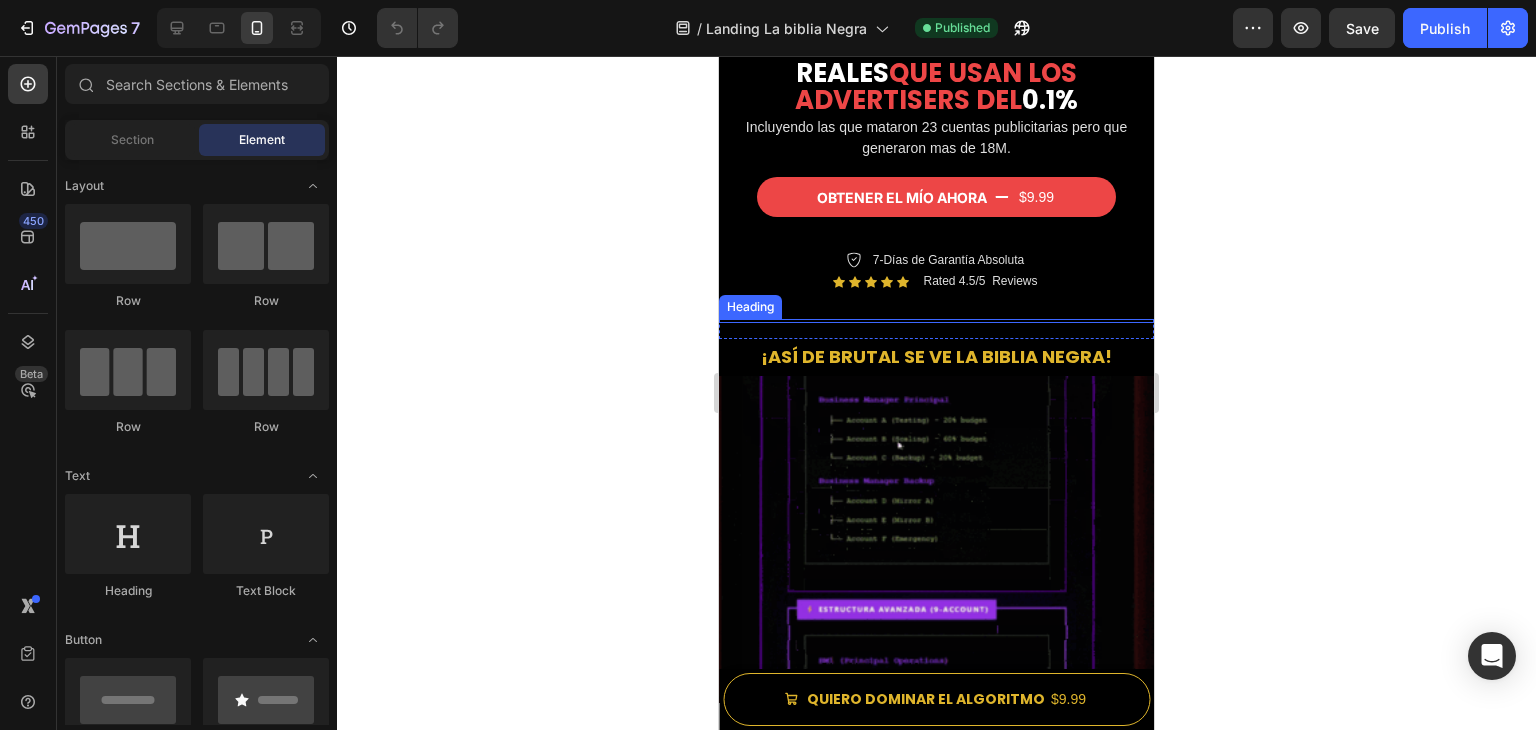 scroll, scrollTop: 600, scrollLeft: 0, axis: vertical 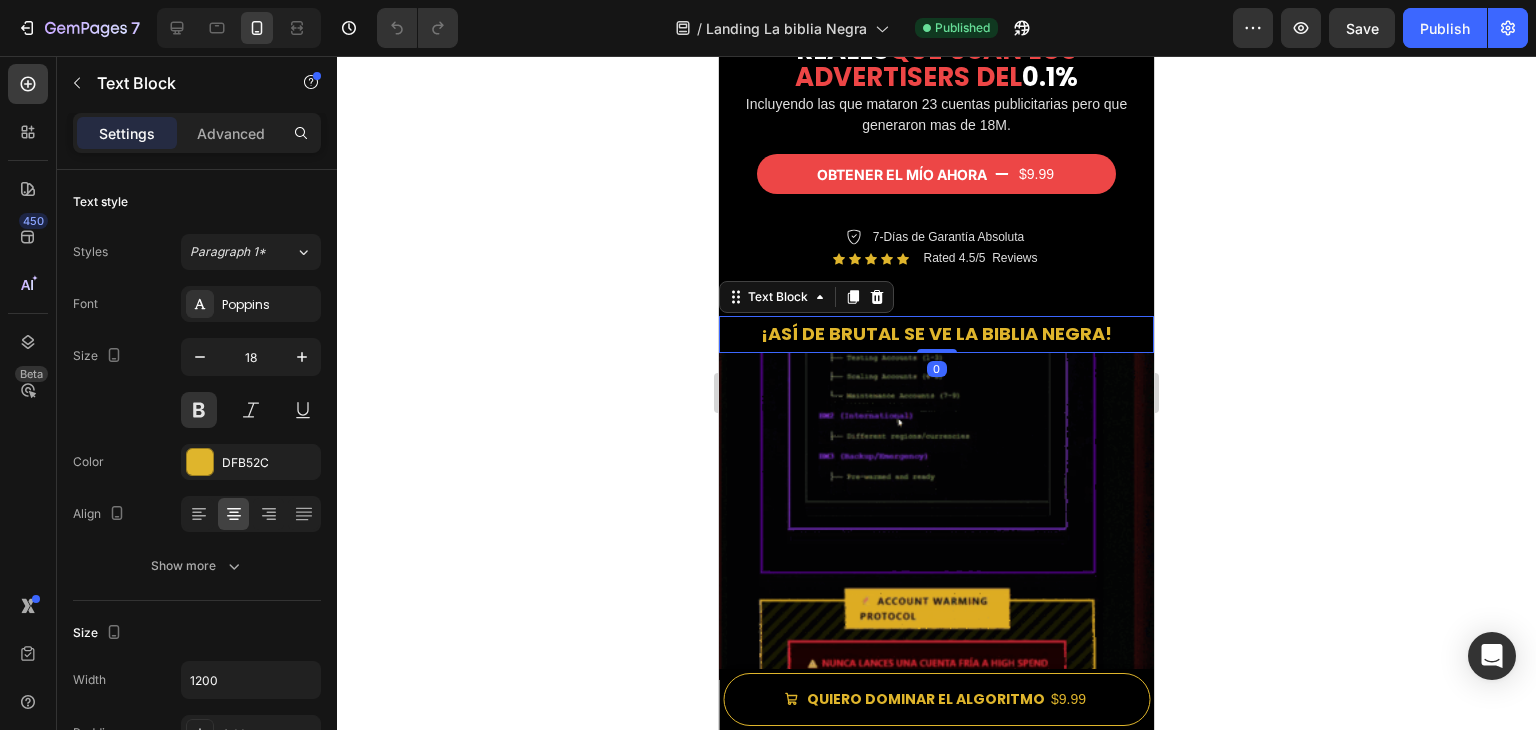 click on "¡ASÍ DE BRUTAL SE VE LA BIBLIA NEGRA!" at bounding box center (936, 334) 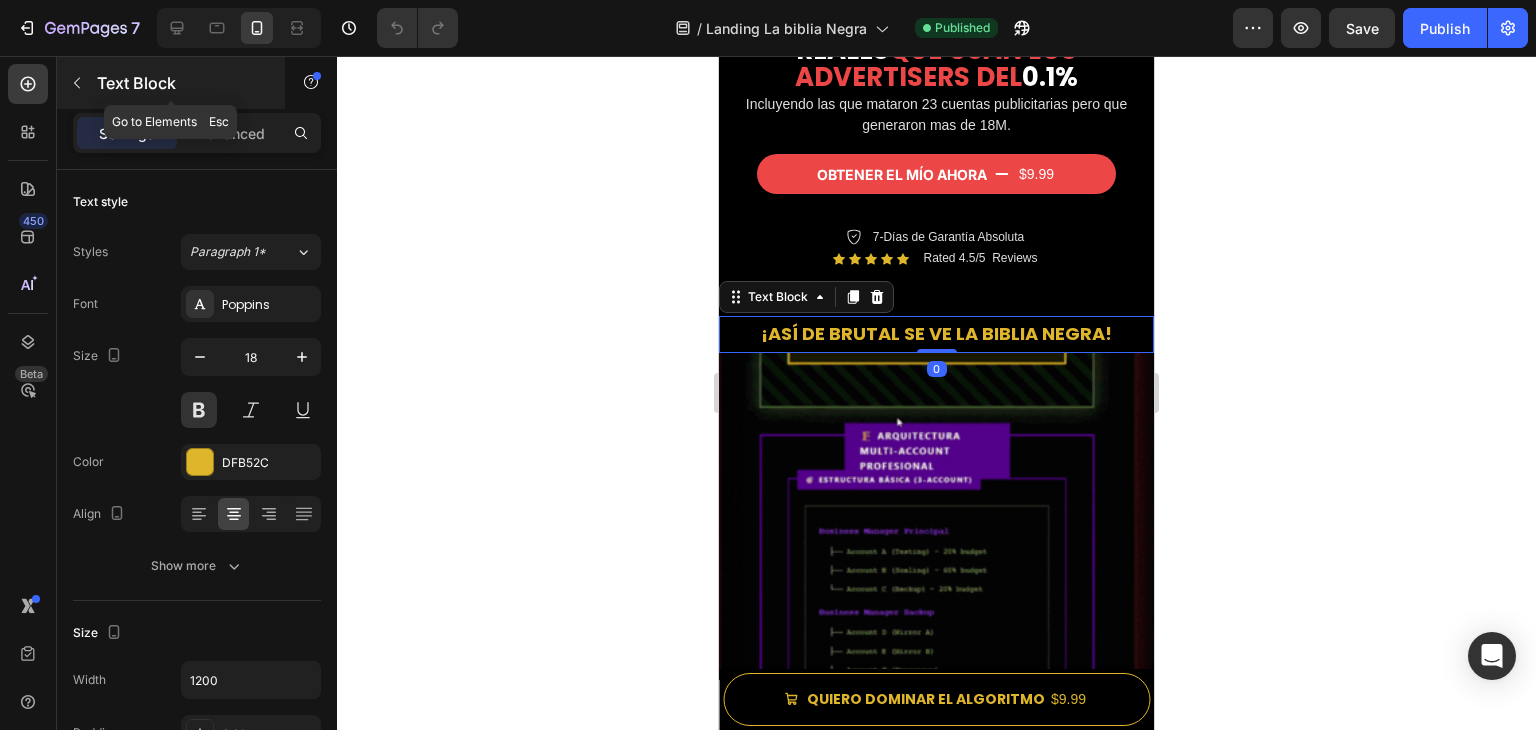 click at bounding box center [77, 83] 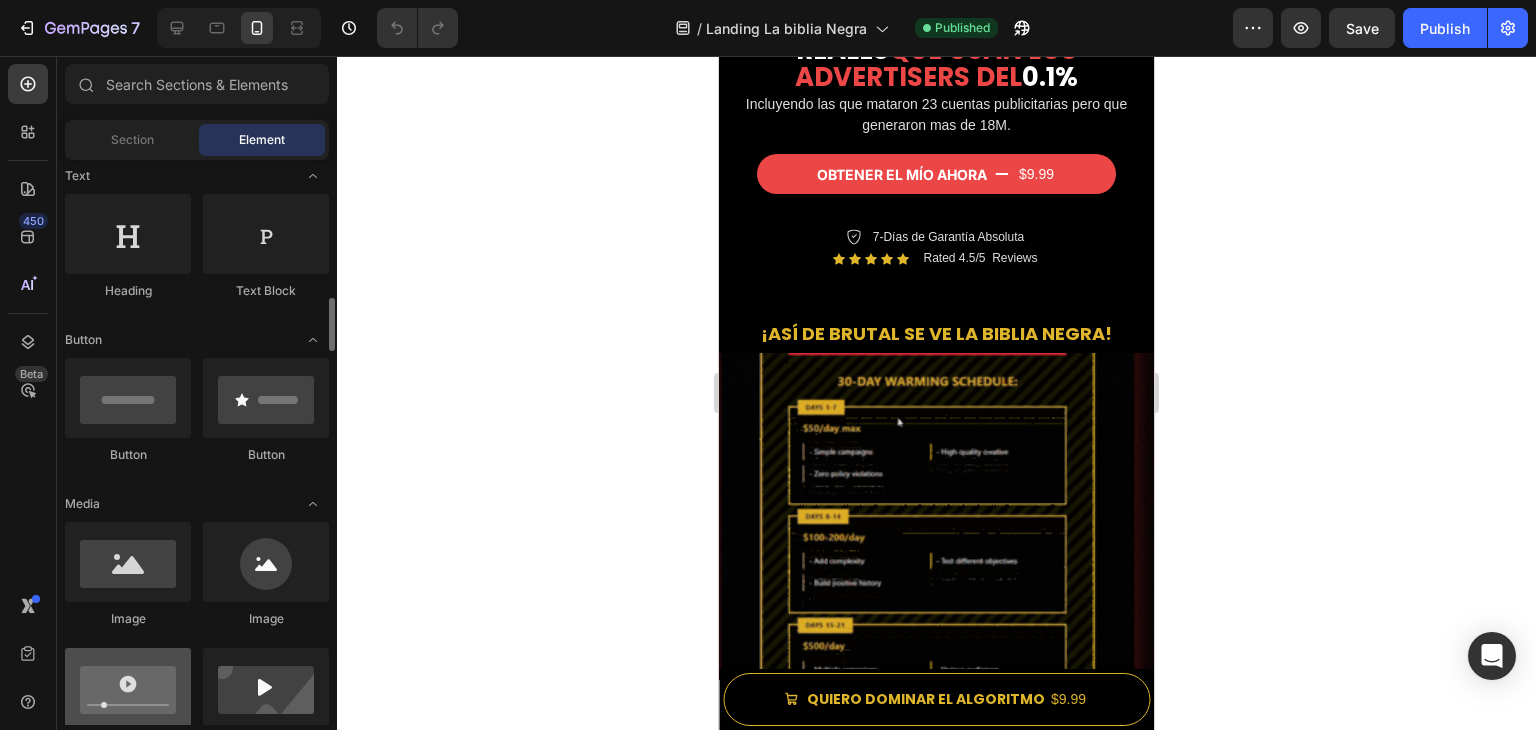 scroll, scrollTop: 400, scrollLeft: 0, axis: vertical 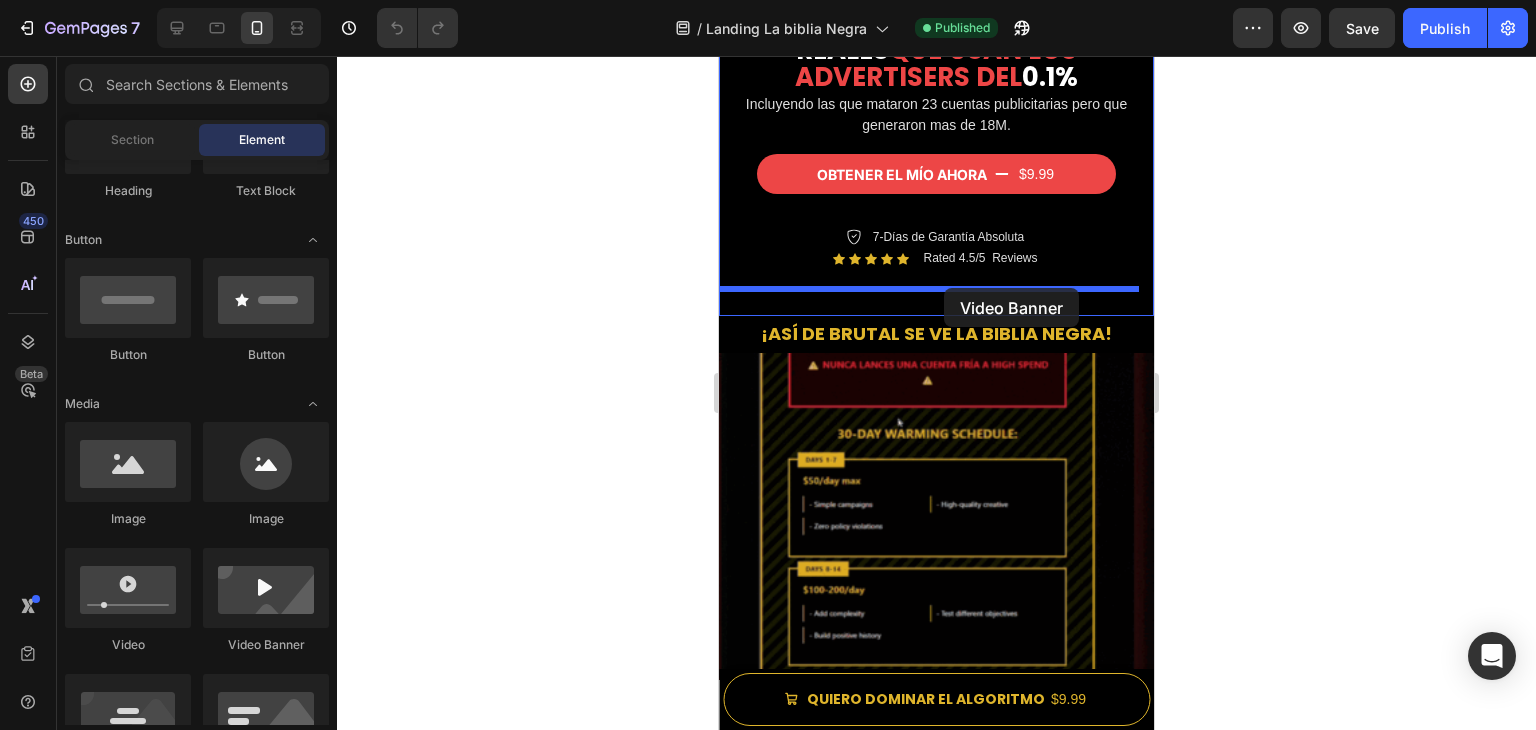 drag, startPoint x: 949, startPoint y: 651, endPoint x: 944, endPoint y: 288, distance: 363.03442 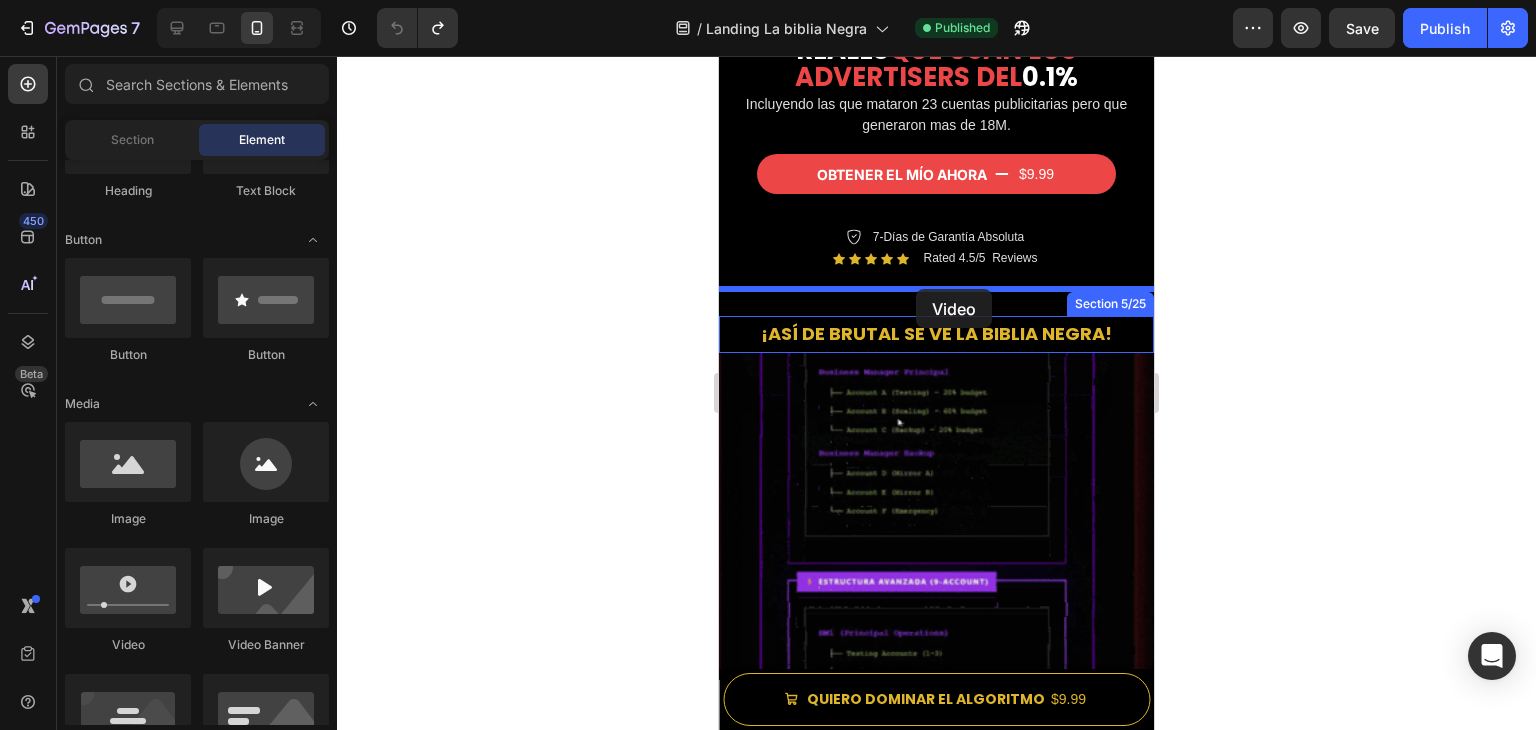 drag, startPoint x: 985, startPoint y: 625, endPoint x: 914, endPoint y: 293, distance: 339.507 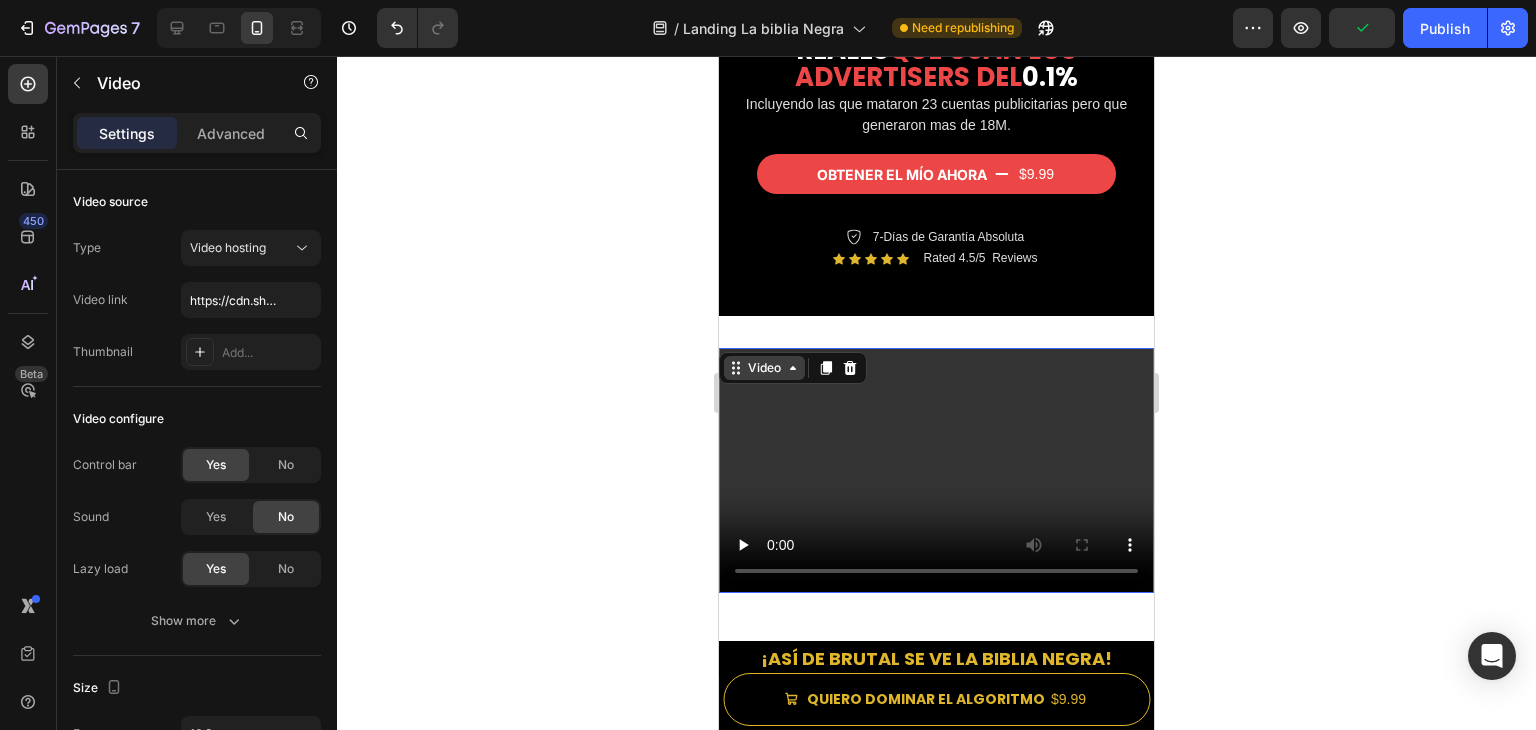 click on "Video" at bounding box center [764, 368] 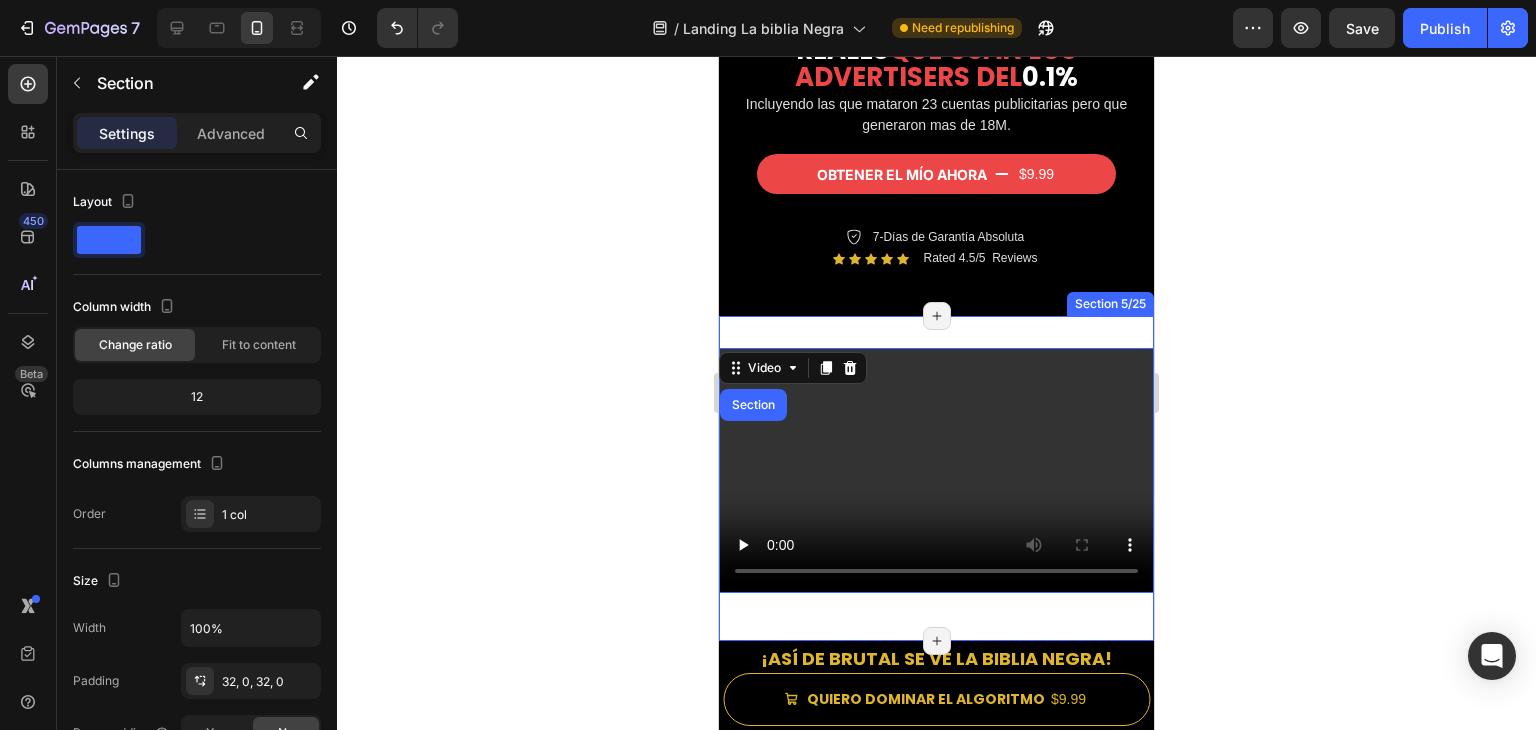 click on "Video Section   16 Section 5/25 Page has reached Shopify’s 25 section-limit Page has reached Shopify’s 25 section-limit" at bounding box center [936, 478] 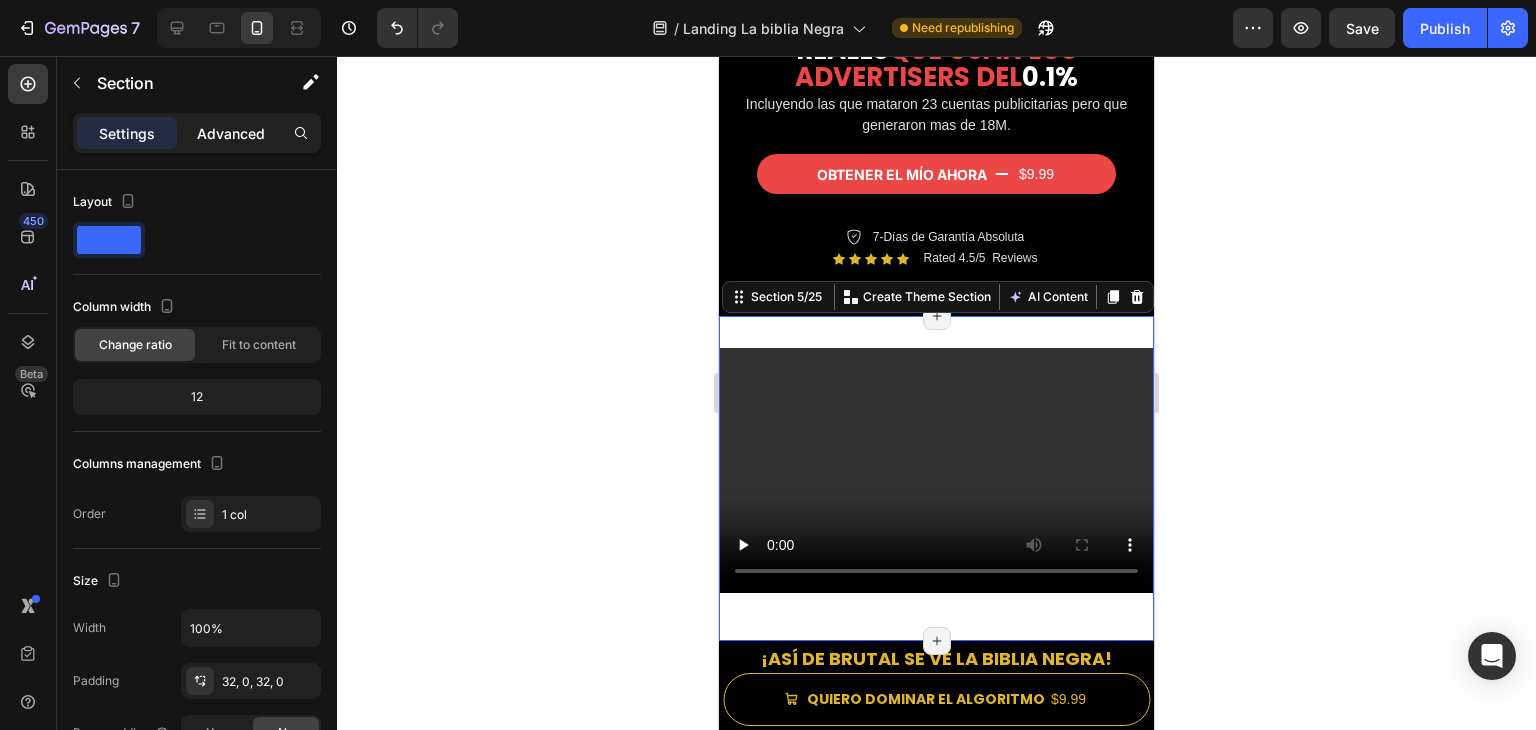 click on "Advanced" at bounding box center [231, 133] 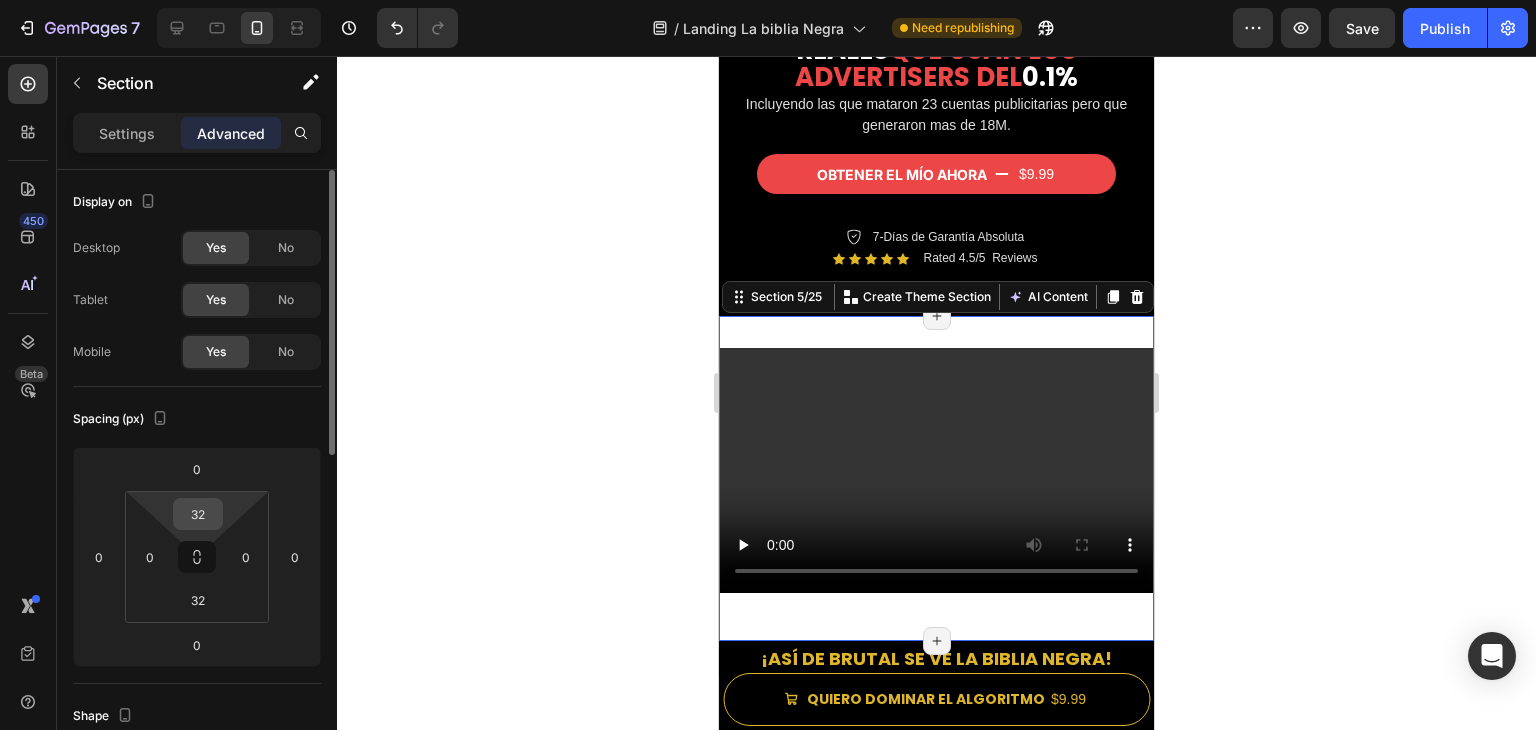 click on "32" at bounding box center [198, 514] 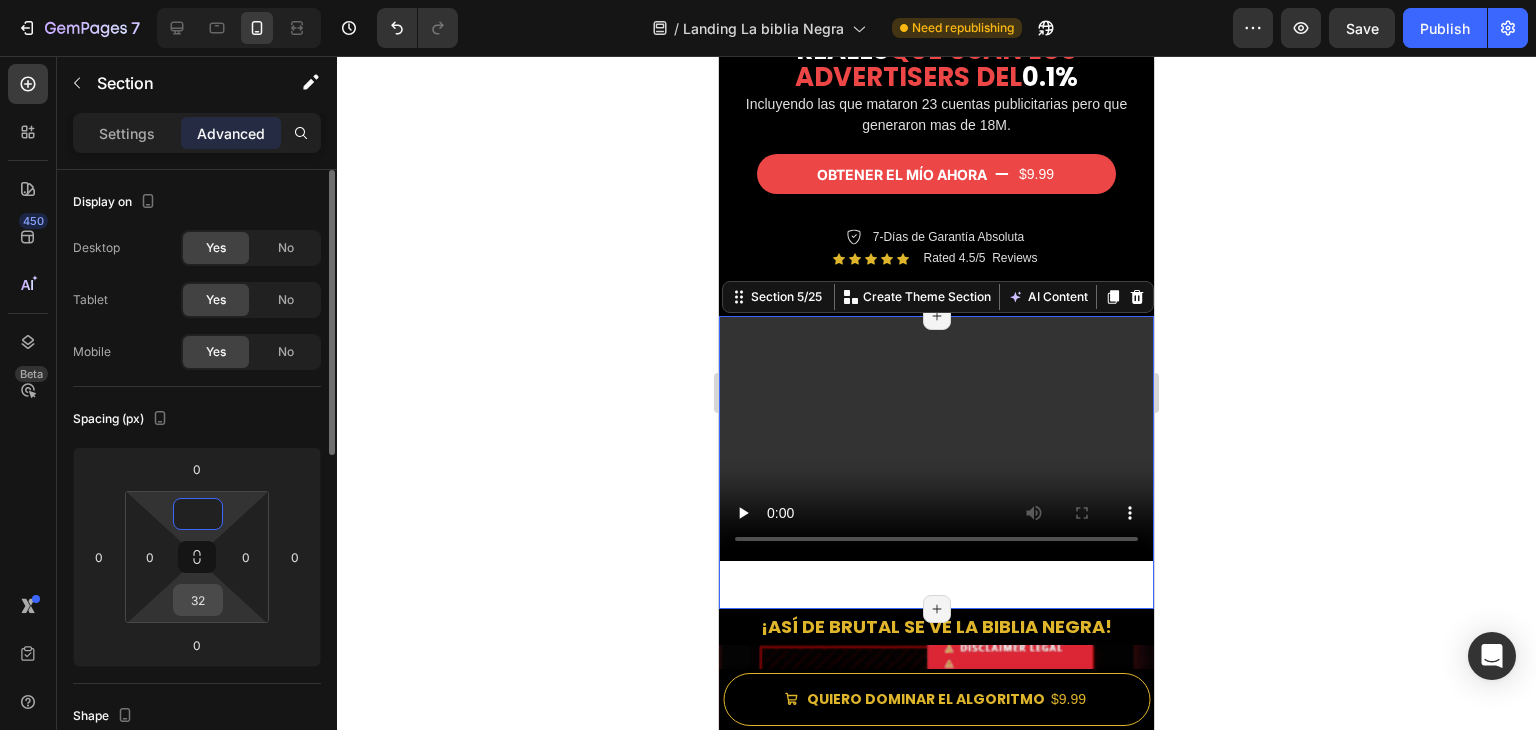 type on "0" 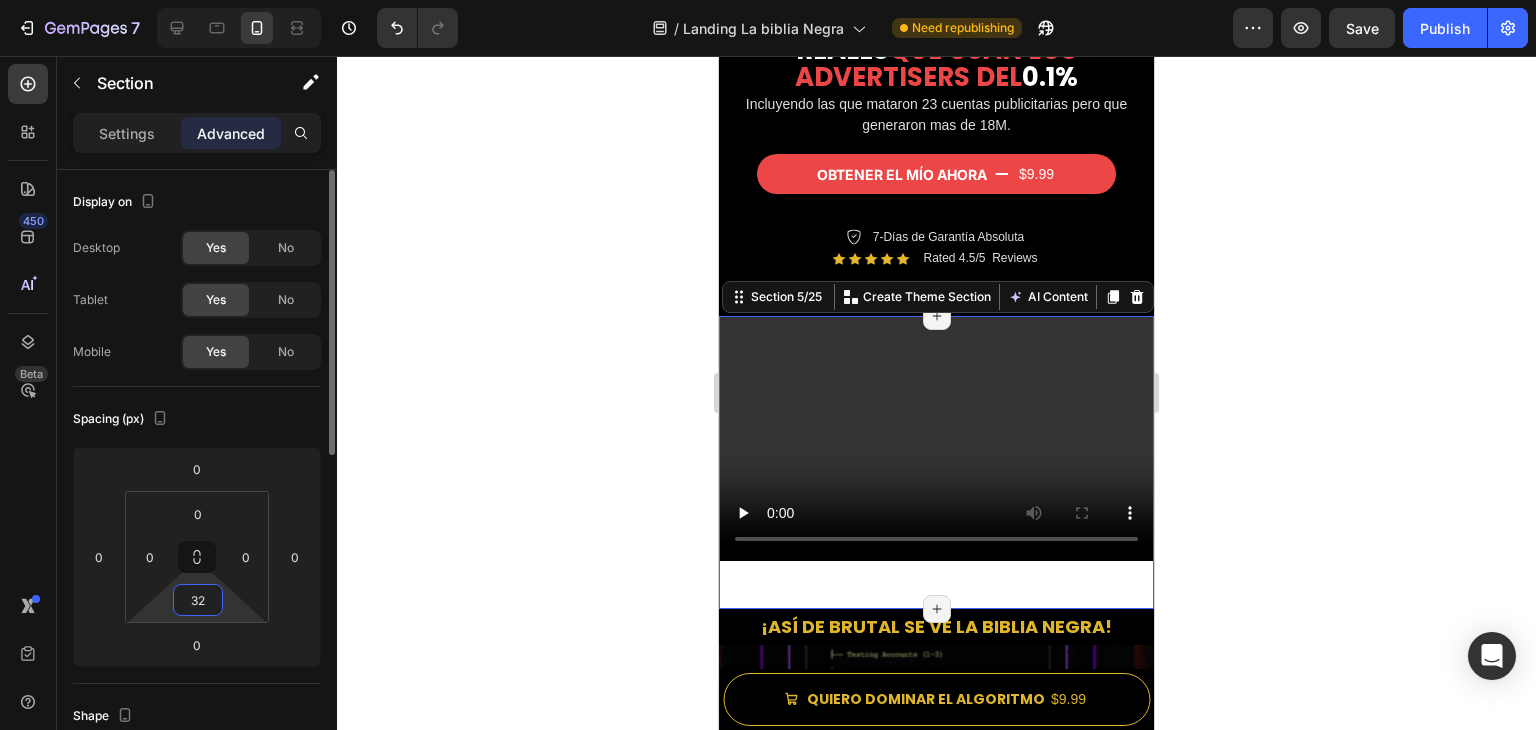 click on "32" at bounding box center (198, 600) 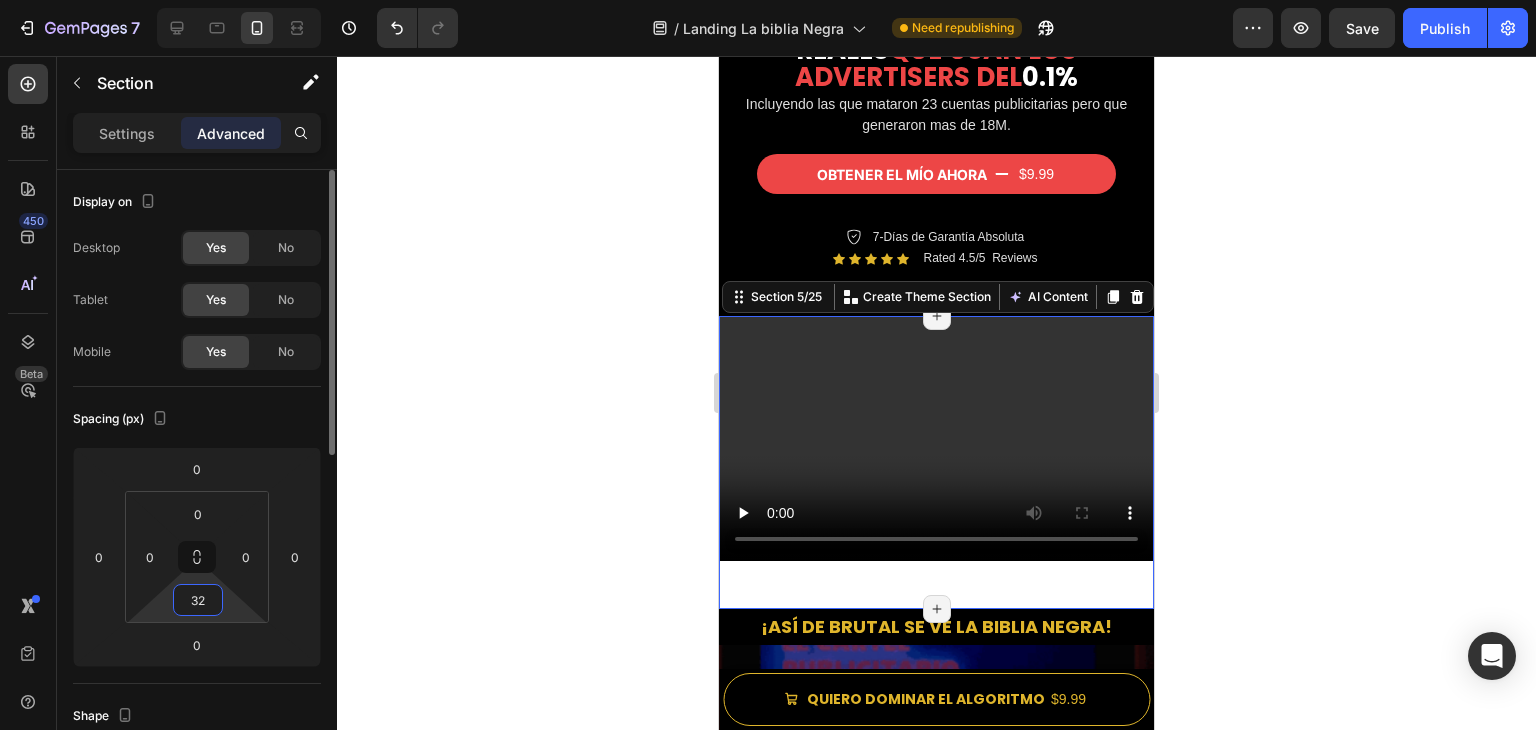 type 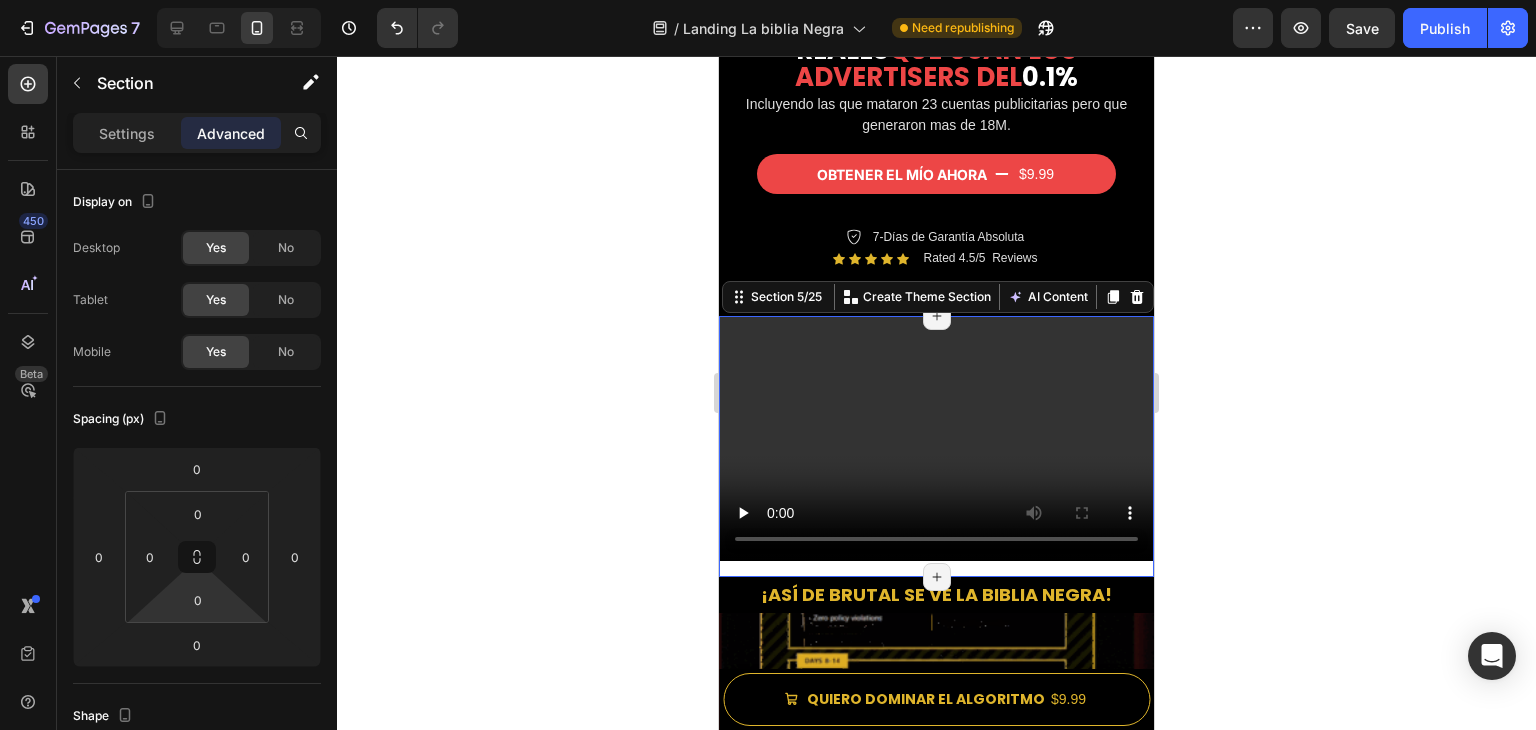 drag, startPoint x: 548, startPoint y: 555, endPoint x: 620, endPoint y: 555, distance: 72 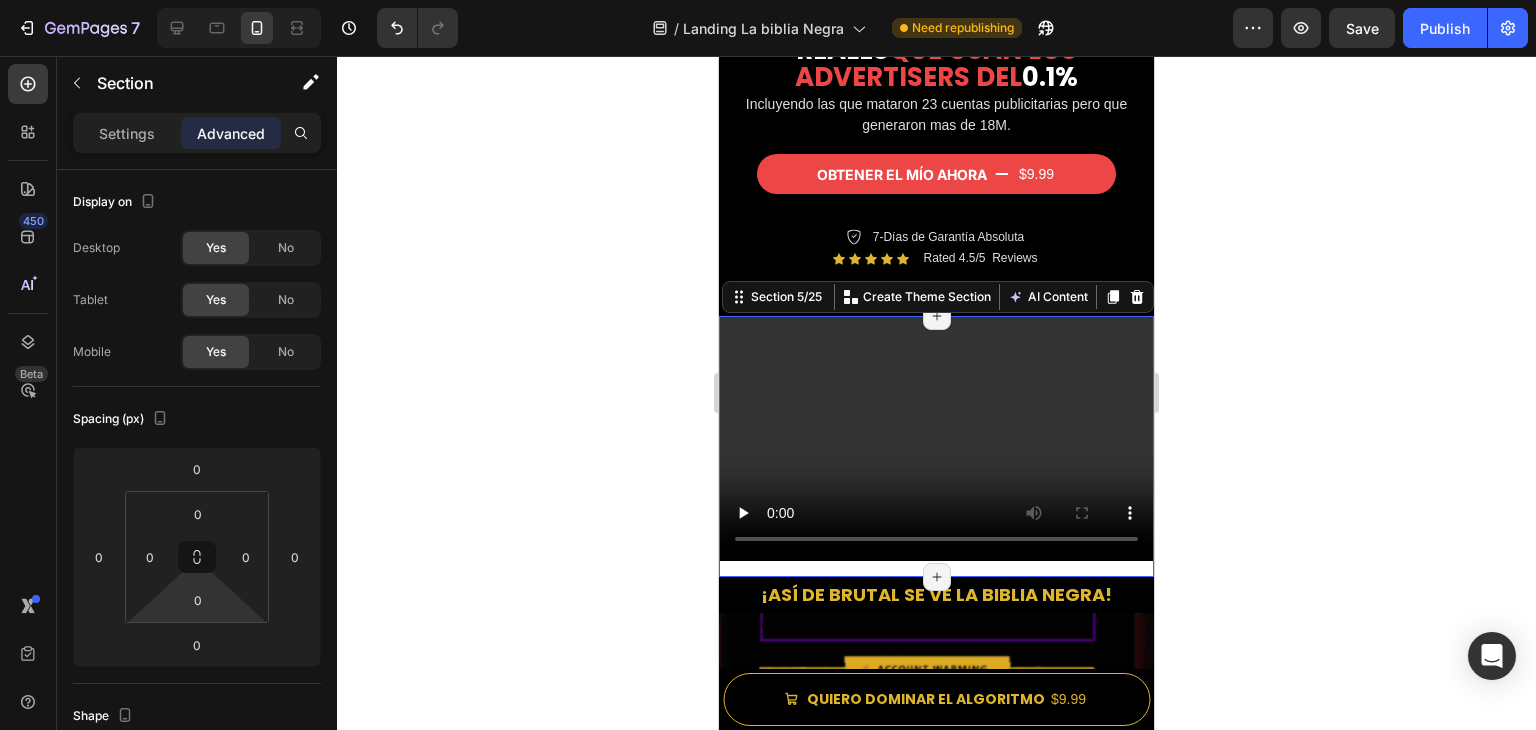 click 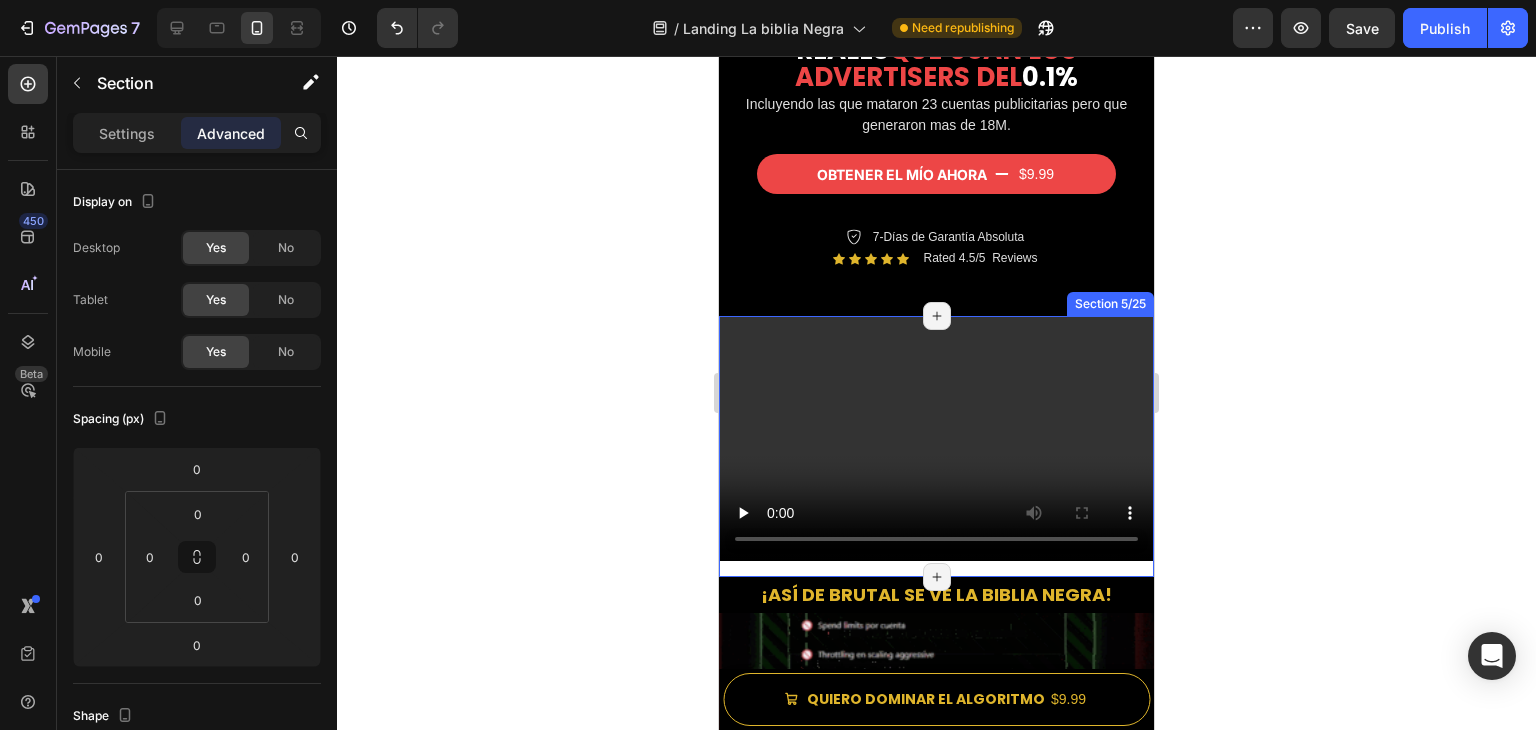 click on "Video" at bounding box center (936, 446) 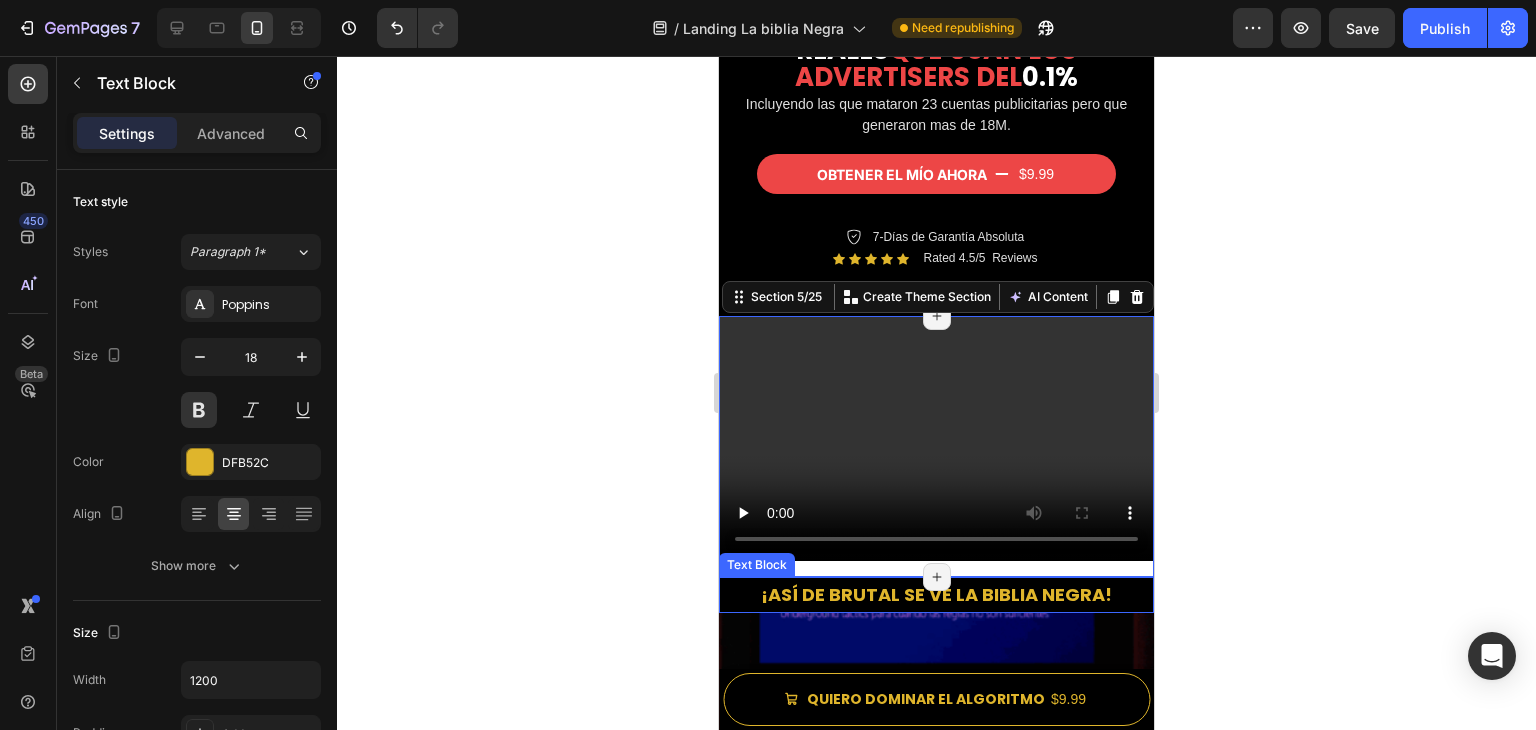 drag, startPoint x: 788, startPoint y: 560, endPoint x: 749, endPoint y: 557, distance: 39.115215 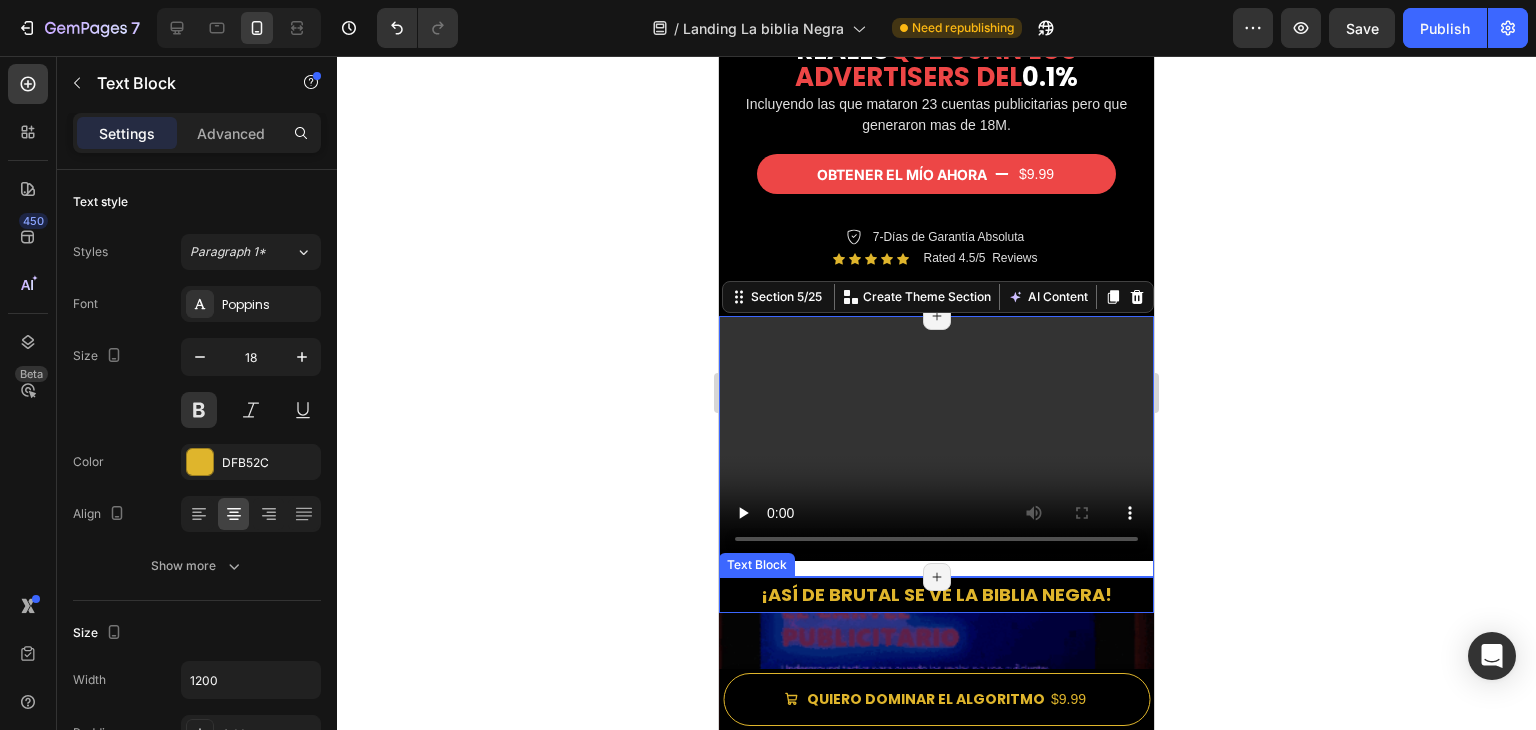 click on "¡ASÍ DE BRUTAL SE VE LA BIBLIA NEGRA!" at bounding box center (936, 594) 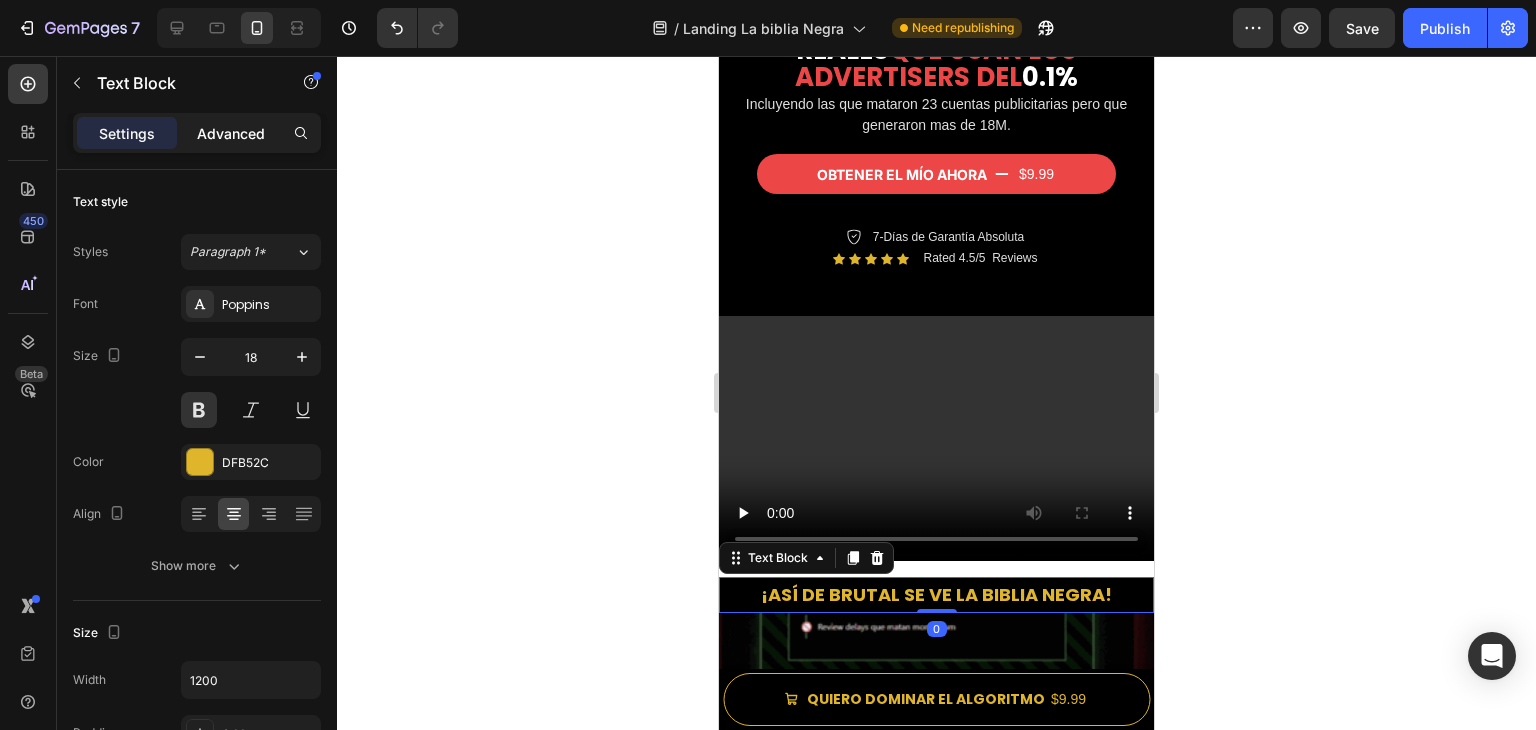 click on "Advanced" at bounding box center [231, 133] 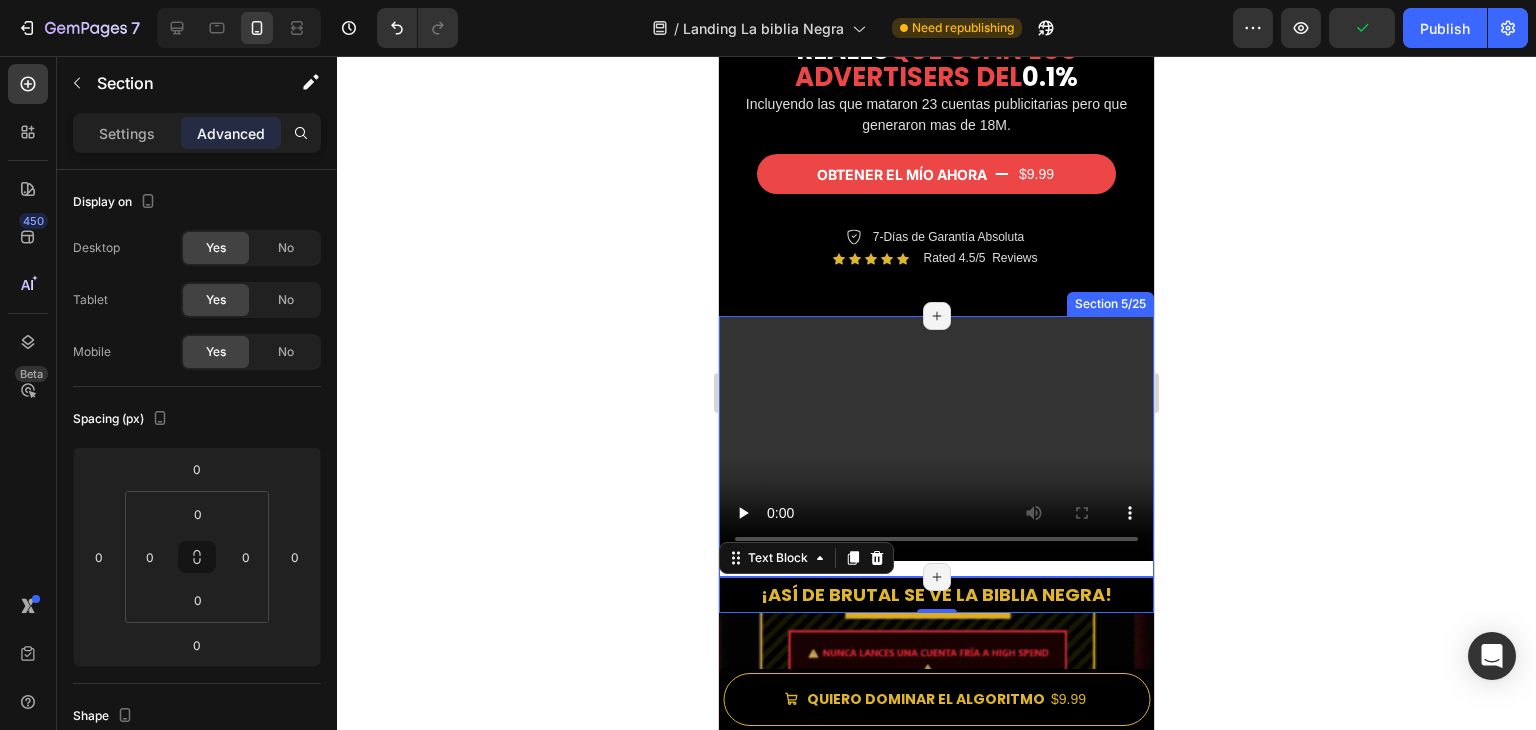 click on "Video" at bounding box center [936, 446] 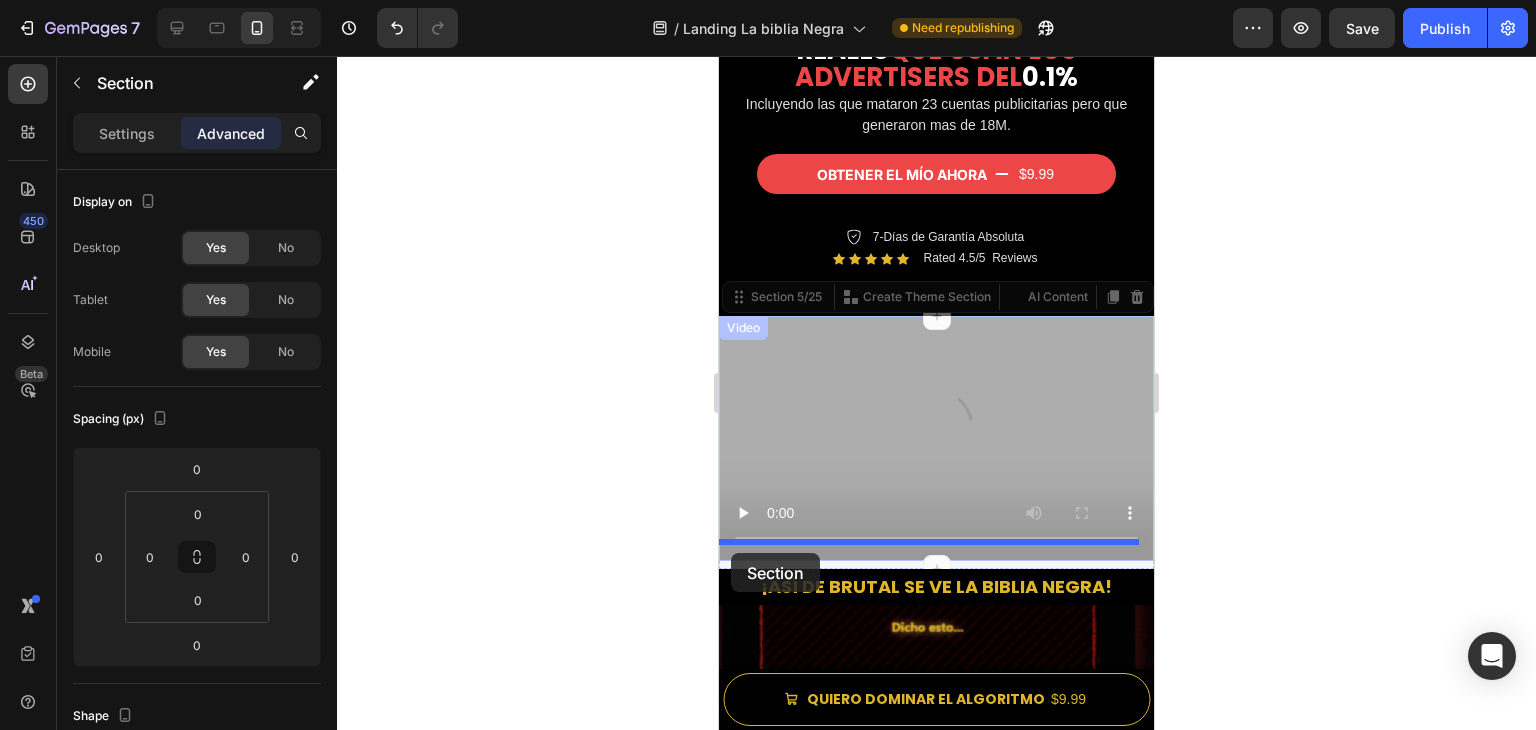 drag, startPoint x: 736, startPoint y: 277, endPoint x: 736, endPoint y: 553, distance: 276 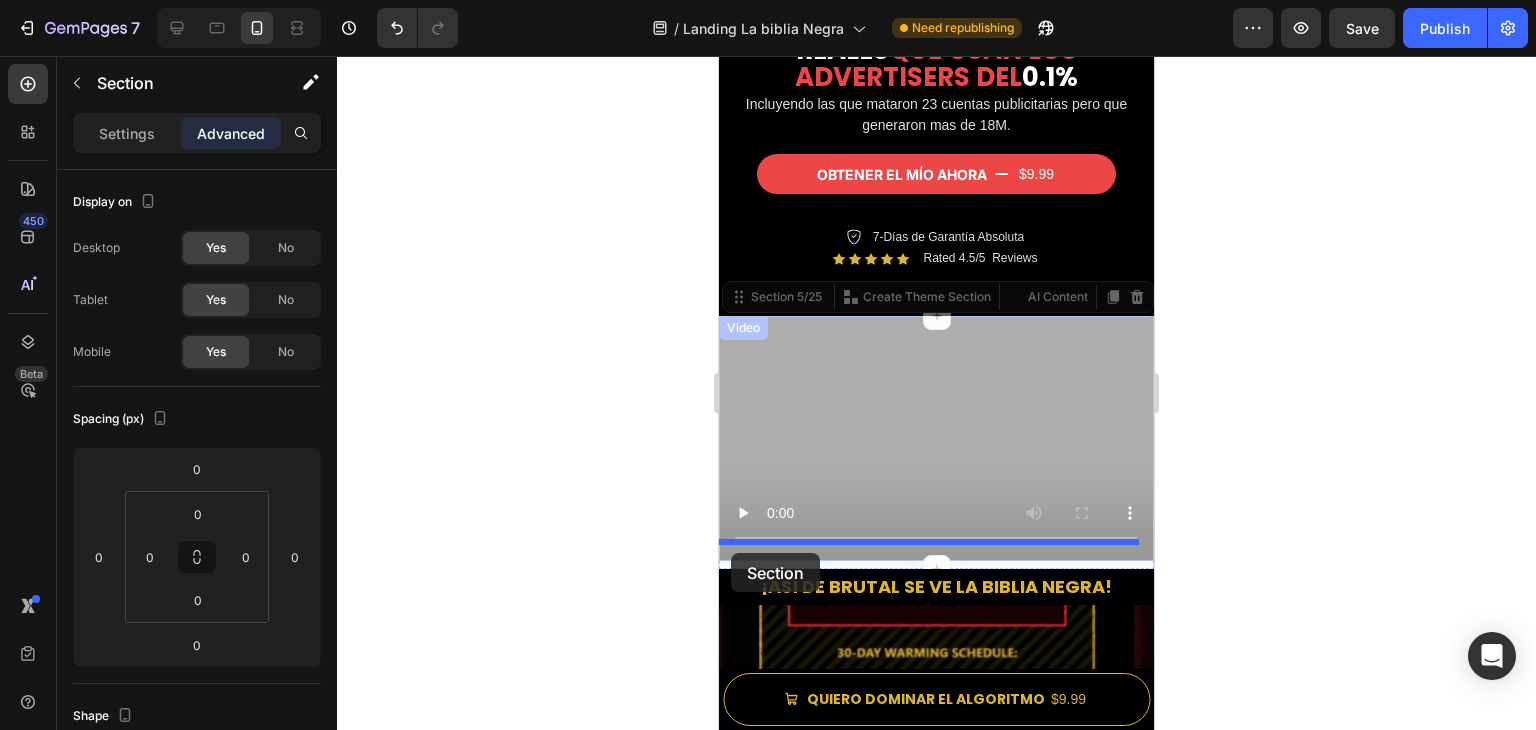 click on "Mobile  ( 435 px) iPhone 13 Mini iPhone 13 Pro iPhone 11 Pro Max iPhone 15 Pro Max Pixel 7 Galaxy S8+ Galaxy S20 Ultra iPad Mini iPad Air iPad Pro Header Product Images LA BIBLIA NEGRA DEL ALGORITMO Product Title Row $[PRICE] Product Price Product Price
QUIERO DOMINAR EL ALGORITMO   $[PRICE] Add to Cart Row Product Sticky Product Images LA BIBLIA NEGRA DEL ALGORITMO Product Title Row $[PRICE] Product Price Product Price
QUIERO DOMINAR EL ALGORITMO   $[PRICE] Add to Cart Row Product Sticky 🔥 ODIAN ESTO LOS GURÚS Text Block El único manual que documenta  las configuraciones reales  que usan los Advertisers del  0.1% Heading Incluyendo las que mataron 23 cuentas publicitarias pero que generaron mas de 18M. Text Block
7-Días de Garantía Absoluta  Item List Icon Icon Icon Icon Icon Icon List Rated 4.5/5  Reviews Text Block Row Row Hero Banner Heading OBTENER EL MÍO AHORA
$[PRICE] Add to Cart Product Section 4/25 Video Section 5/25   AI Content" at bounding box center (936, 7290) 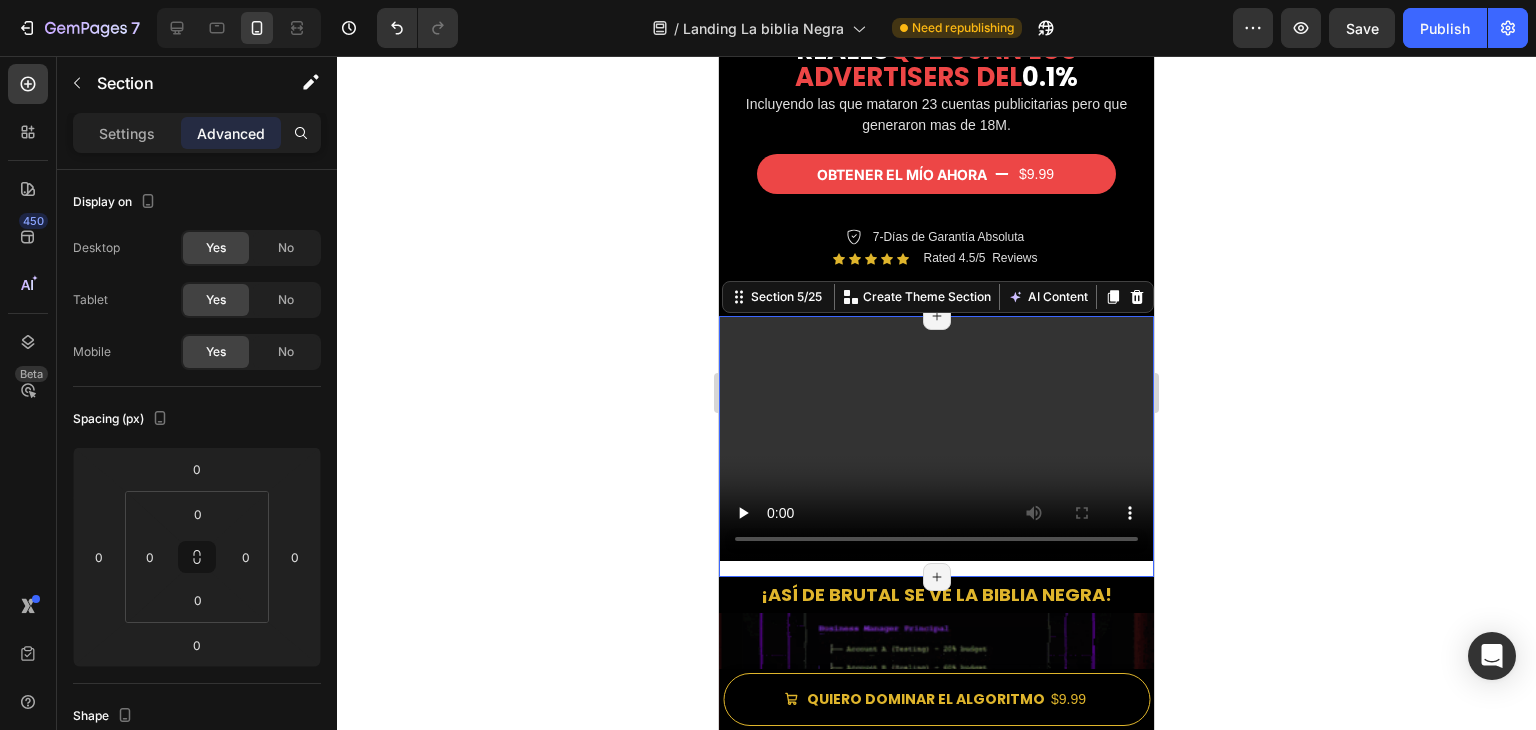 click on "Video" at bounding box center [936, 446] 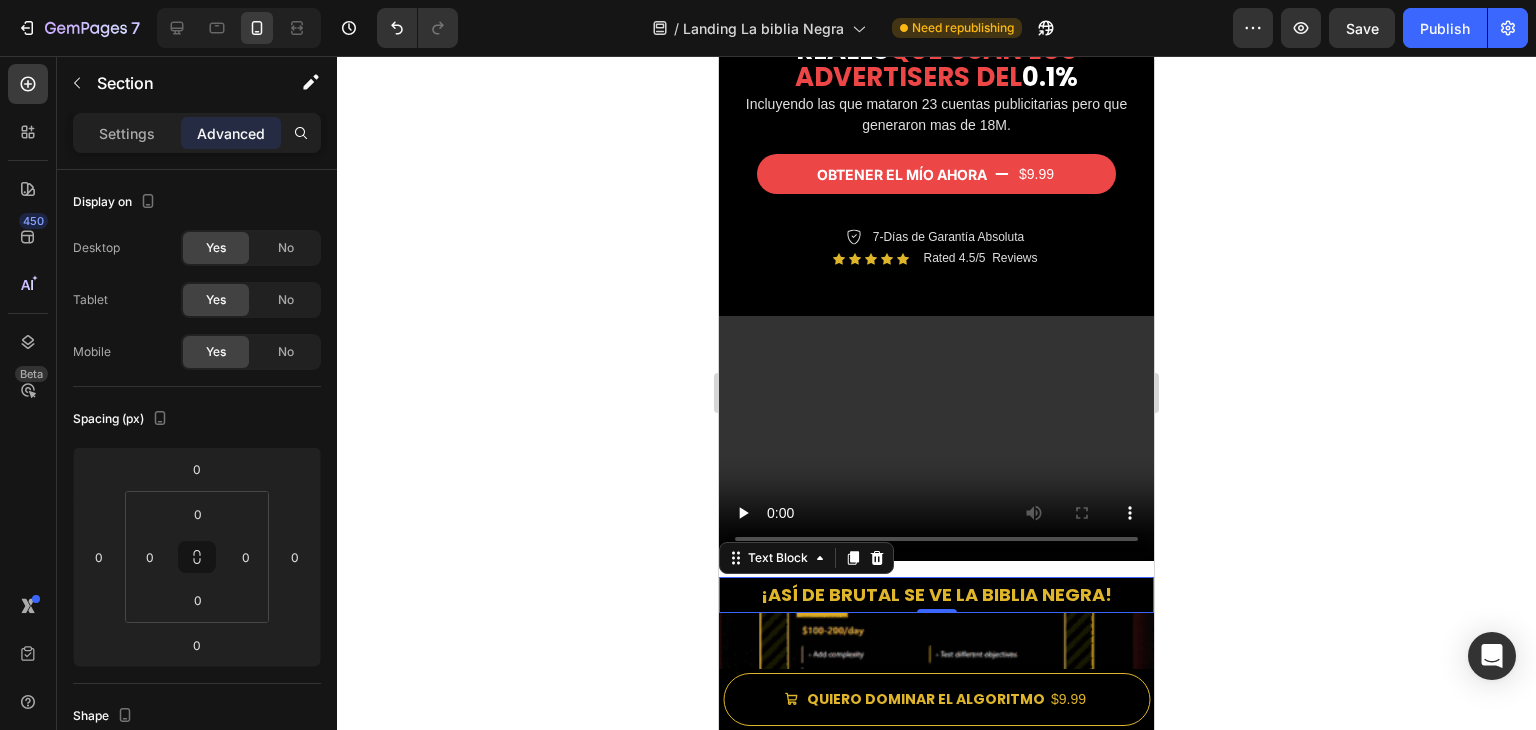 click on "¡ASÍ DE BRUTAL SE VE LA BIBLIA NEGRA!" at bounding box center (936, 595) 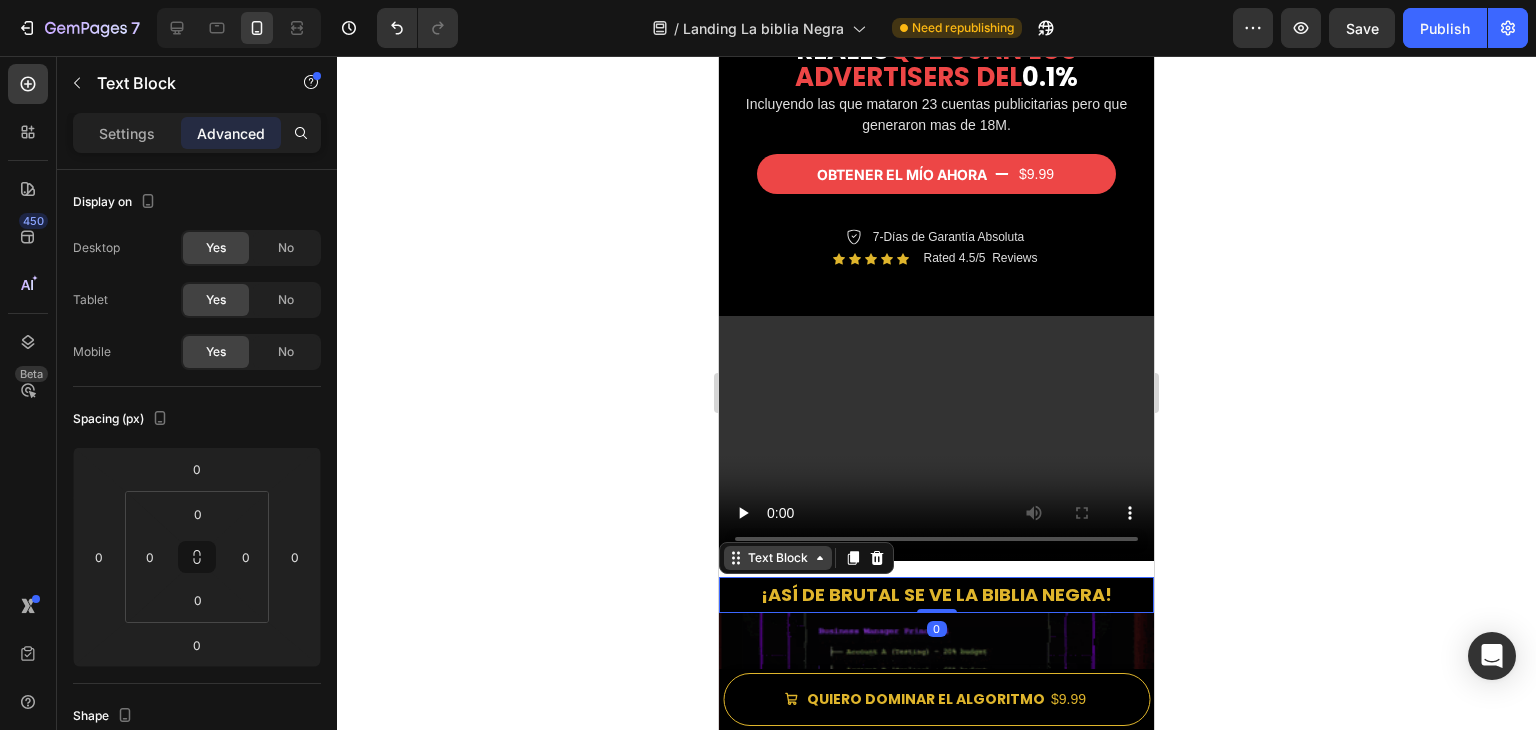 click on "Text Block" at bounding box center [778, 558] 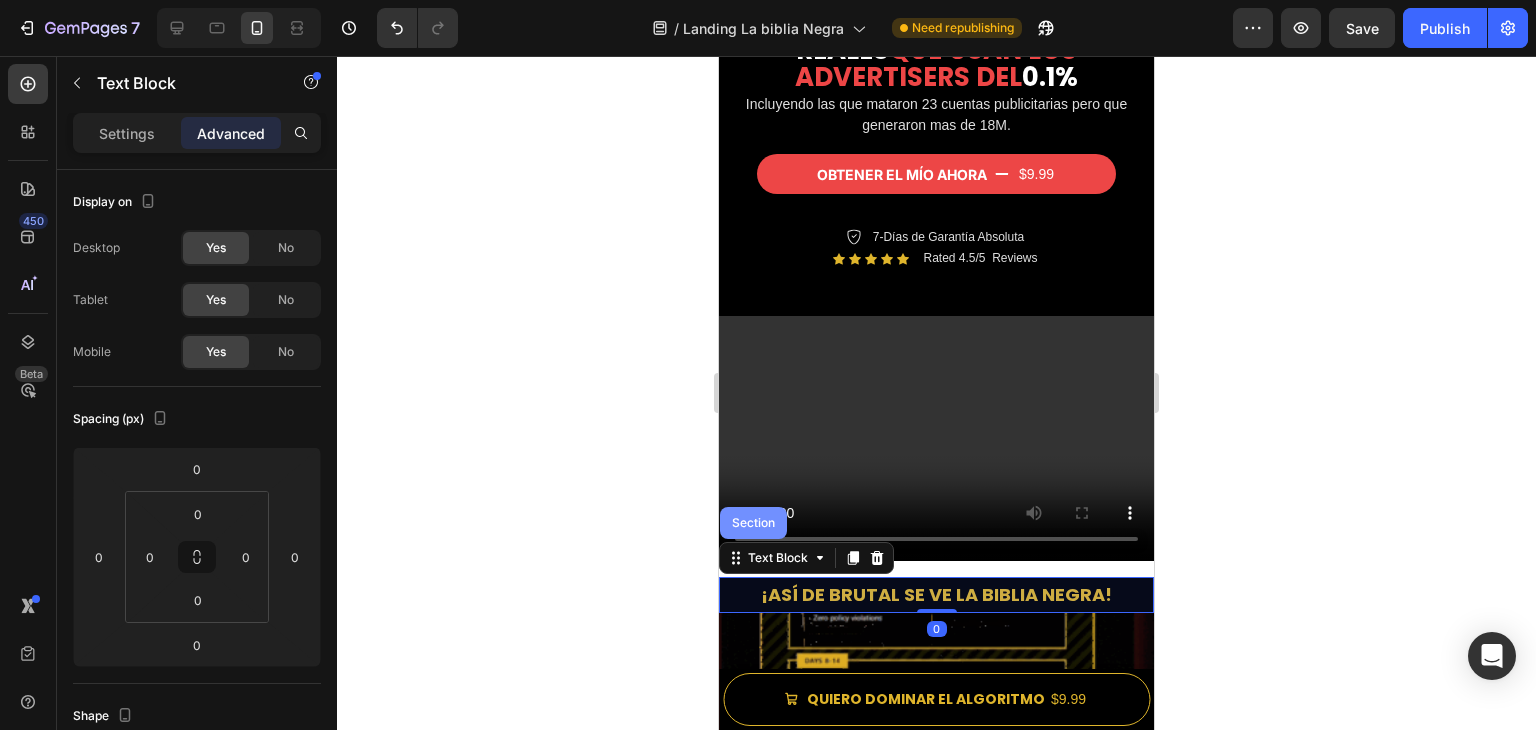 click on "Section" at bounding box center [753, 523] 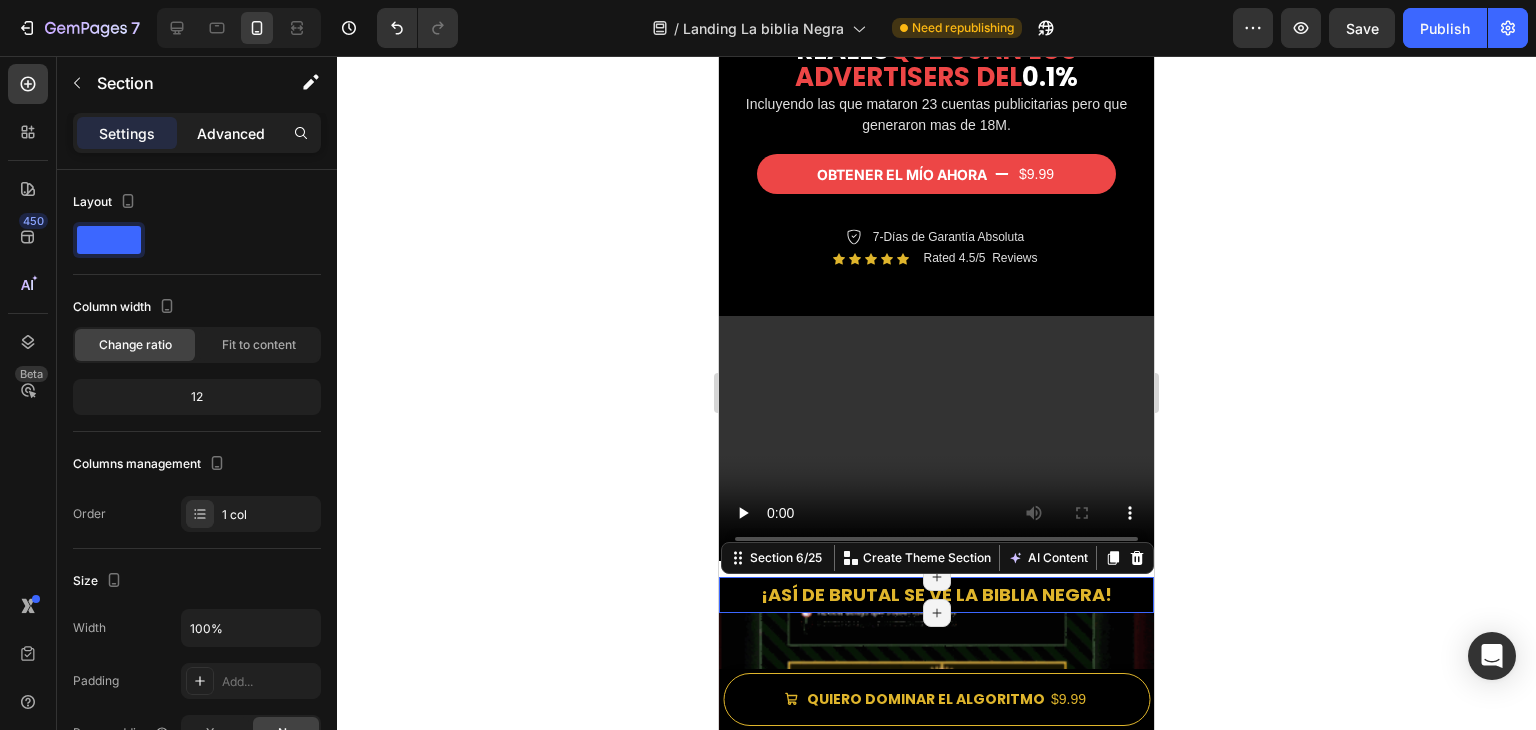 click on "Advanced" at bounding box center [231, 133] 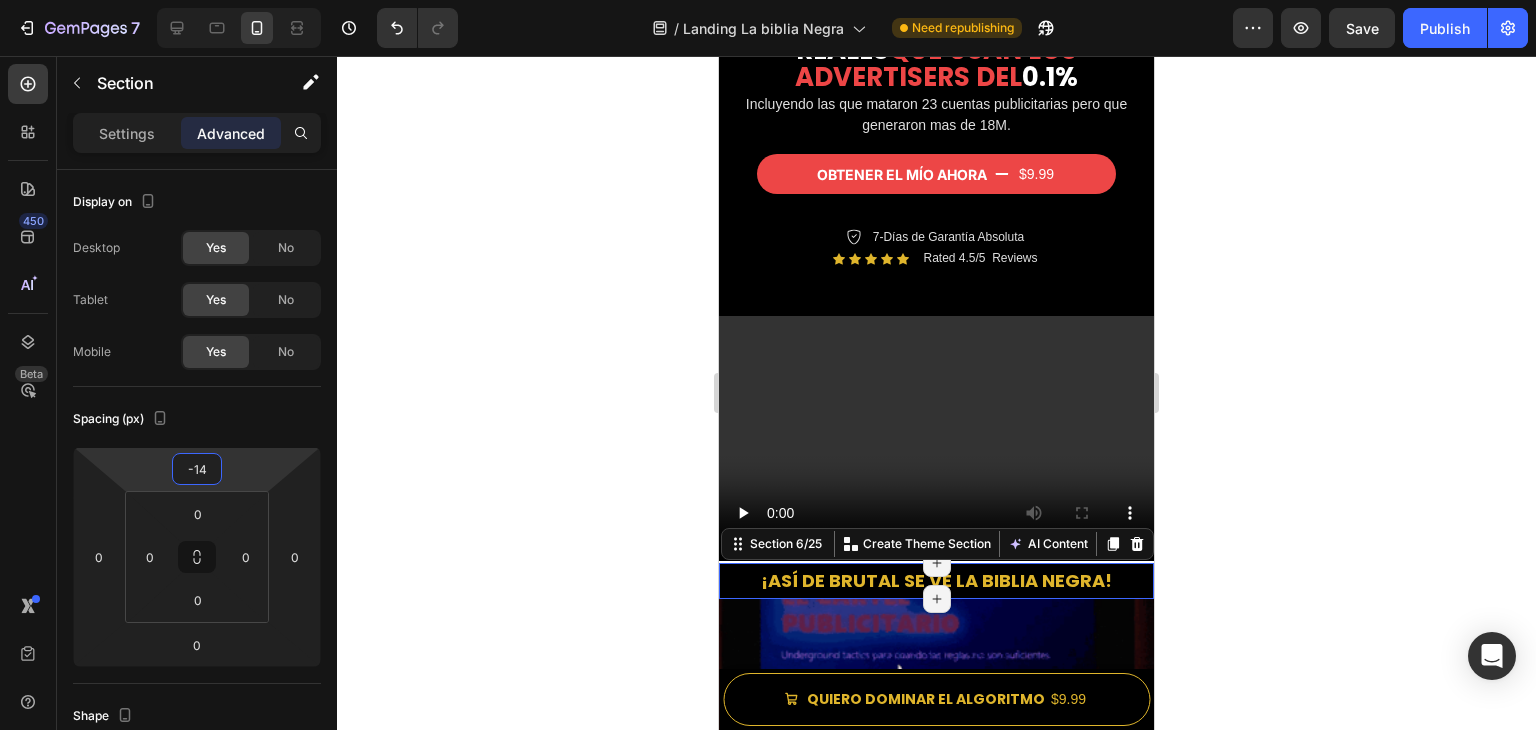 type on "-20" 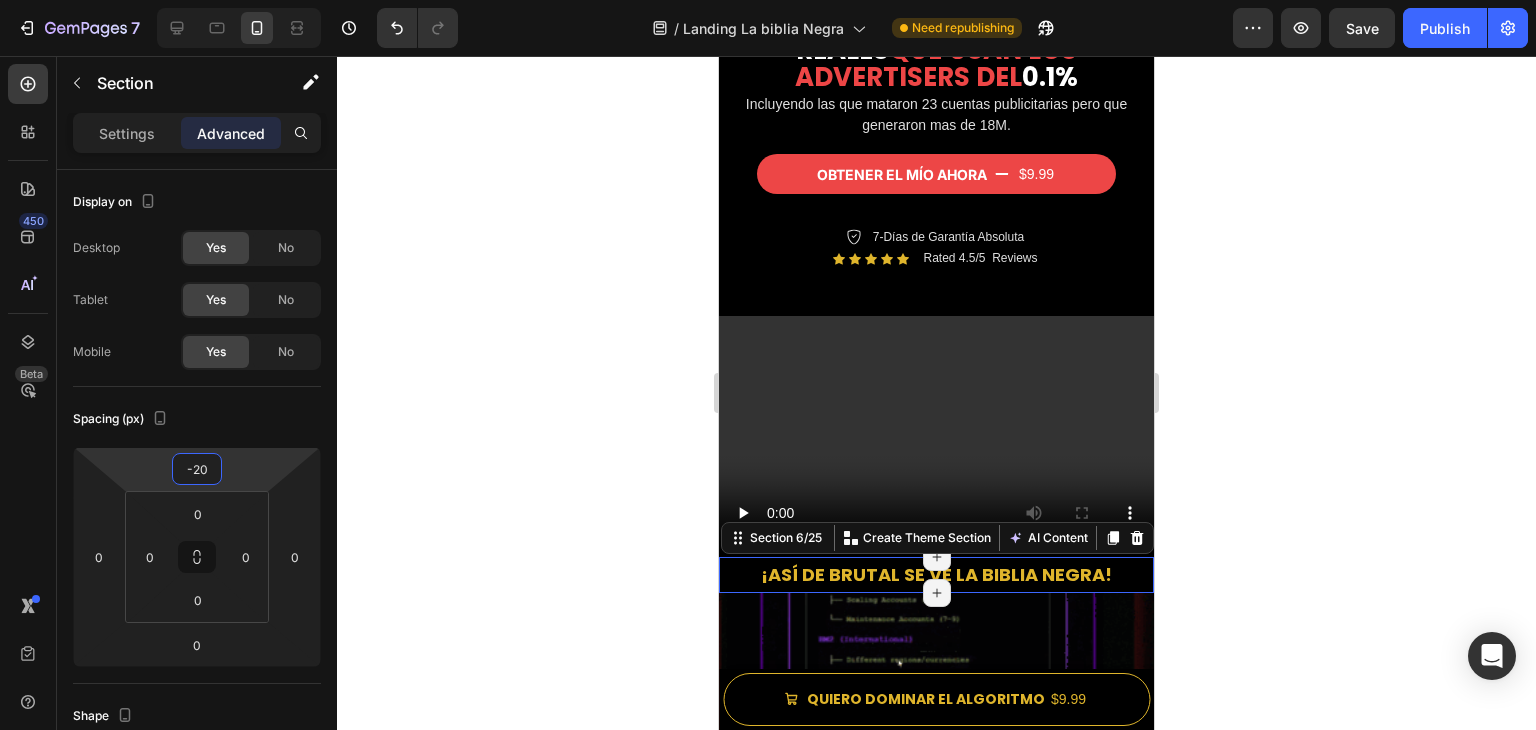 drag, startPoint x: 234, startPoint y: 458, endPoint x: 236, endPoint y: 468, distance: 10.198039 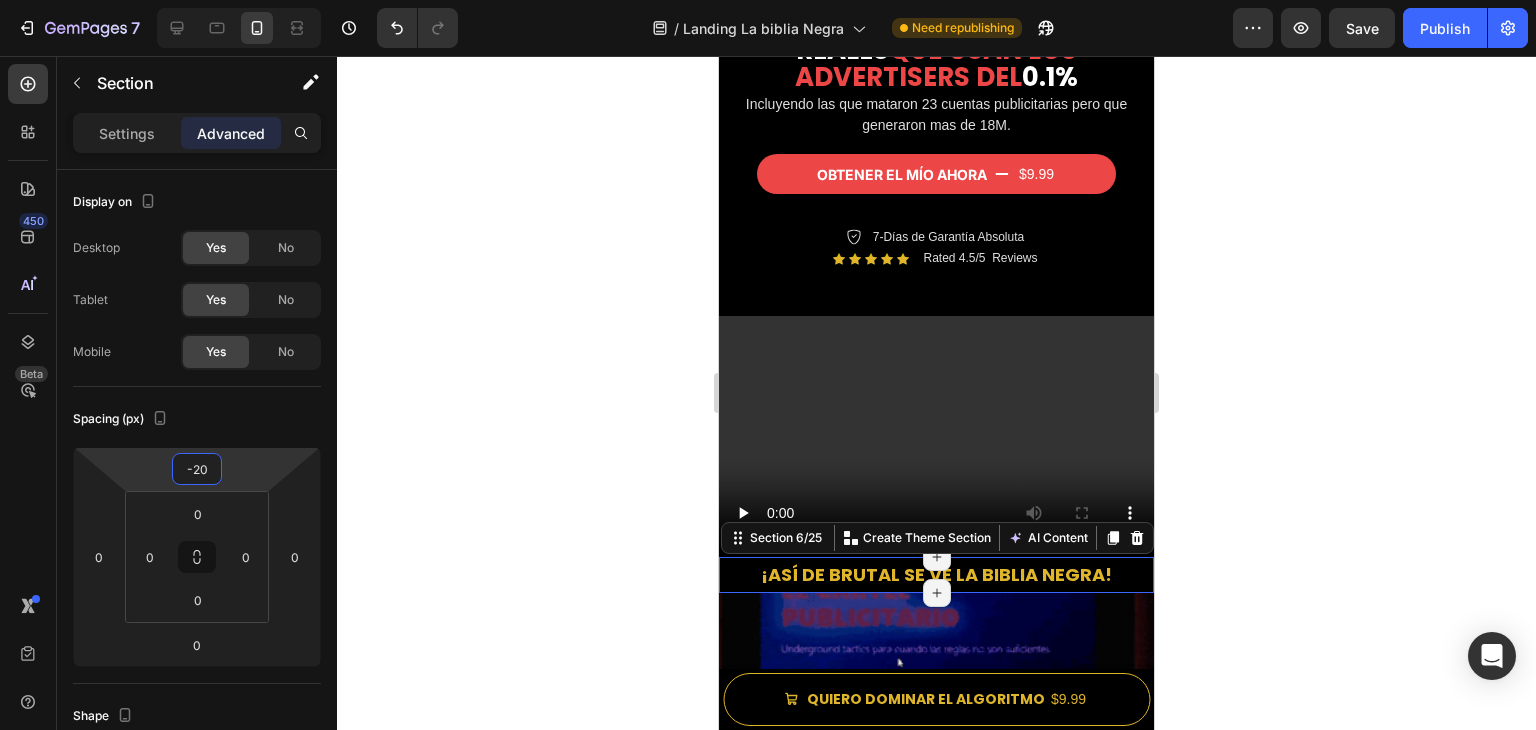 click on "7  Version history  /  Landing La biblia Negra Need republishing Preview  Save   Publish  450 Beta Sections(18) Elements(83) Section Element Hero Section Product Detail Brands Trusted Badges Guarantee Product Breakdown How to use Testimonials Compare Bundle FAQs Social Proof Brand Story Product List Collection Blog List Contact Sticky Add to Cart Custom Footer Browse Library 450 Layout
Row
Row
Row
Row Text
Heading
Text Block Button
Button
Button Media
Image
Image
Video" at bounding box center (768, 0) 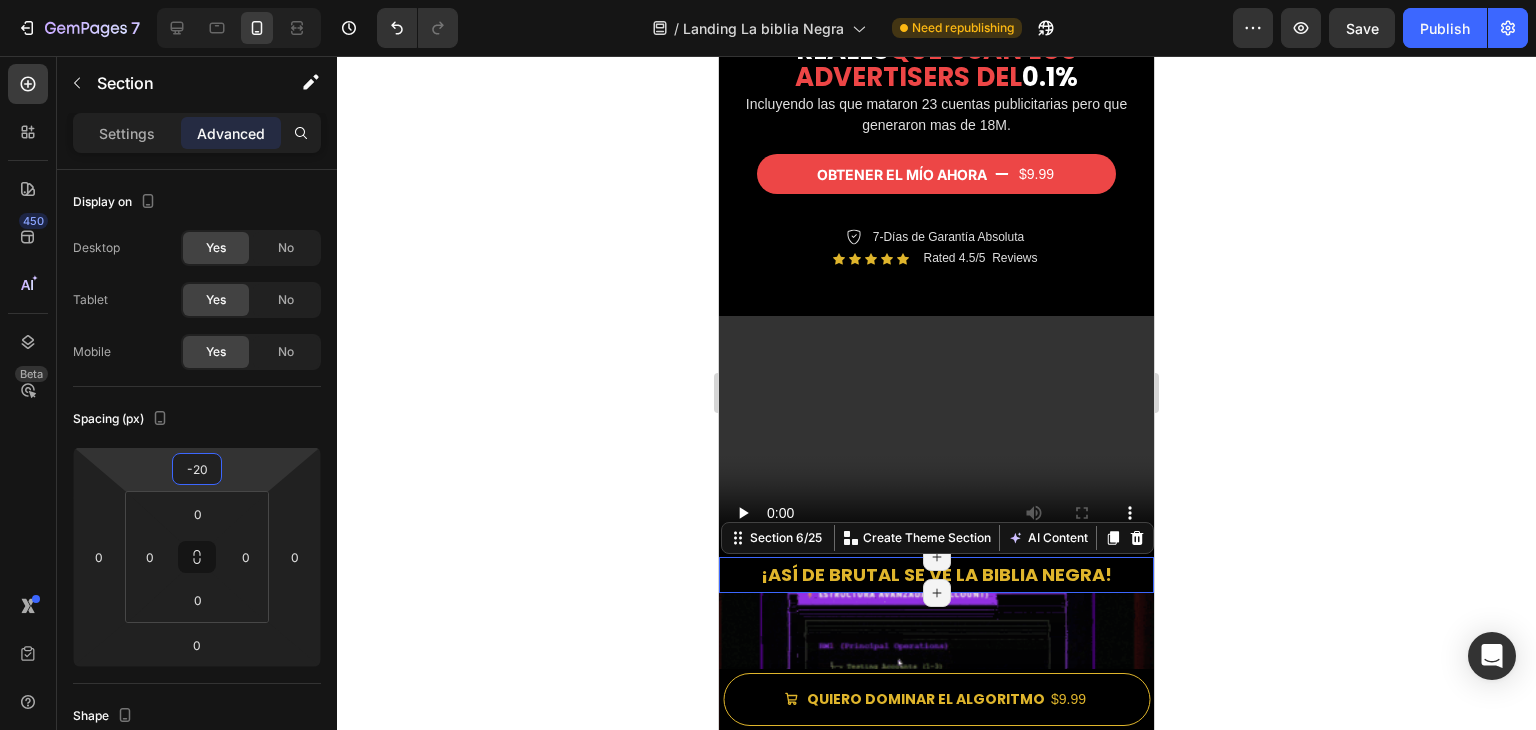 click 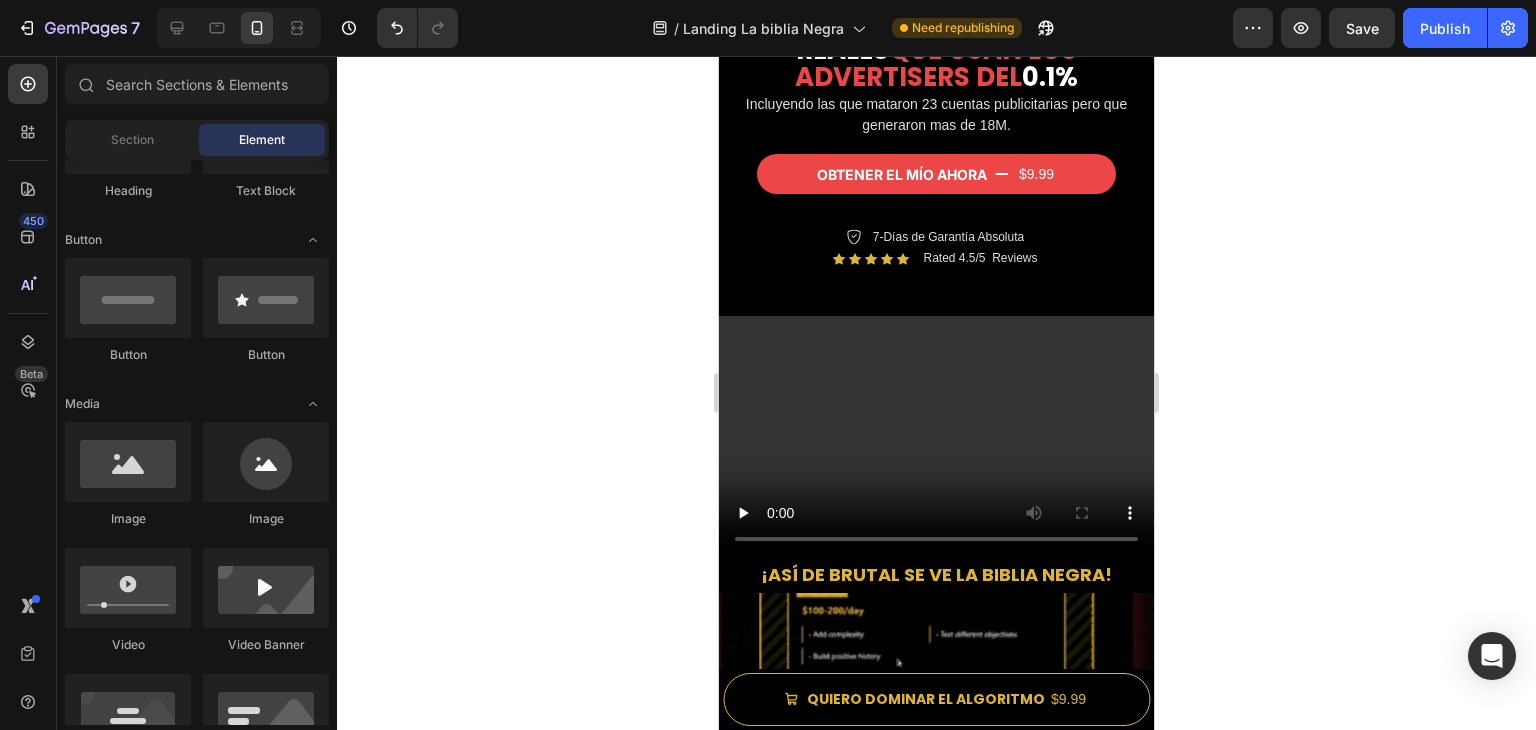 click 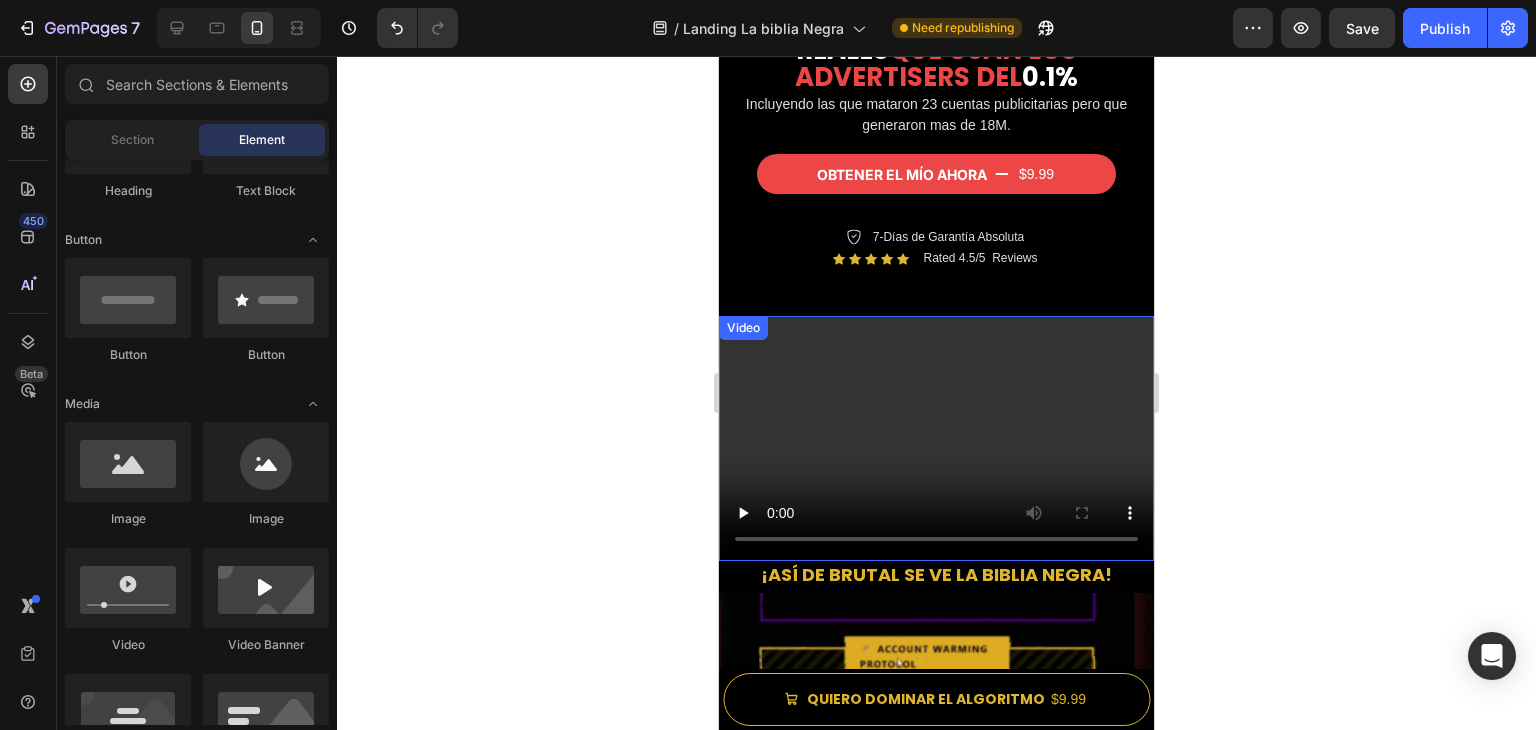 click at bounding box center (936, 438) 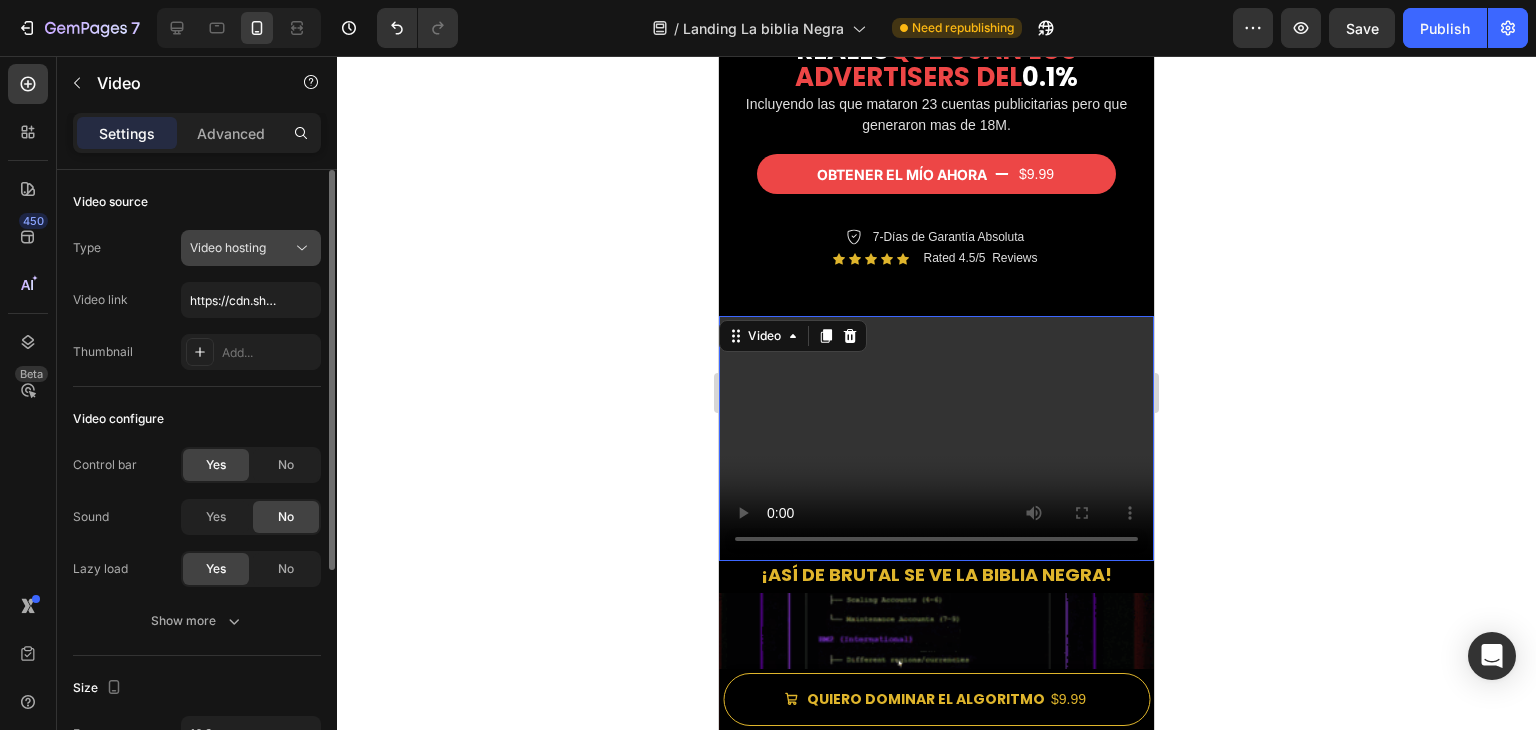 click on "Video hosting" at bounding box center [228, 247] 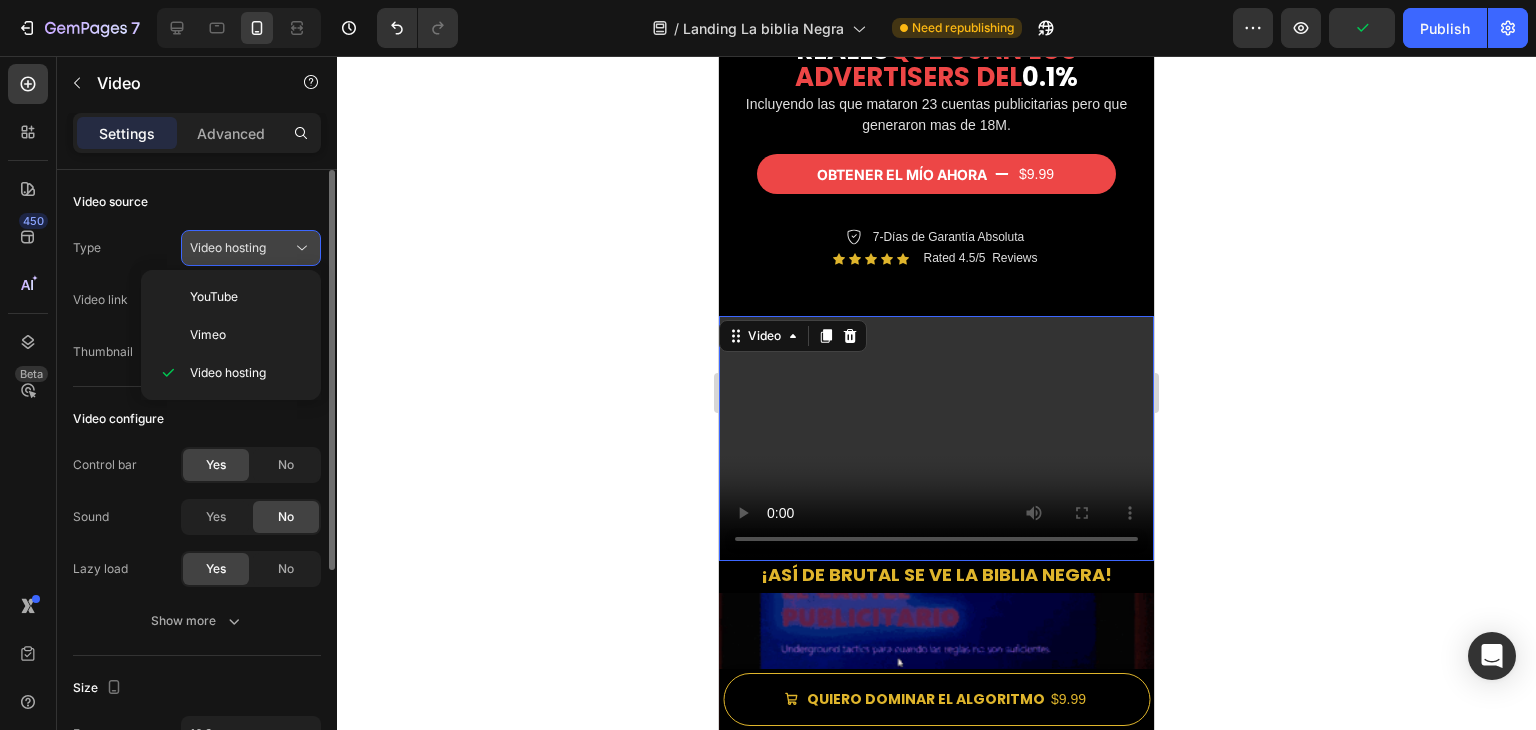 click on "Video hosting" at bounding box center [228, 247] 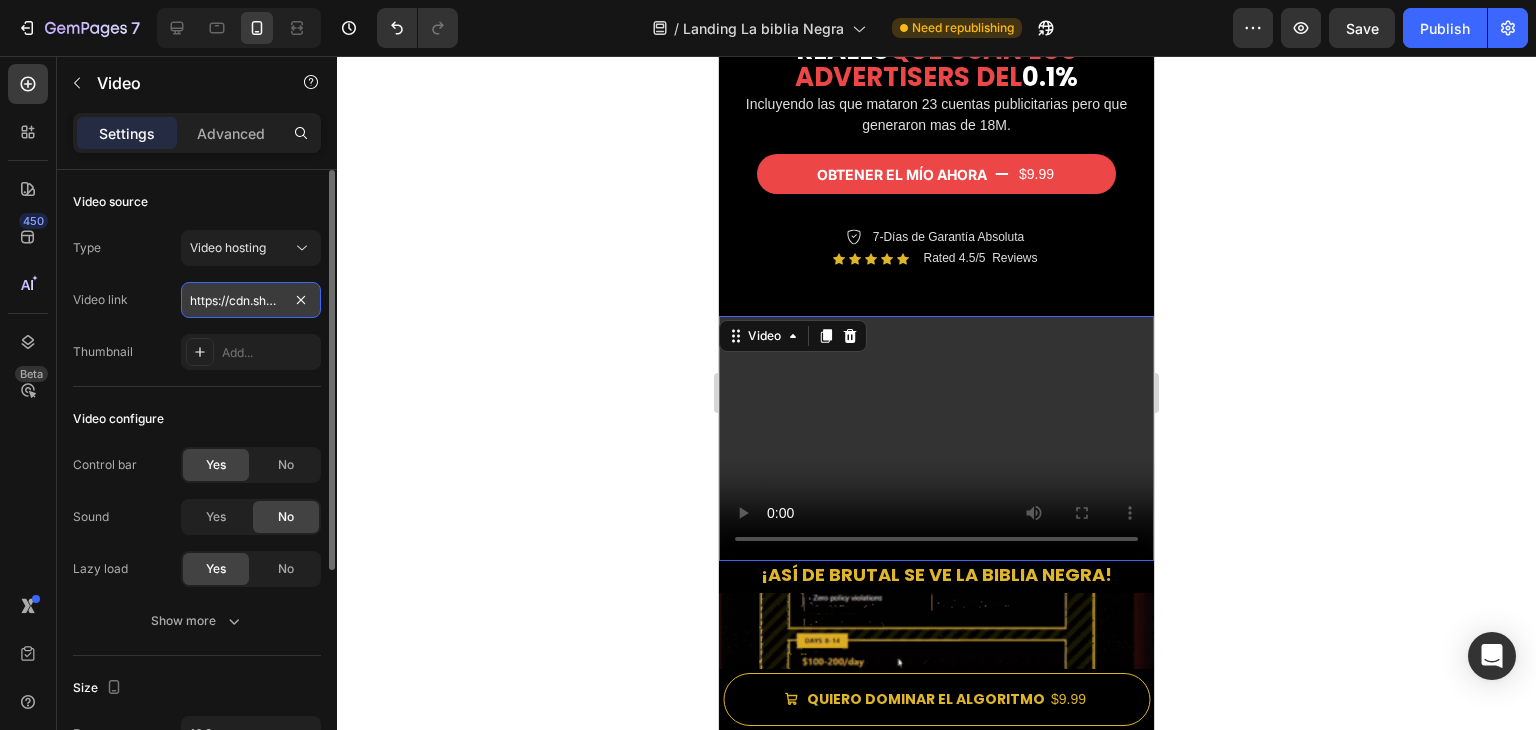 click on "https://cdn.shopify.com/videos/c/o/v/2cd3deb506b54b009063f7270ab5cf2e.mp4" at bounding box center [251, 300] 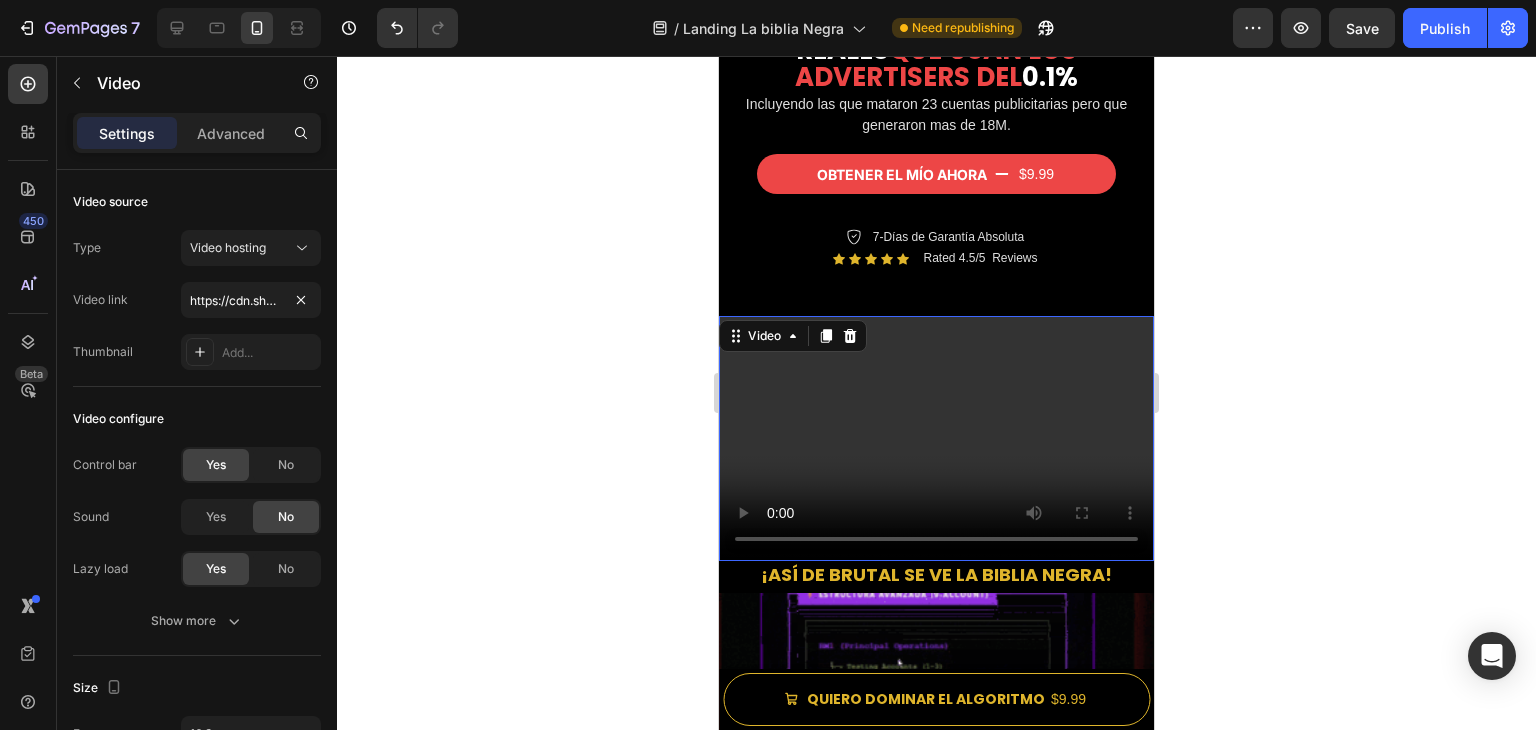 drag, startPoint x: 500, startPoint y: 281, endPoint x: 338, endPoint y: 157, distance: 204.0098 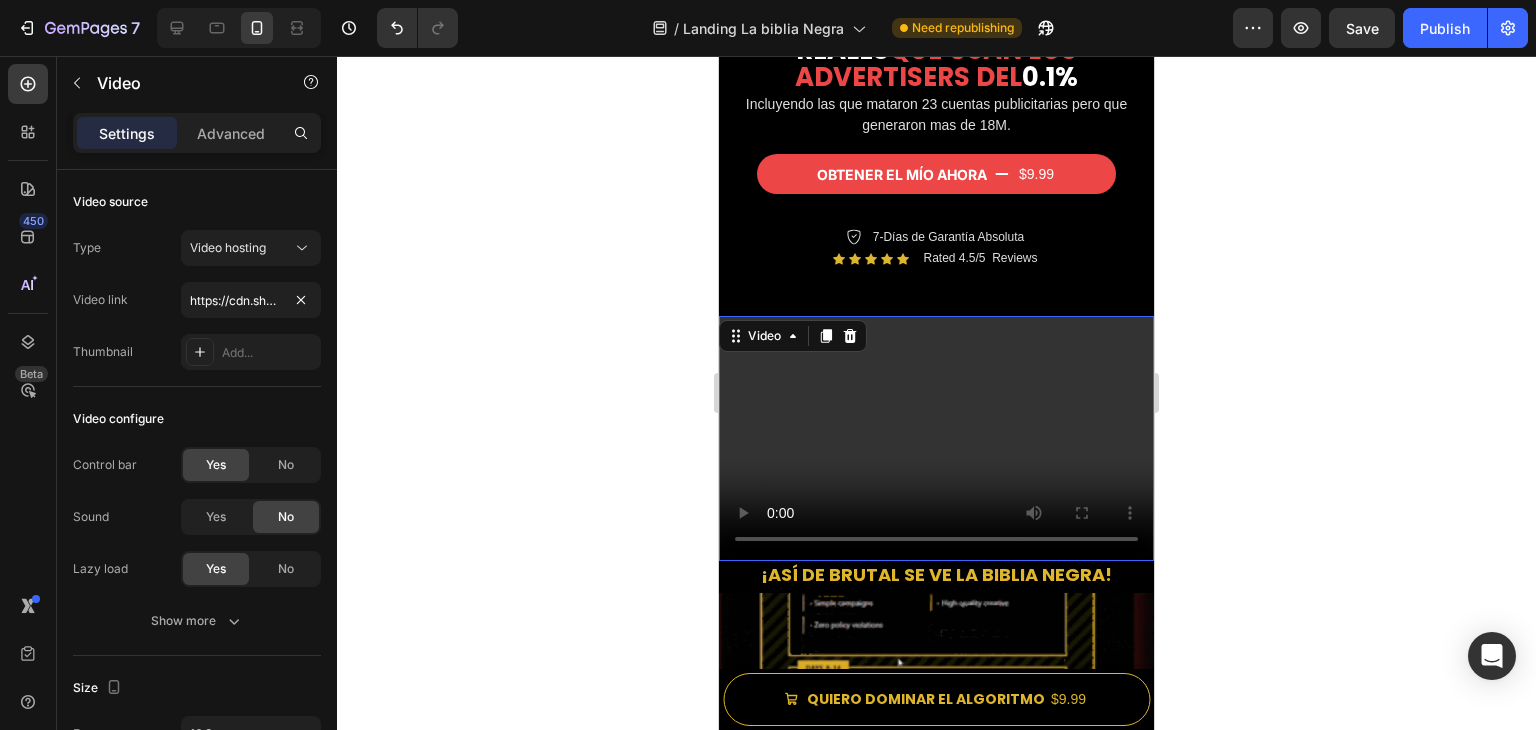 click 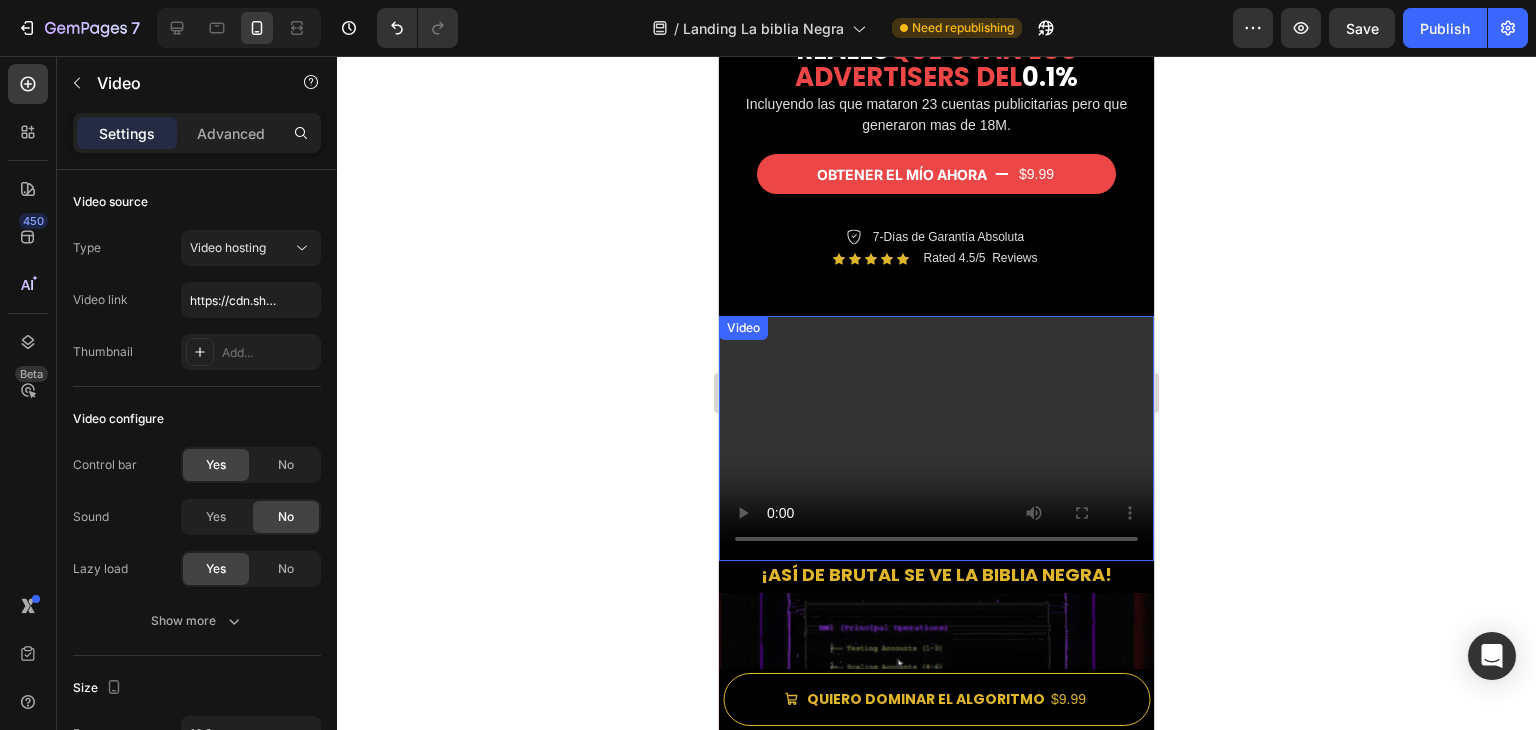 click at bounding box center (936, 438) 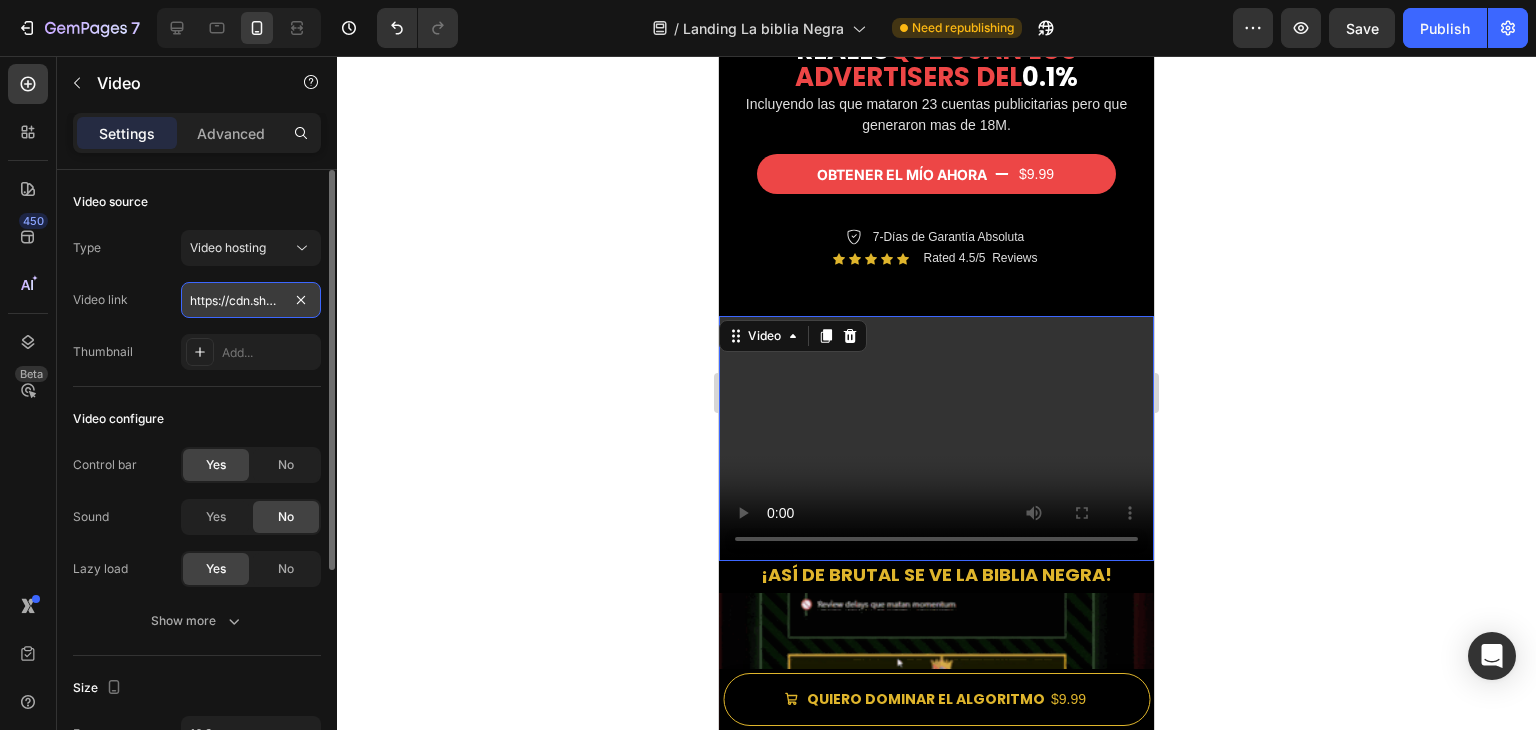 click on "https://cdn.shopify.com/videos/c/o/v/2cd3deb506b54b009063f7270ab5cf2e.mp4" at bounding box center [251, 300] 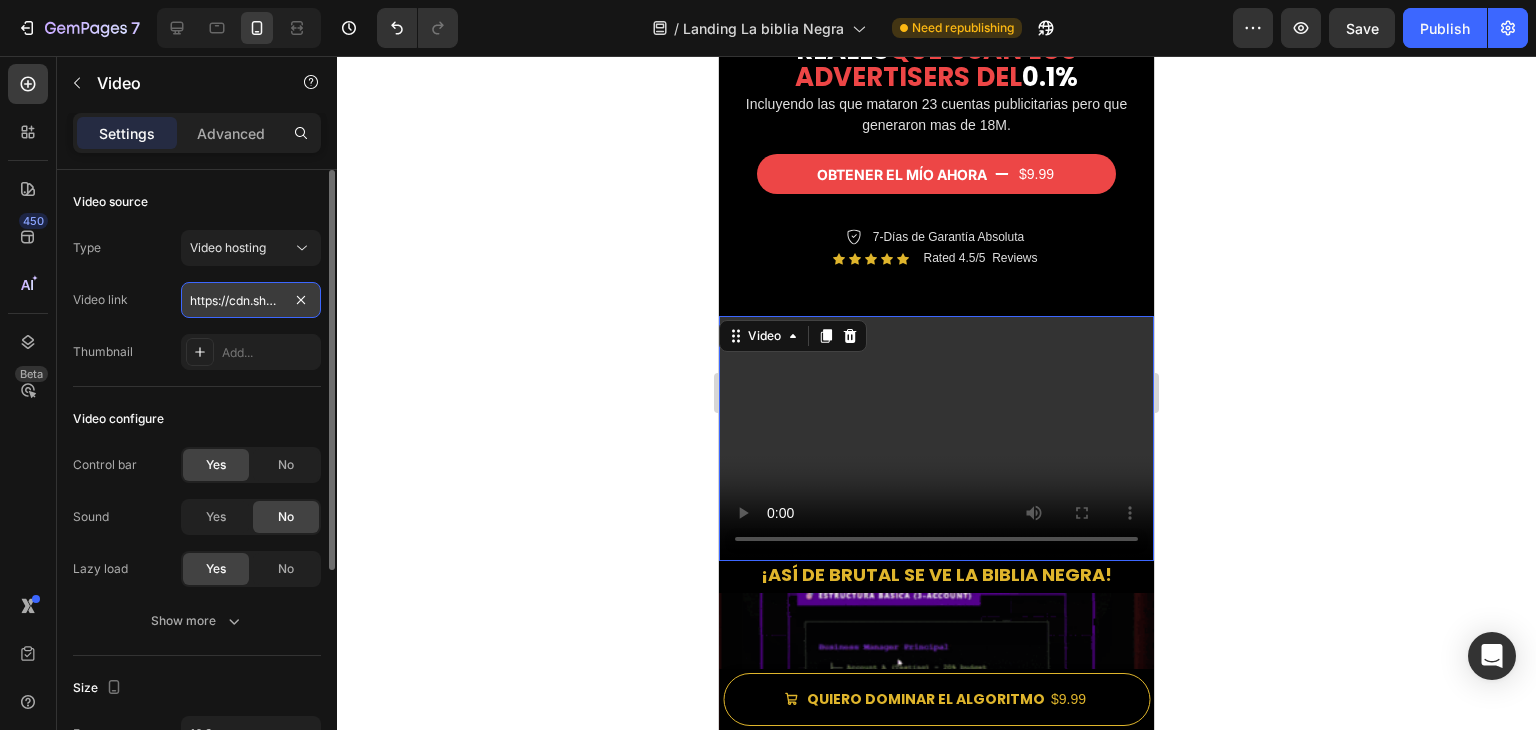 click on "https://cdn.shopify.com/videos/c/o/v/2cd3deb506b54b009063f7270ab5cf2e.mp4" at bounding box center (251, 300) 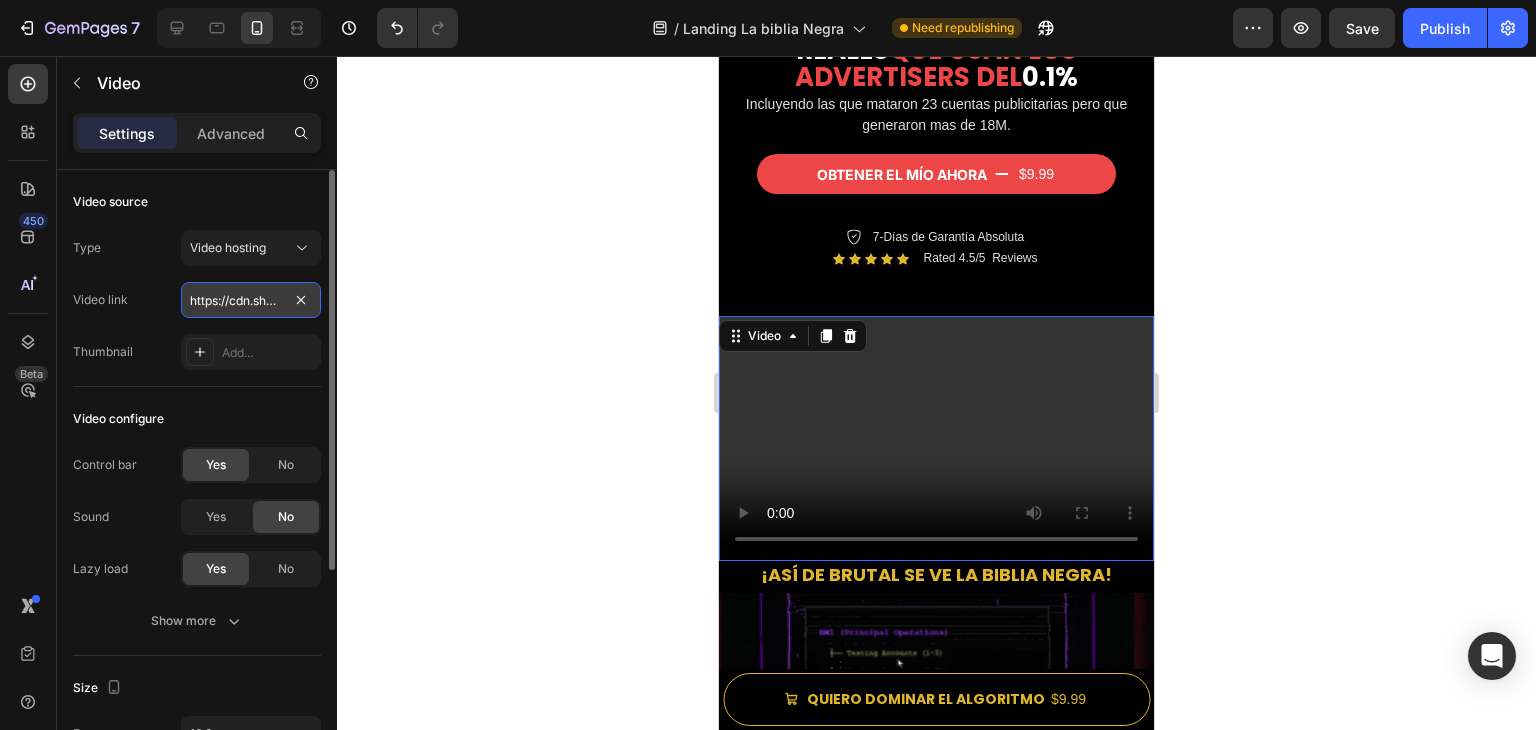 click on "https://cdn.shopify.com/videos/c/o/v/2cd3deb506b54b009063f7270ab5cf2e.mp4" at bounding box center (251, 300) 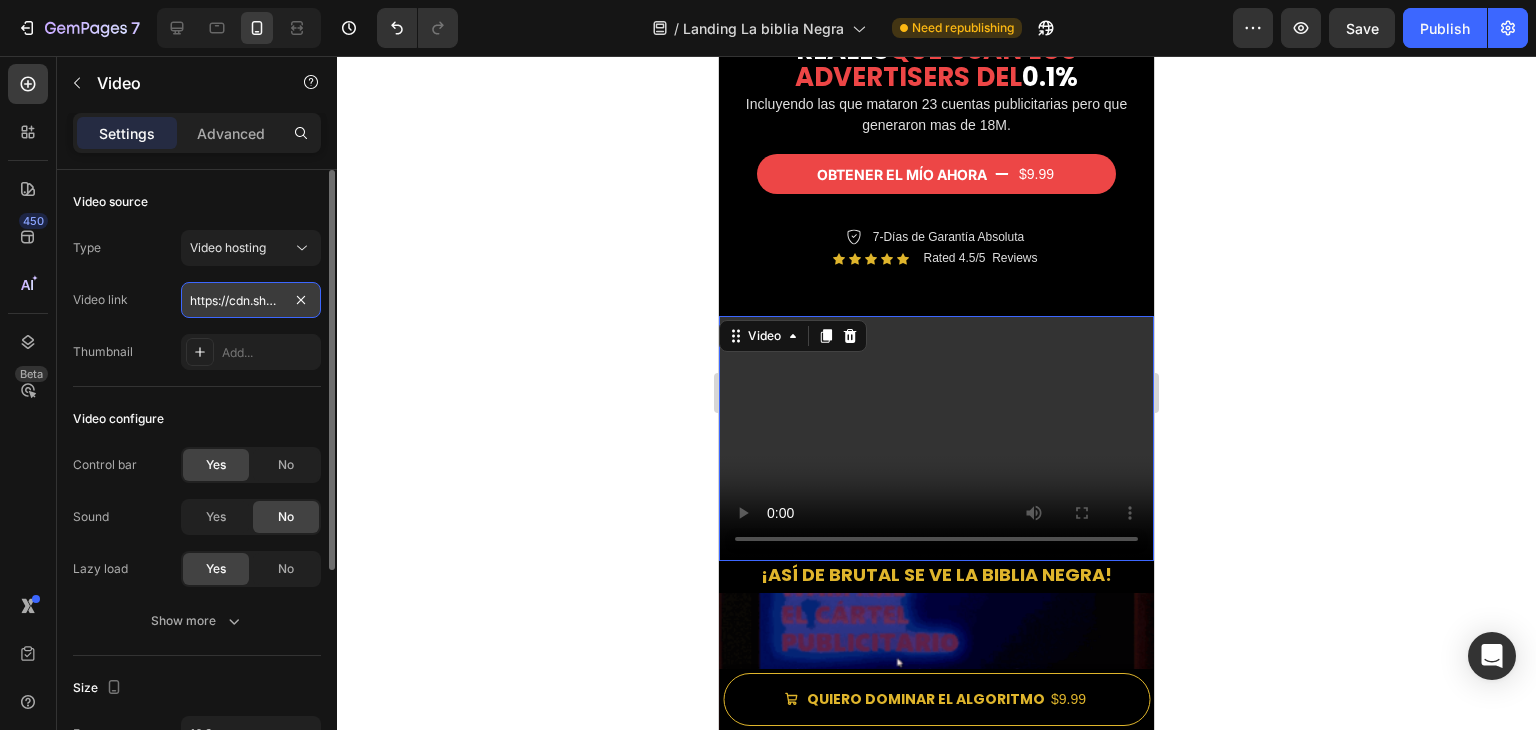 paste on "cc564f28568f4b52ab4bca161b713e4a" 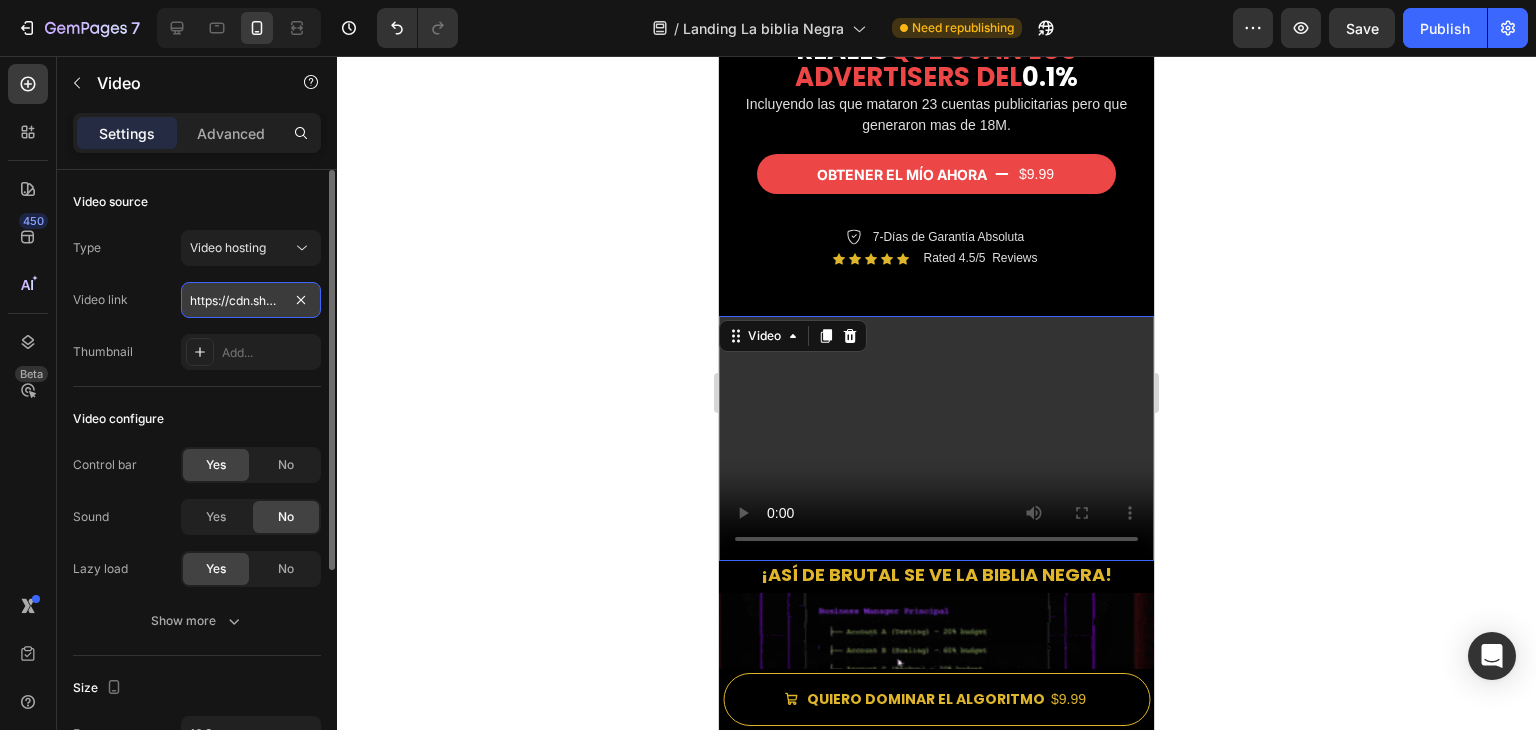 type on "https://cdn.shopify.com/videos/c/o/v/cc564f28568f4b52ab4bca161b713e4a.mp4" 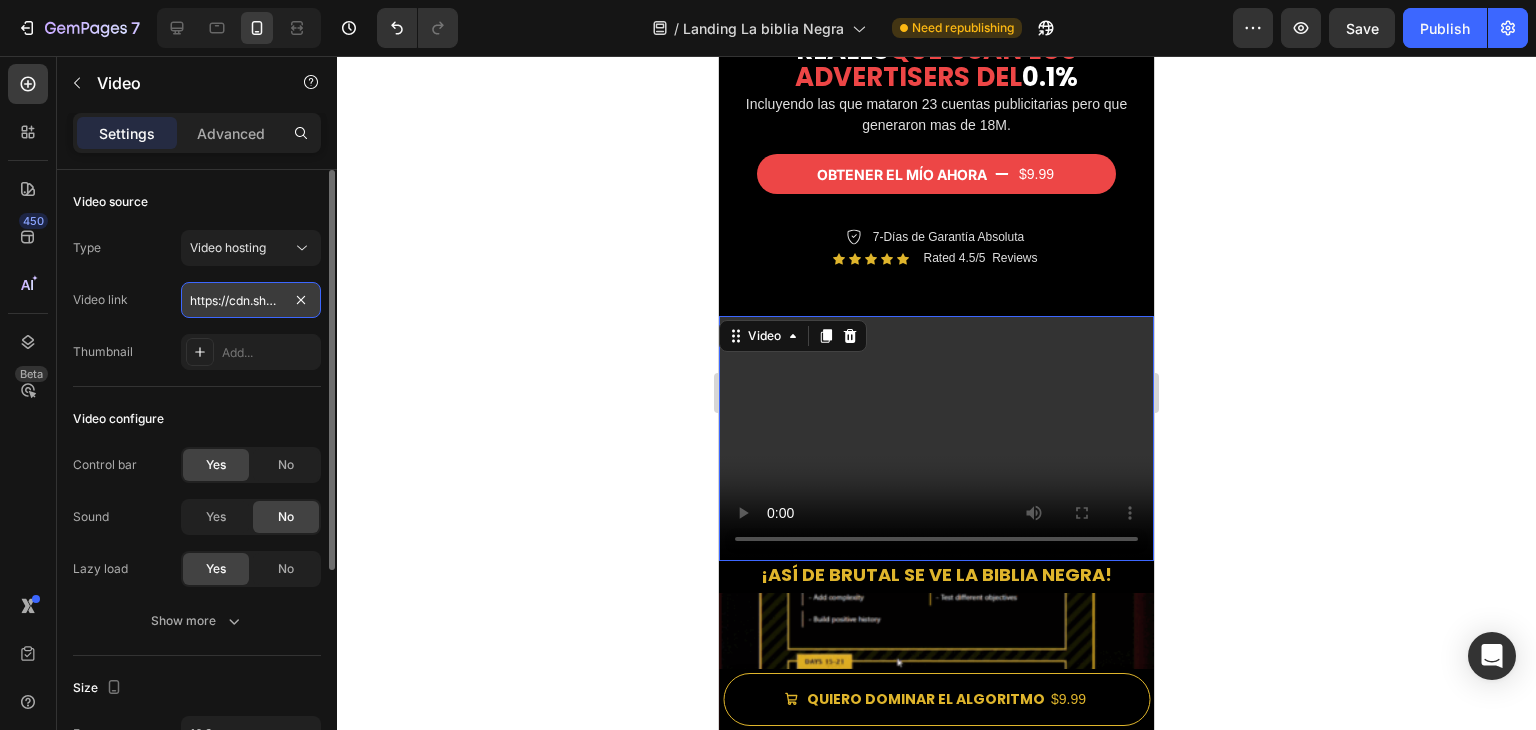 scroll, scrollTop: 0, scrollLeft: 371, axis: horizontal 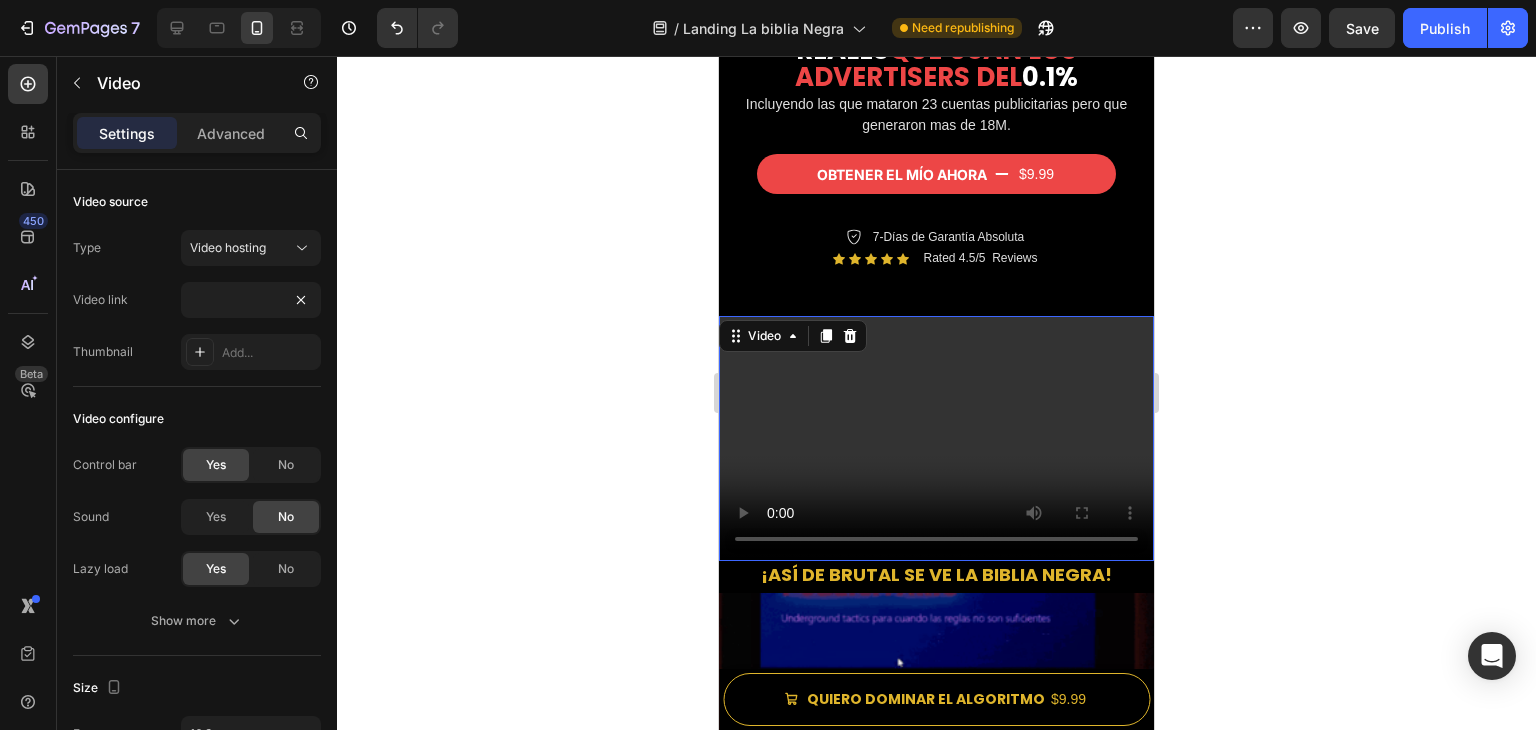 click 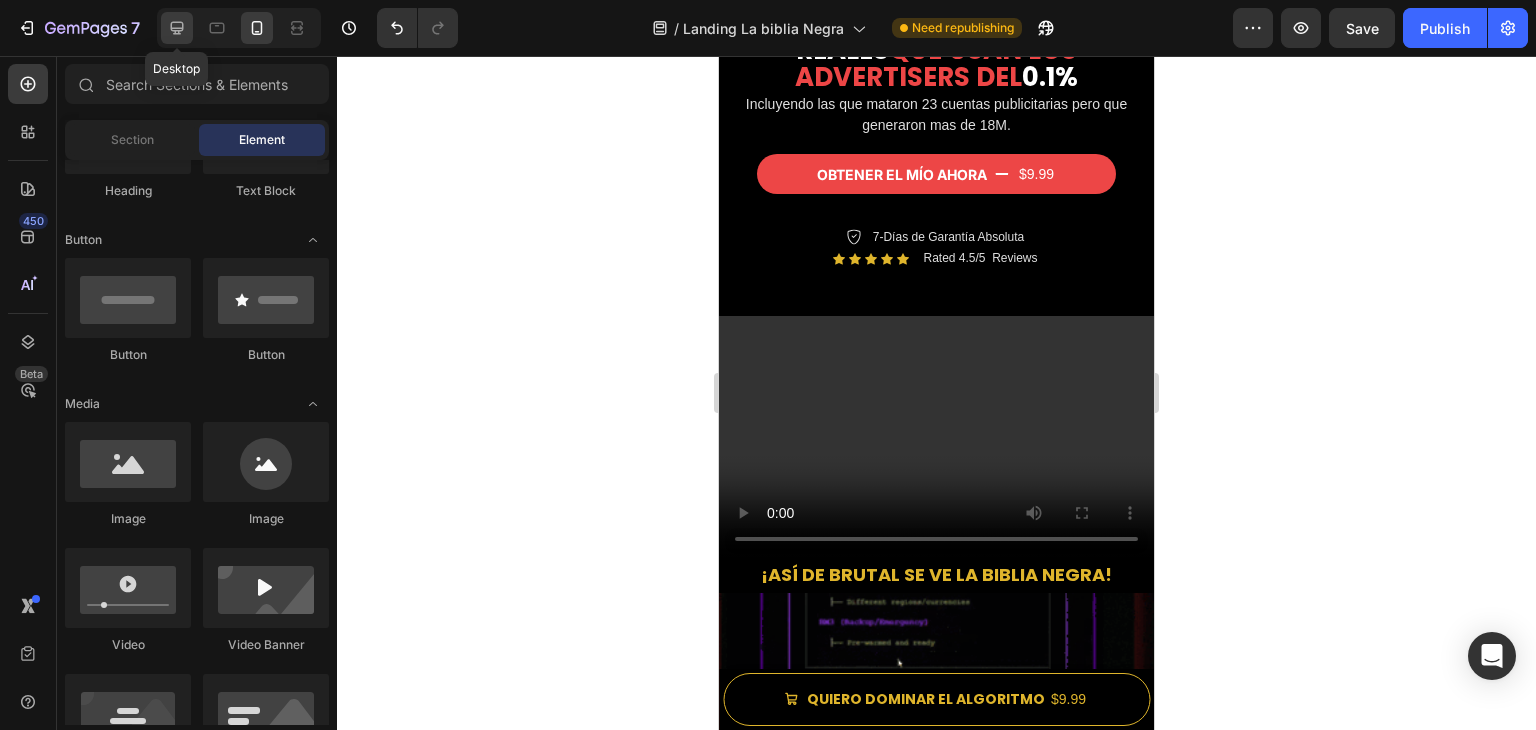 click 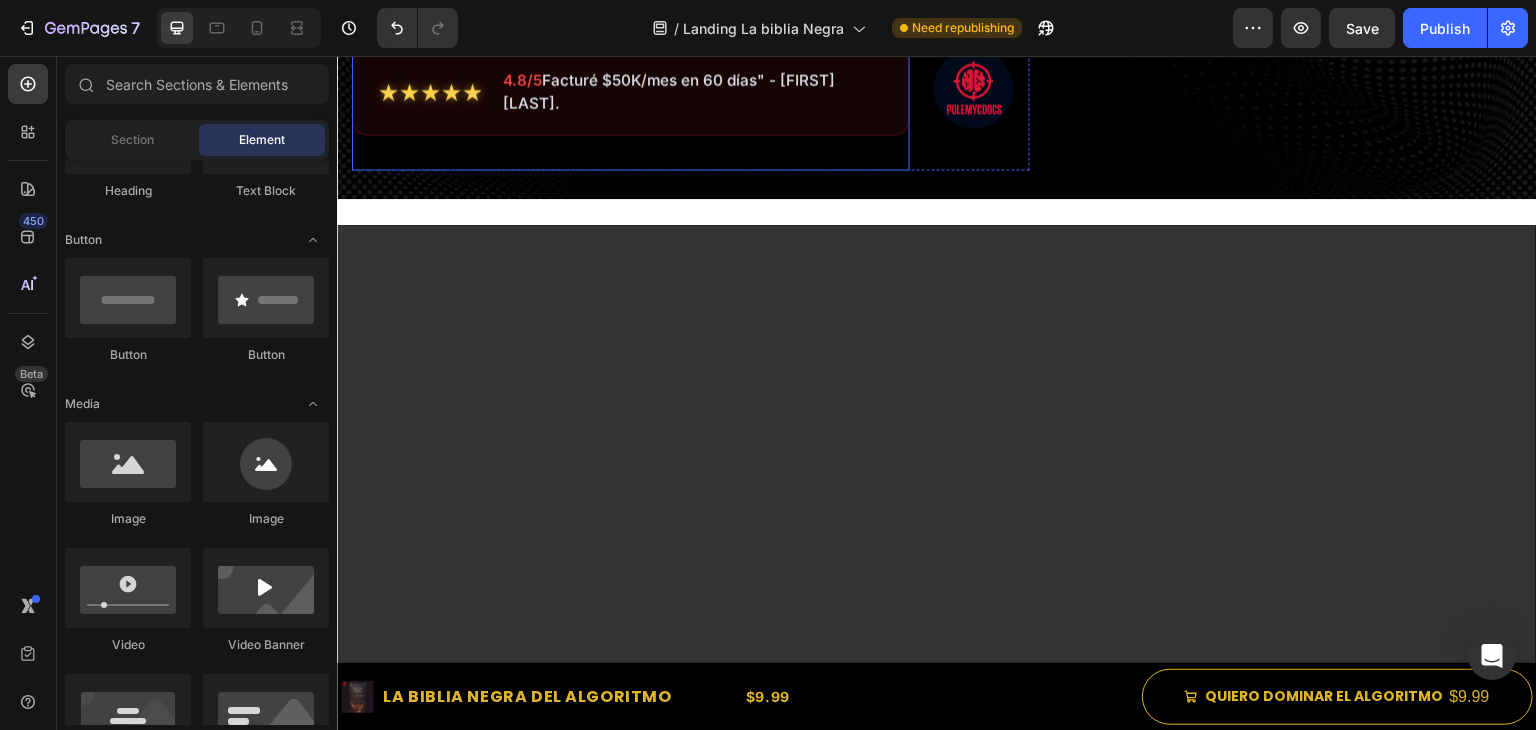 scroll, scrollTop: 500, scrollLeft: 0, axis: vertical 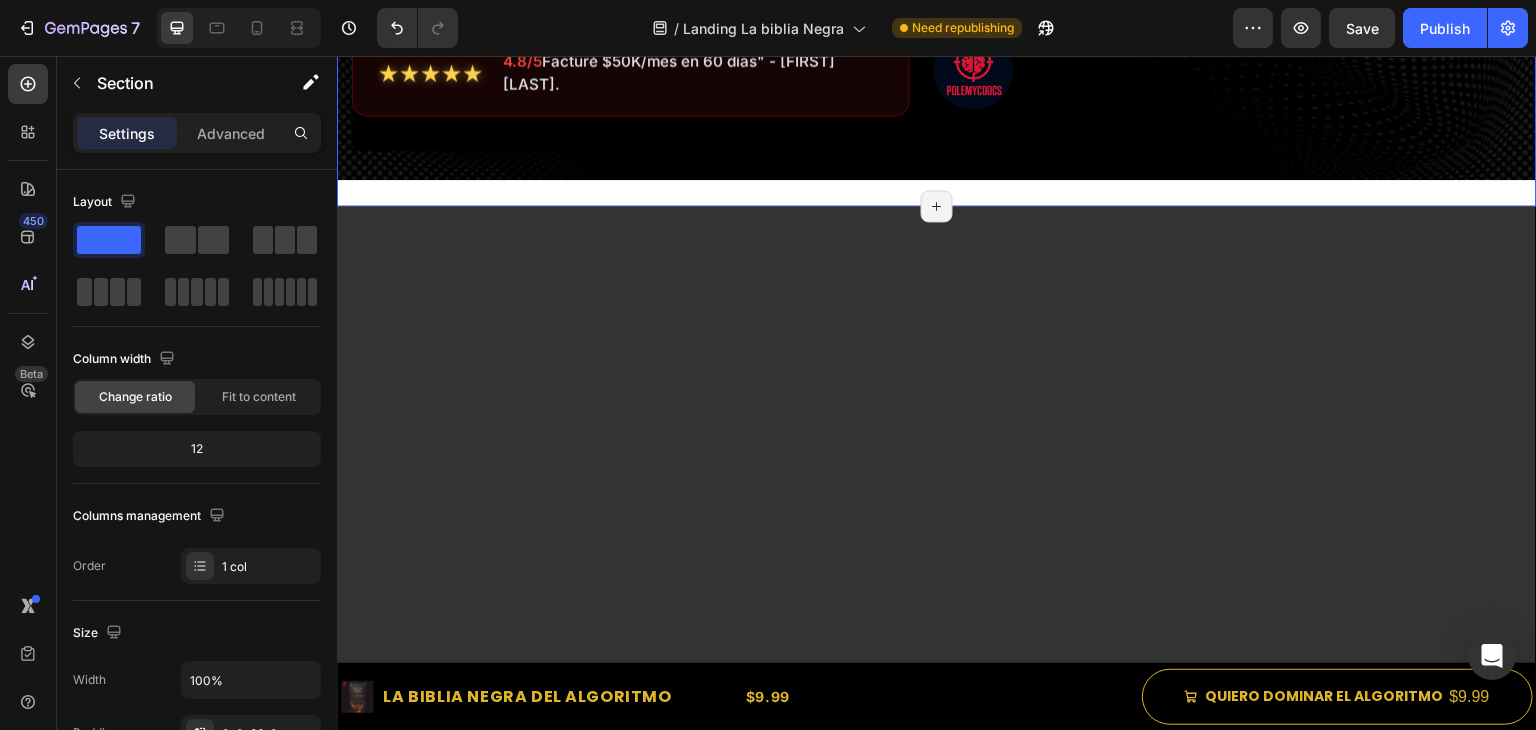 click on "🔥 ODIAN ESTO LOS GURÚS Text Block El único manual que documenta  las configuraciones reales  que usan los Advertisers del  0.1% Heading Incluyendo las que mataron 23 cuentas publicitarias pero que generaron mas de 18M. Text Block QUIERO EL MÍO Button
7-Días de Garantía Absoluta  Item List
★★★★★
4.8/5  (247 reseñas) •
"Facturé $50K/mes en 60 días" - [FIRST] [LAST]
Custom Code Image Row Image Row Hero Banner Section 3/25 Page has reached Shopify’s 25 section-limit Page has reached Shopify’s 25 section-limit" at bounding box center (937, -99) 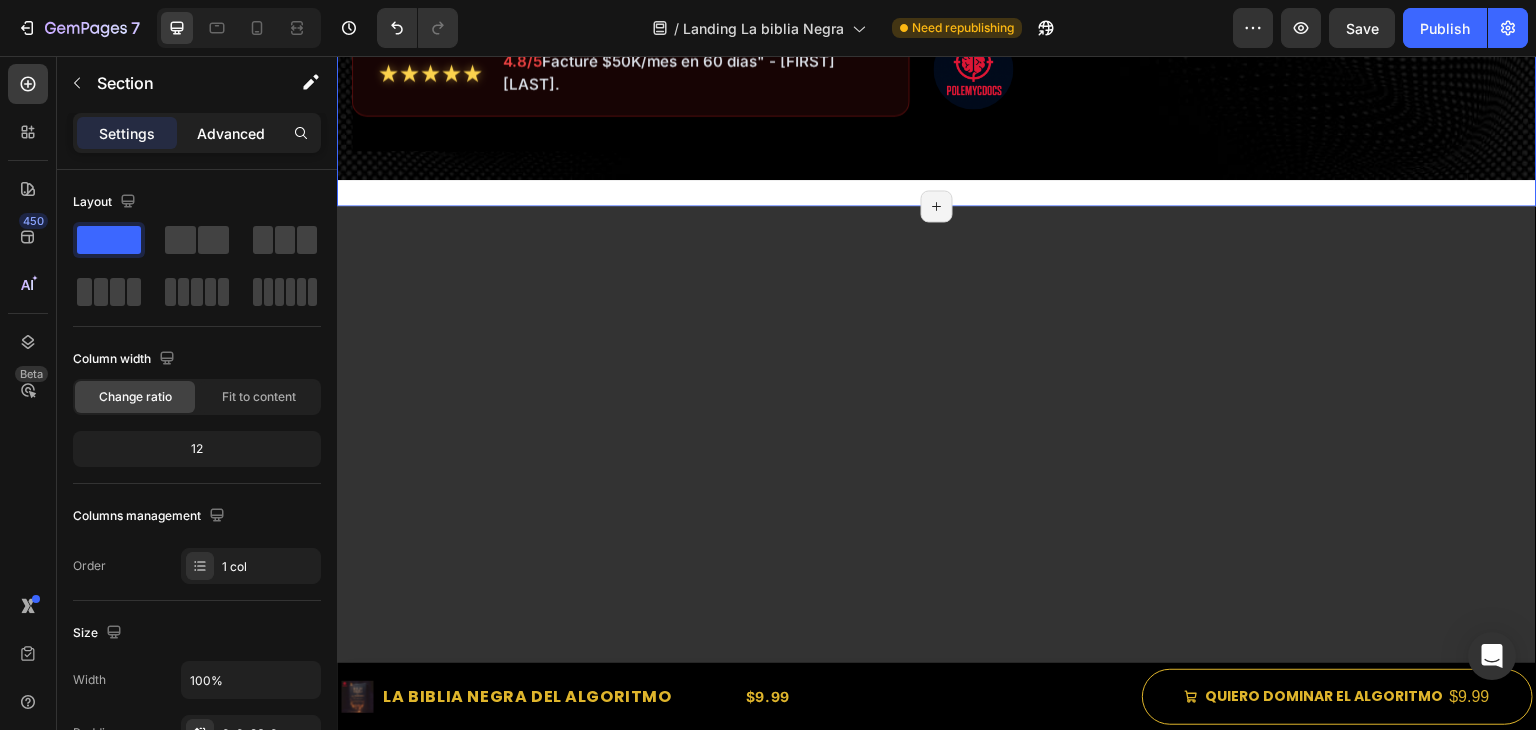 click on "Advanced" at bounding box center (231, 133) 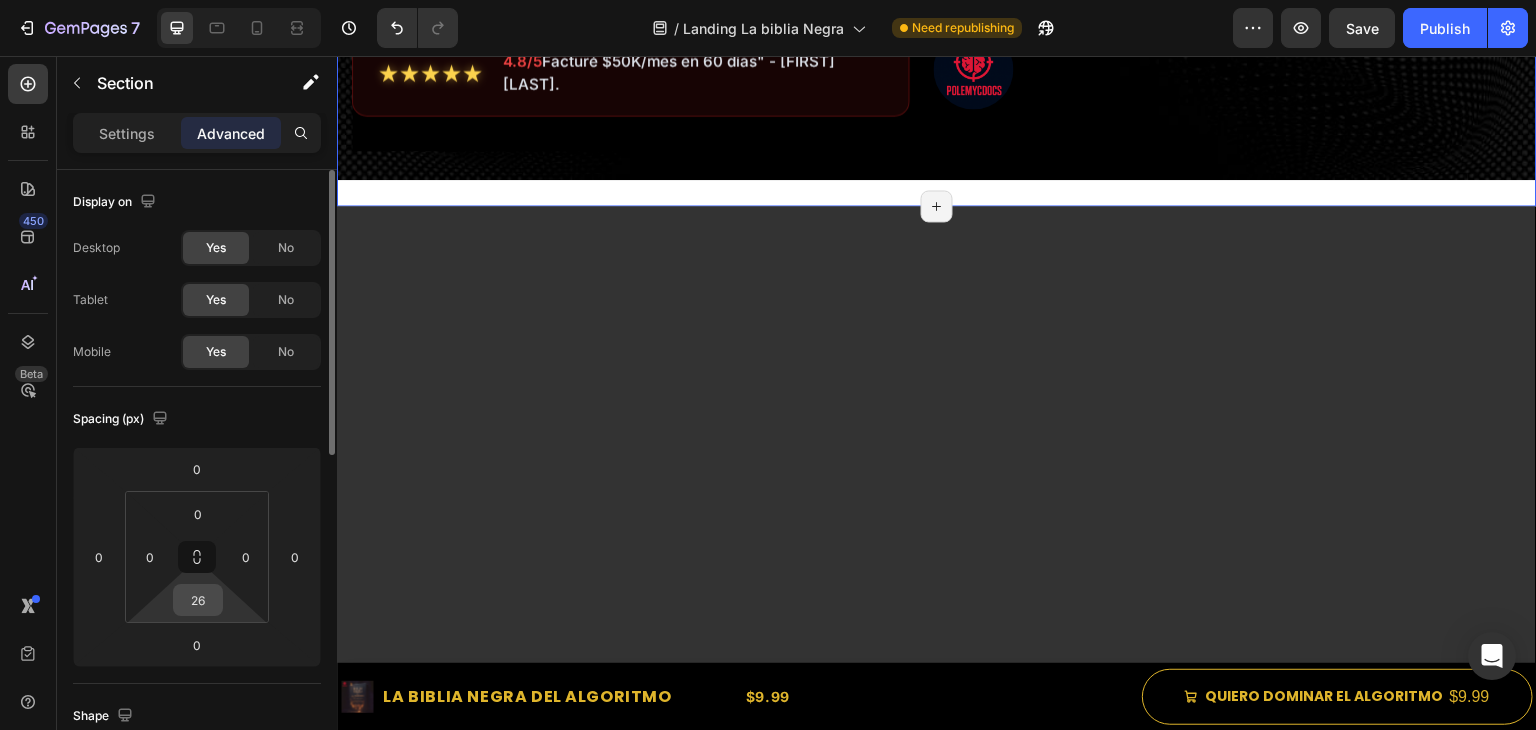 click on "26" at bounding box center [198, 600] 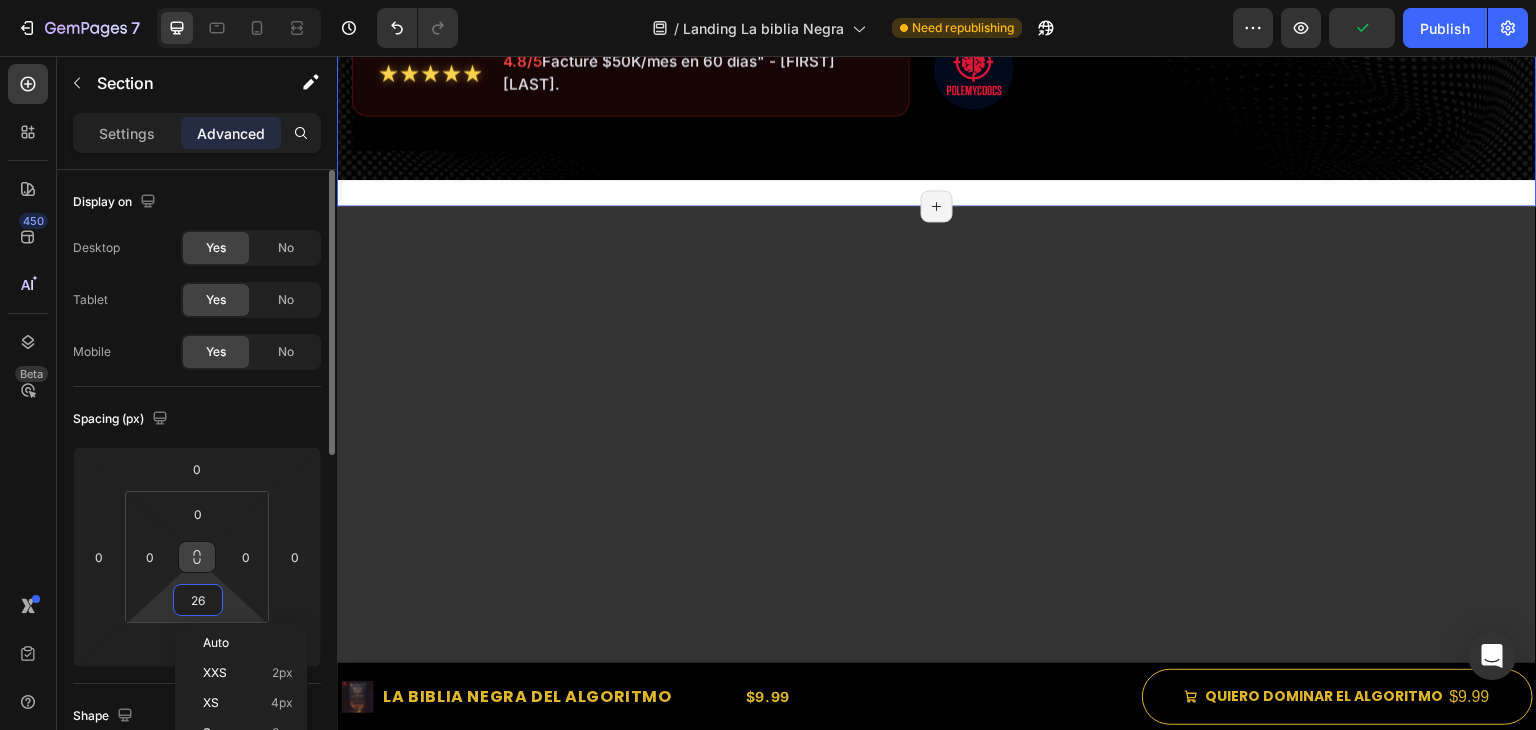 type 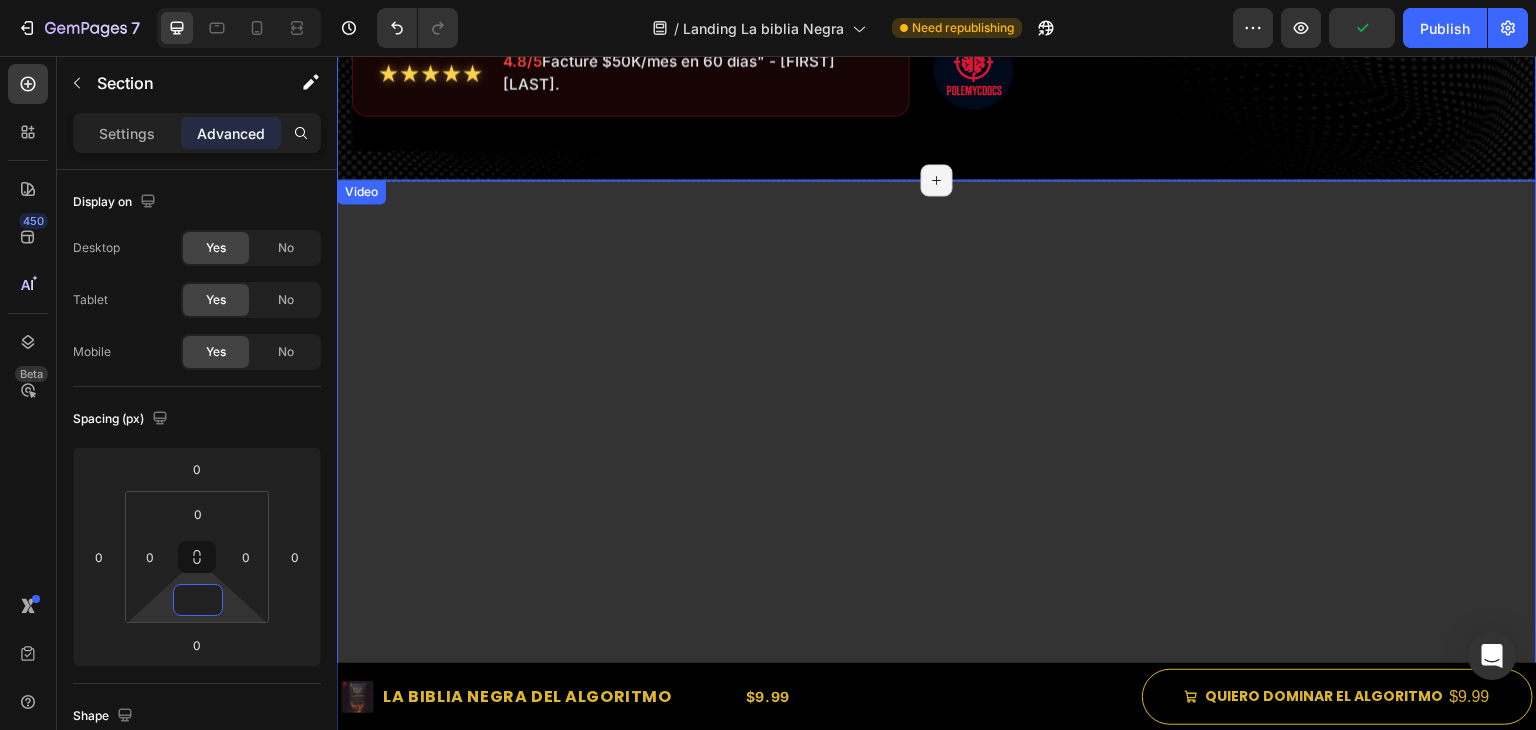 click at bounding box center [937, 517] 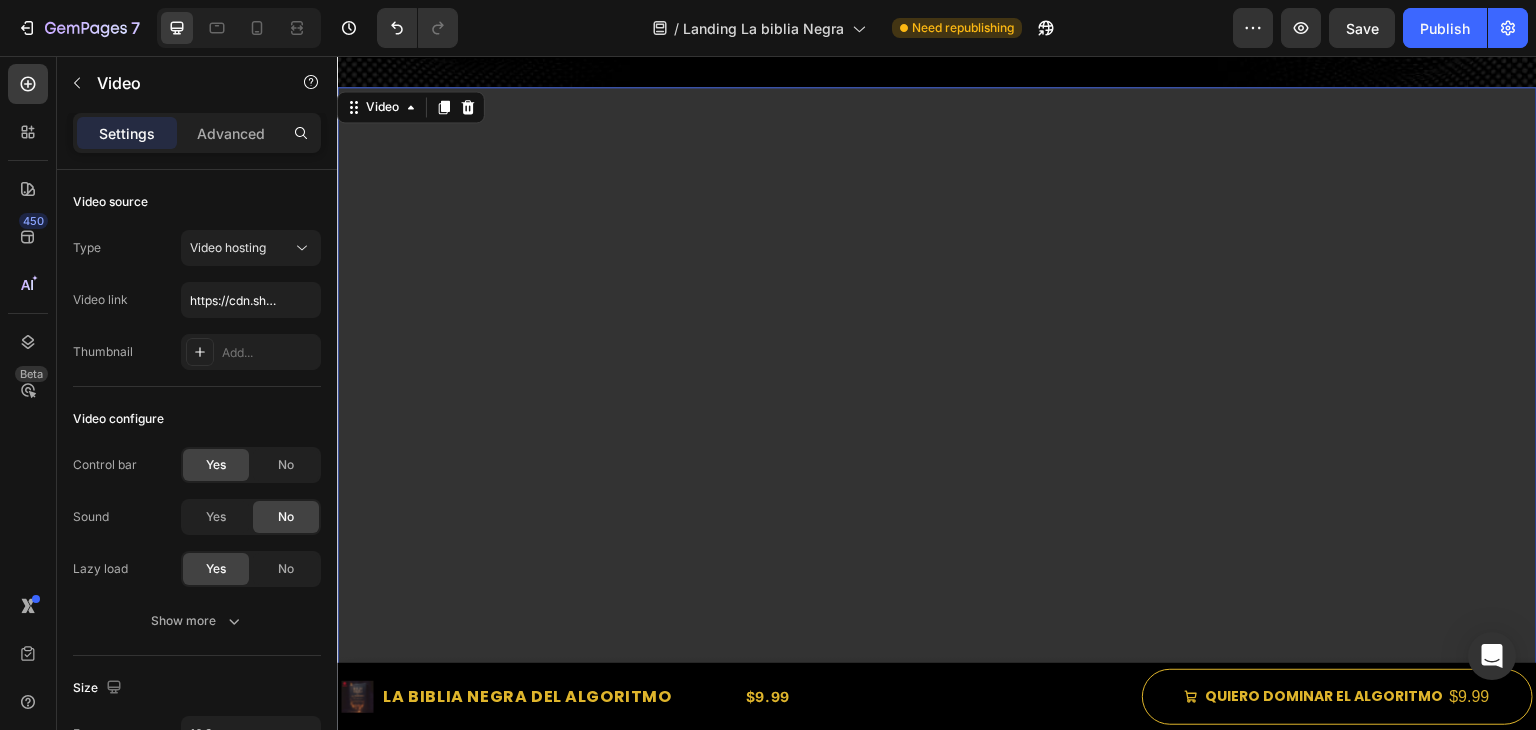 scroll, scrollTop: 700, scrollLeft: 0, axis: vertical 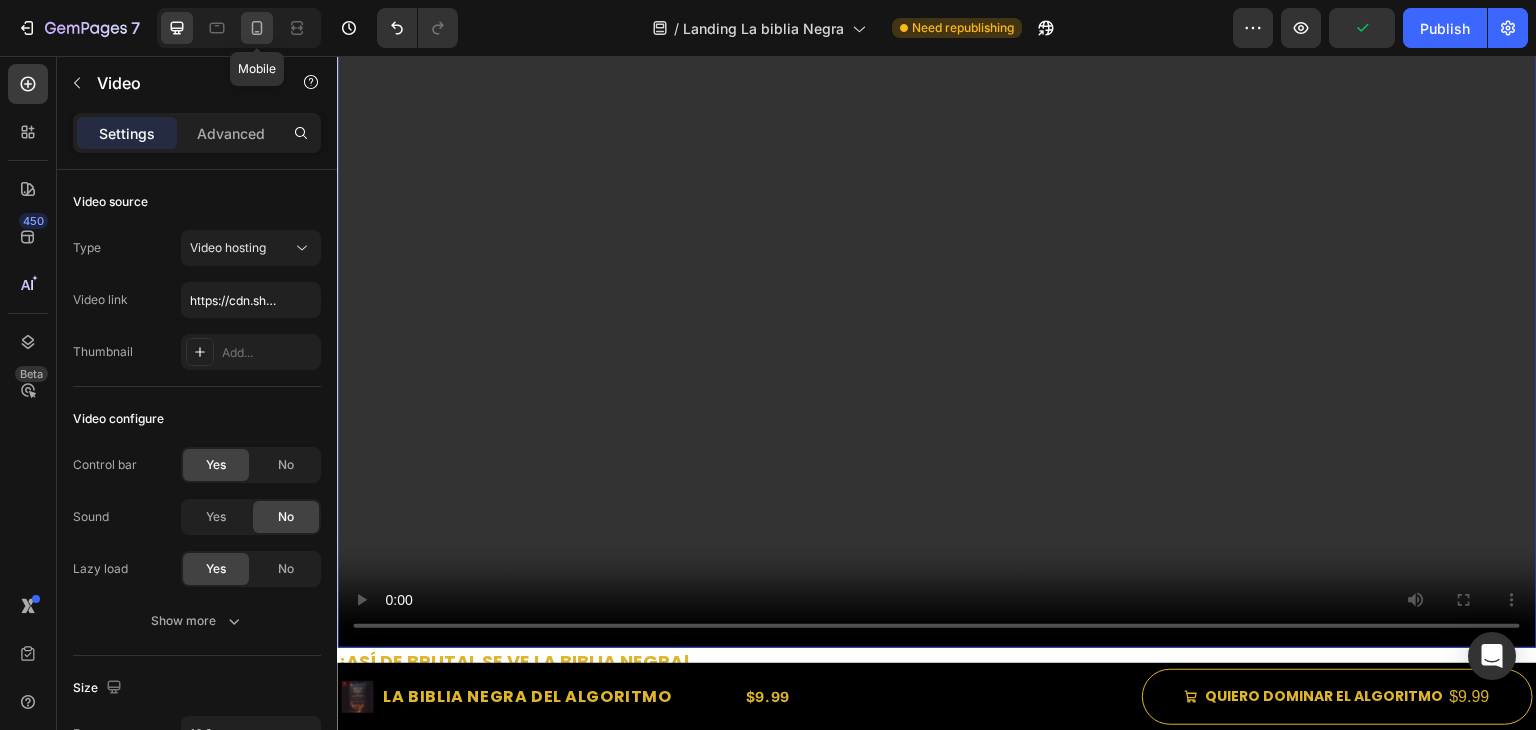 click 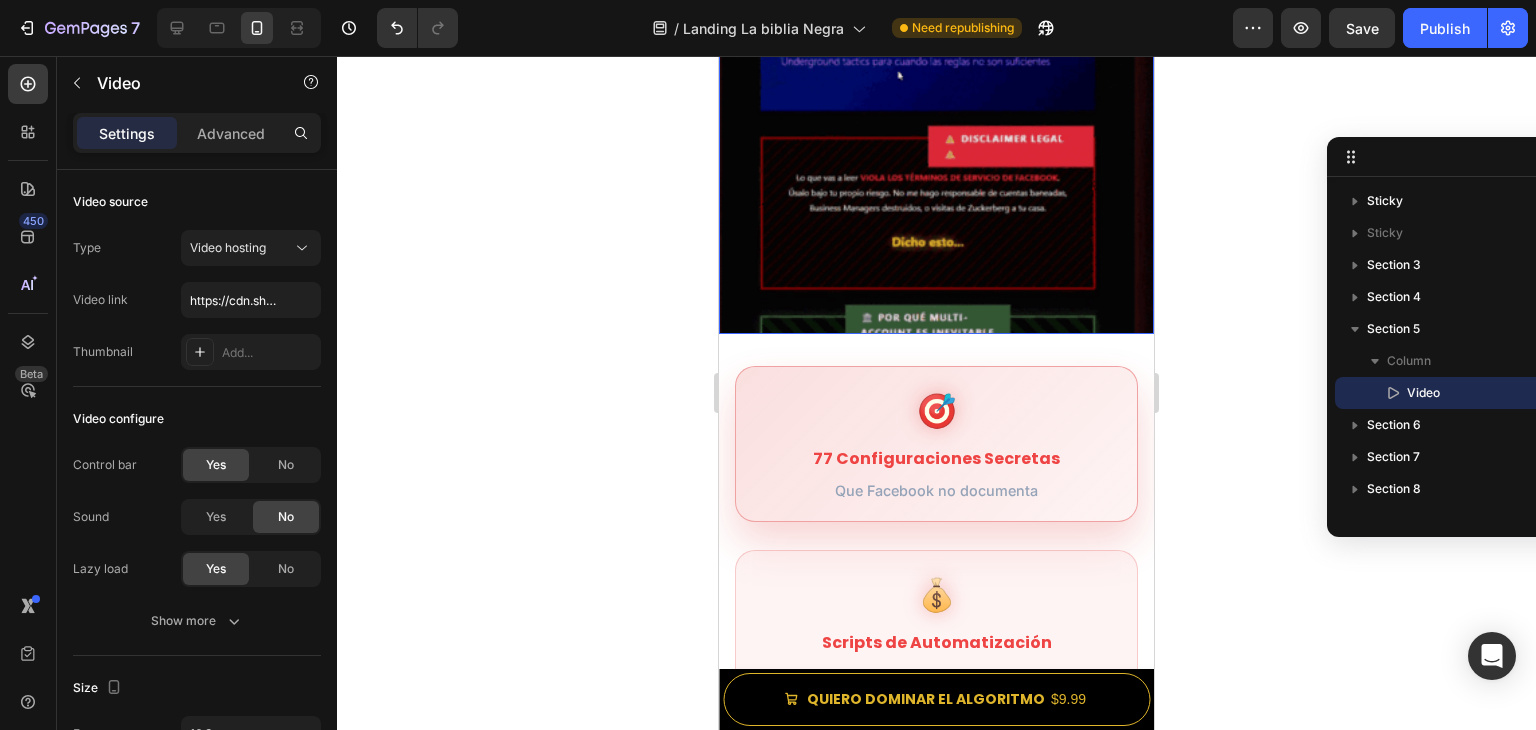 scroll, scrollTop: 500, scrollLeft: 0, axis: vertical 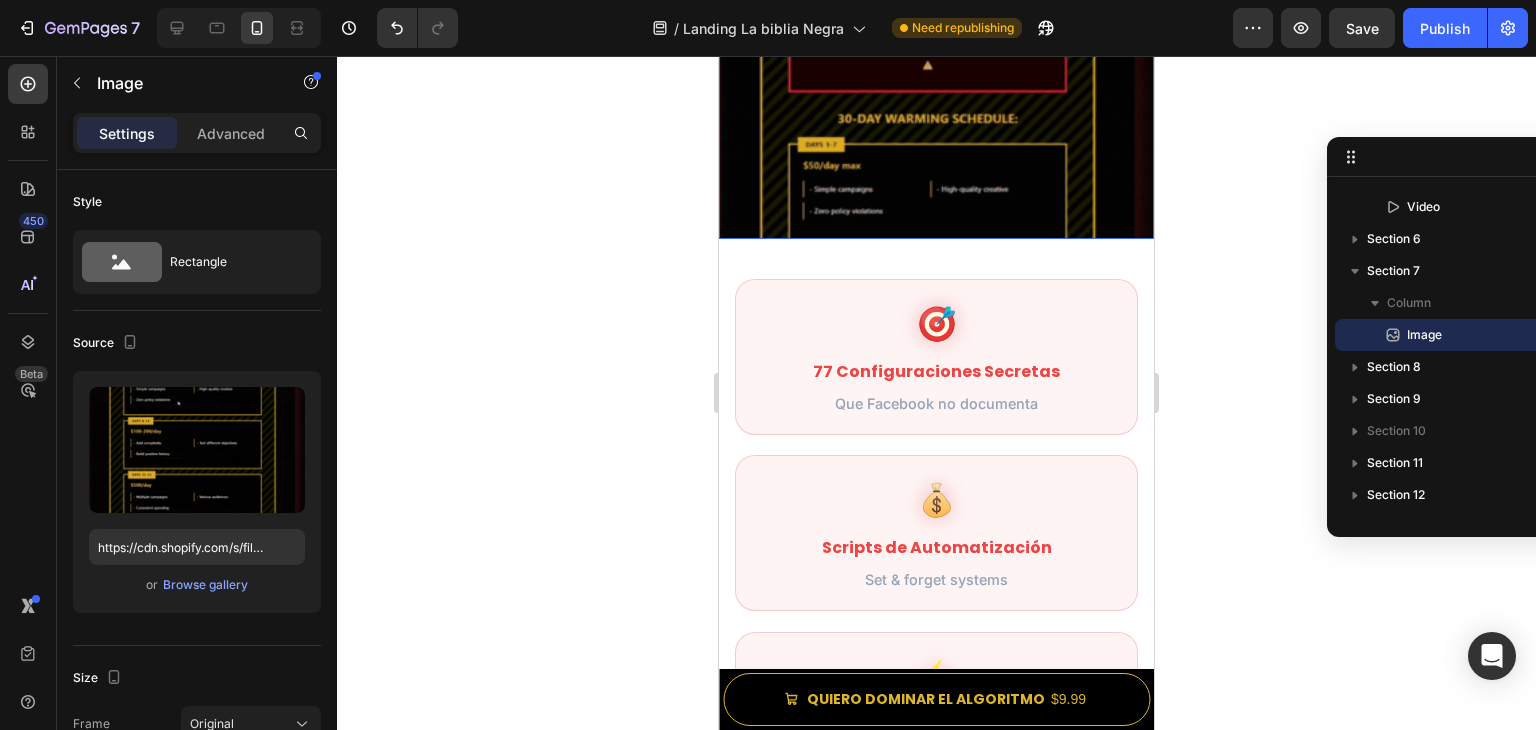 click at bounding box center (936, 76) 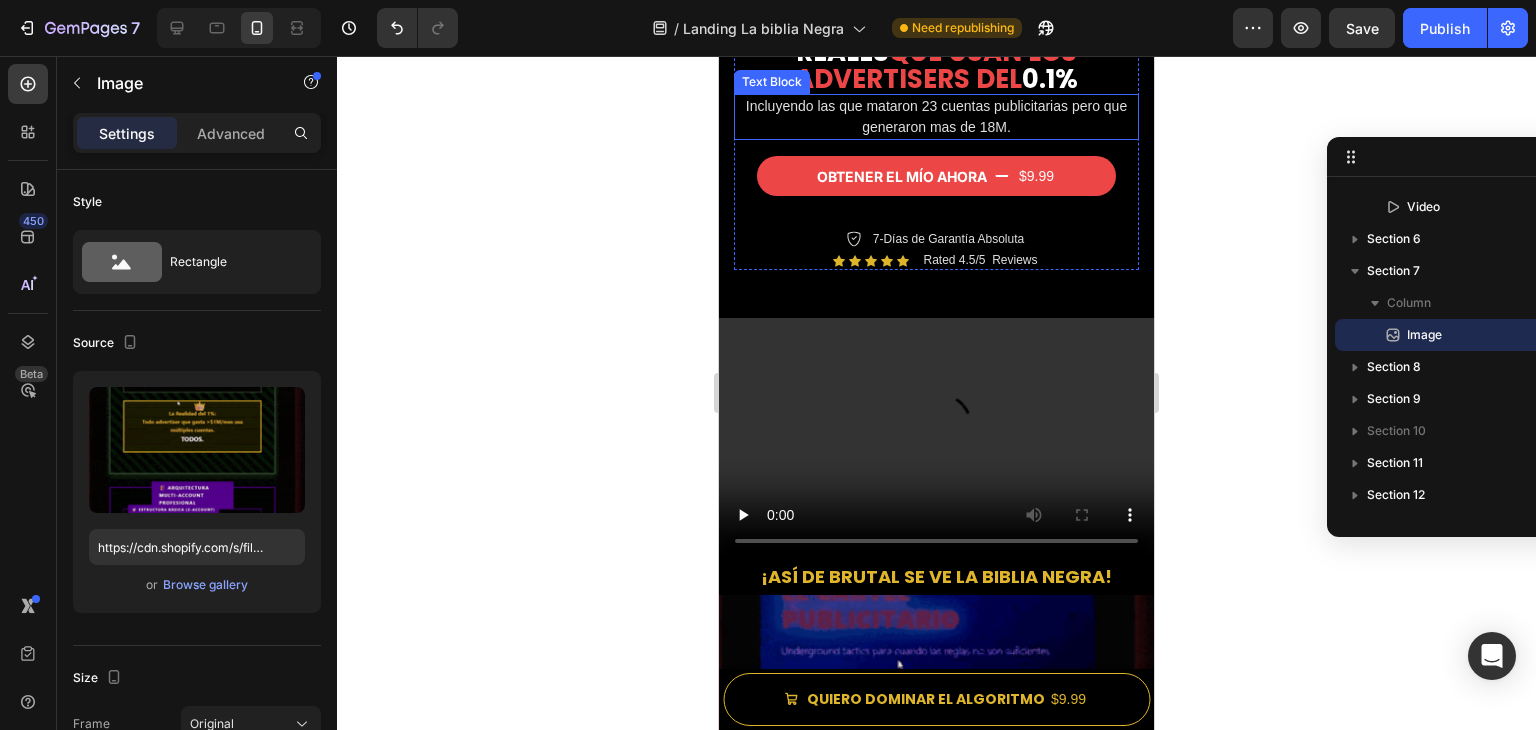 scroll, scrollTop: 600, scrollLeft: 0, axis: vertical 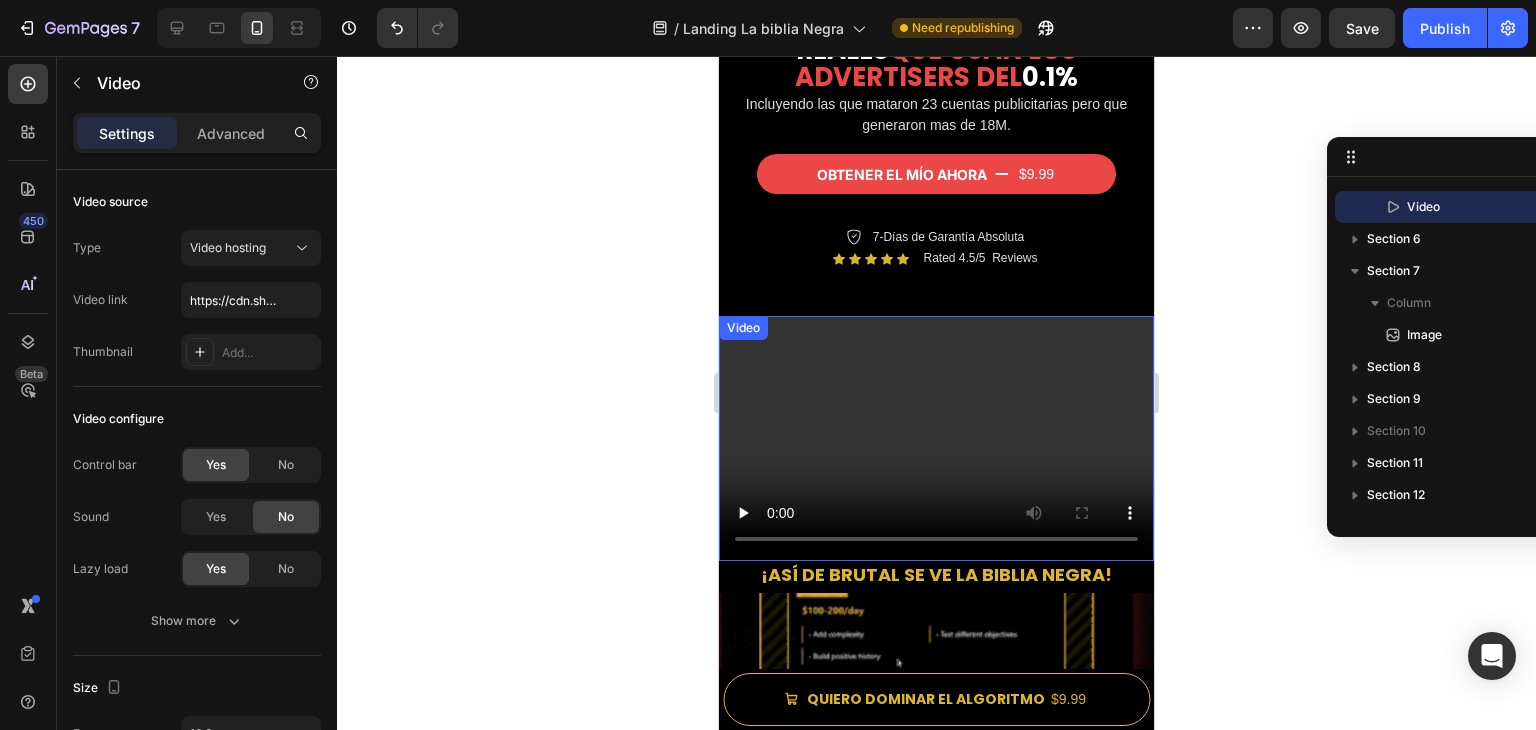 click at bounding box center [936, 438] 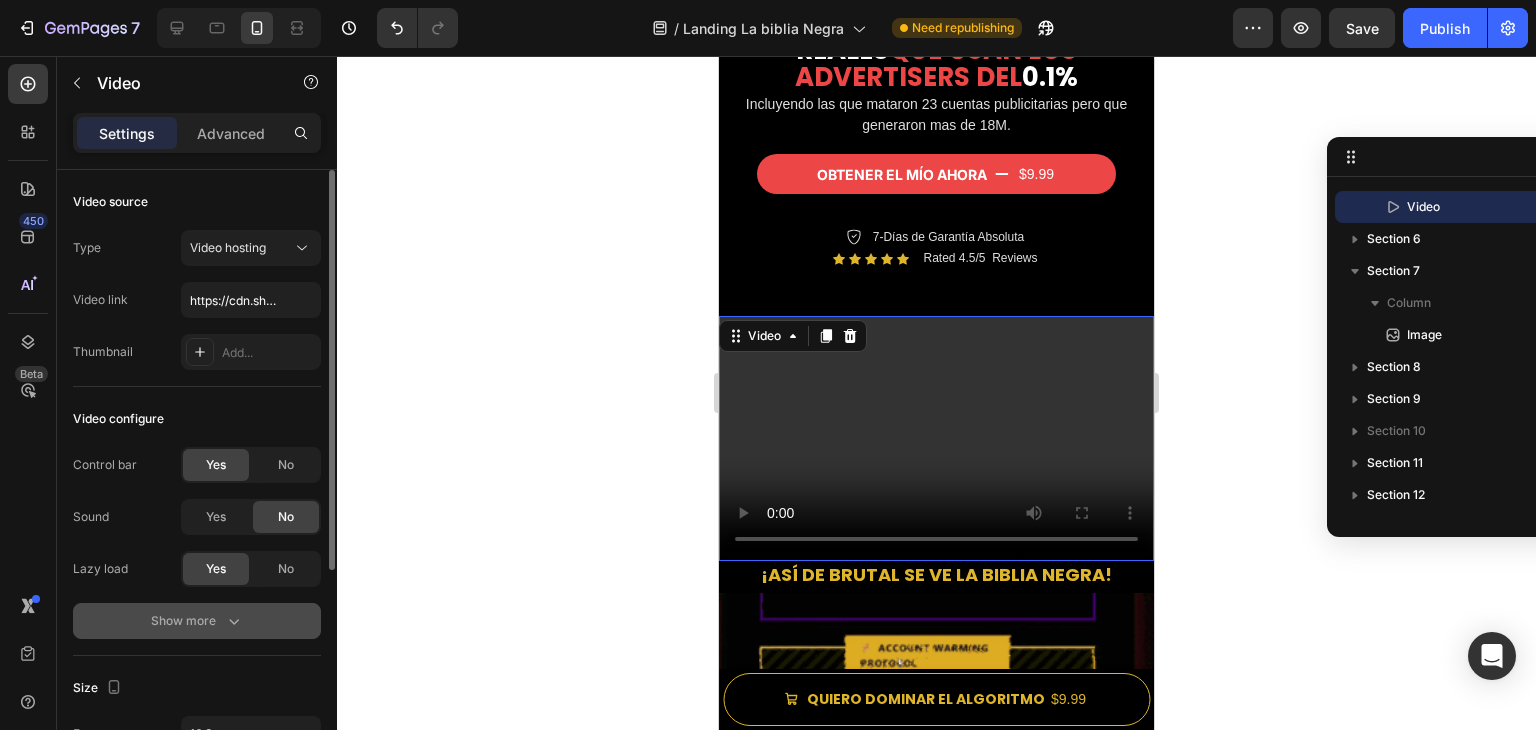 click on "Show more" at bounding box center [197, 621] 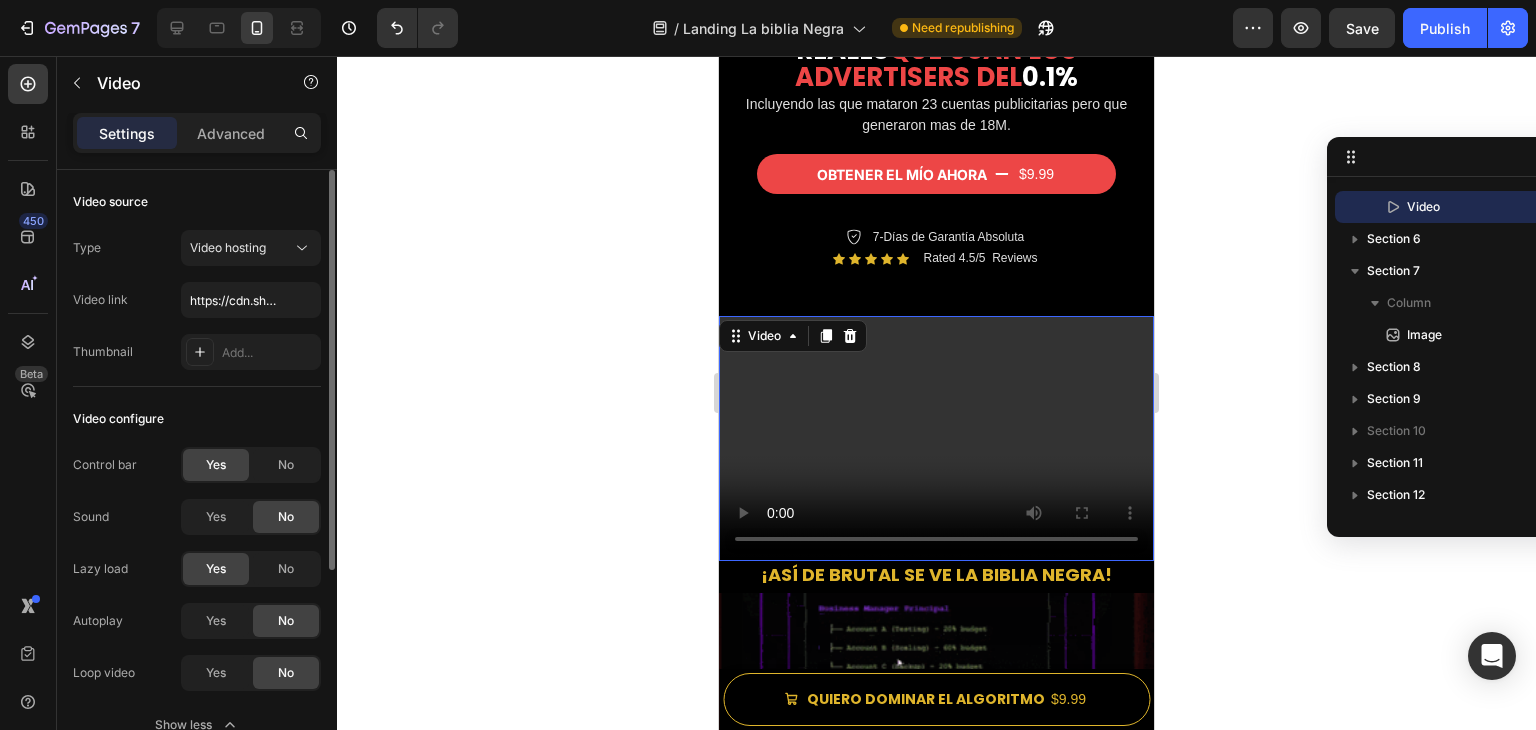 scroll, scrollTop: 100, scrollLeft: 0, axis: vertical 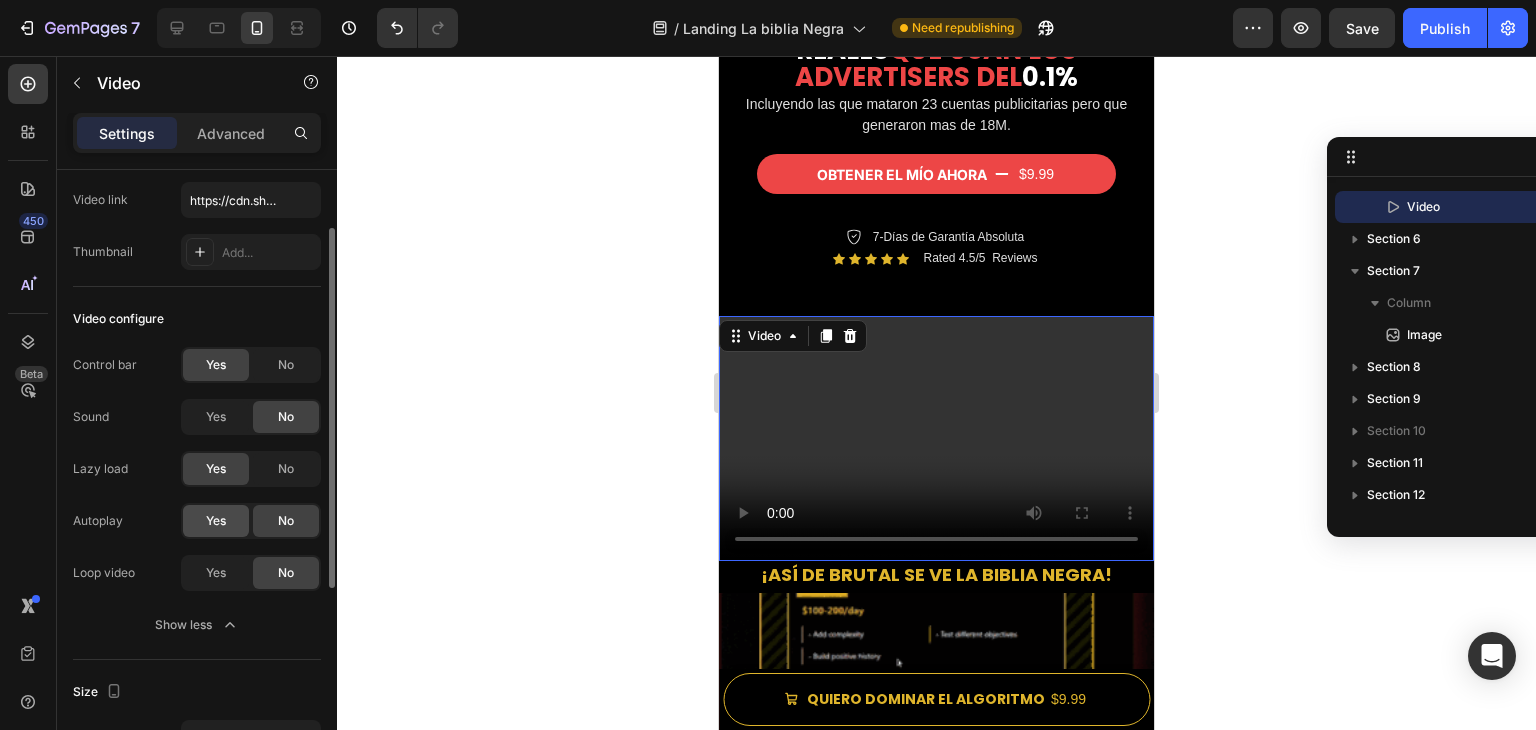 click on "Yes" 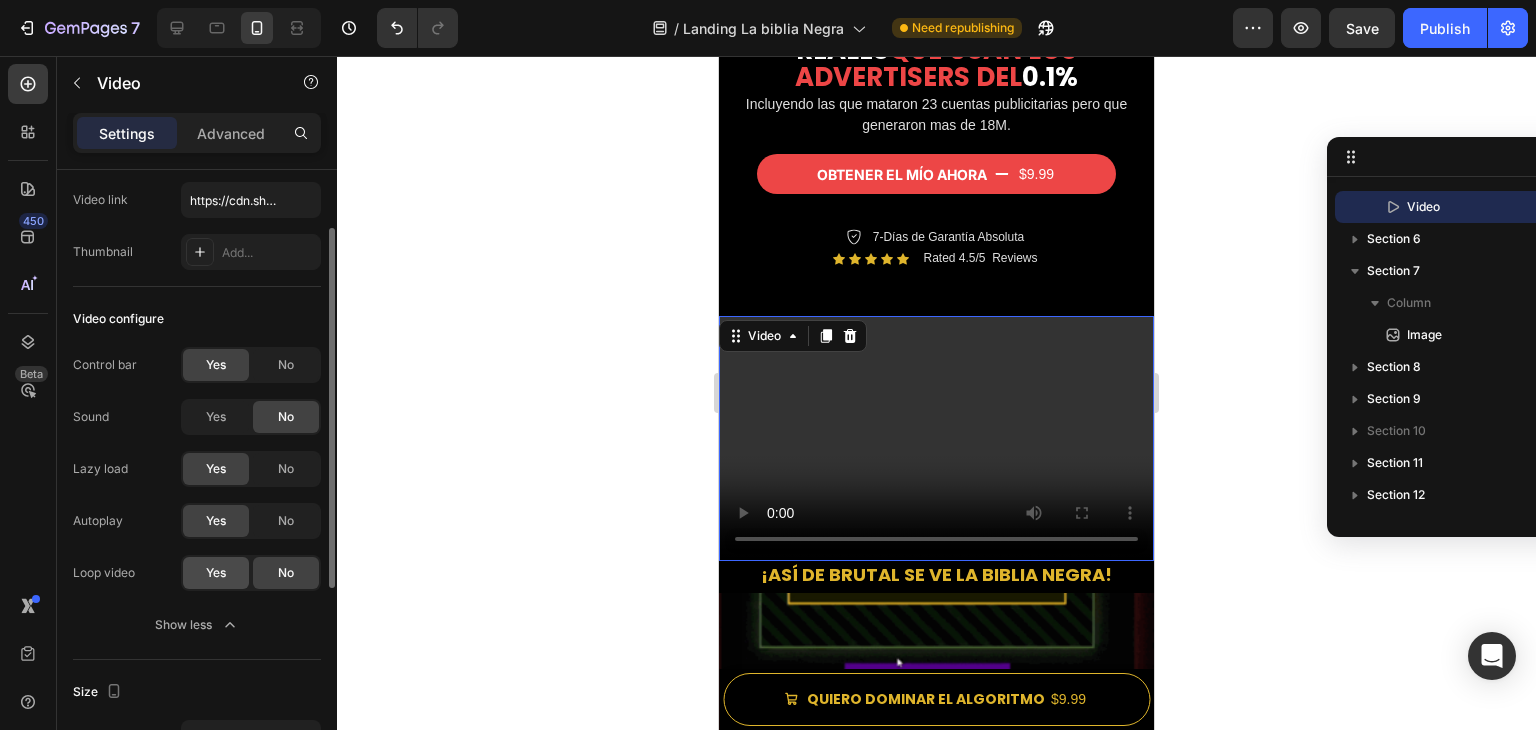 click on "Yes" 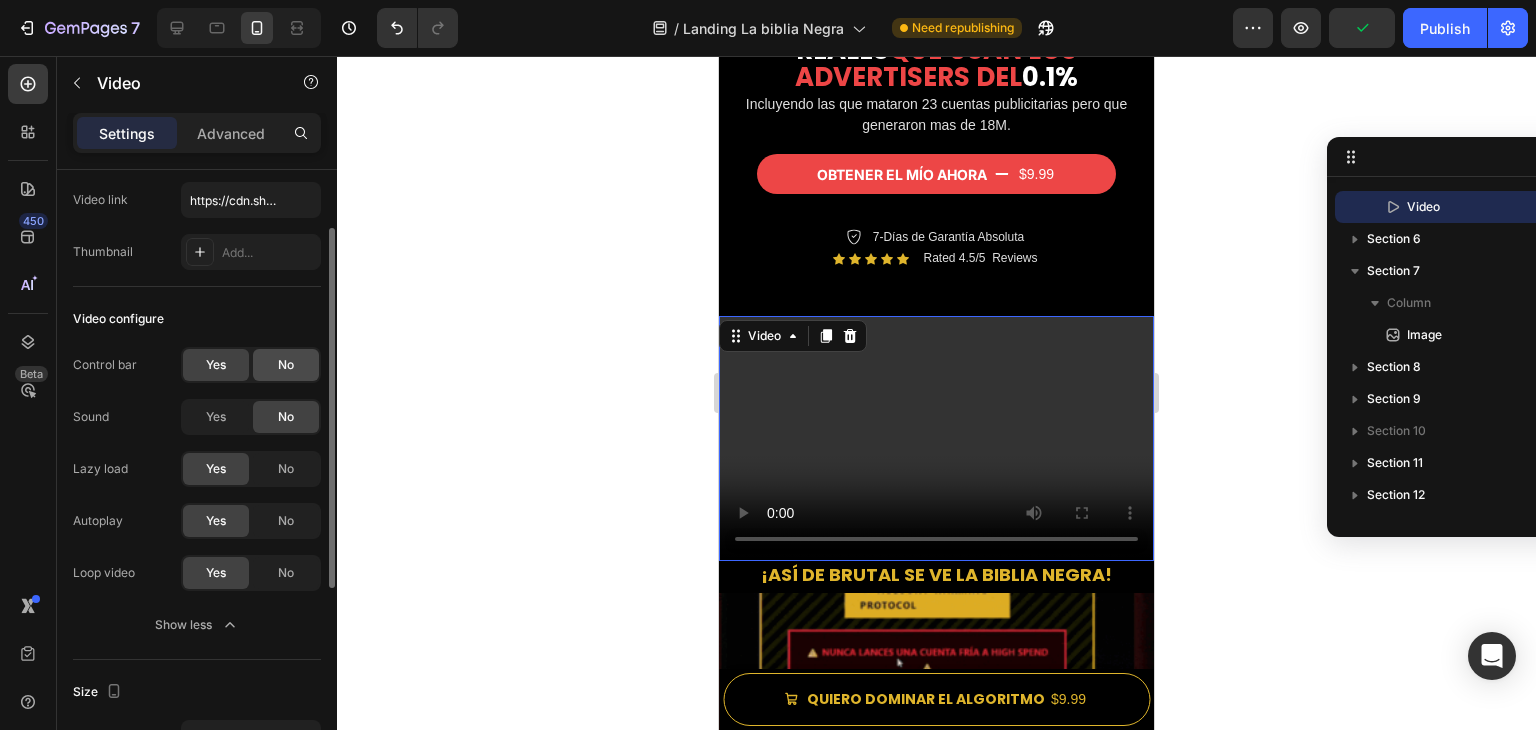 click on "No" 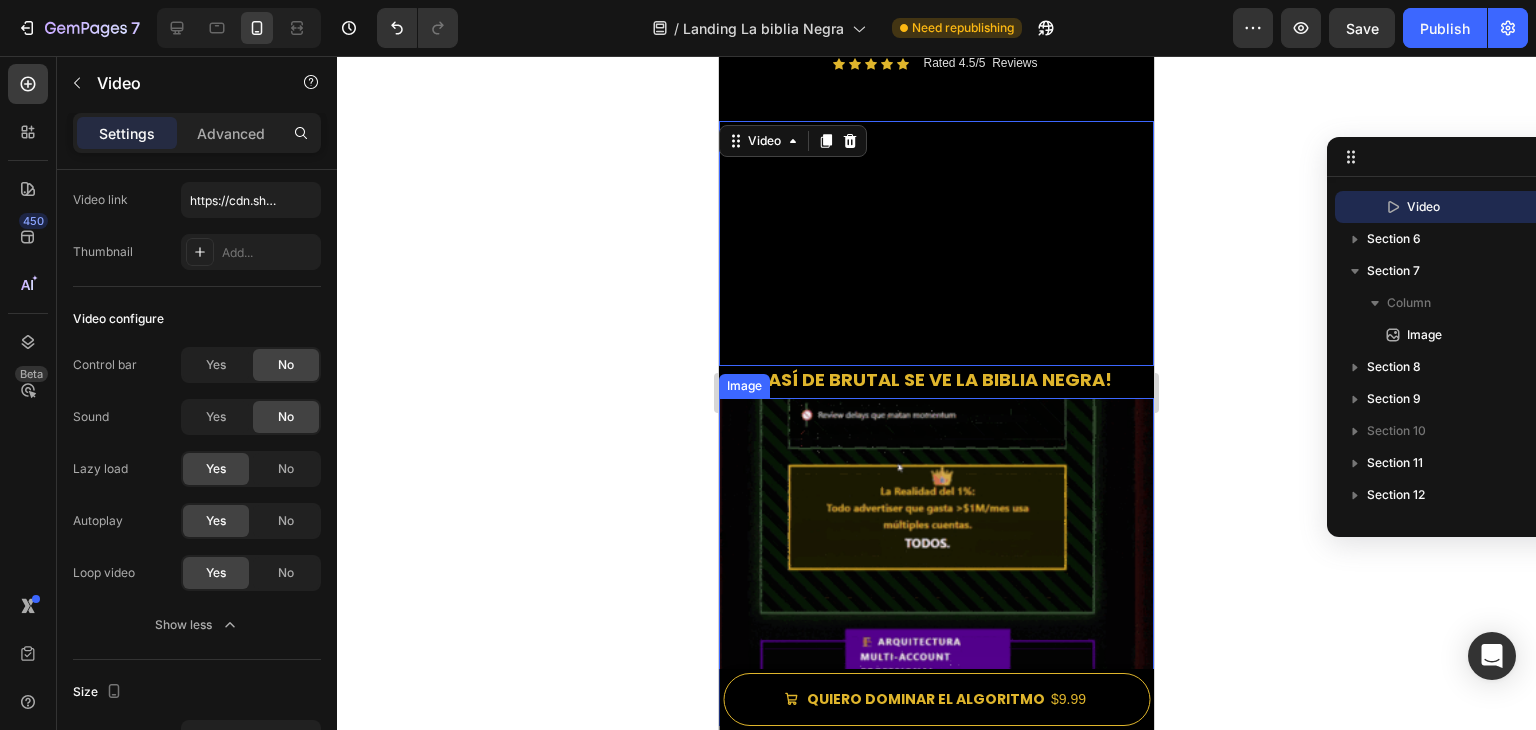 scroll, scrollTop: 800, scrollLeft: 0, axis: vertical 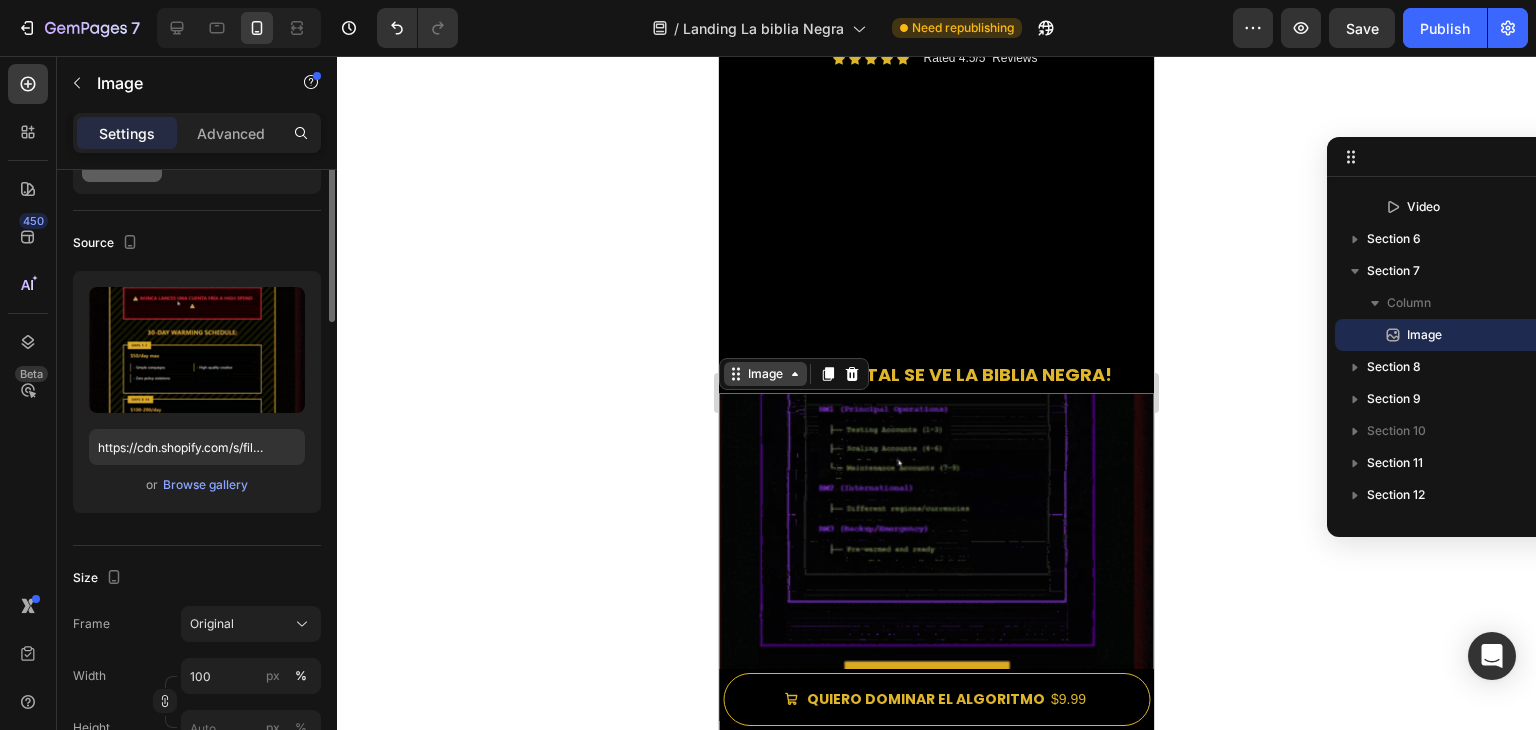 click on "Image" at bounding box center [794, 374] 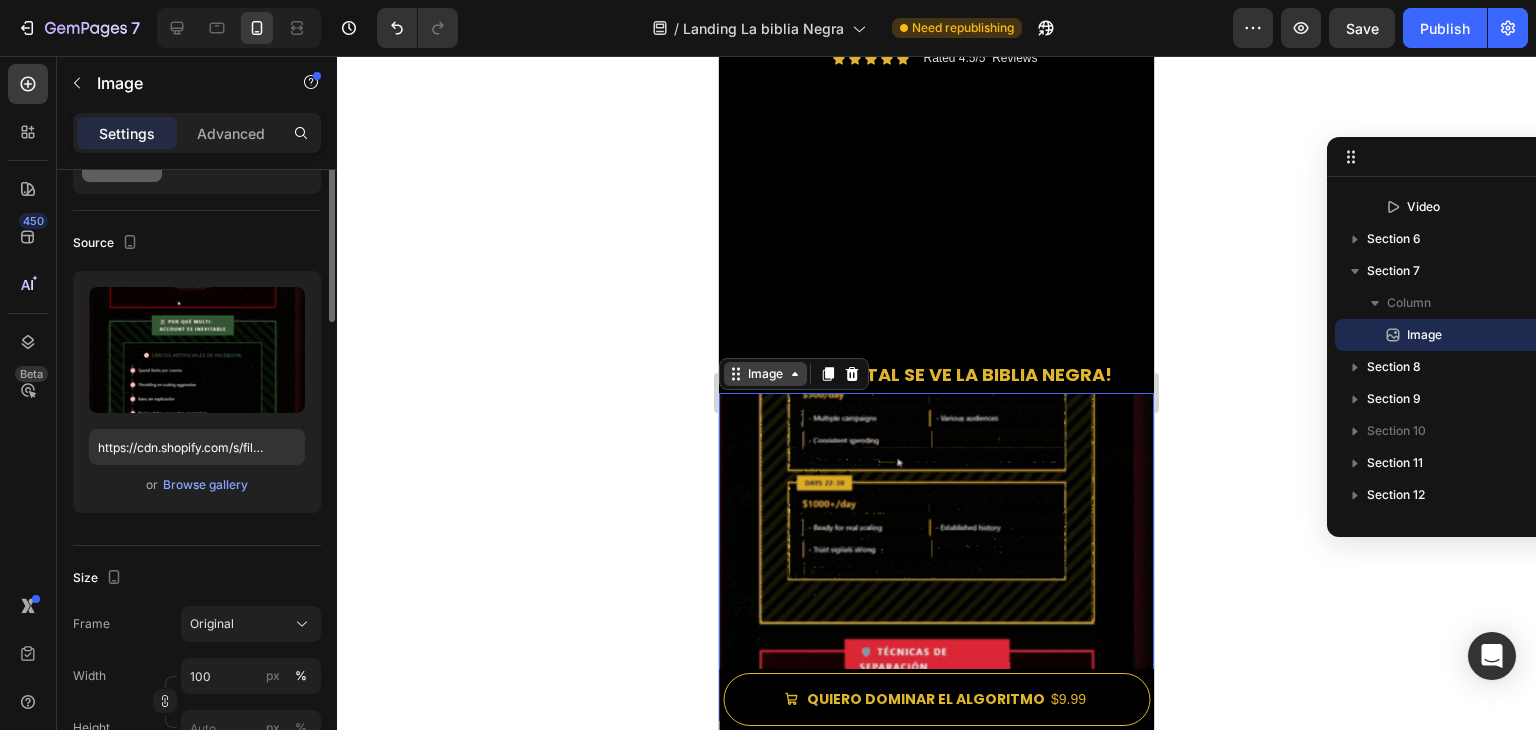 scroll, scrollTop: 0, scrollLeft: 0, axis: both 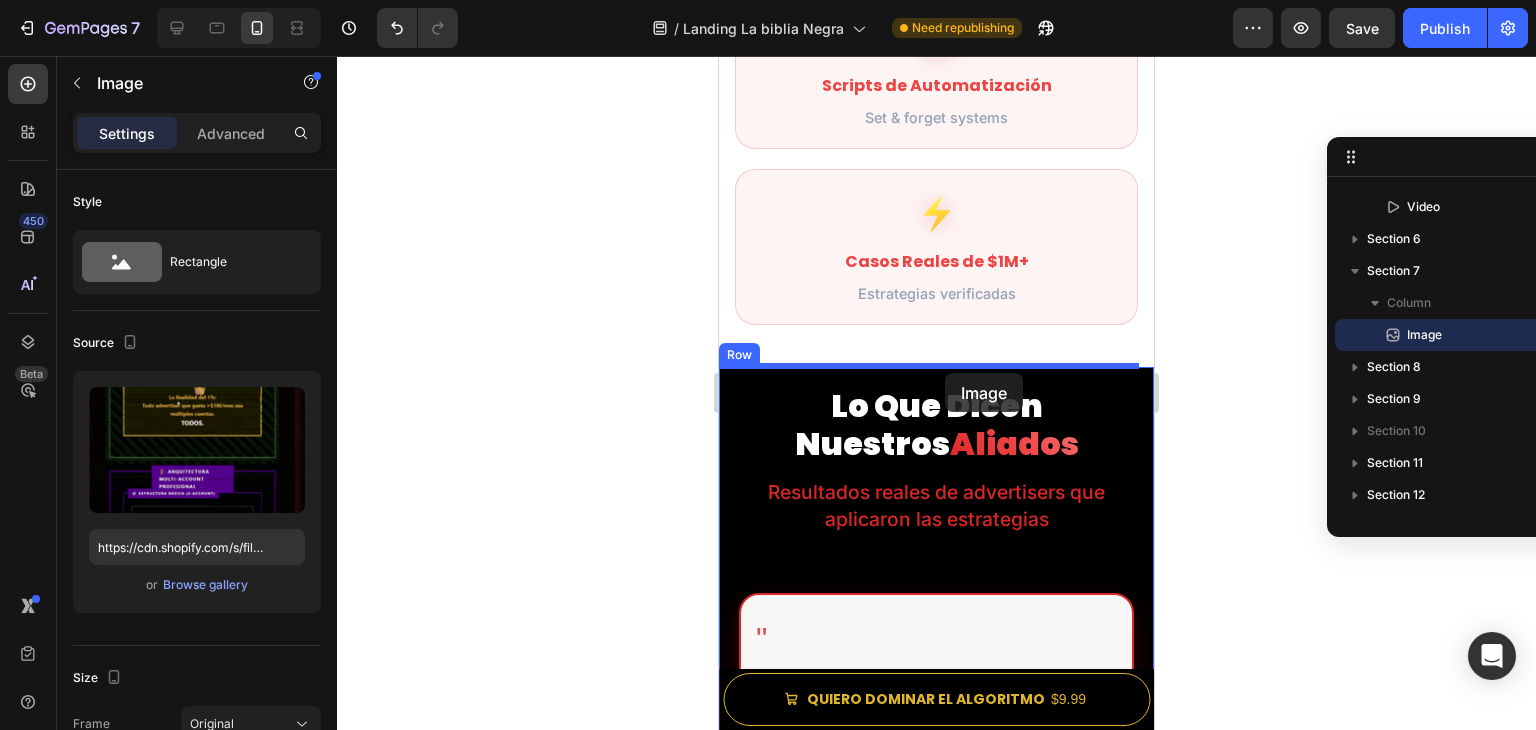 drag, startPoint x: 736, startPoint y: 245, endPoint x: 945, endPoint y: 373, distance: 245.08162 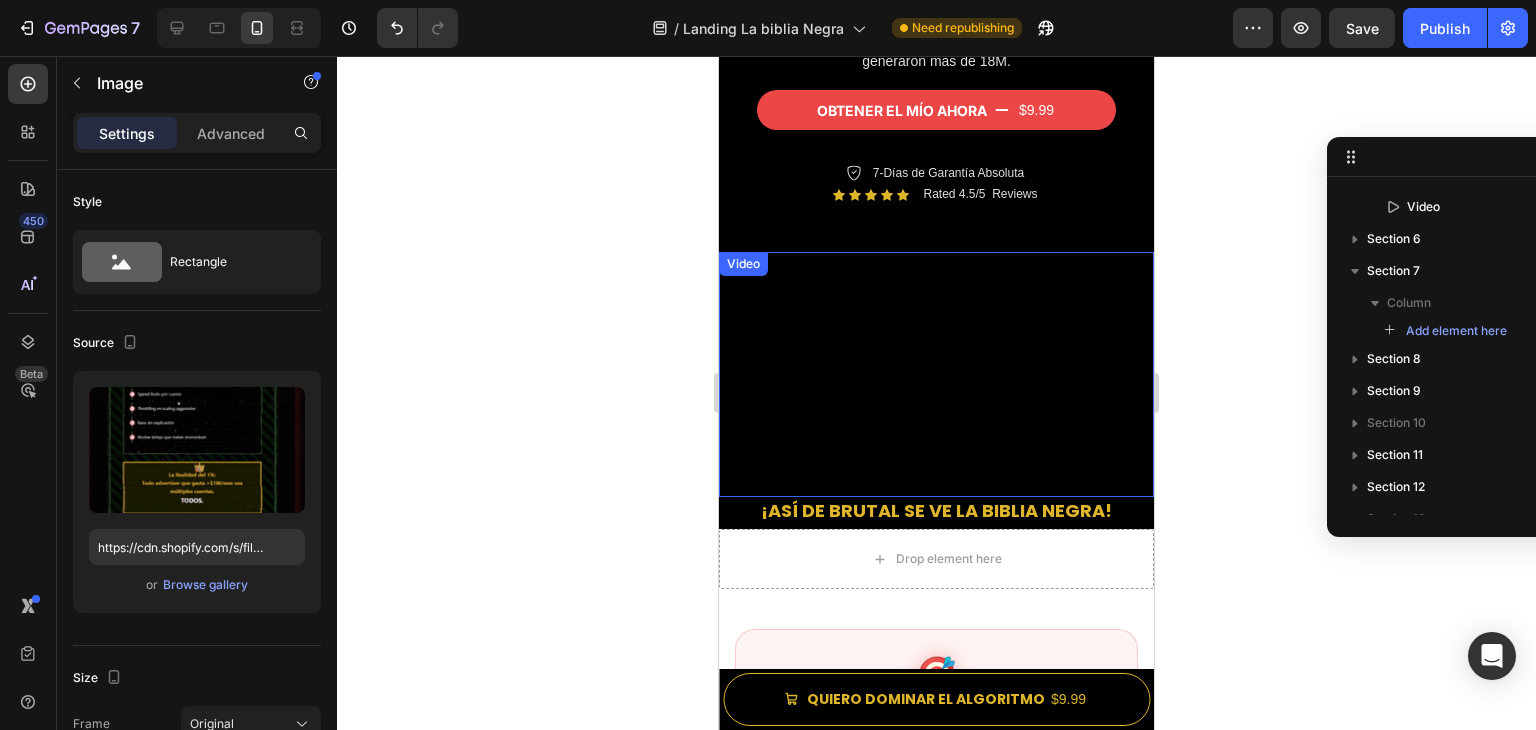 scroll, scrollTop: 700, scrollLeft: 0, axis: vertical 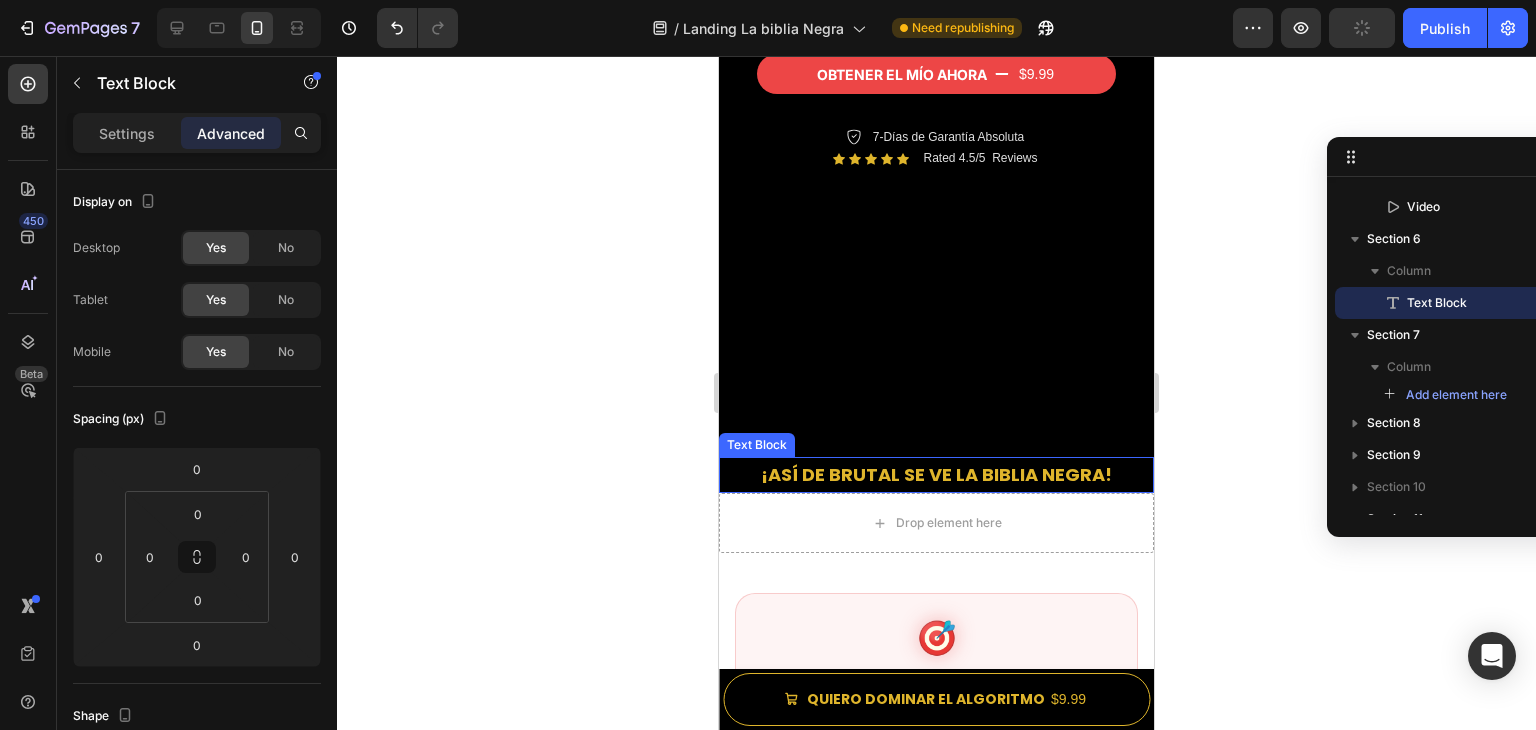 click on "Text Block" at bounding box center (757, 445) 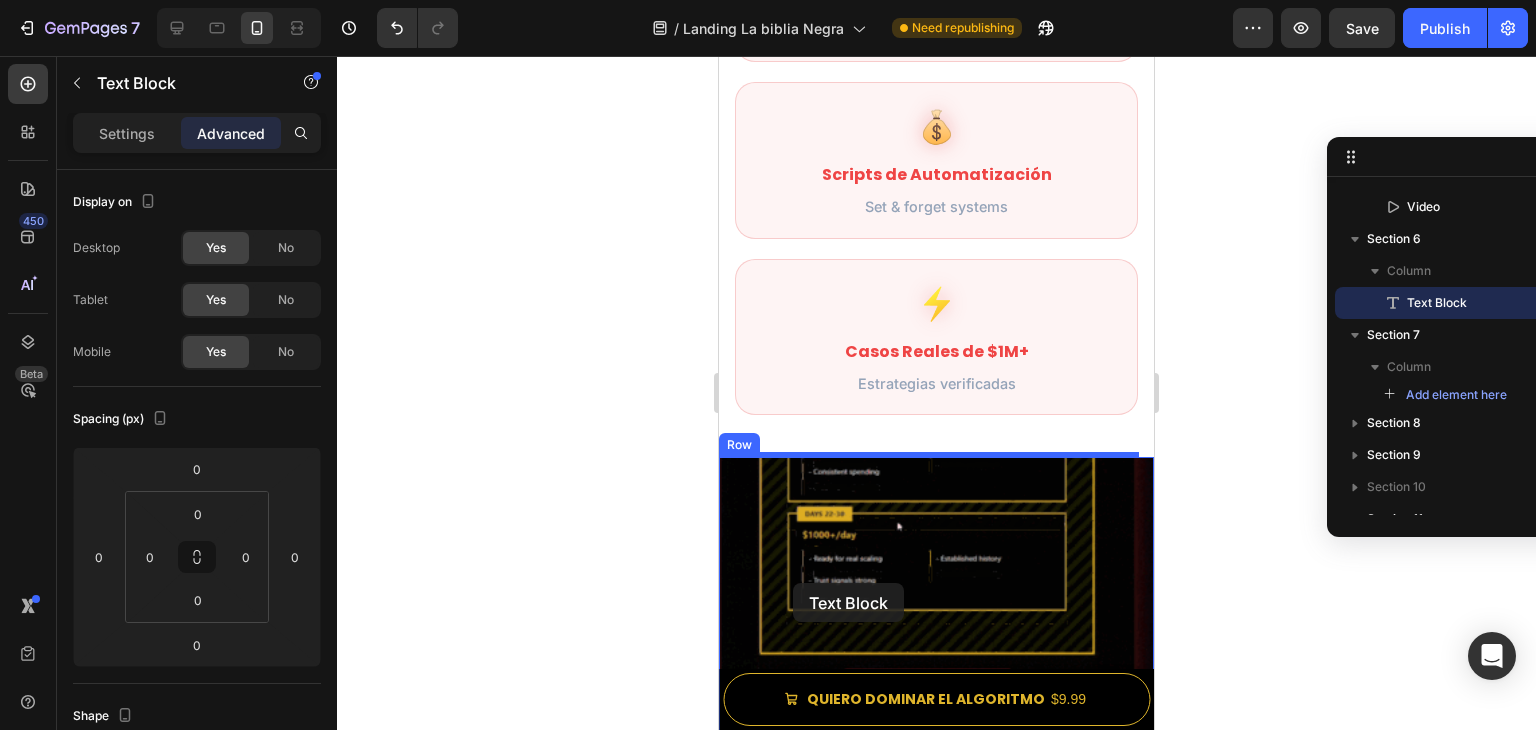 scroll, scrollTop: 1439, scrollLeft: 0, axis: vertical 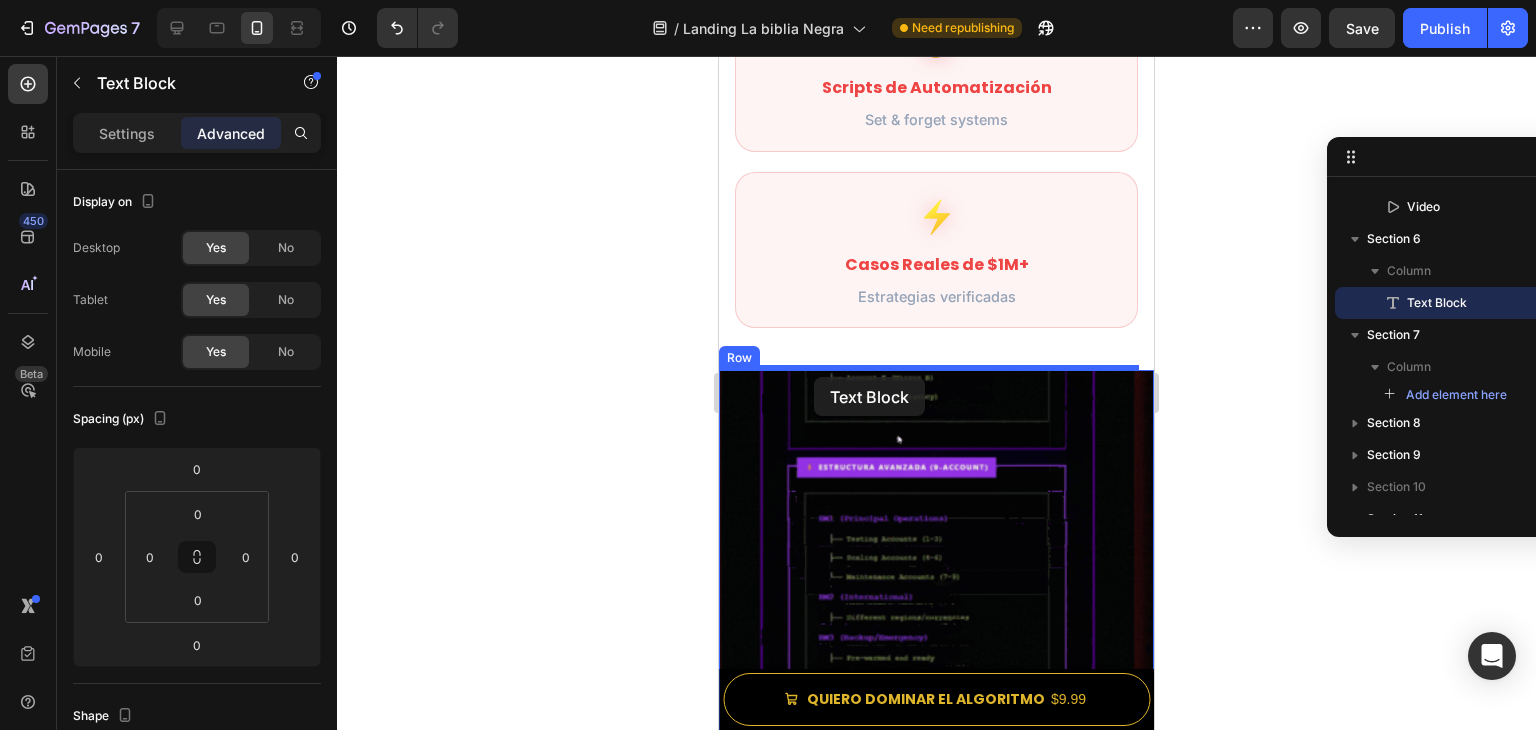 drag, startPoint x: 735, startPoint y: 421, endPoint x: 814, endPoint y: 377, distance: 90.426765 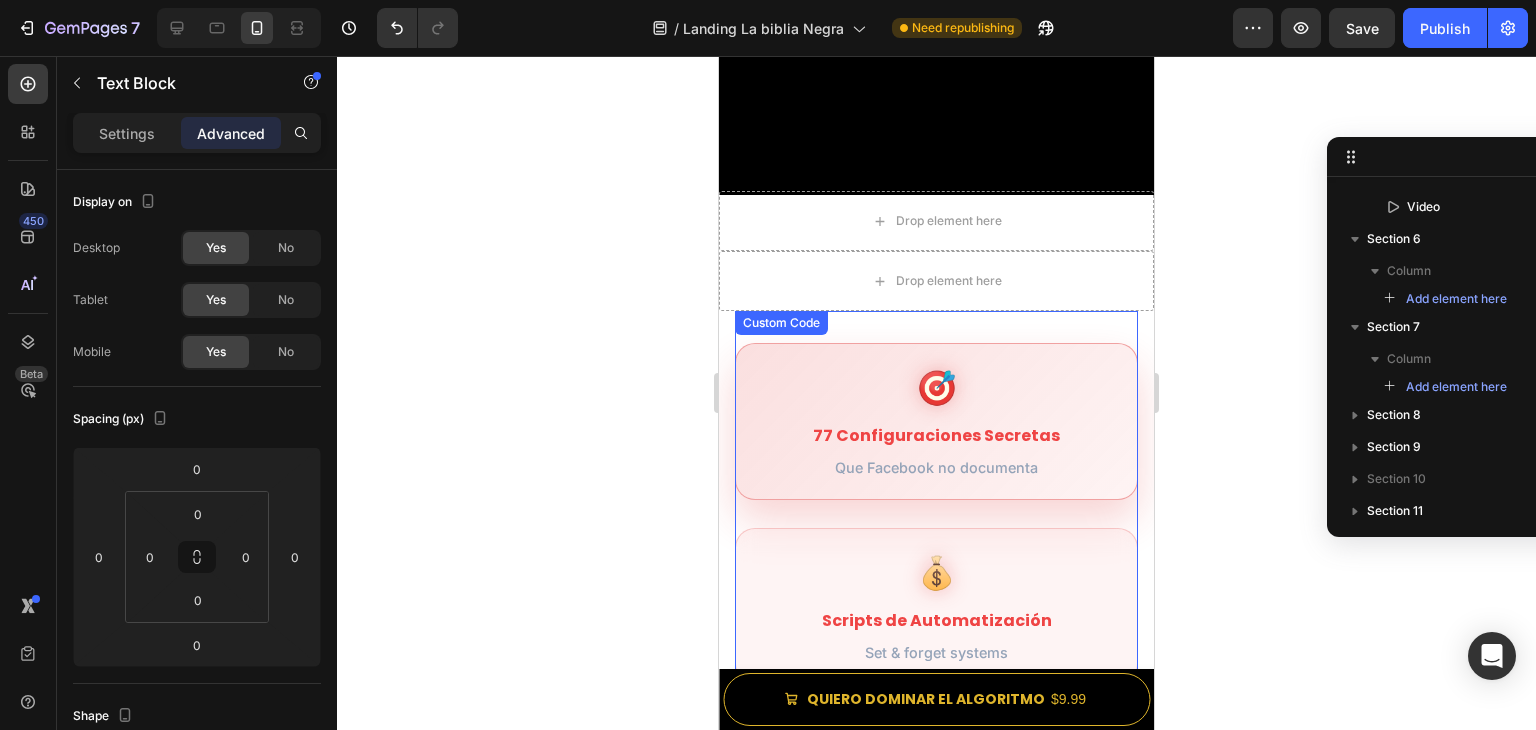 scroll, scrollTop: 839, scrollLeft: 0, axis: vertical 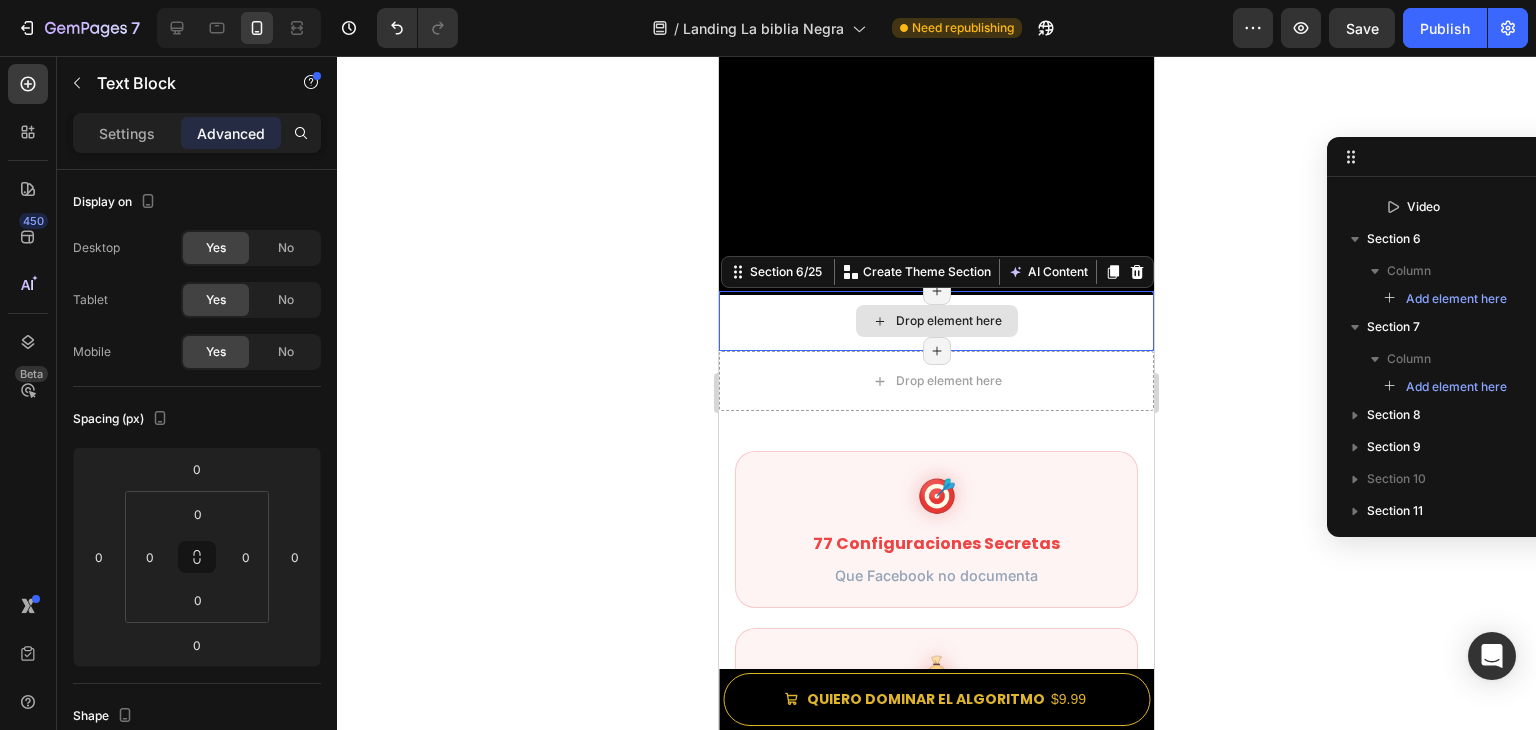 click on "Drop element here" at bounding box center (936, 321) 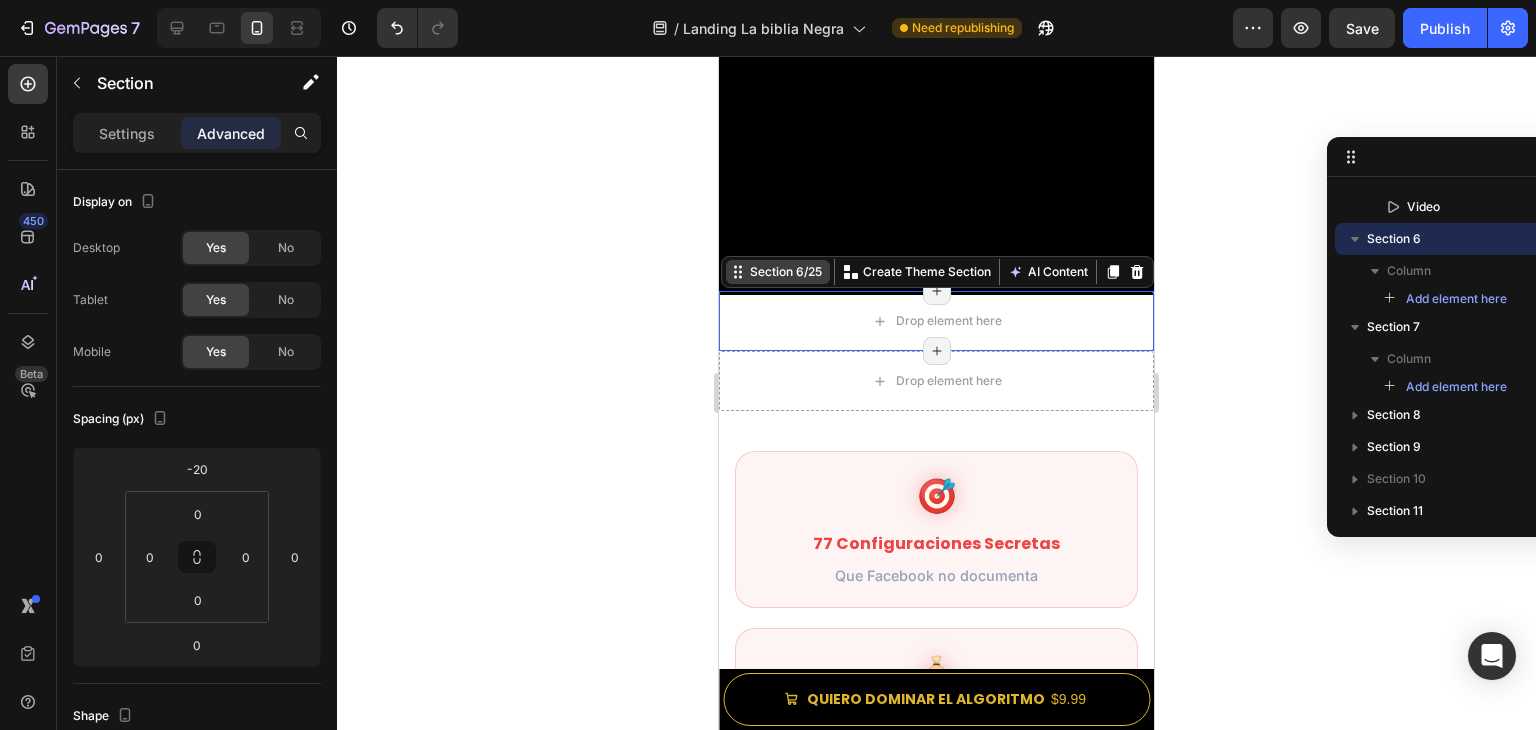 click on "Section 6/25" at bounding box center (786, 272) 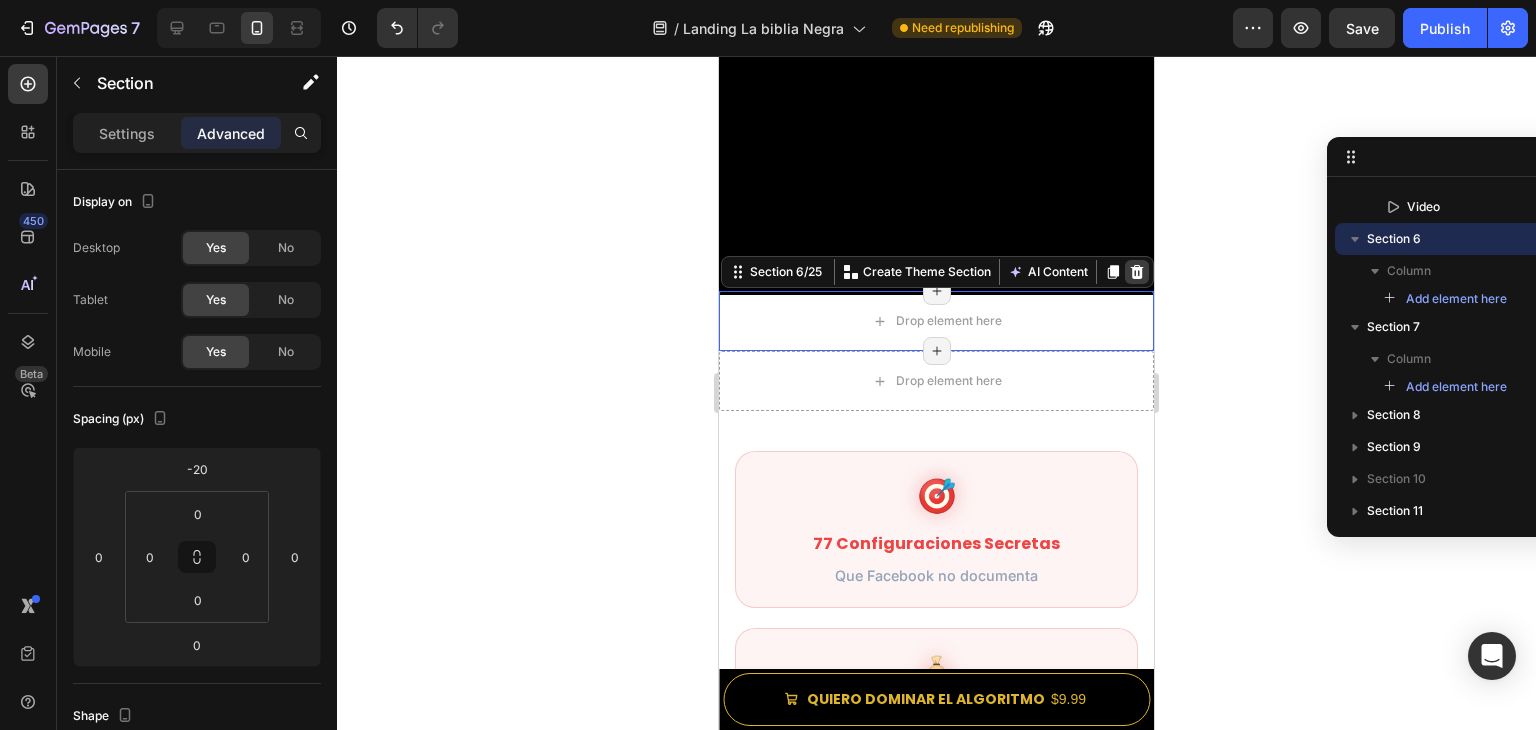 click 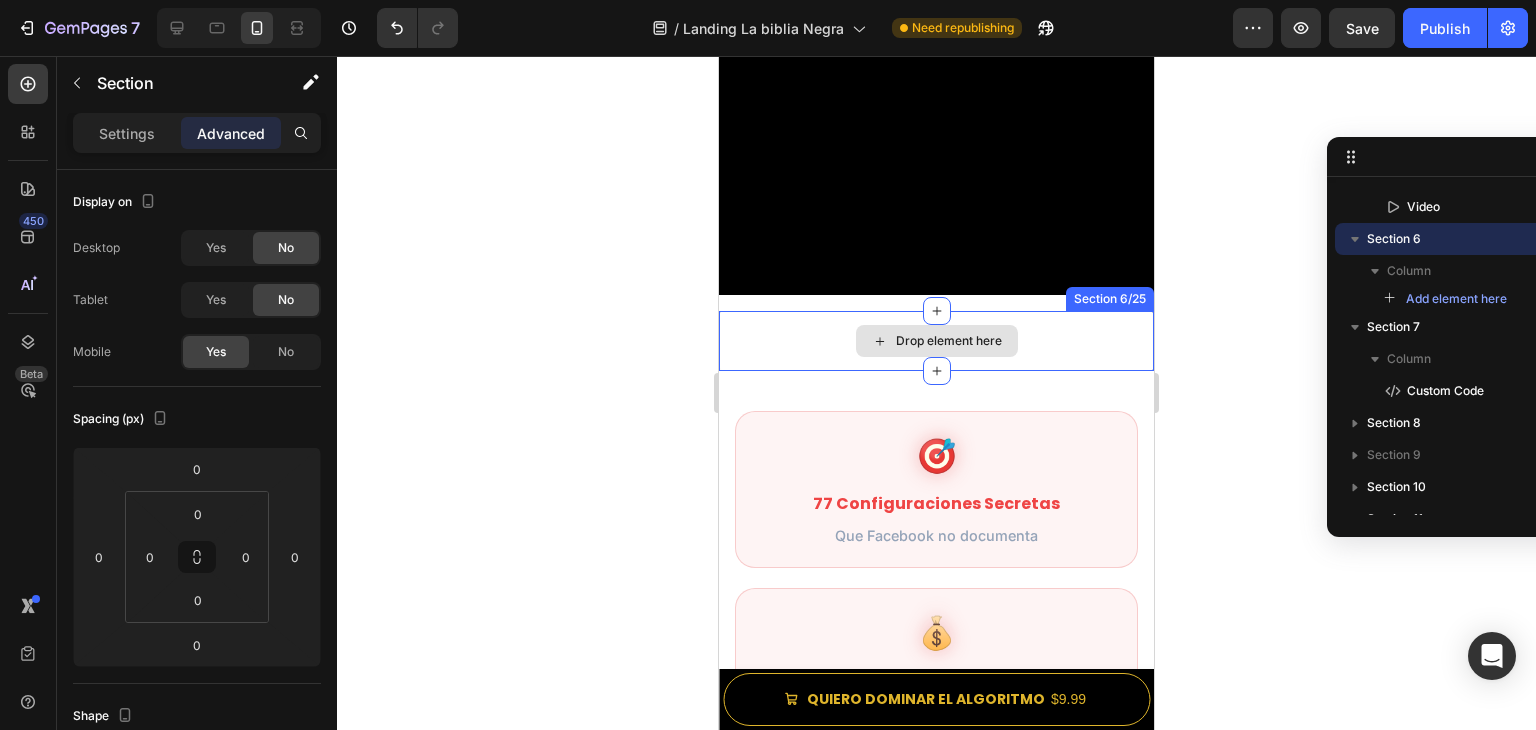click on "Drop element here" at bounding box center [936, 341] 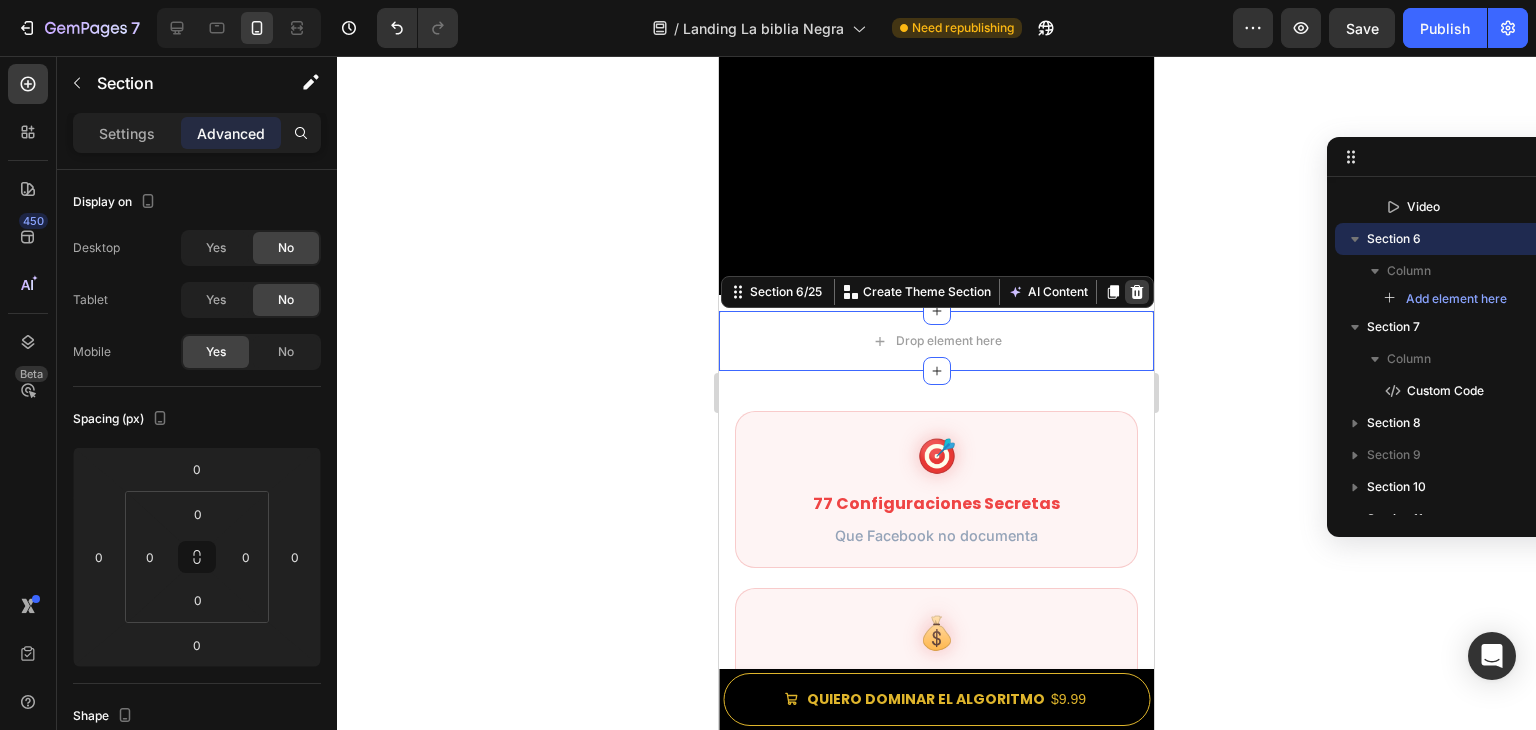 click 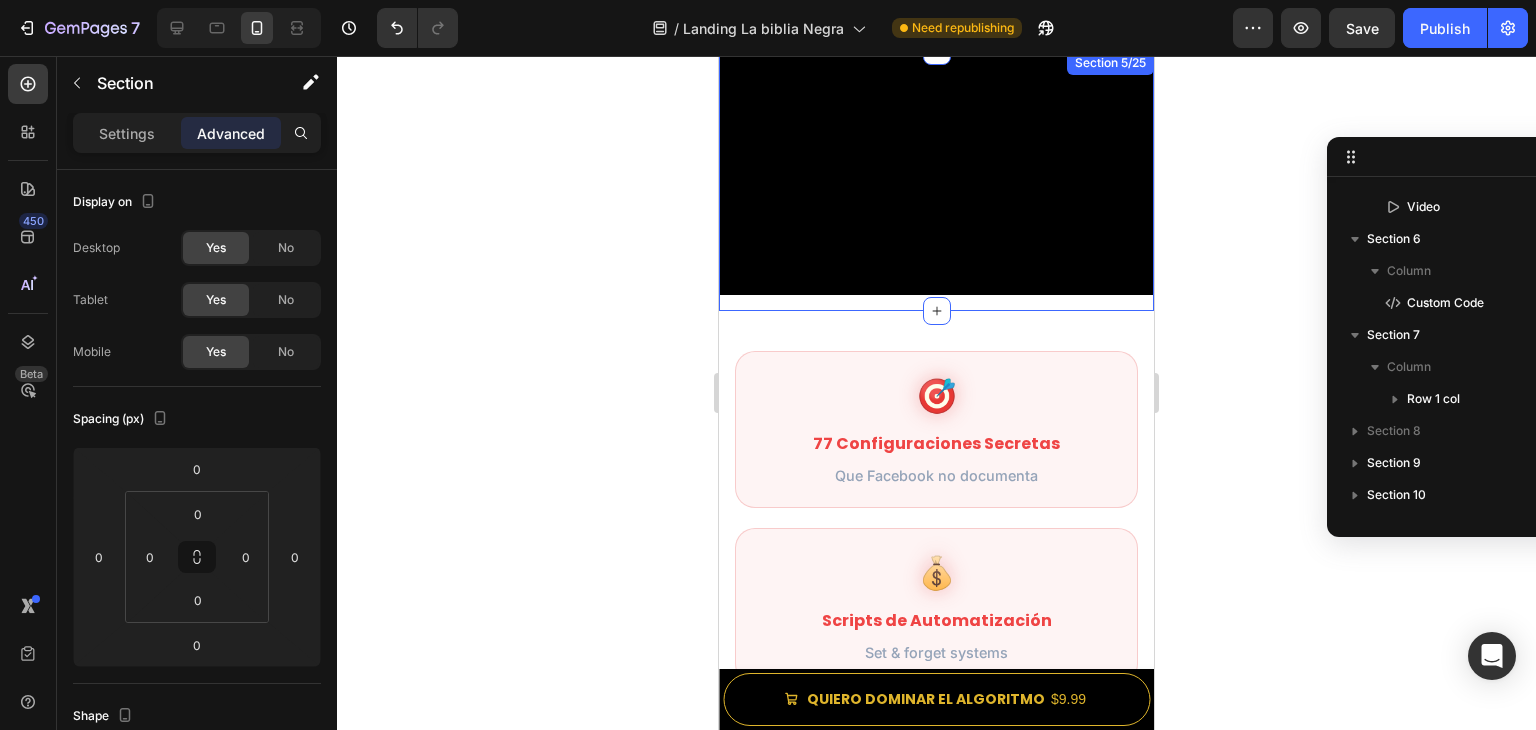 scroll, scrollTop: 0, scrollLeft: 0, axis: both 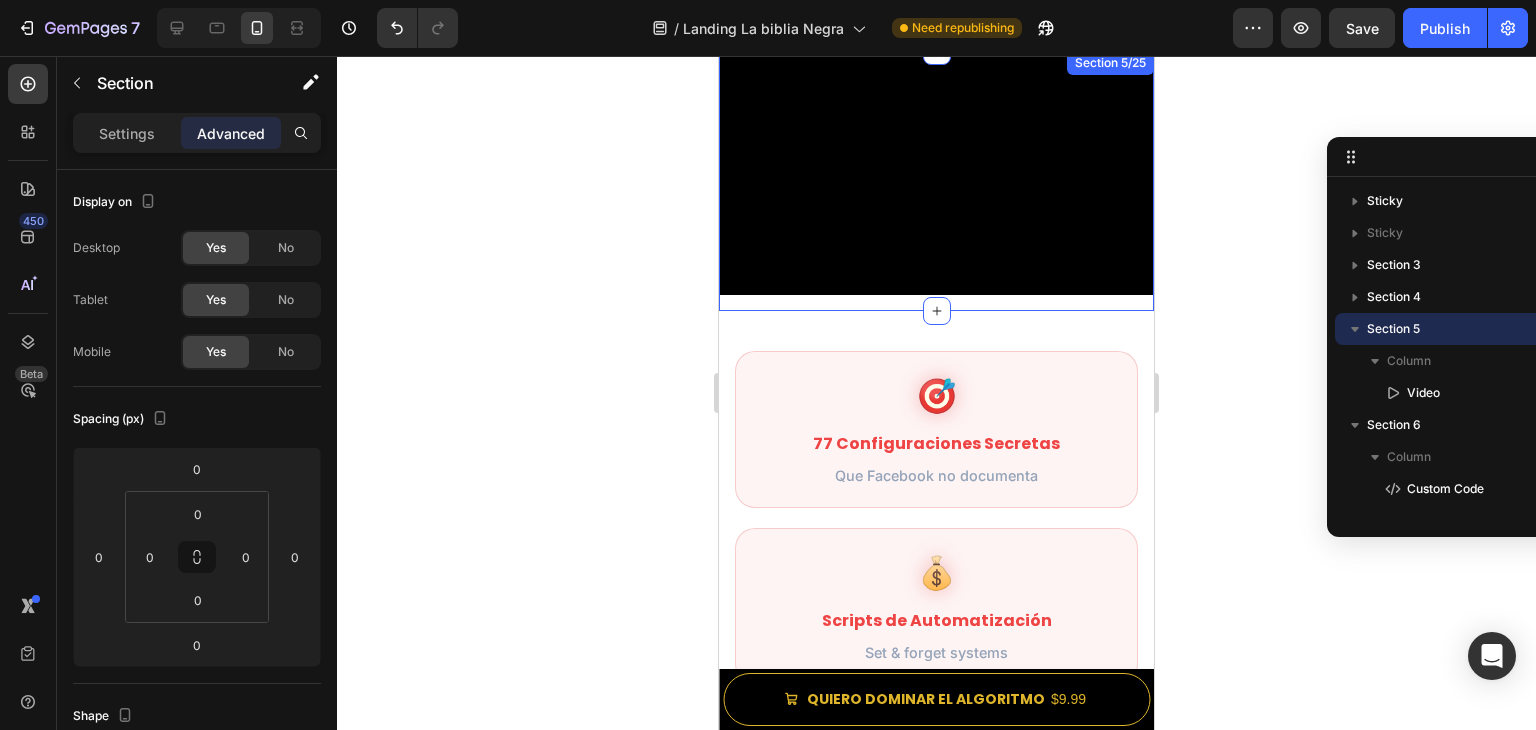 click on "Video" at bounding box center (936, 181) 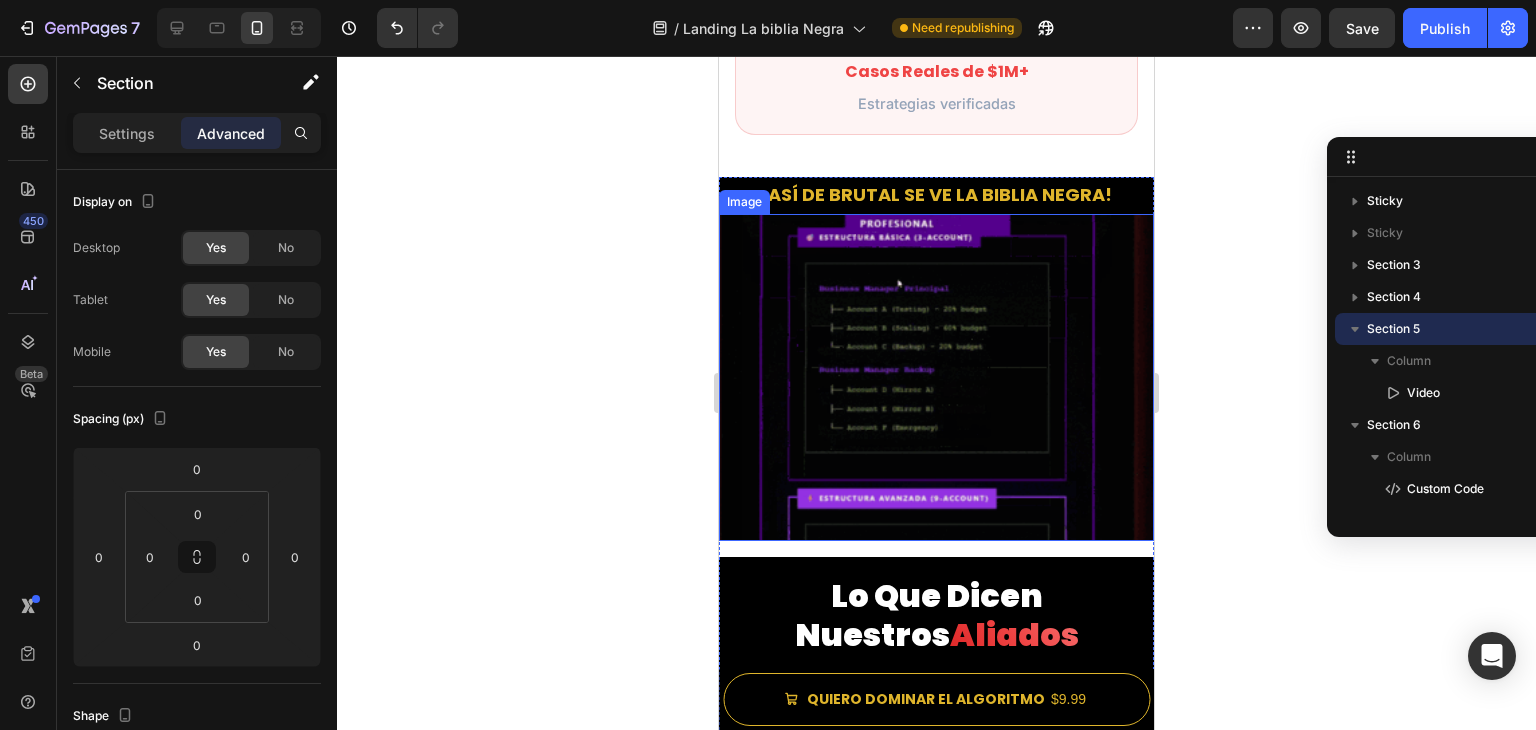 scroll, scrollTop: 1600, scrollLeft: 0, axis: vertical 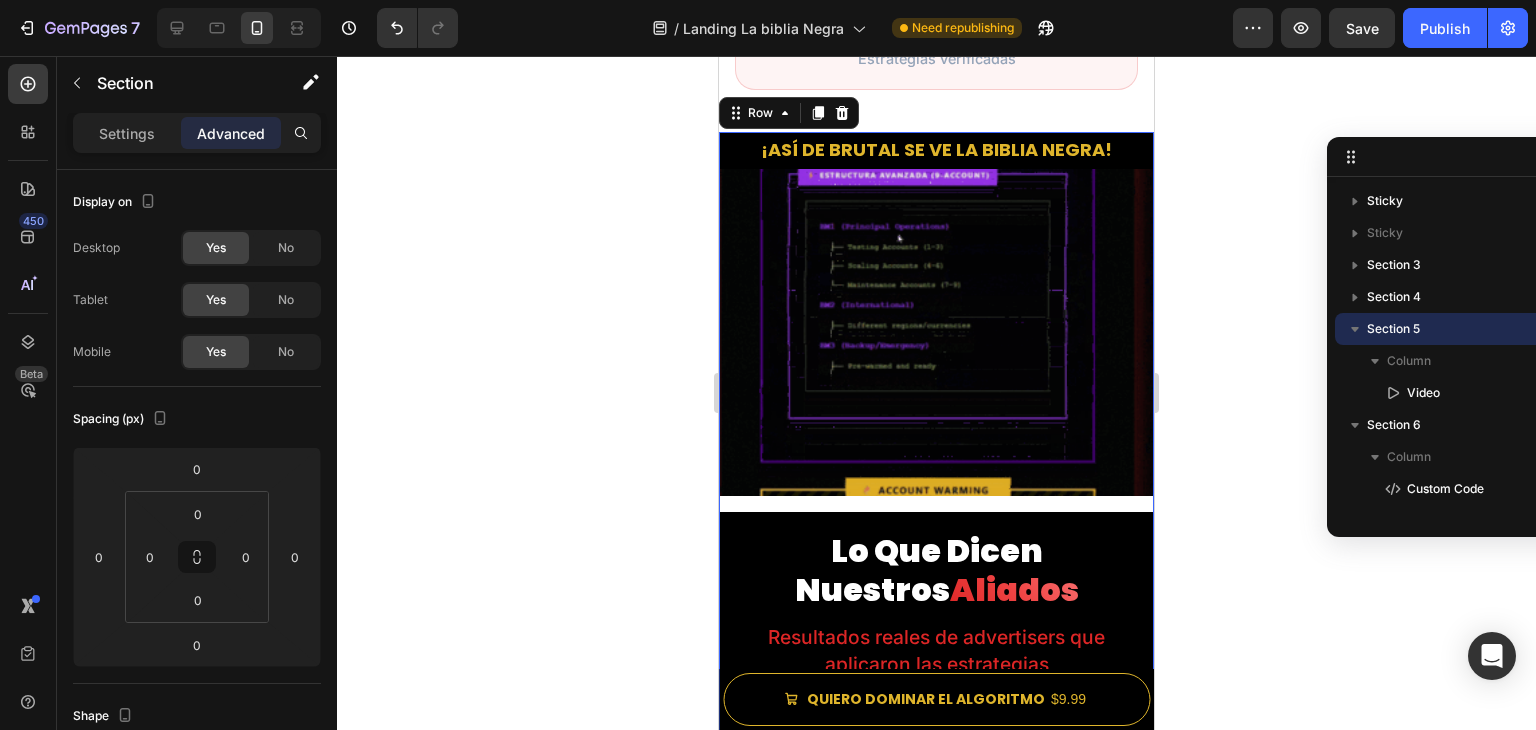 click on "¡ASÍ DE BRUTAL SE VE LA BIBLIA NEGRA! Text Block Image
Lo Que Dicen Nuestros  Aliados
Resultados reales de advertisers que aplicaron las estrategias
"
"Después de 3 años perdiendo dinero en Facebook Ads, encontré este libro. En 60 días logré mi primer  $50K/mes  y ahora manejo un equipo de 5 personas. Las configuraciones secretas del capítulo 7 cambiaron todo."
[PERSON]
E-commerce Owner, México
"
ROAS 1.2x a 6.8x
[PERSON]" at bounding box center (936, 1016) 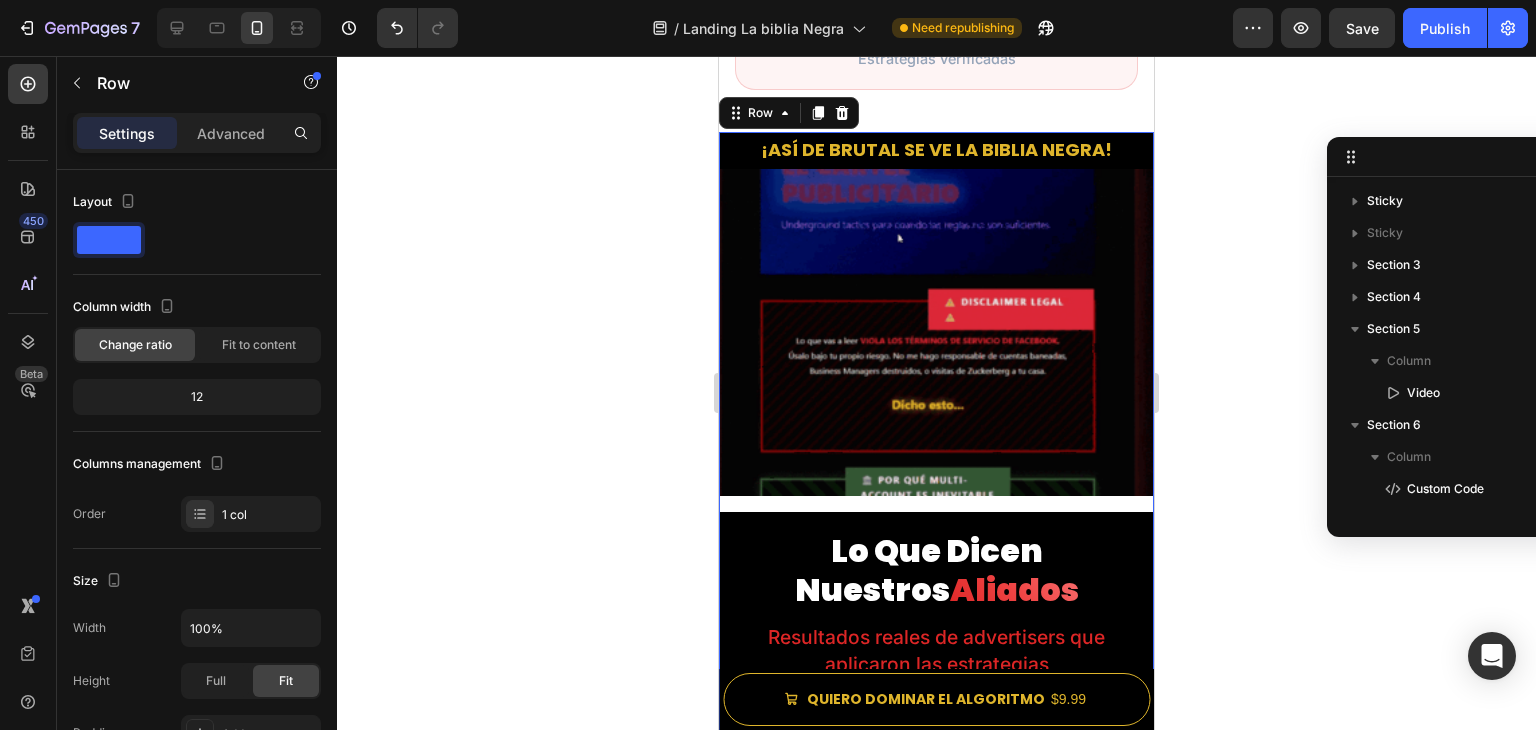 scroll, scrollTop: 250, scrollLeft: 0, axis: vertical 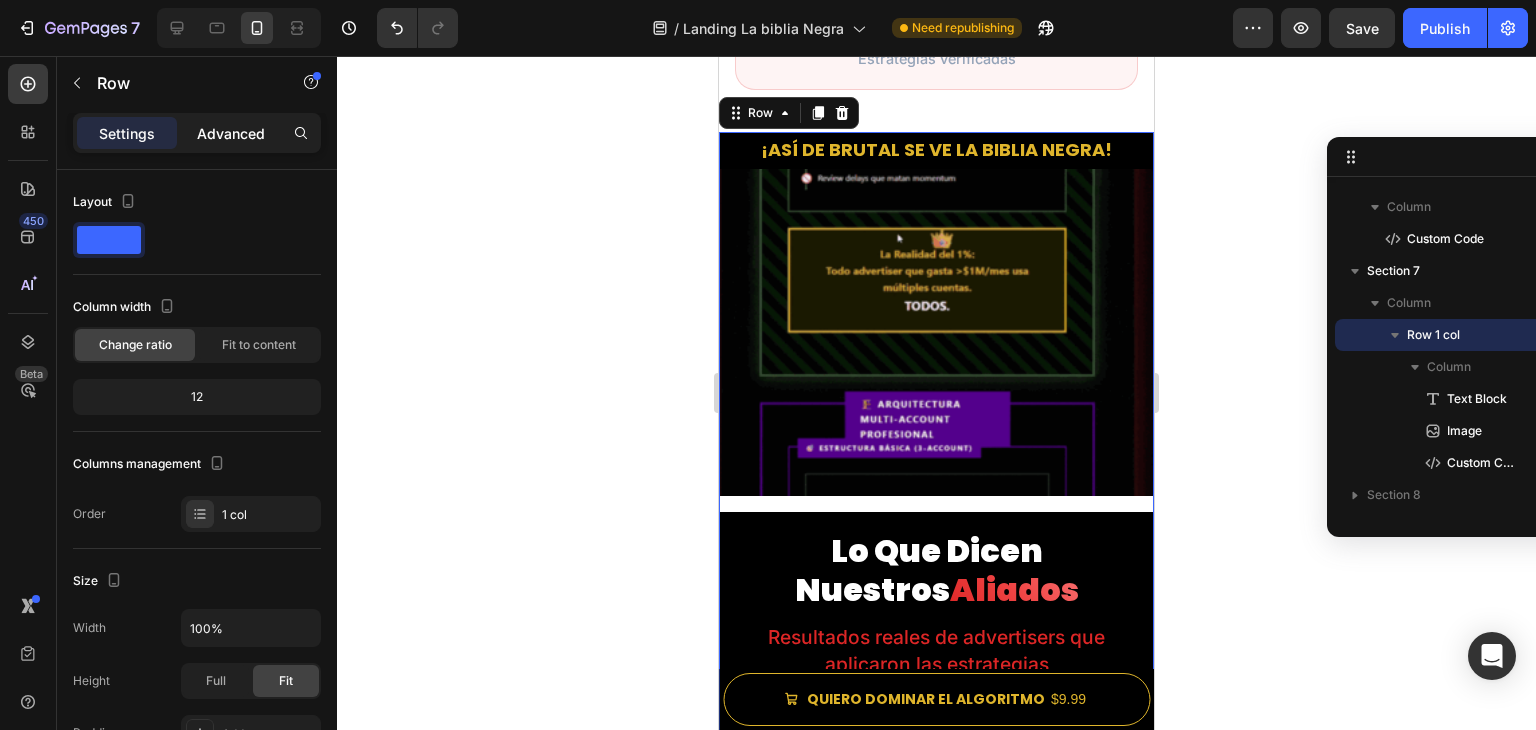 click on "Advanced" at bounding box center (231, 133) 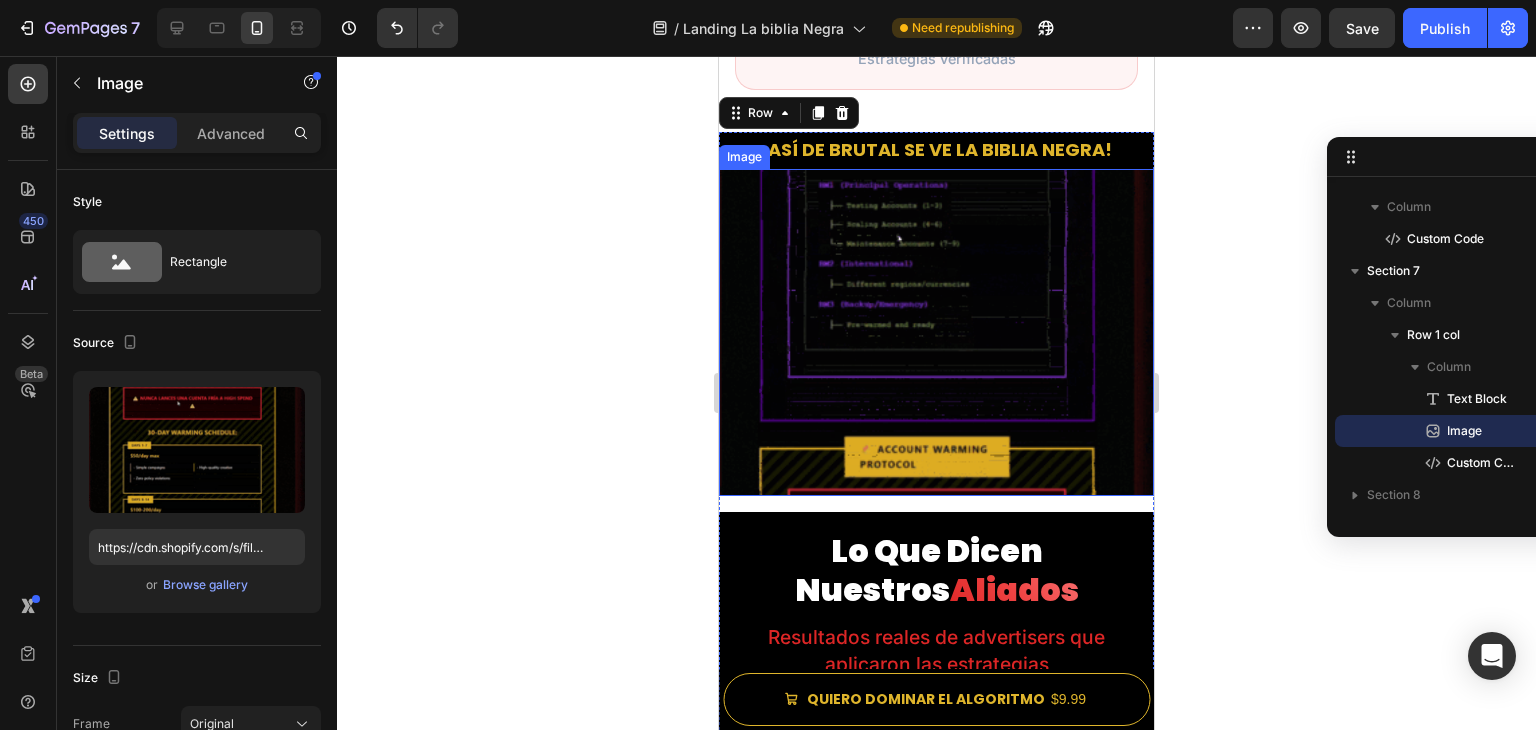 click at bounding box center (936, 333) 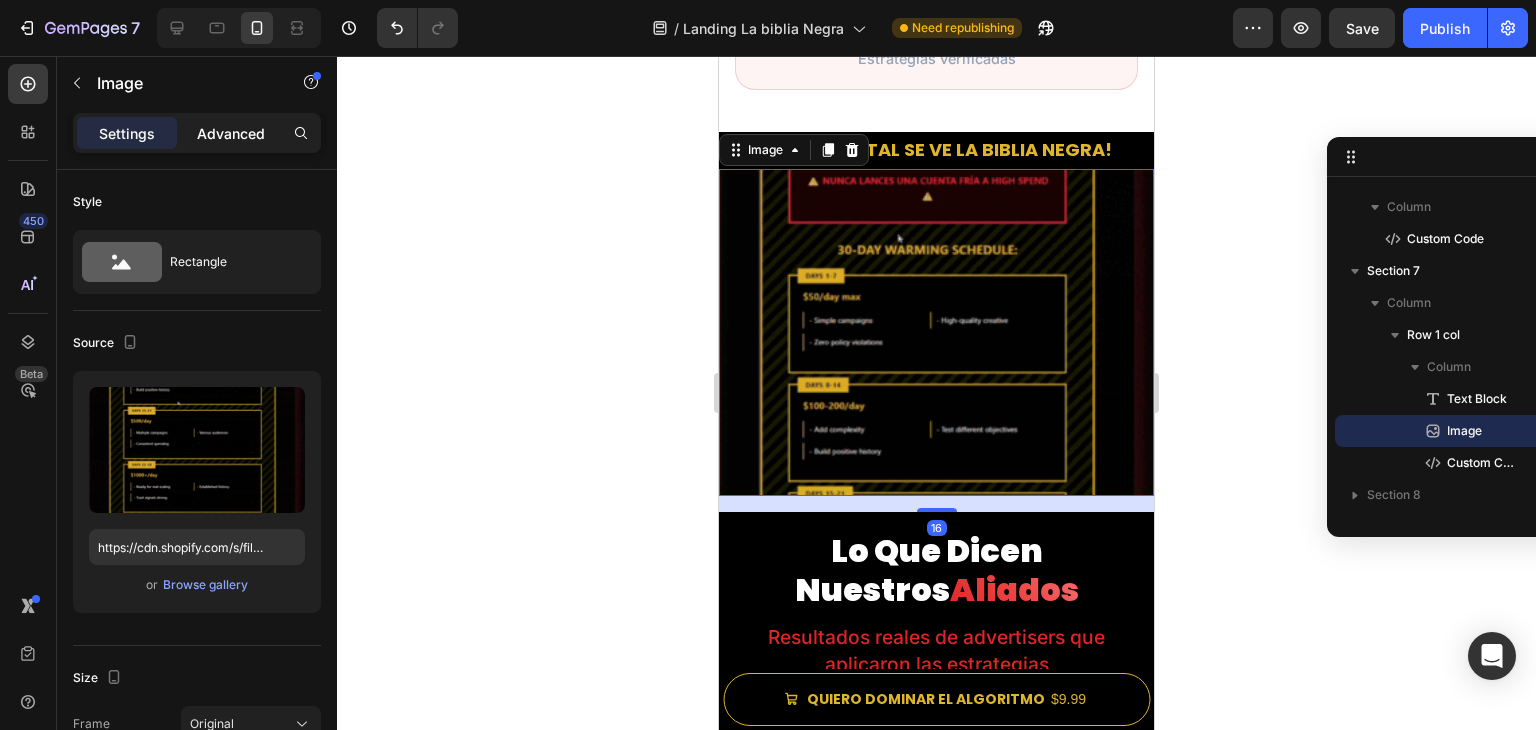 click on "Advanced" 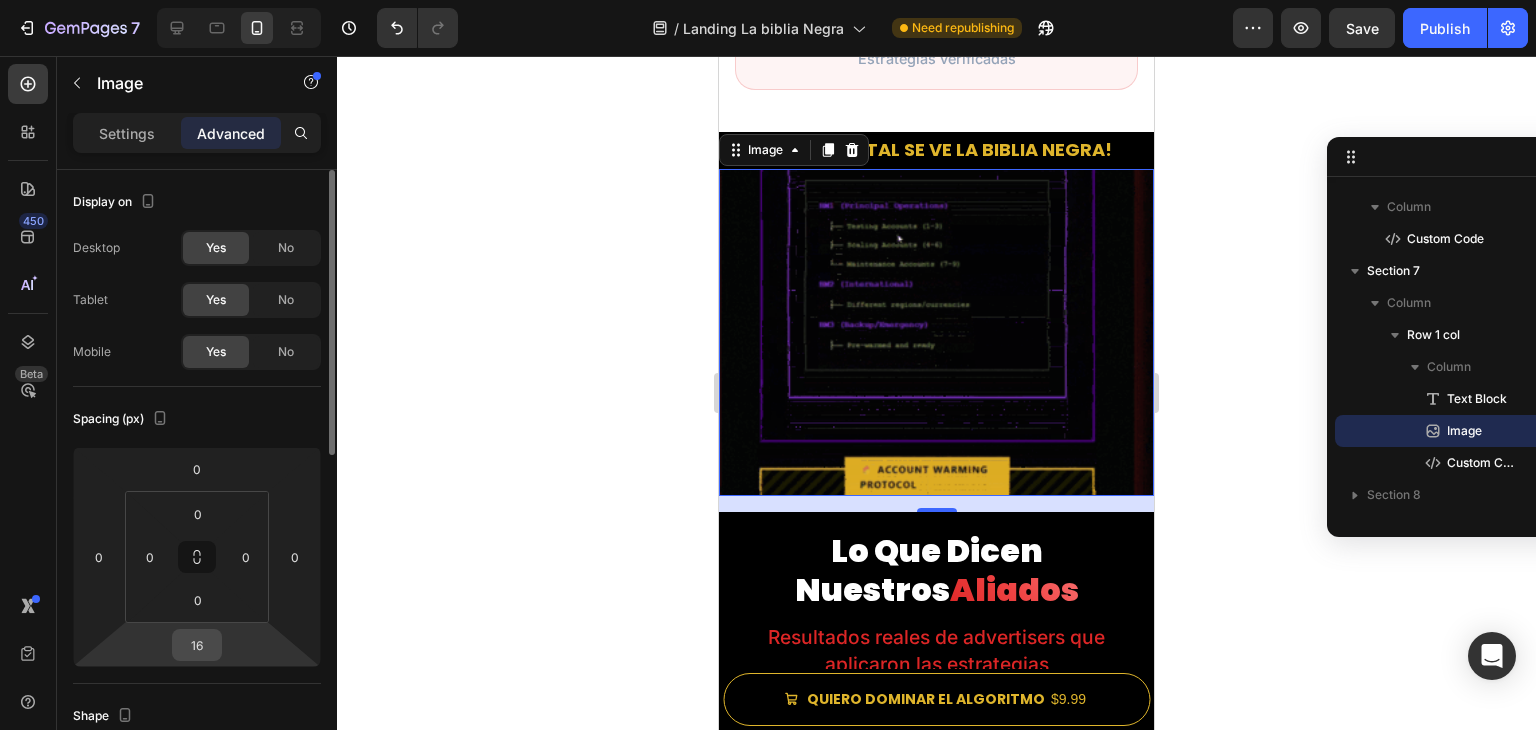 click on "16" at bounding box center [197, 645] 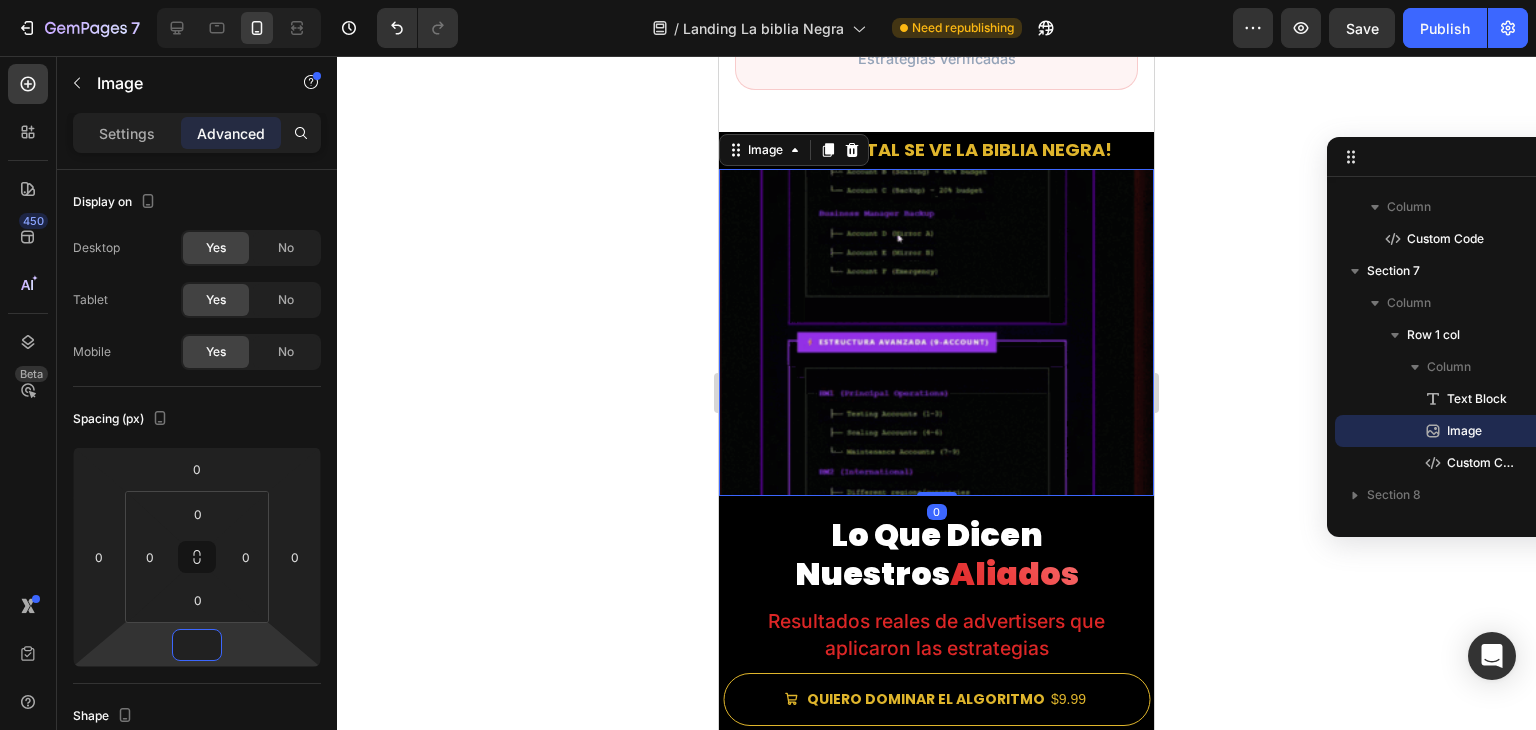 type on "0" 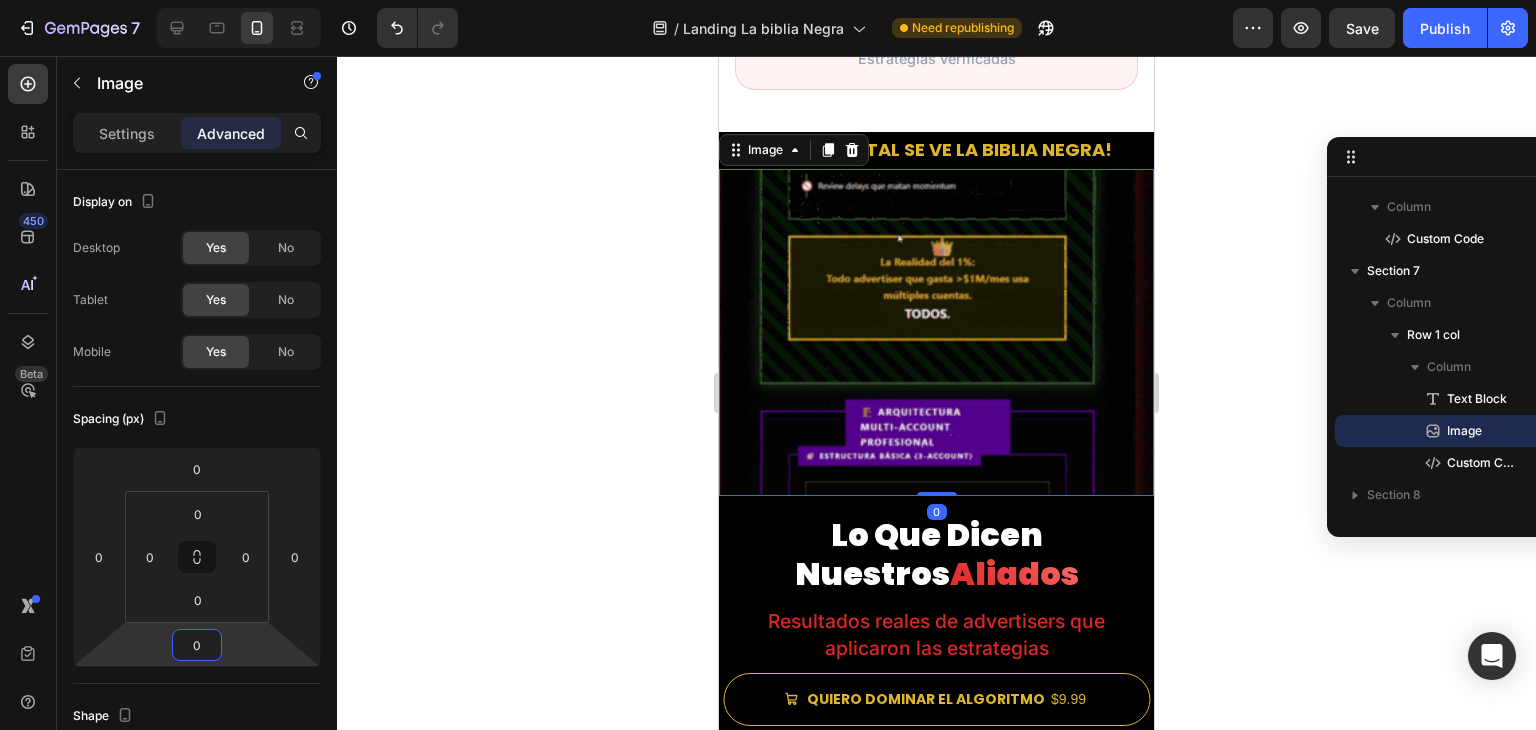click 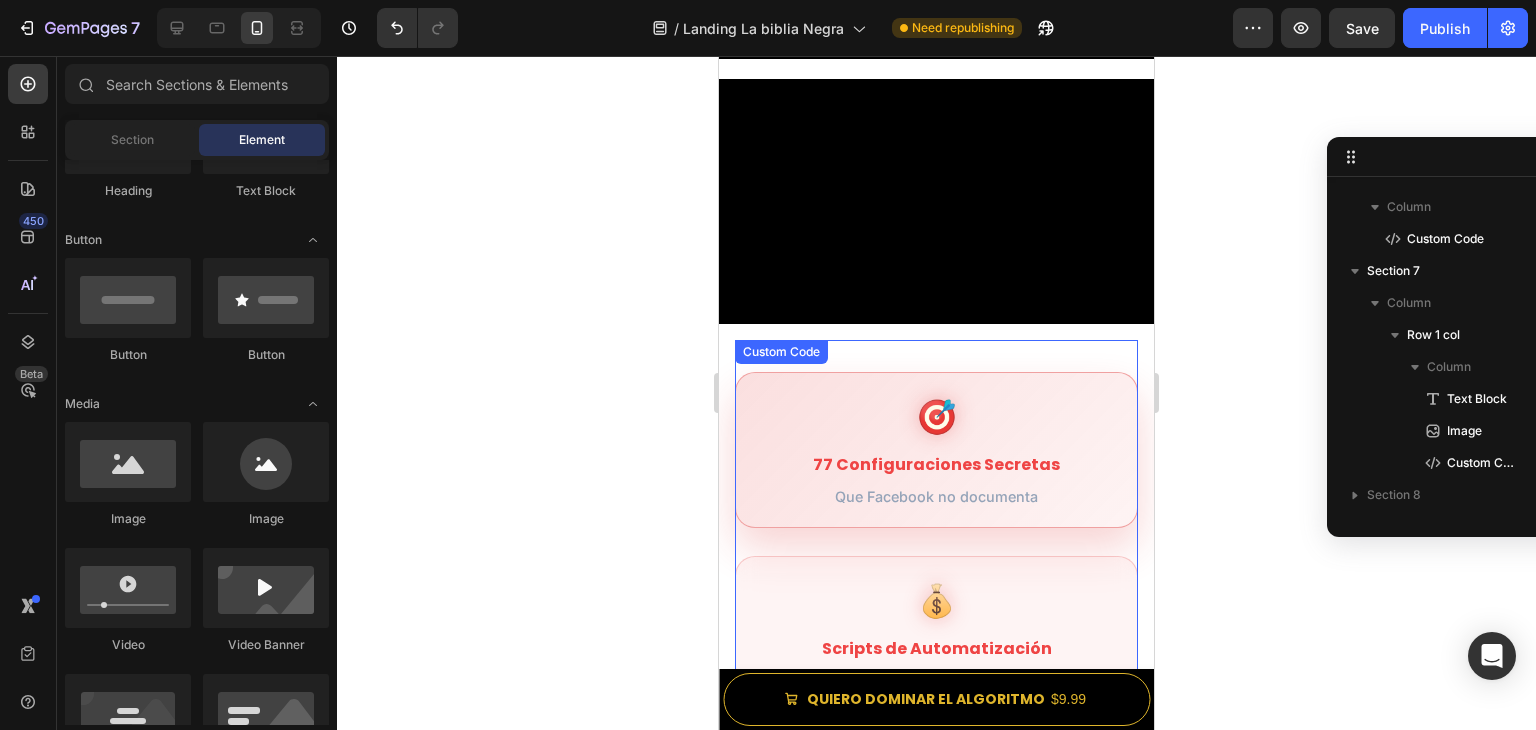 scroll, scrollTop: 0, scrollLeft: 0, axis: both 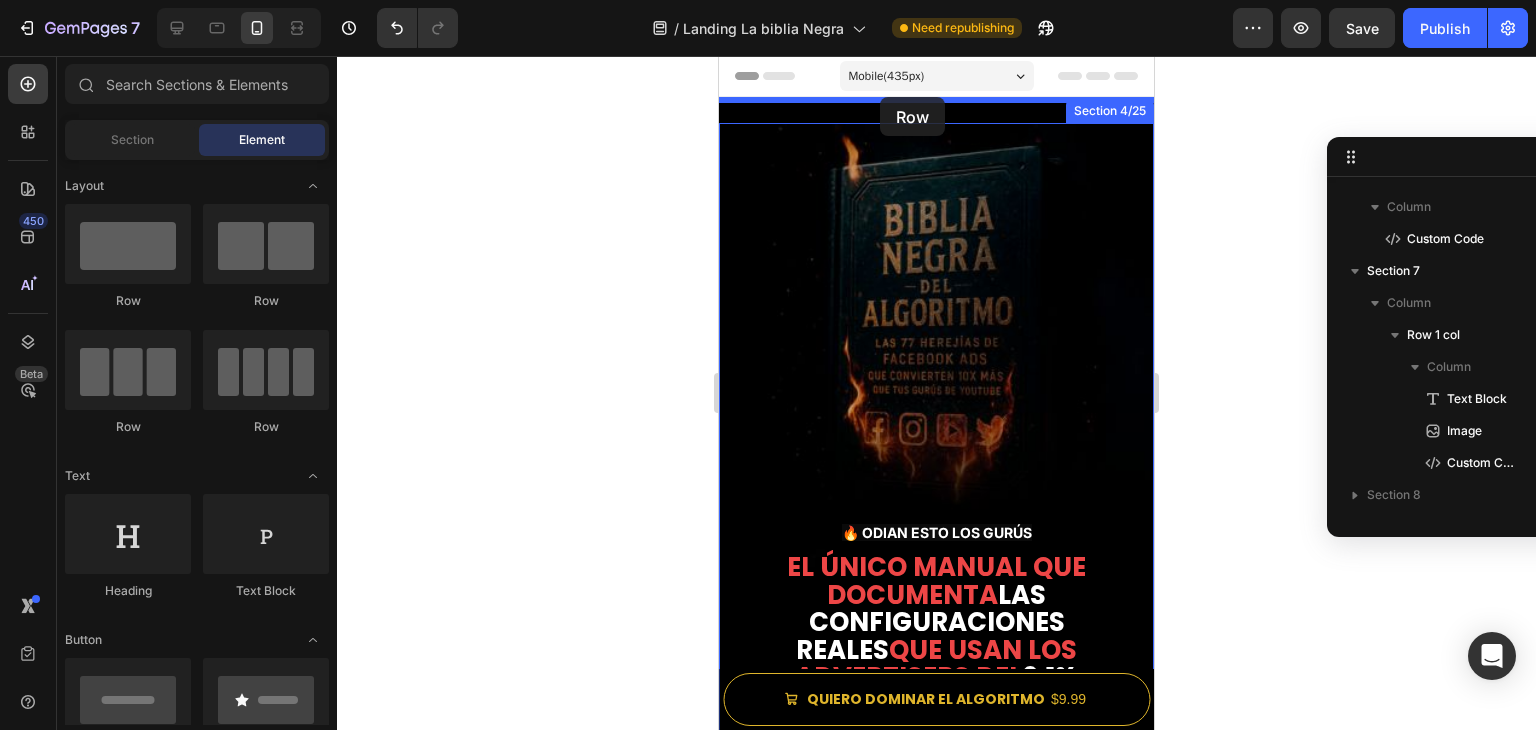 drag, startPoint x: 907, startPoint y: 321, endPoint x: 880, endPoint y: 97, distance: 225.62137 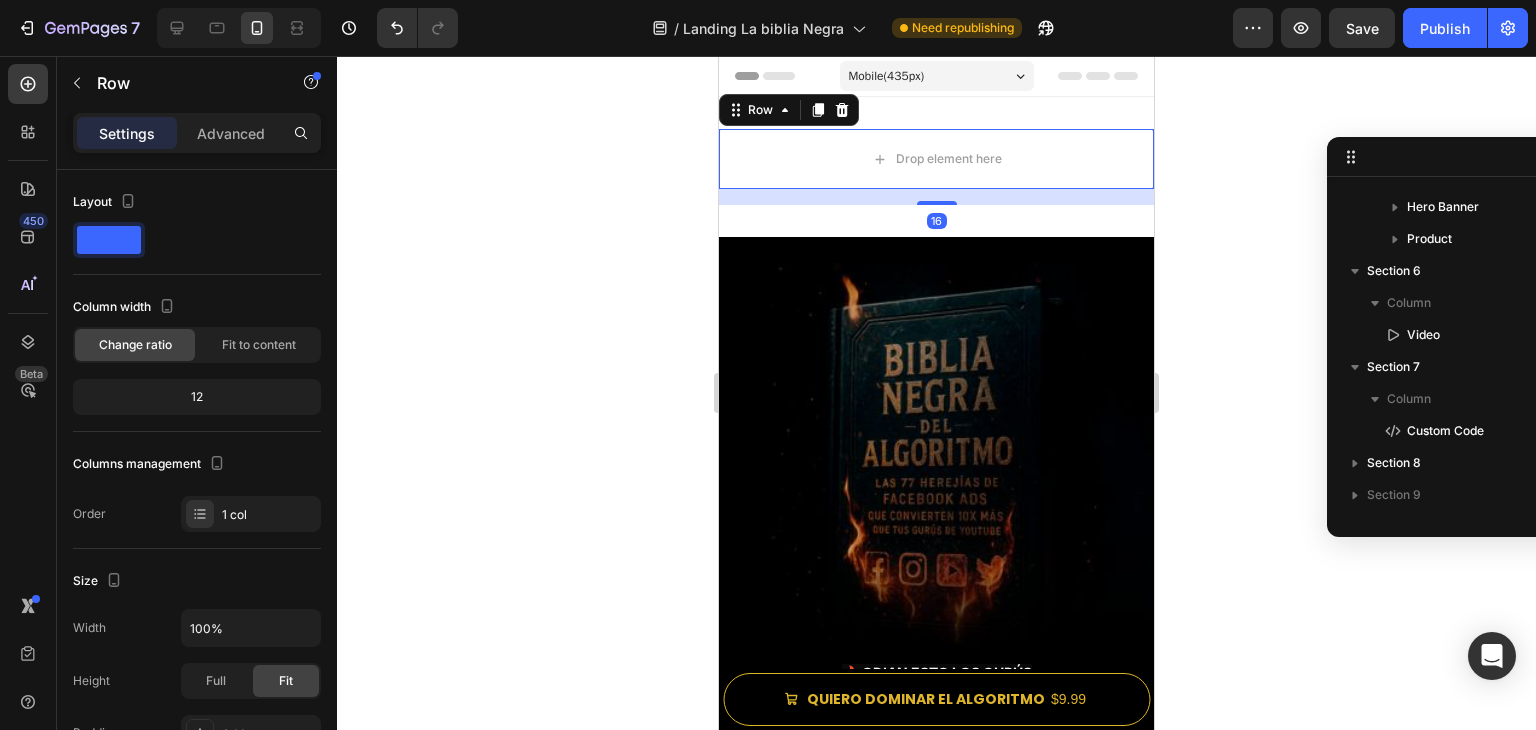 scroll, scrollTop: 0, scrollLeft: 0, axis: both 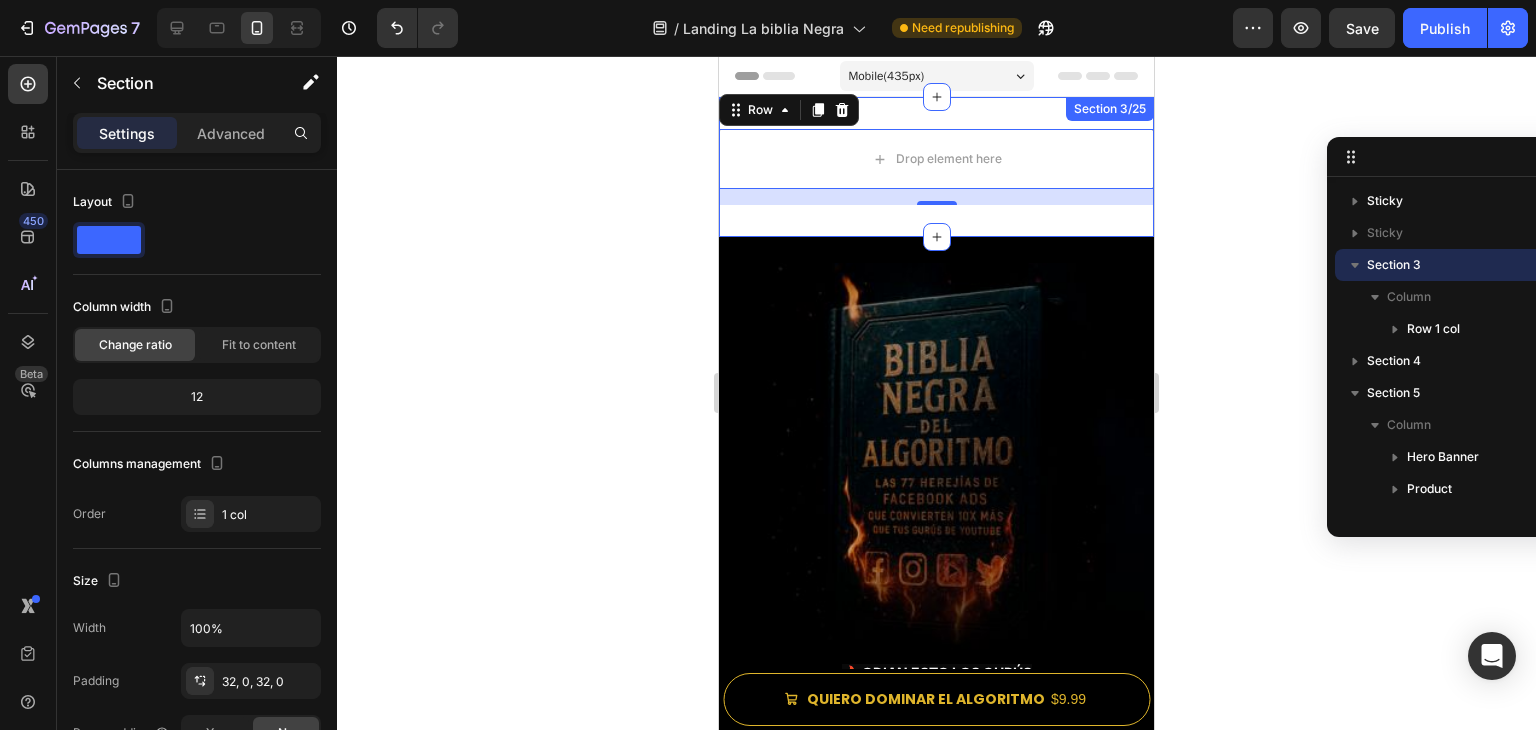 click on "Drop element here Row   16 Section 3/25" at bounding box center [936, 167] 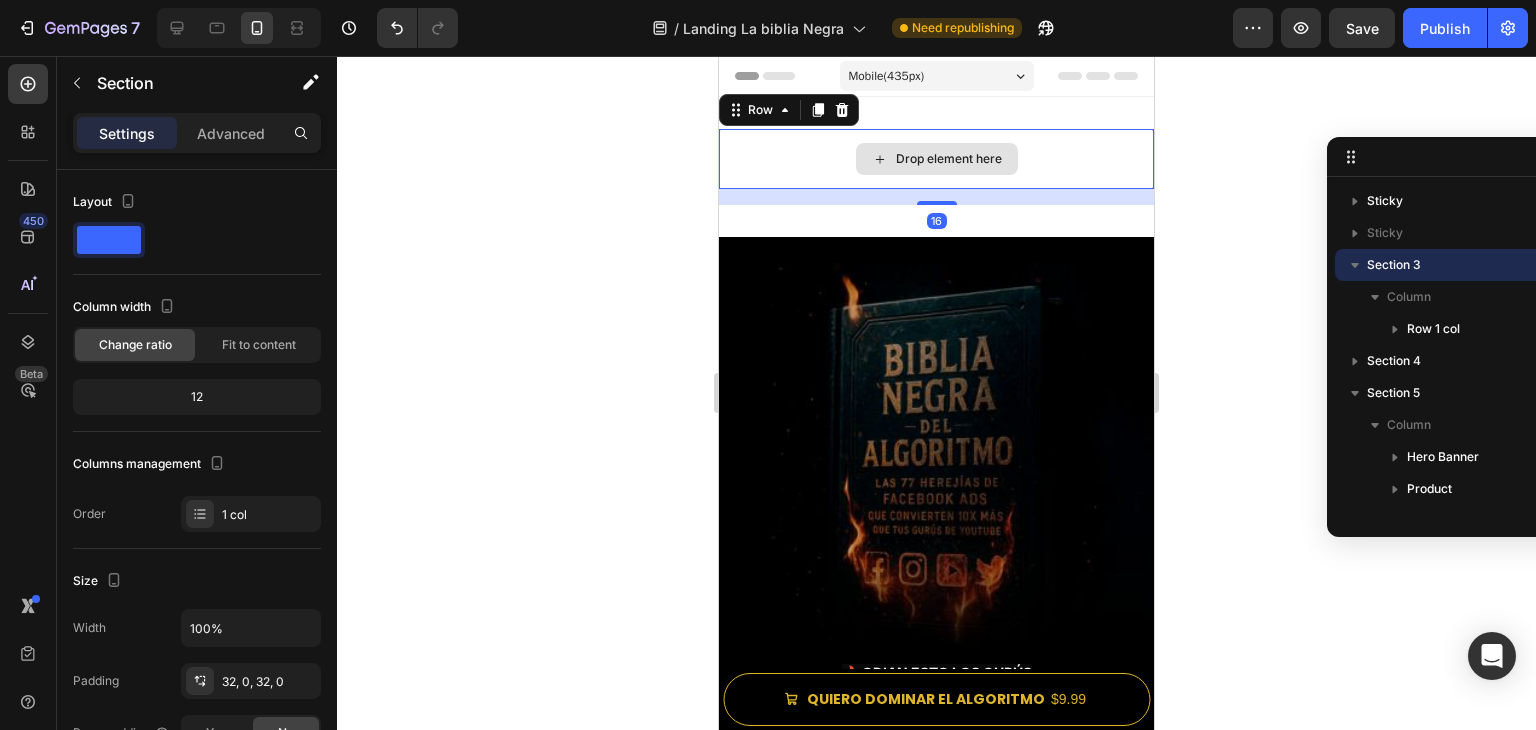 click on "Drop element here" at bounding box center [936, 159] 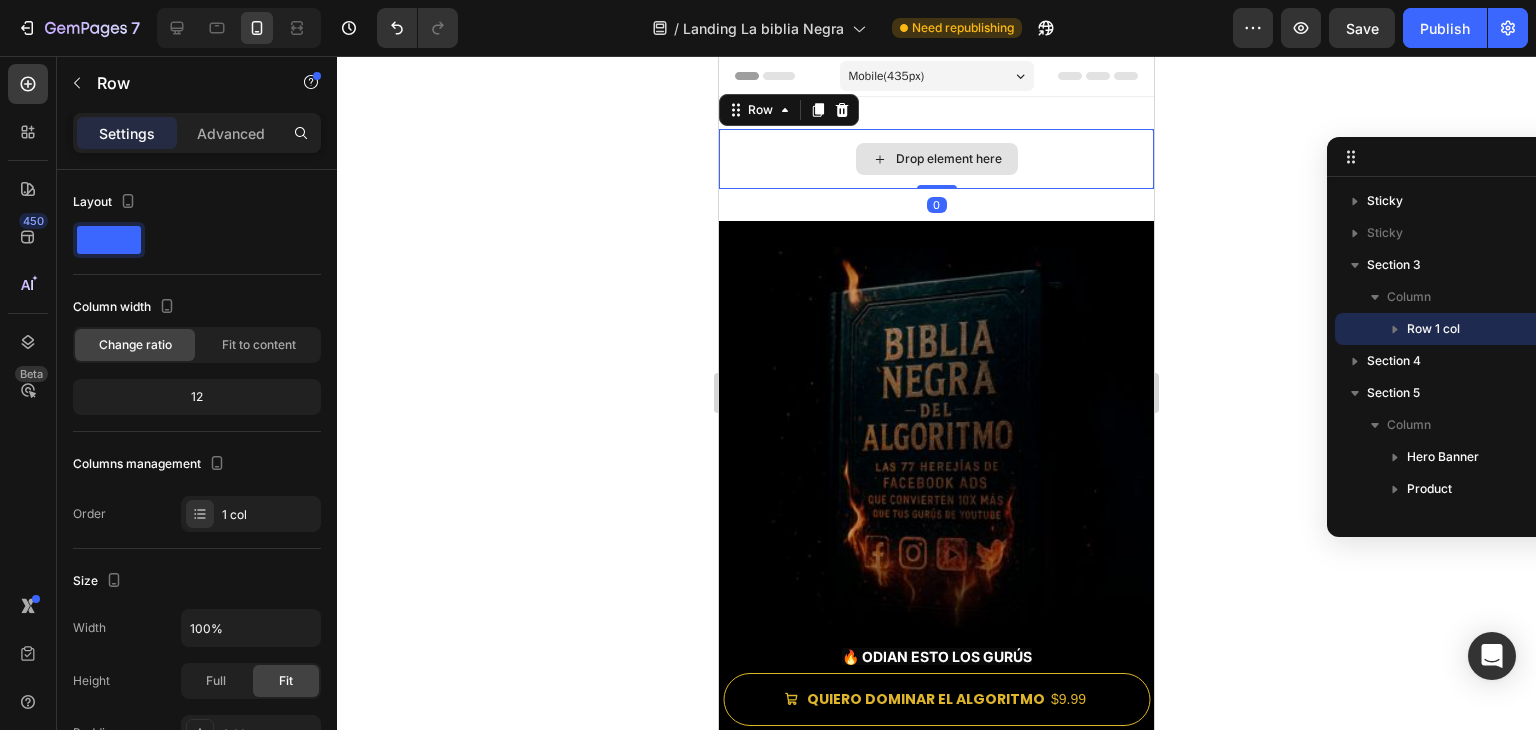 drag, startPoint x: 927, startPoint y: 203, endPoint x: 926, endPoint y: 161, distance: 42.0119 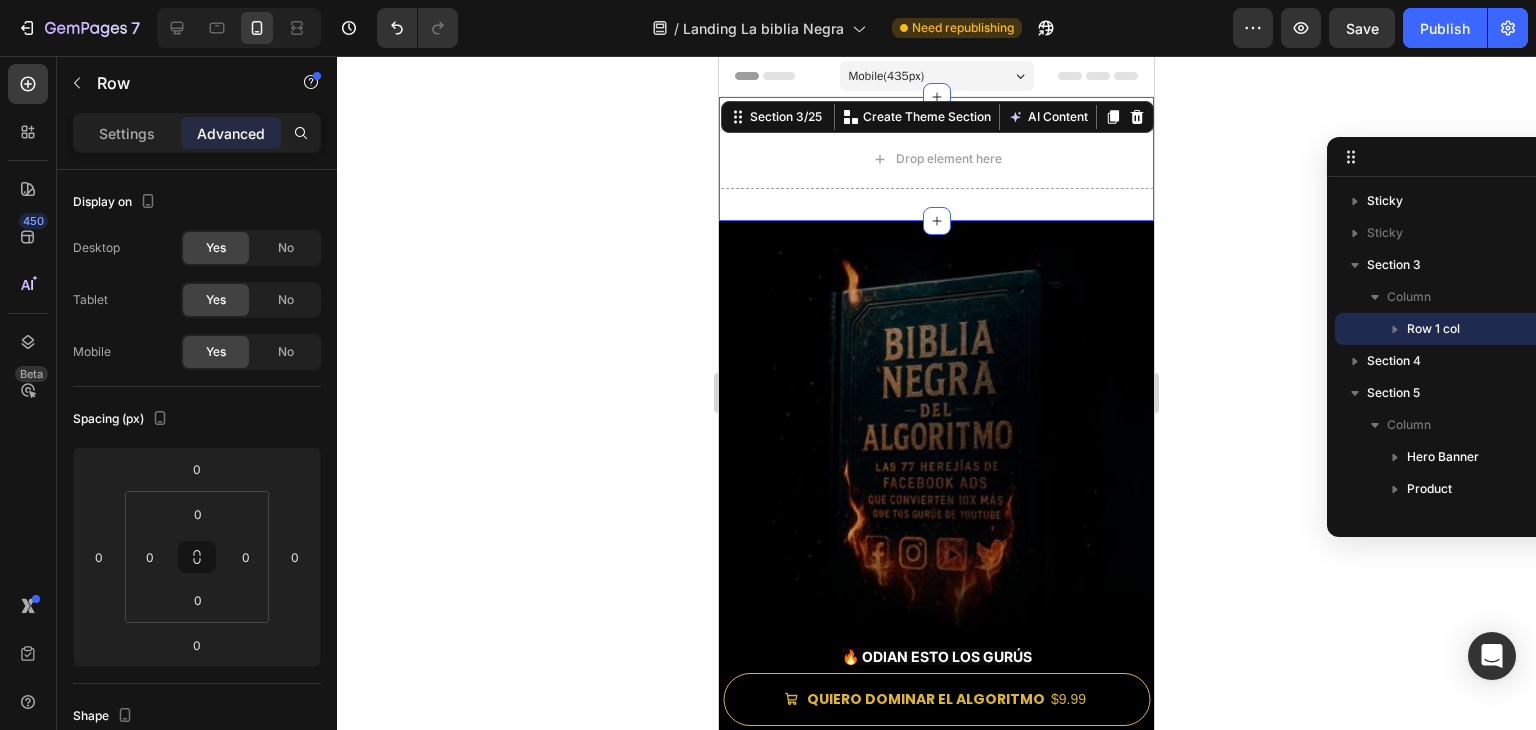 click on "Drop element here Row Section 3/25   You can create reusable sections Create Theme Section AI Content Write with GemAI What would you like to describe here? Tone and Voice Persuasive Product LA BIBLIA NEGRA DEL ALGORITMO Show more Generate" at bounding box center (936, 159) 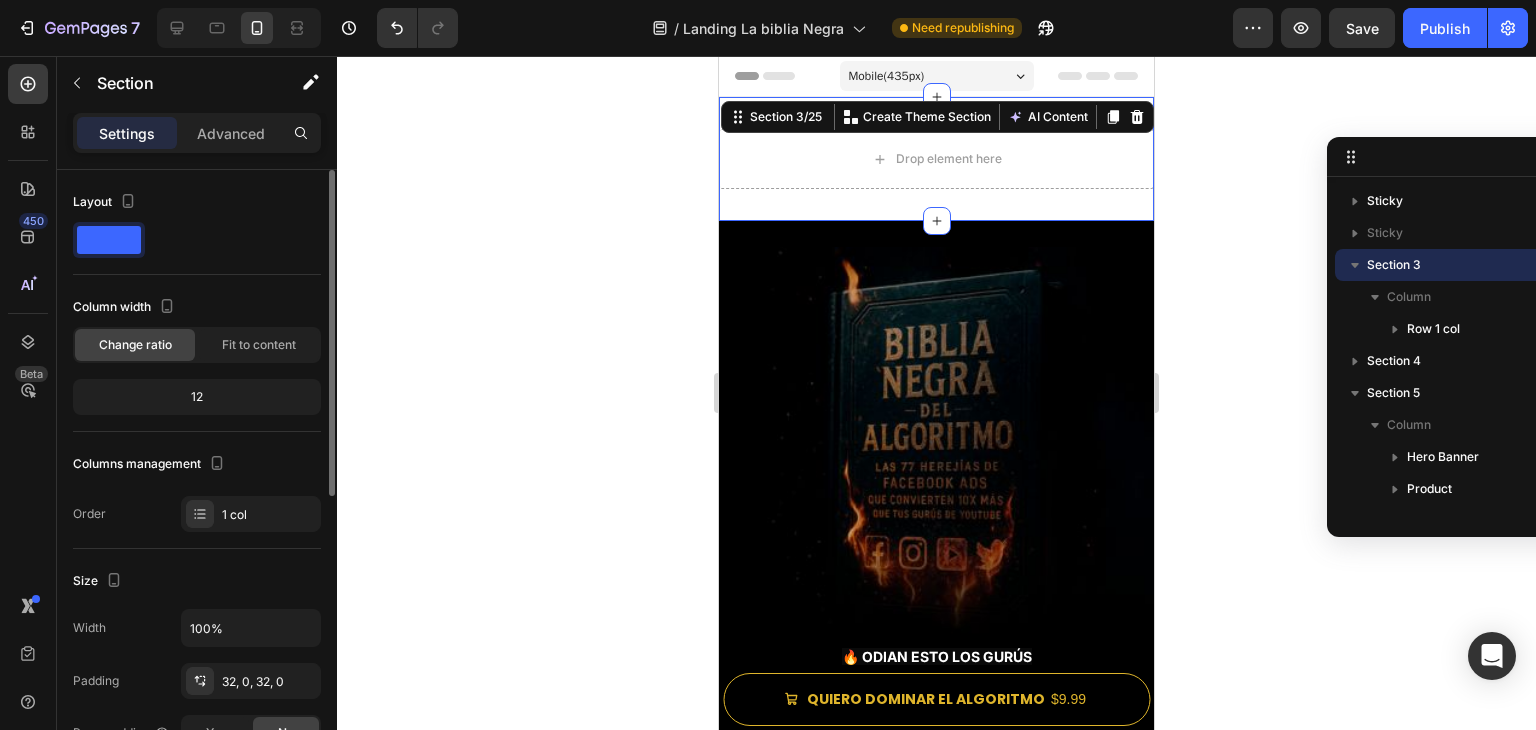 drag, startPoint x: 211, startPoint y: 143, endPoint x: 234, endPoint y: 181, distance: 44.418465 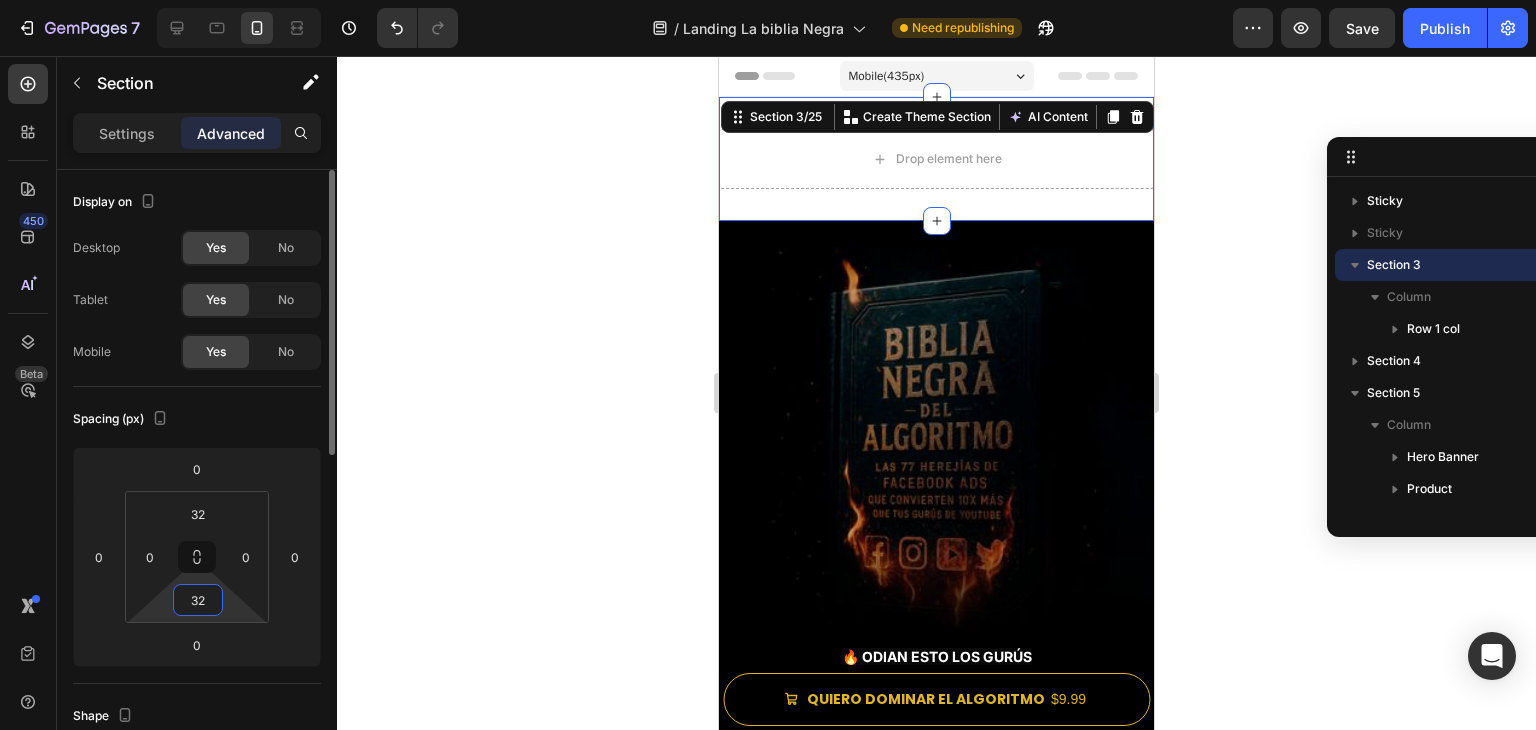 click on "32" at bounding box center [198, 600] 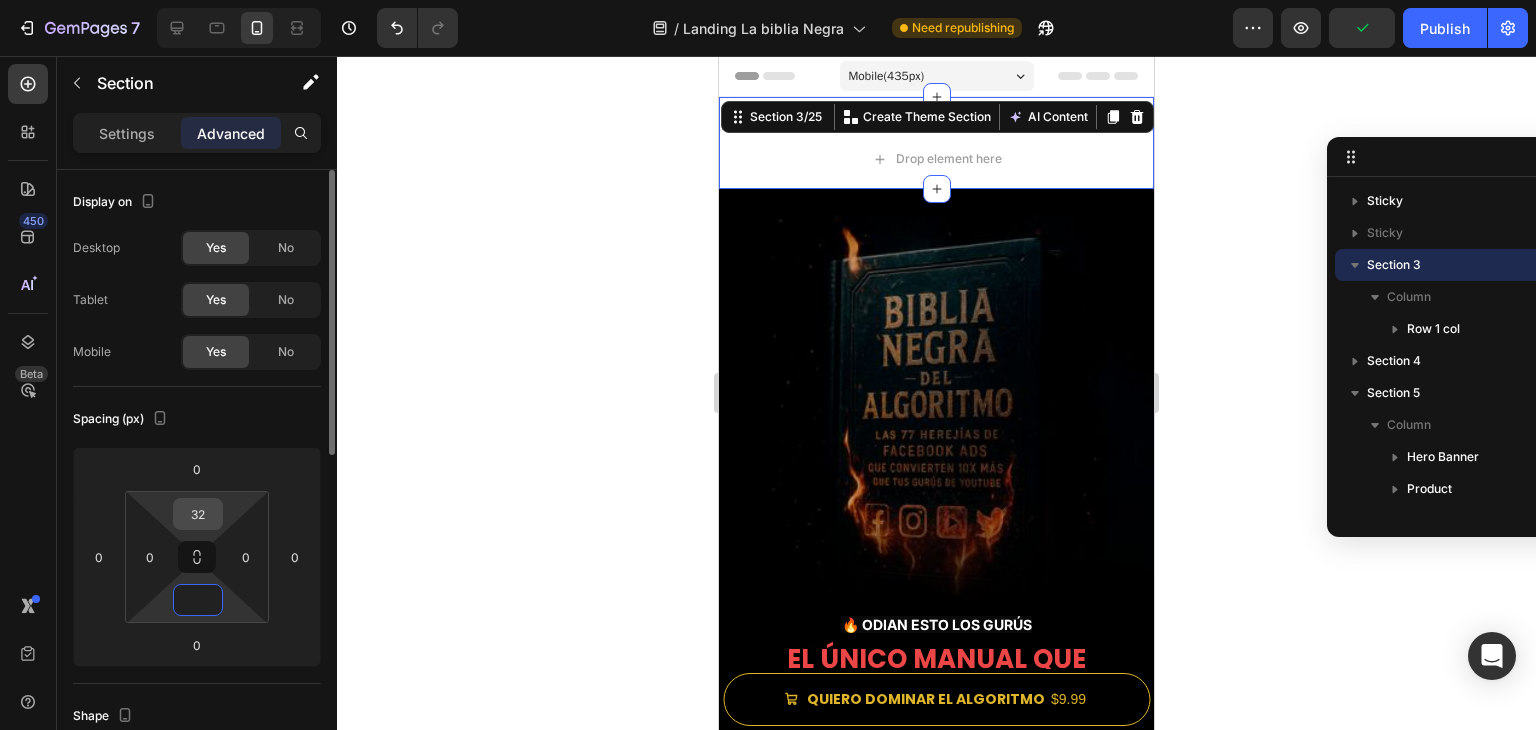 type on "0" 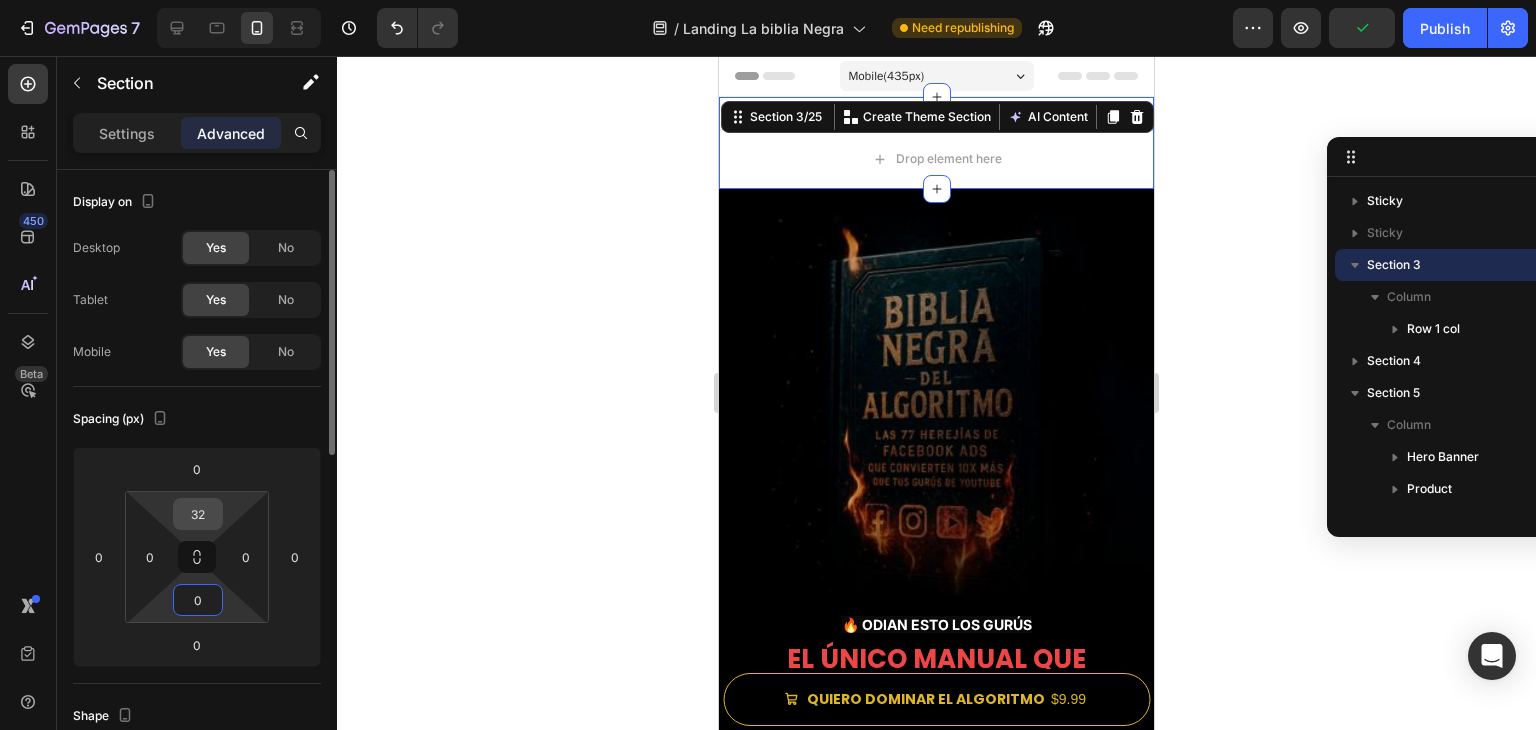 click on "32" at bounding box center (198, 514) 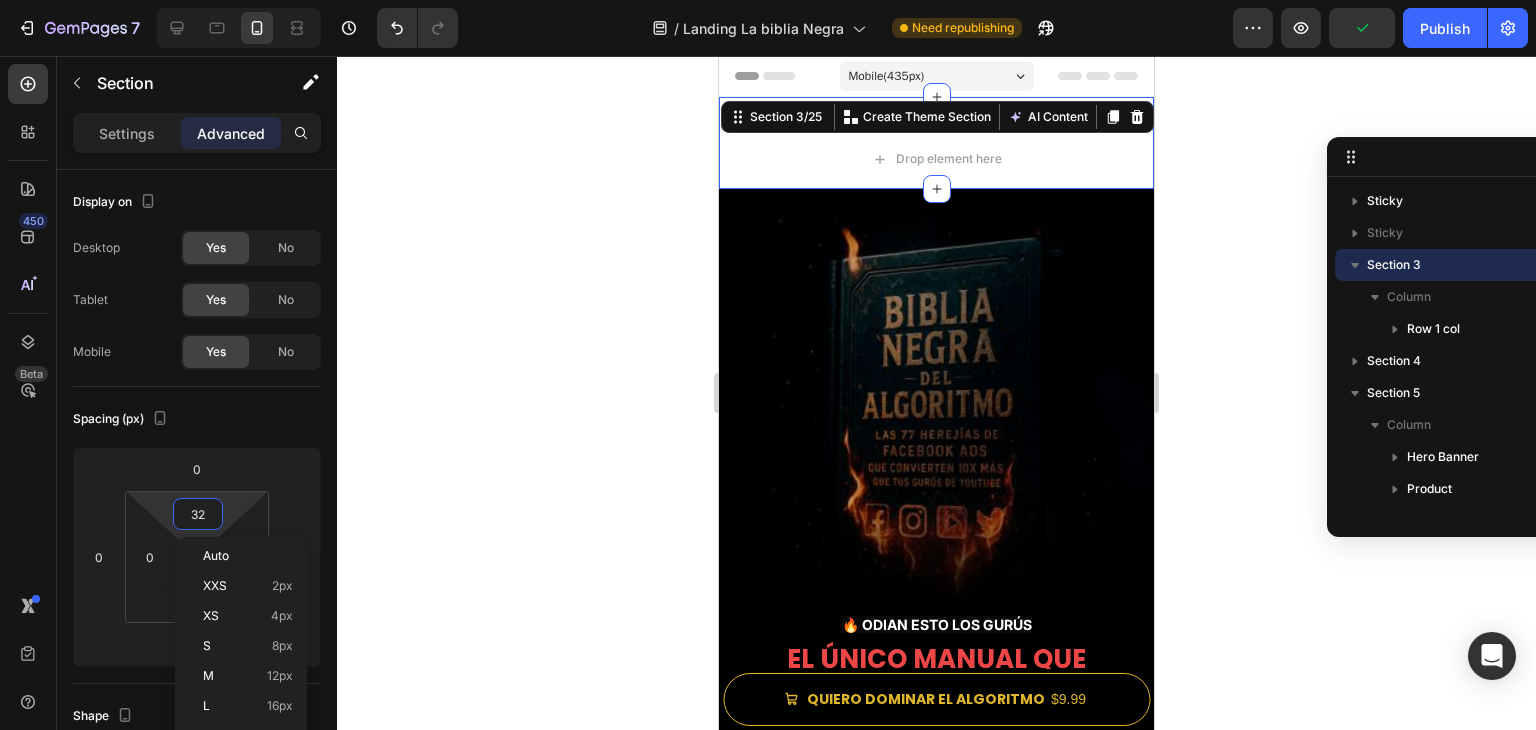 type 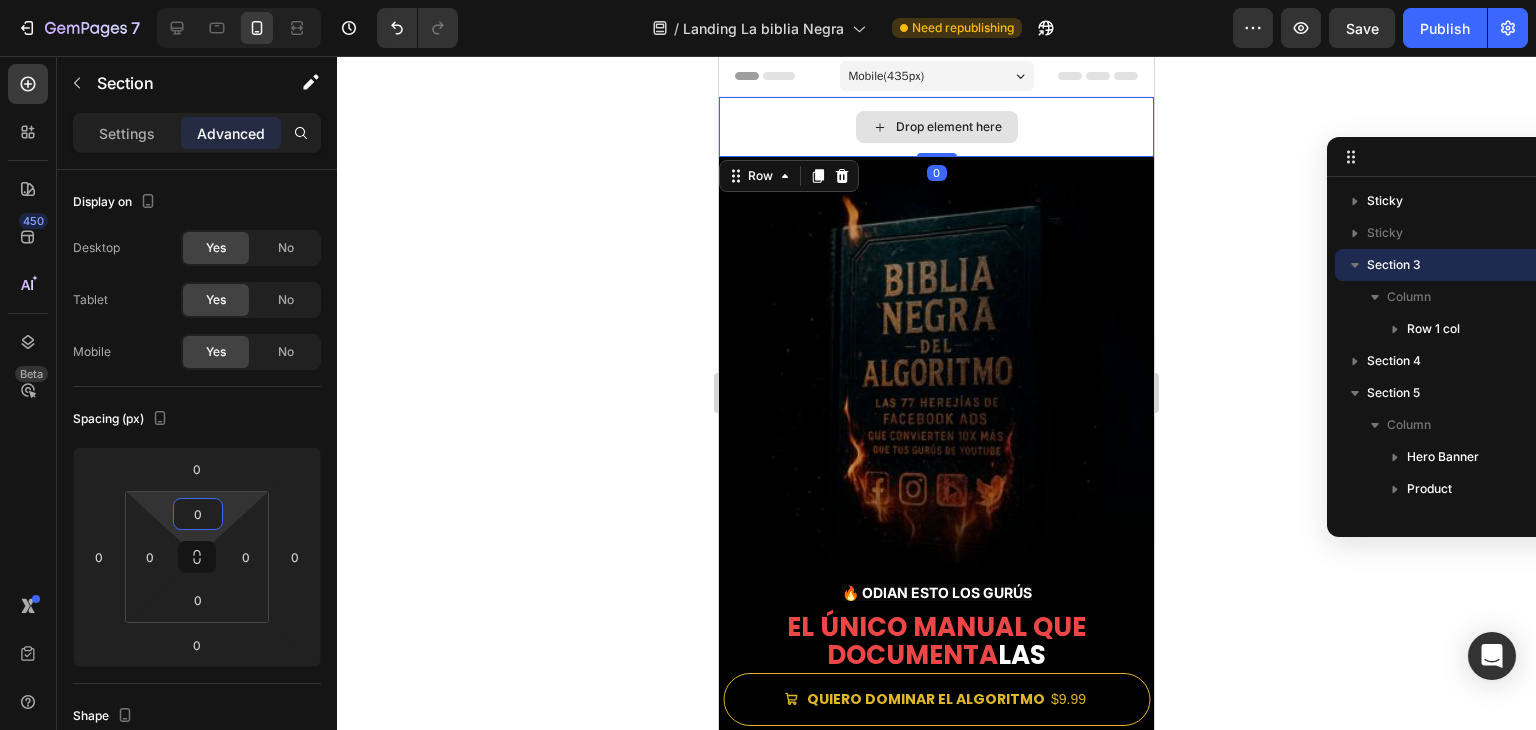 click on "Drop element here" at bounding box center (936, 127) 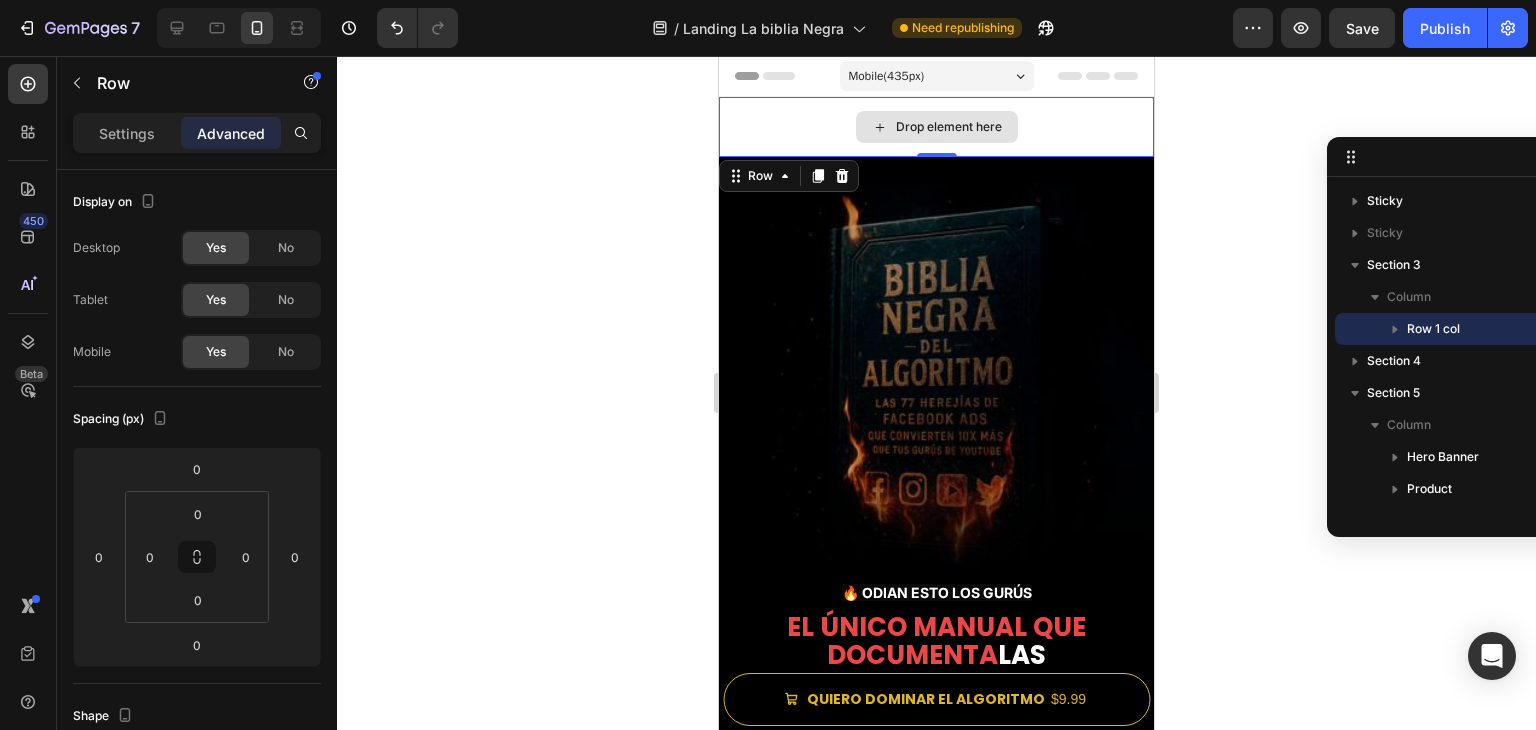 click on "Drop element here" at bounding box center (936, 127) 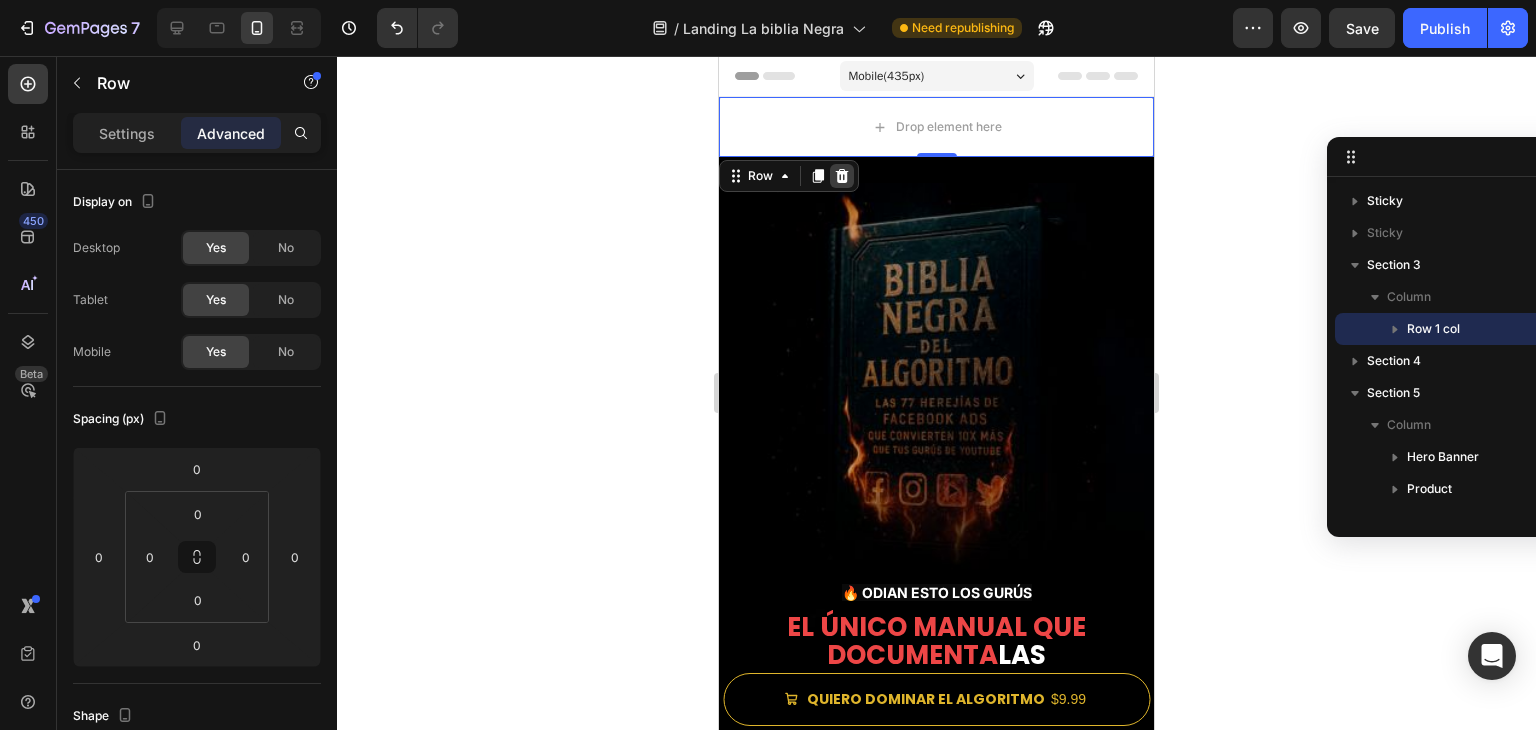 click 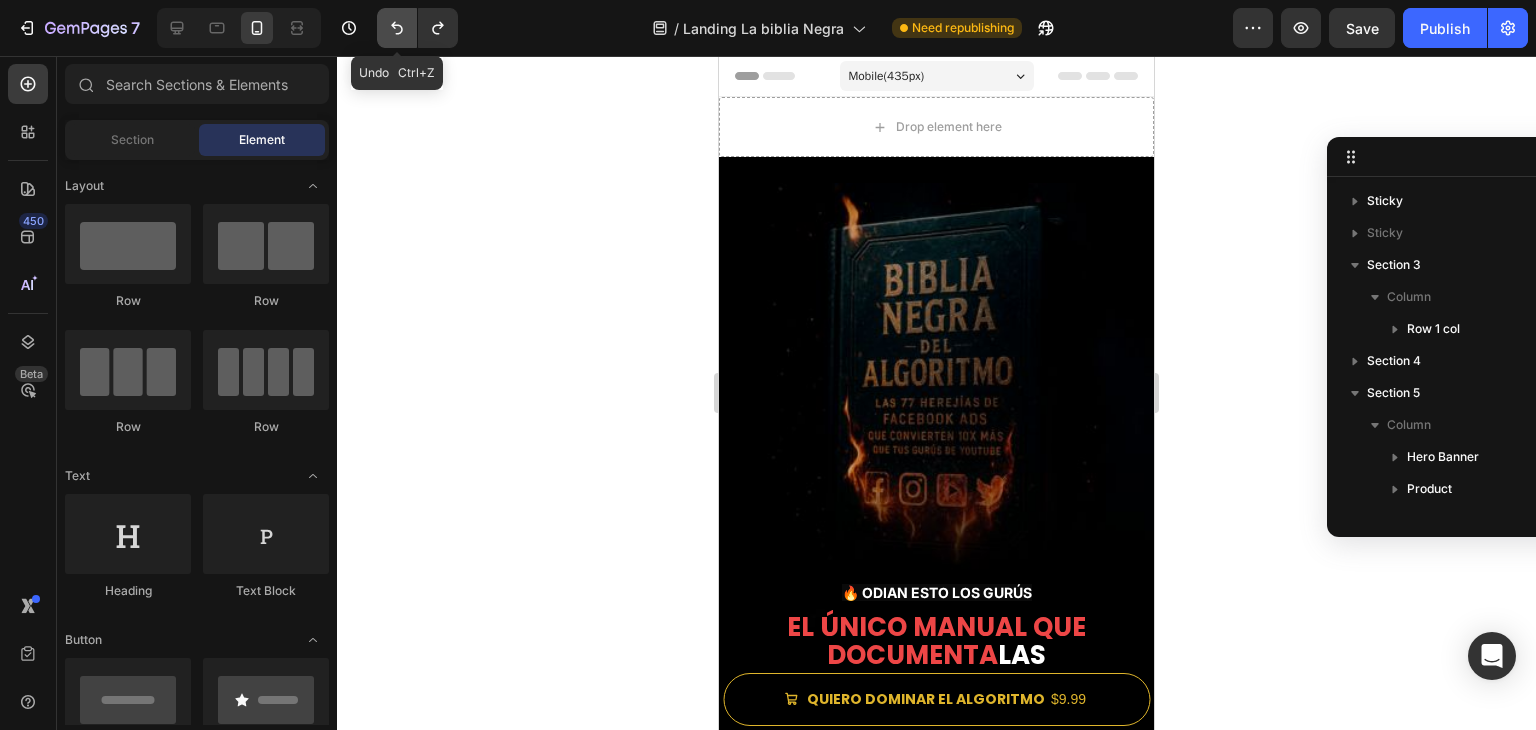 click 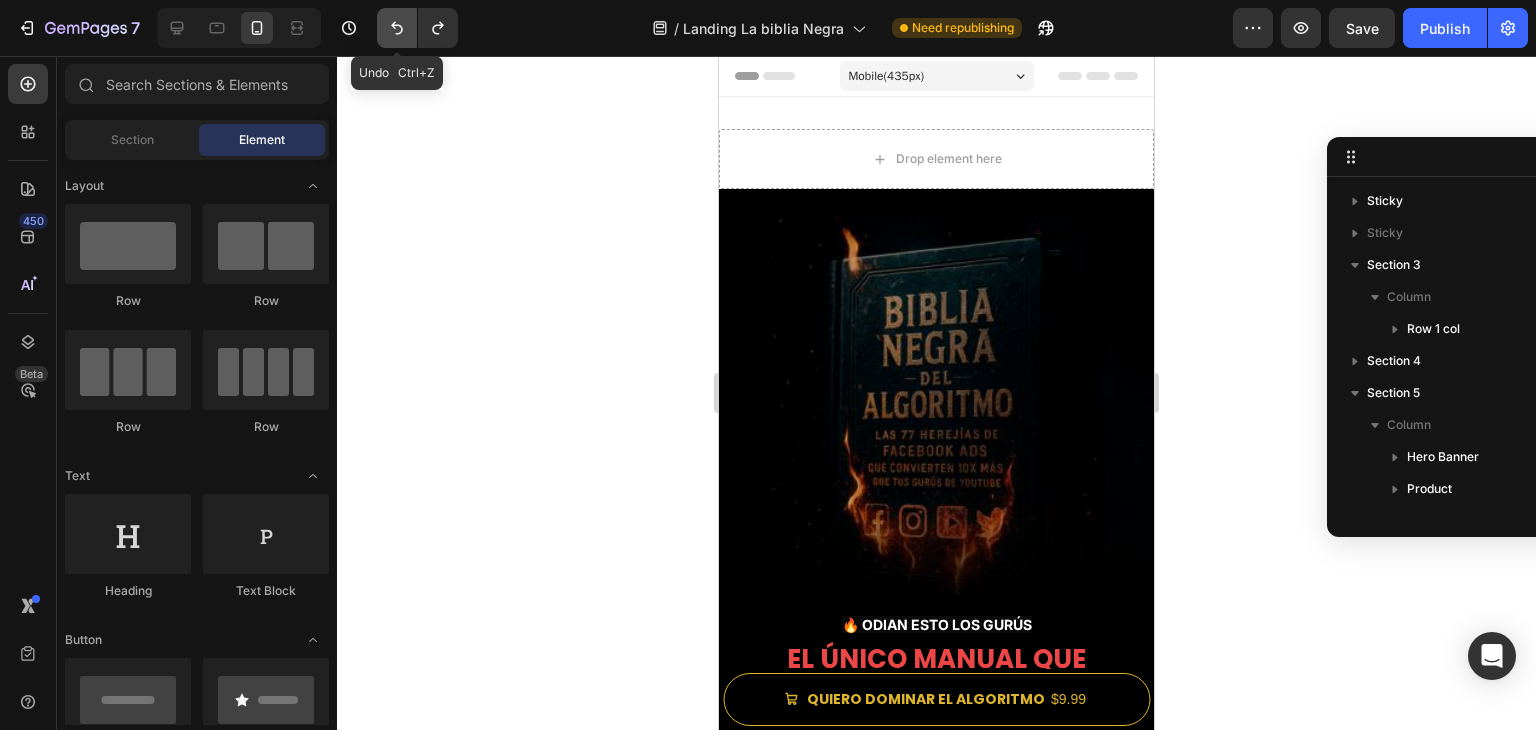 click 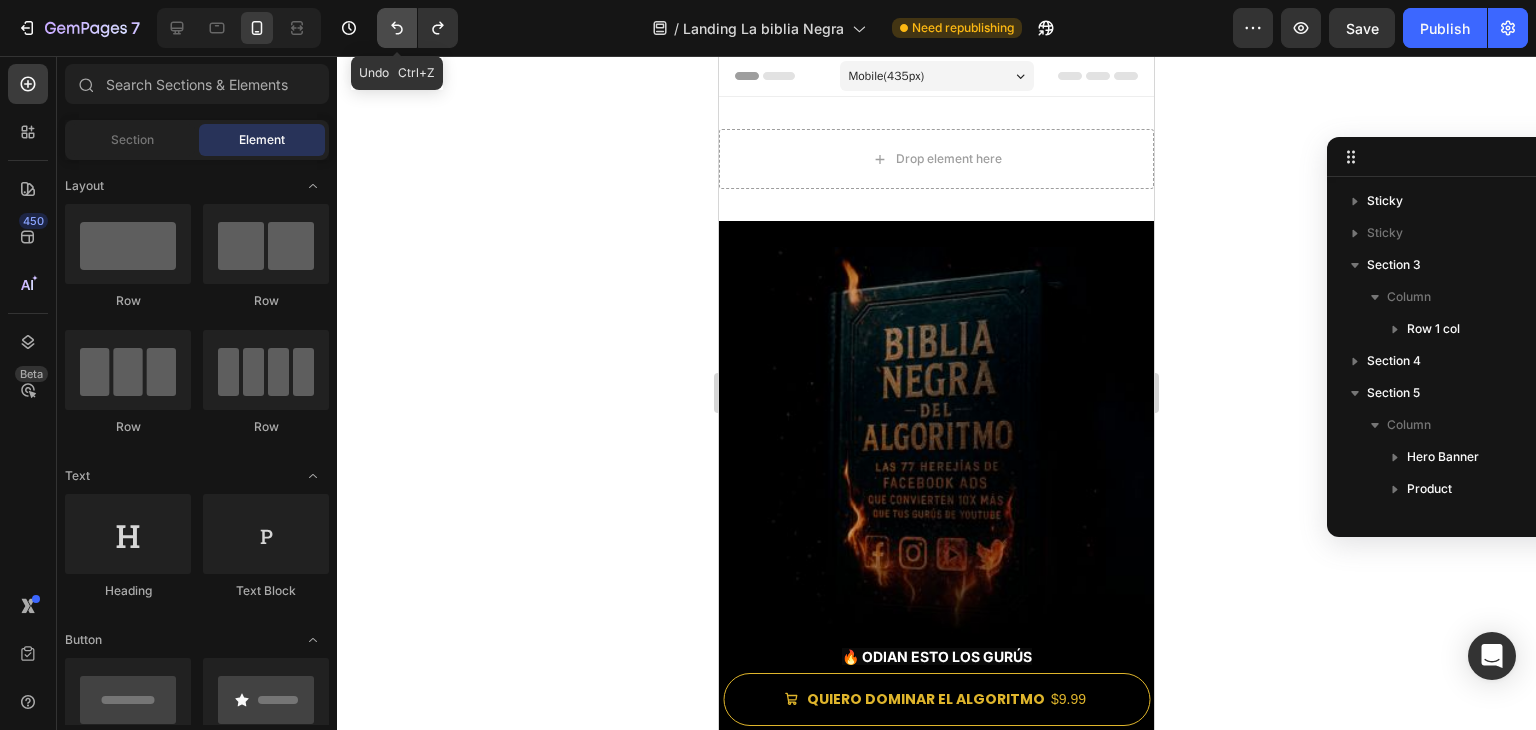 click 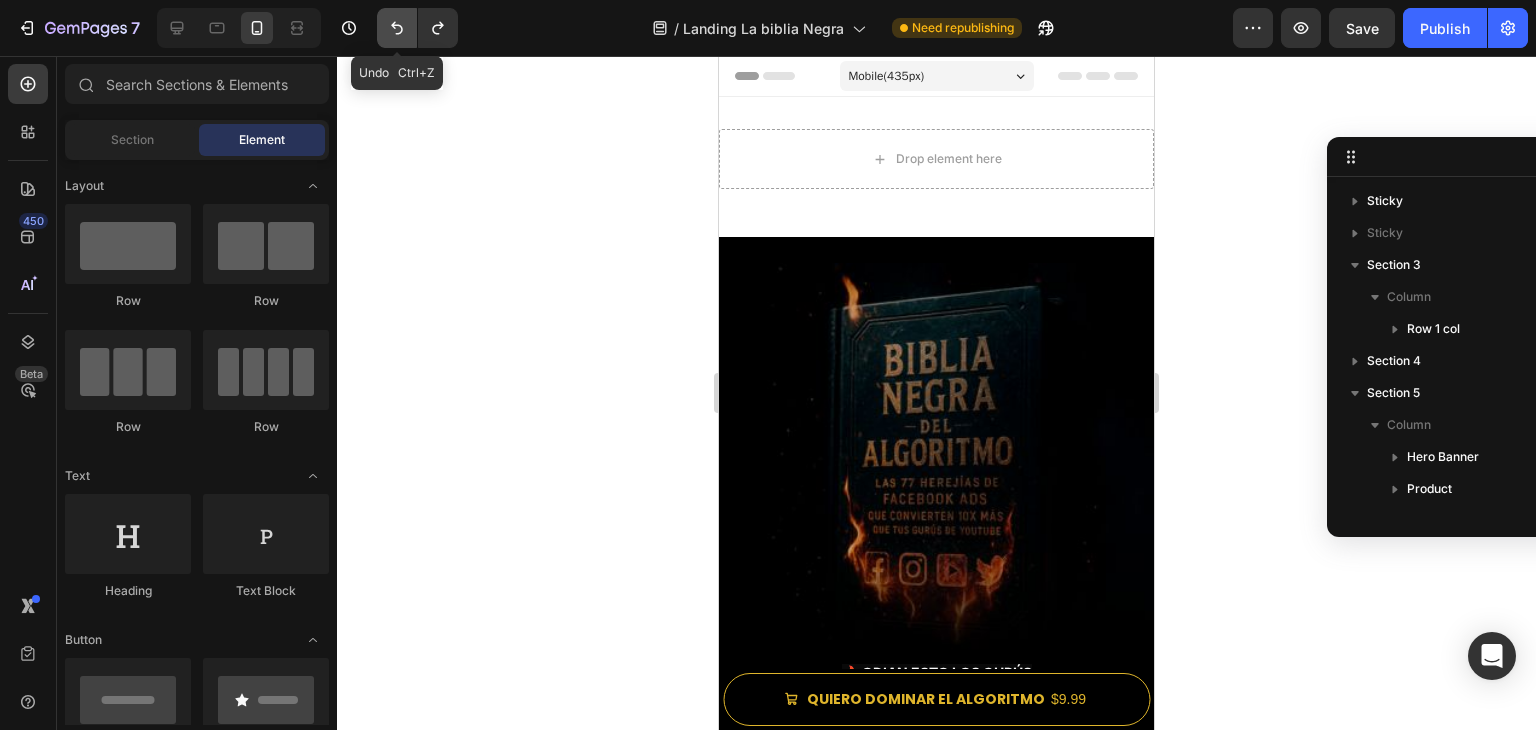 click 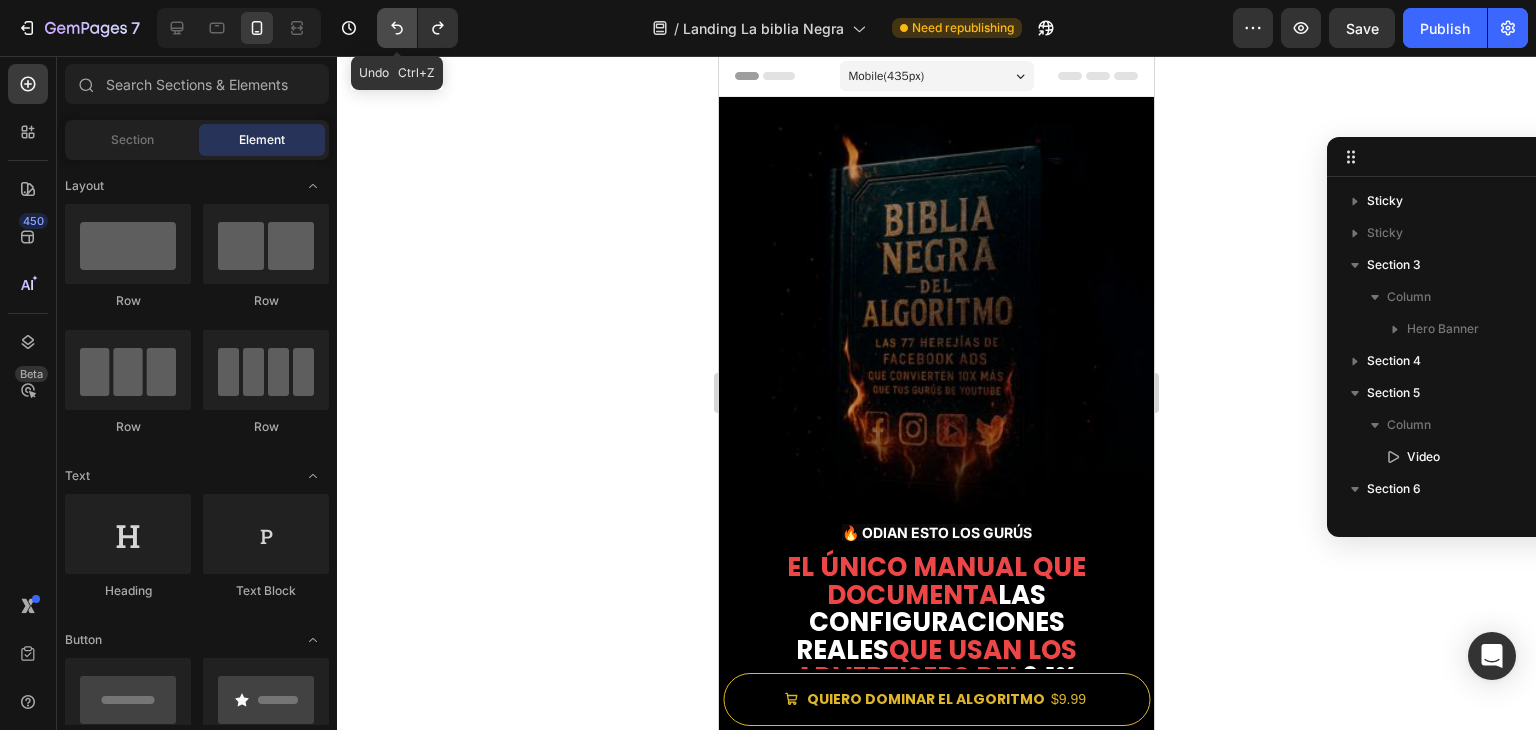 click 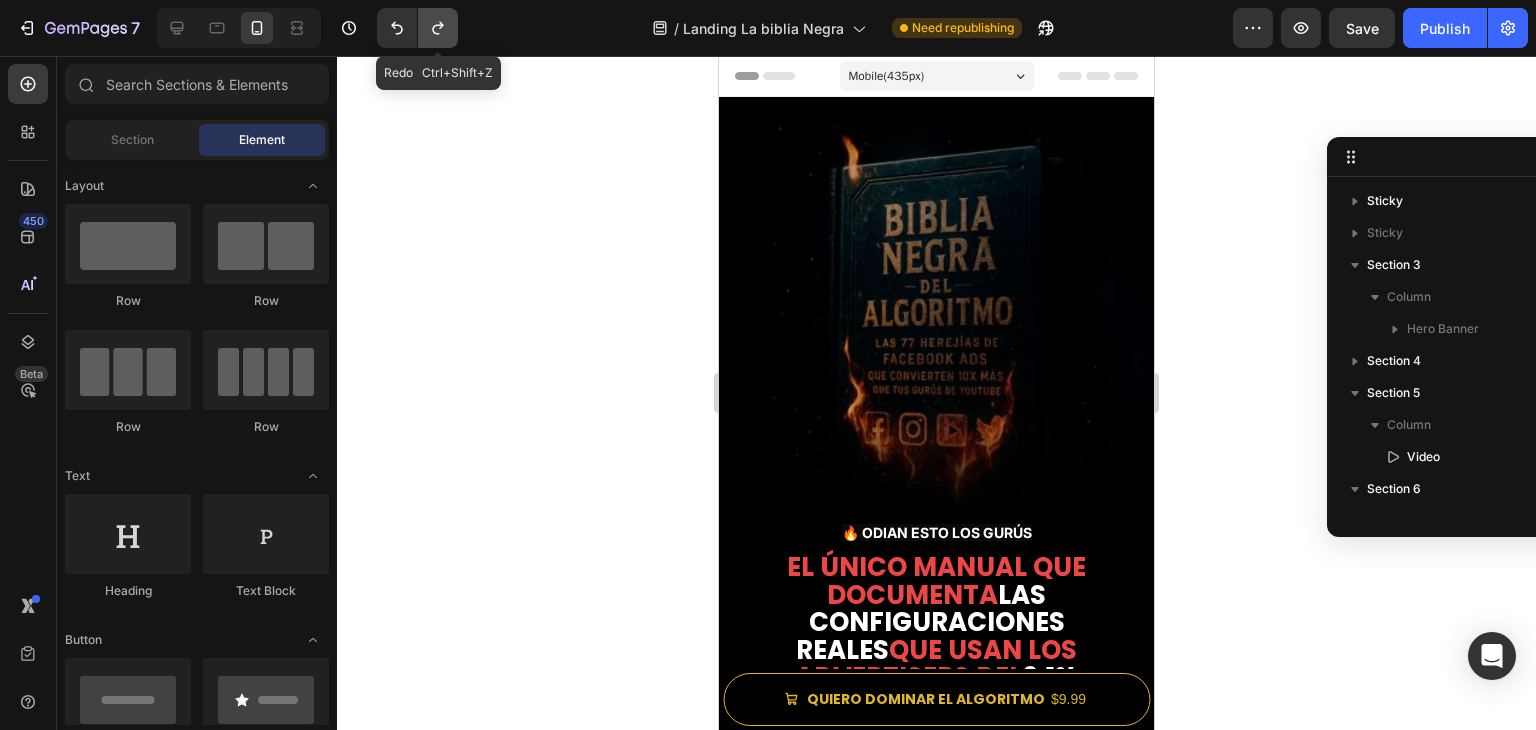 click 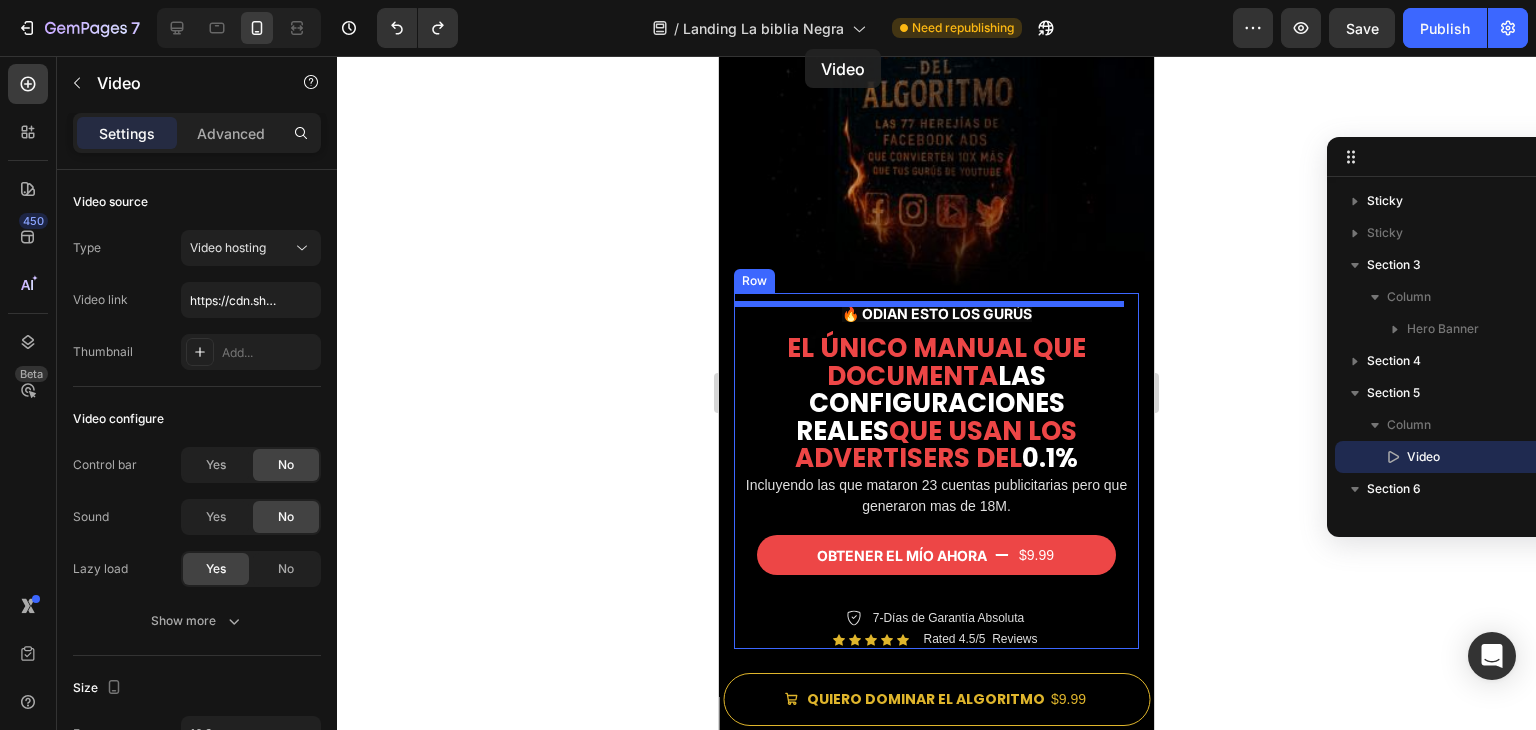 scroll, scrollTop: 0, scrollLeft: 0, axis: both 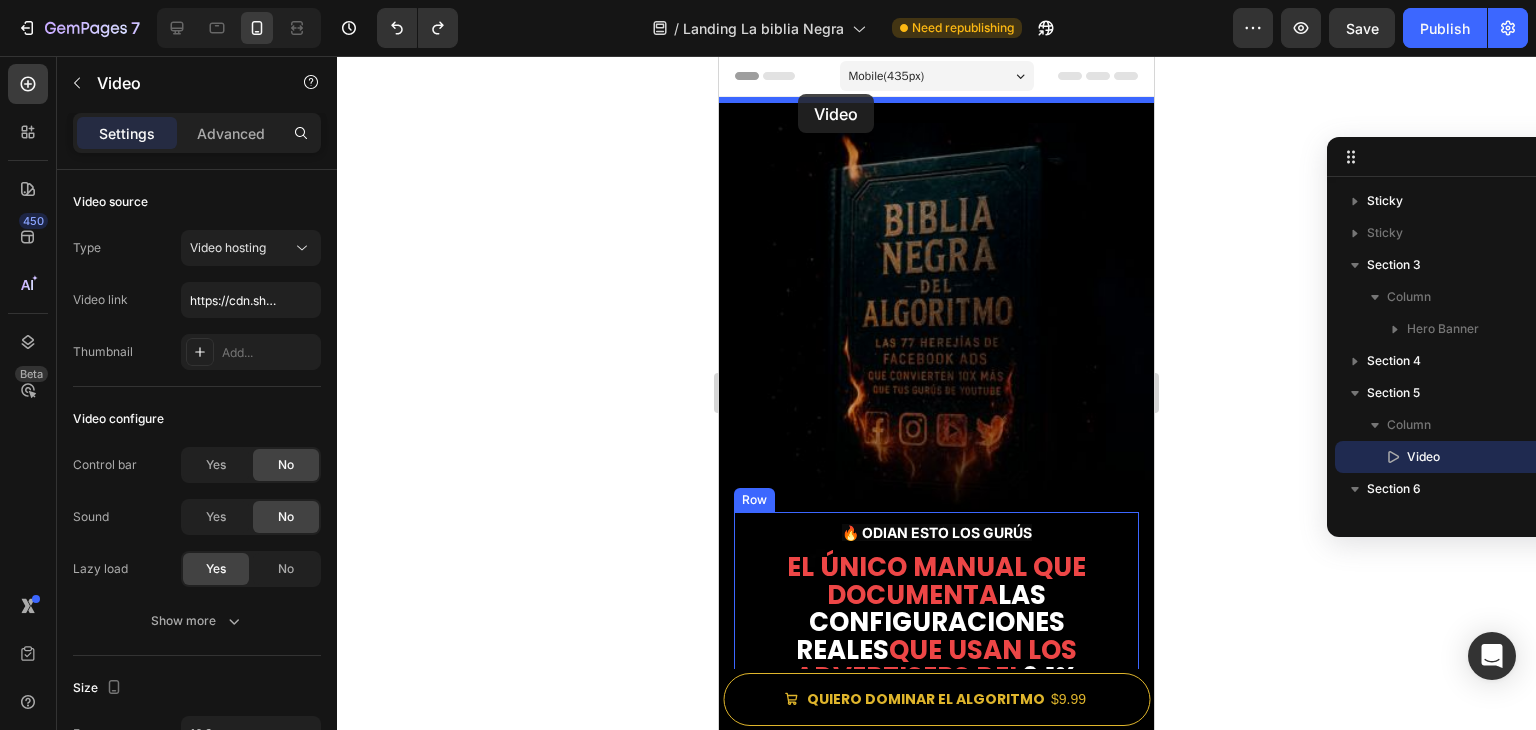 drag, startPoint x: 740, startPoint y: 404, endPoint x: 798, endPoint y: 94, distance: 315.37915 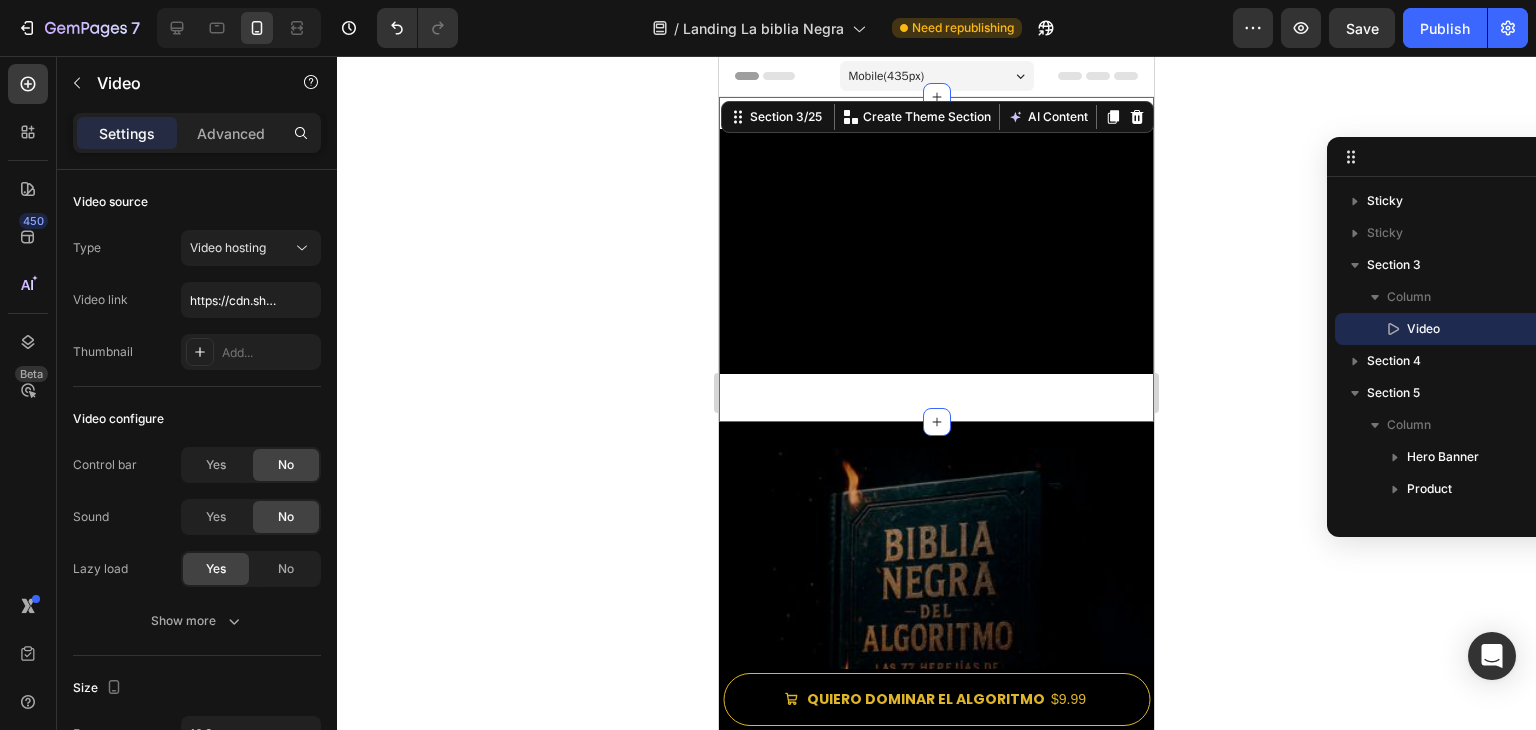 click on "Video Section 3/25   You can create reusable sections Create Theme Section AI Content Write with GemAI What would you like to describe here? Tone and Voice Persuasive Product Show more Generate" at bounding box center [936, 259] 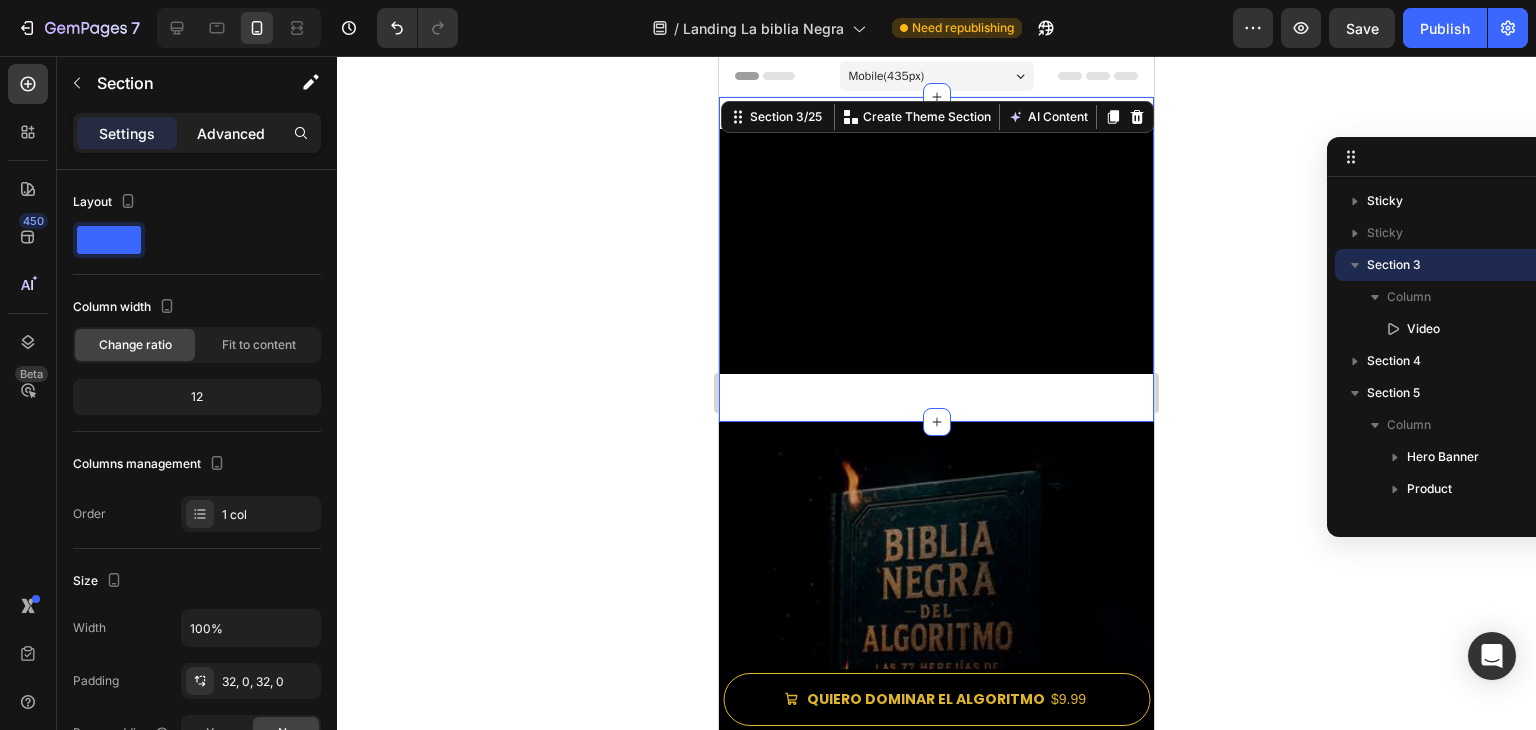 click on "Advanced" at bounding box center [231, 133] 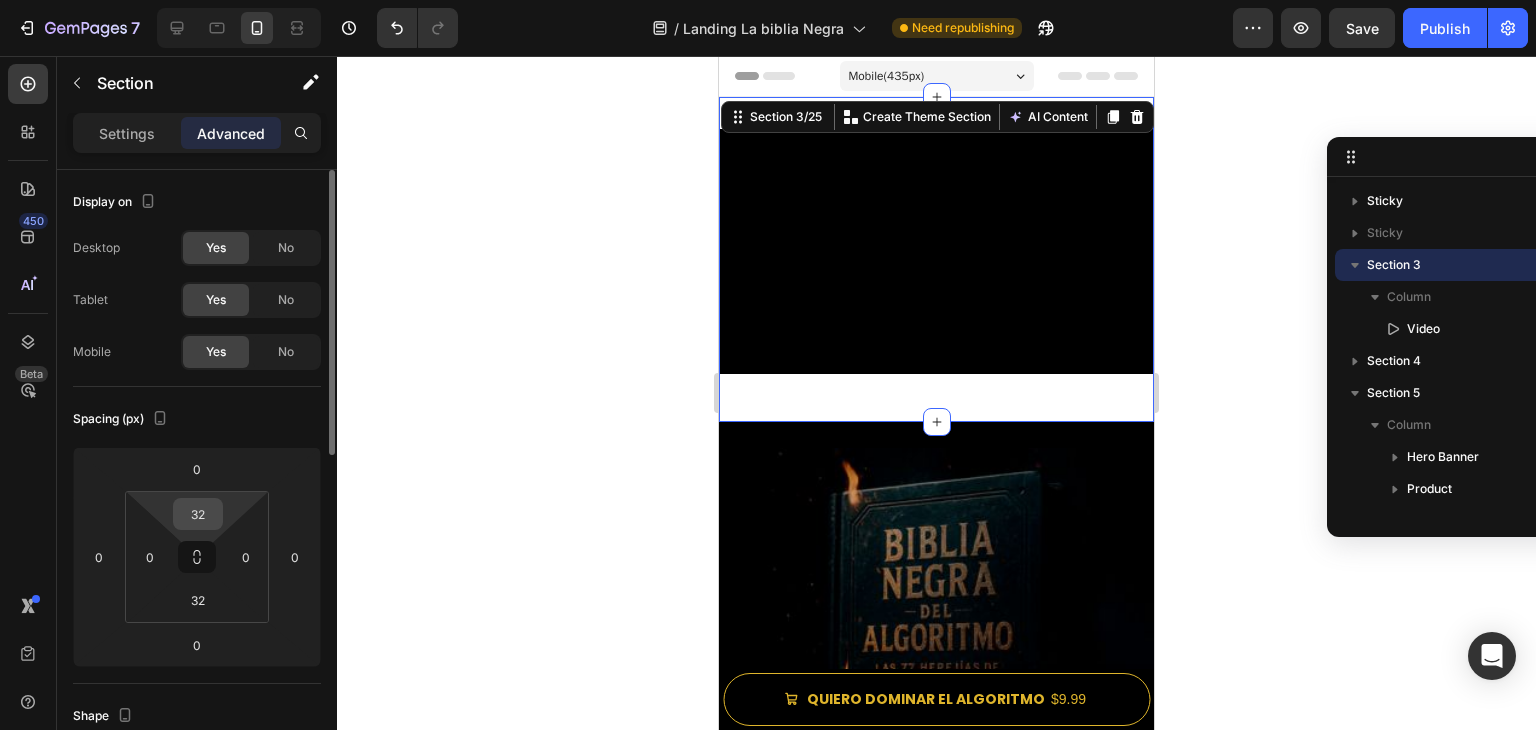 click on "32" at bounding box center [198, 514] 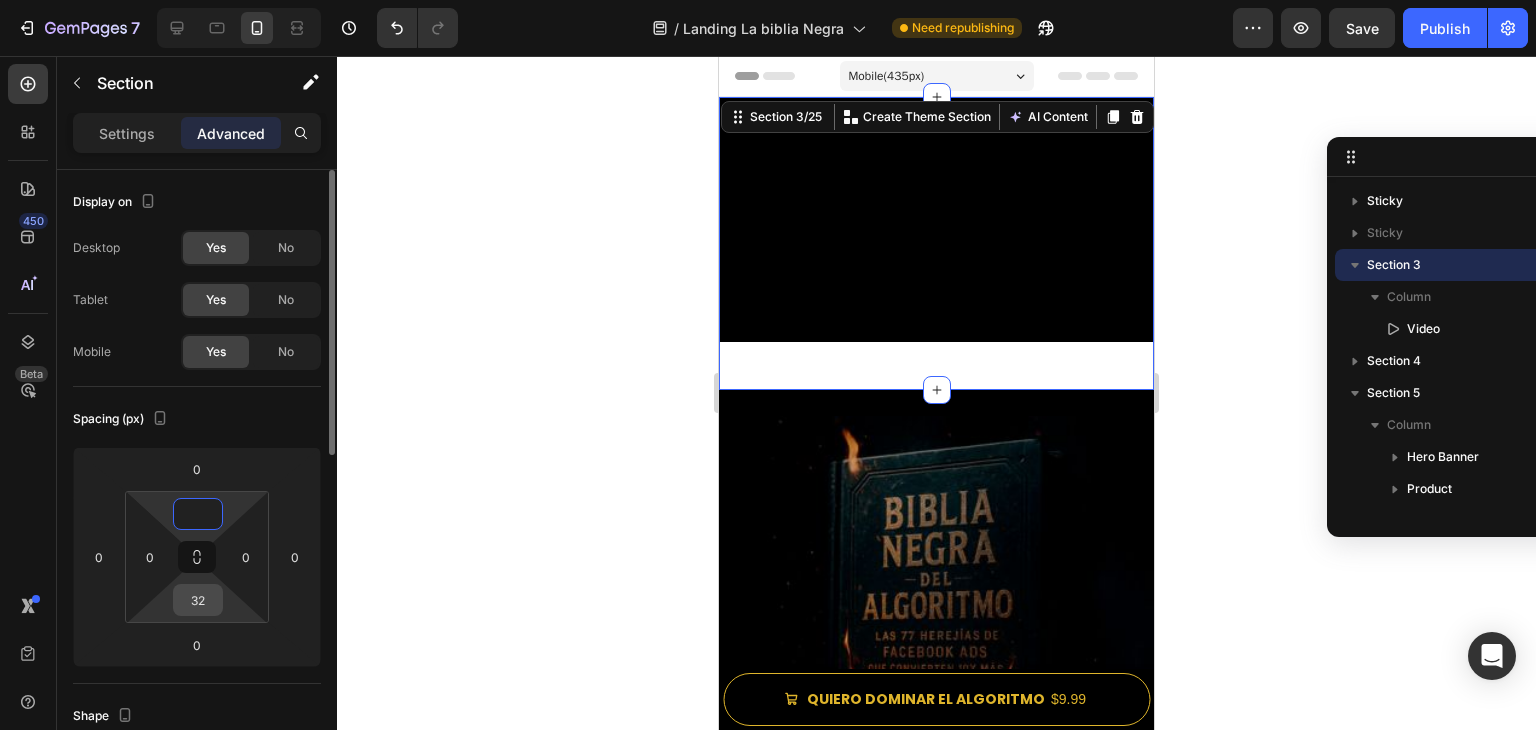 type on "0" 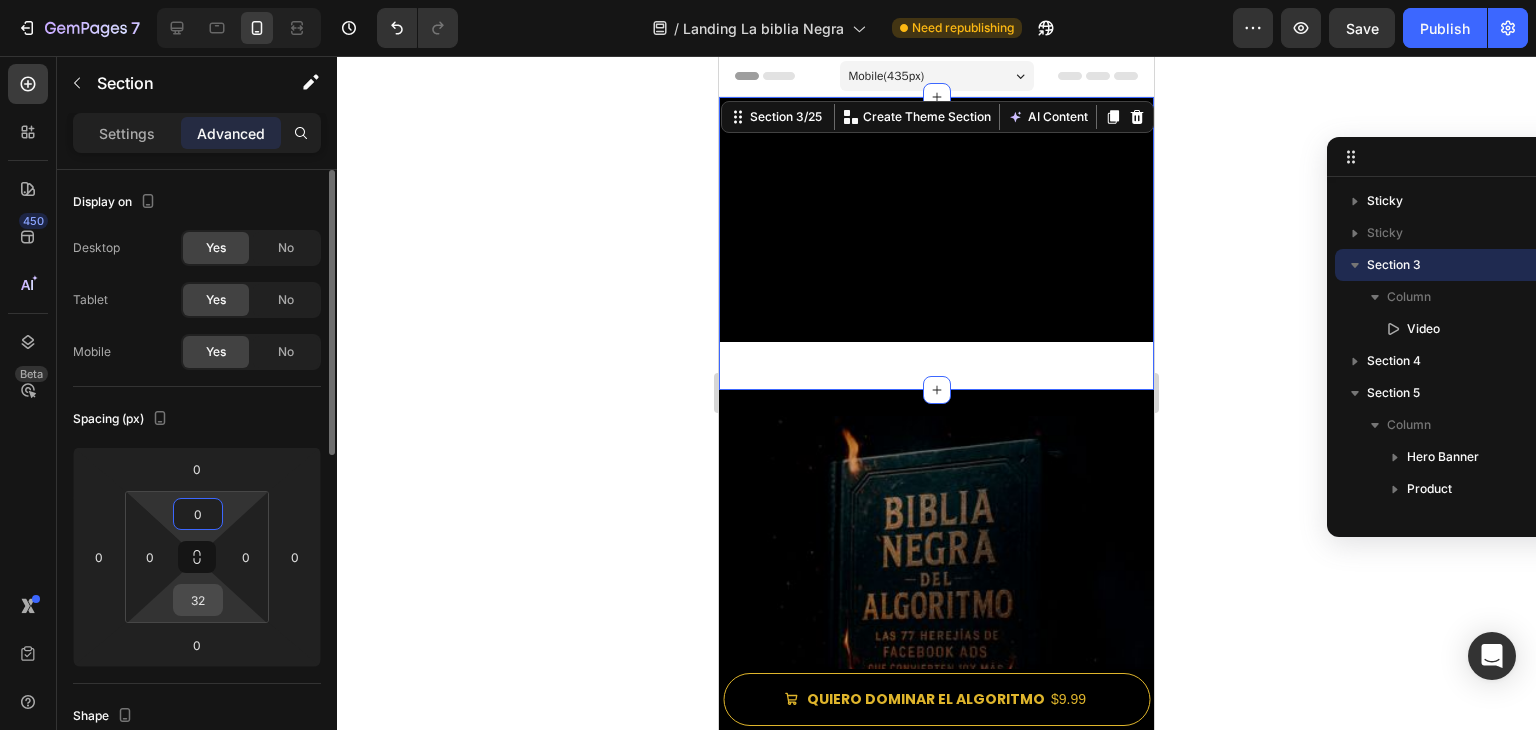 click on "32" at bounding box center (198, 600) 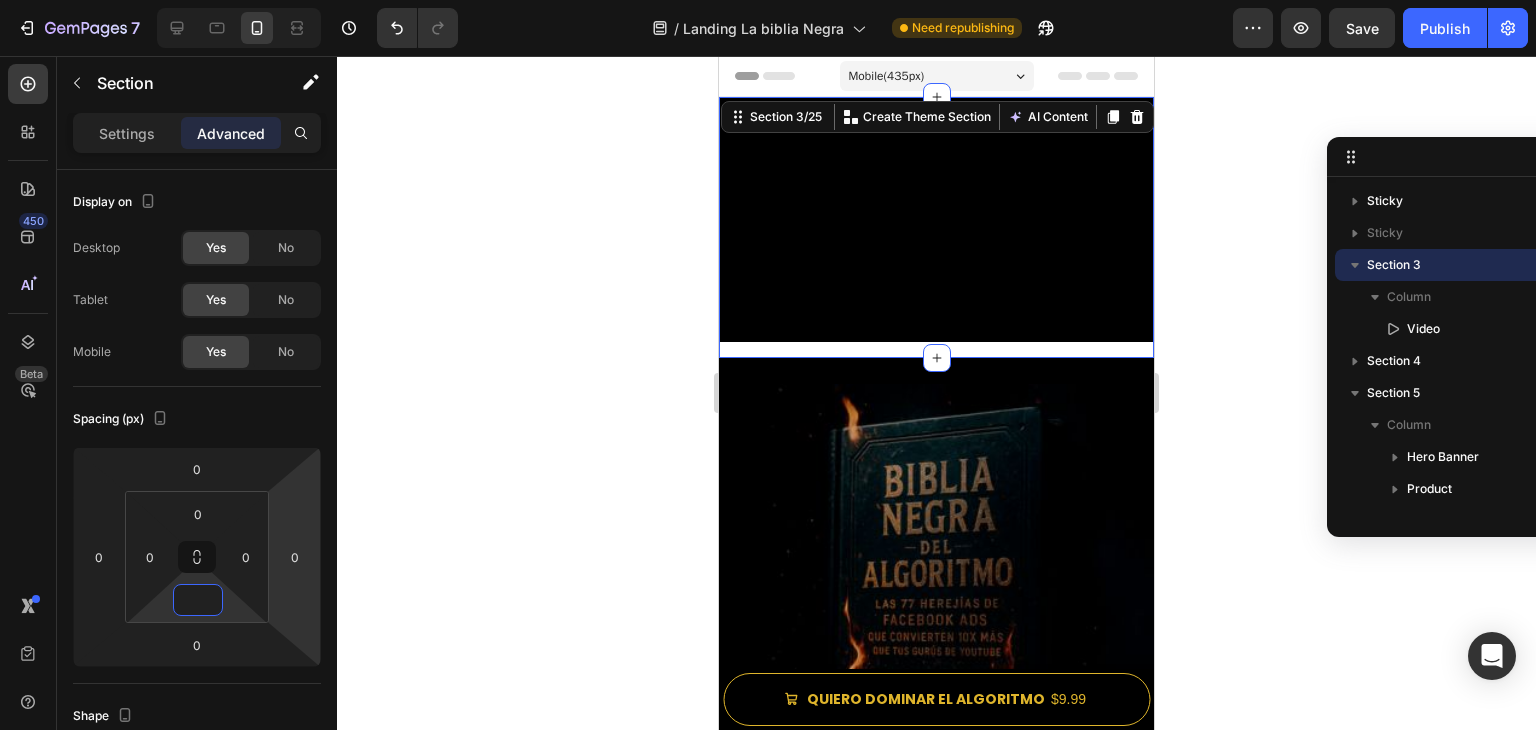 type on "0" 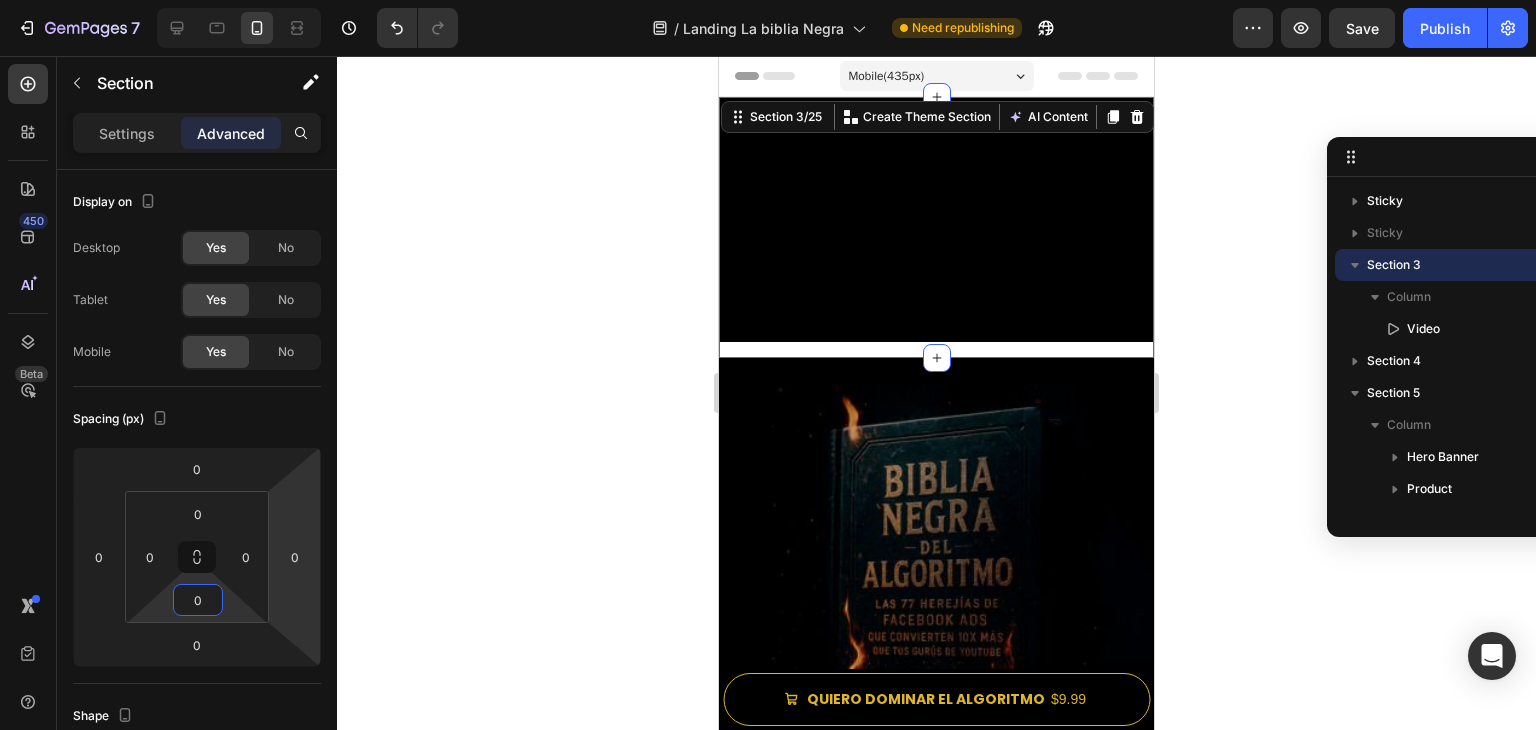 click 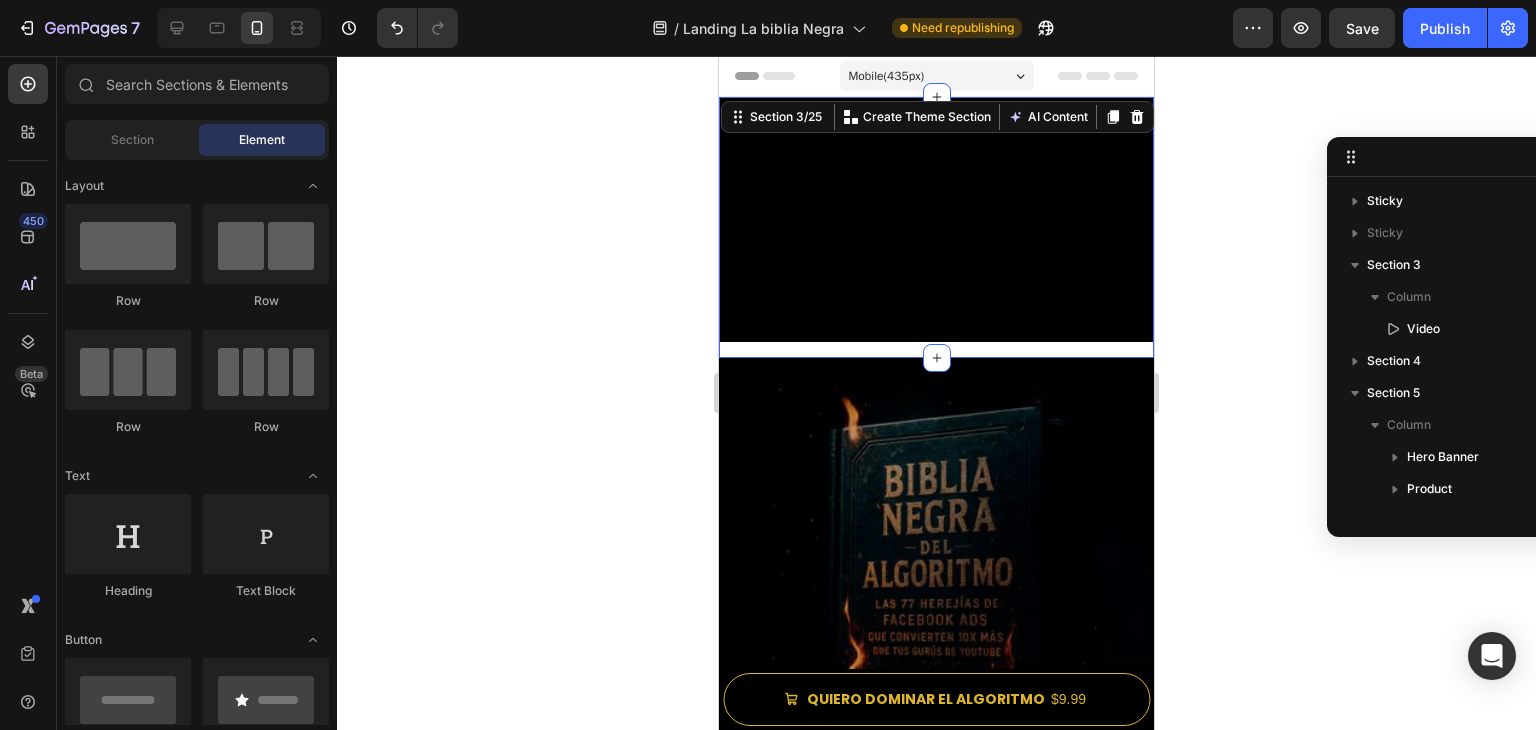 click on "Video" at bounding box center (936, 227) 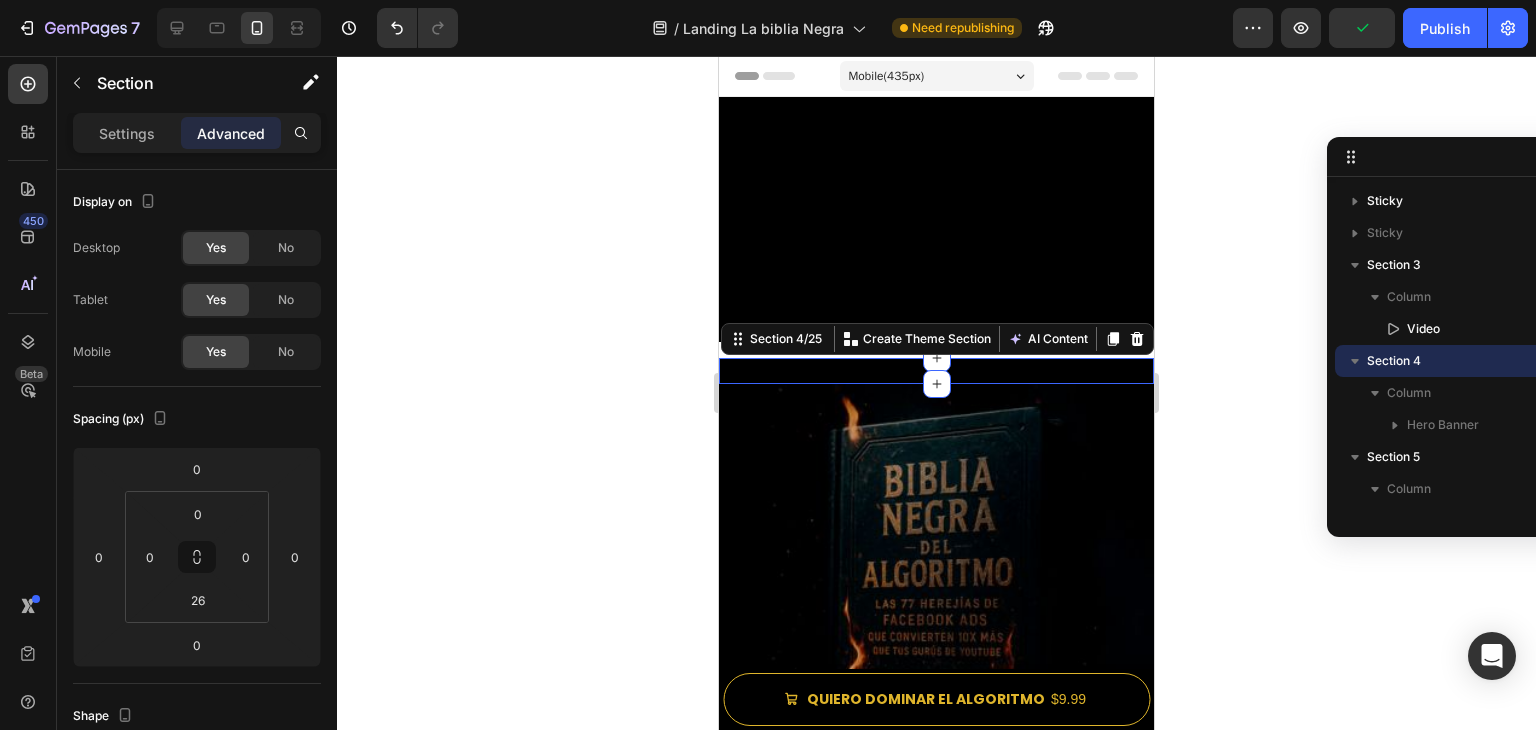 click on "🔥 ODIAN ESTO LOS GURÚS Text Block El único manual que documenta  las configuraciones reales  que usan los Advertisers del  0.1% Heading Incluyendo las que mataron 23 cuentas publicitarias pero que generaron mas de 18M. Text Block QUIERO EL MÍO Button
7-Días de Garantía Absoluta  Item List
★★★★★
4.8/5  (247 reseñas) •
"Facturé $50K/mes en 60 días" - [PERSON]
Custom Code Image Row Image Row Hero Banner Section 4/25   You can create reusable sections Create Theme Section AI Content Write with GemAI What would you like to describe here? Tone and Voice Persuasive Product LA BIBLIA NEGRA DEL ALGORITMO Show more Generate" at bounding box center (936, 371) 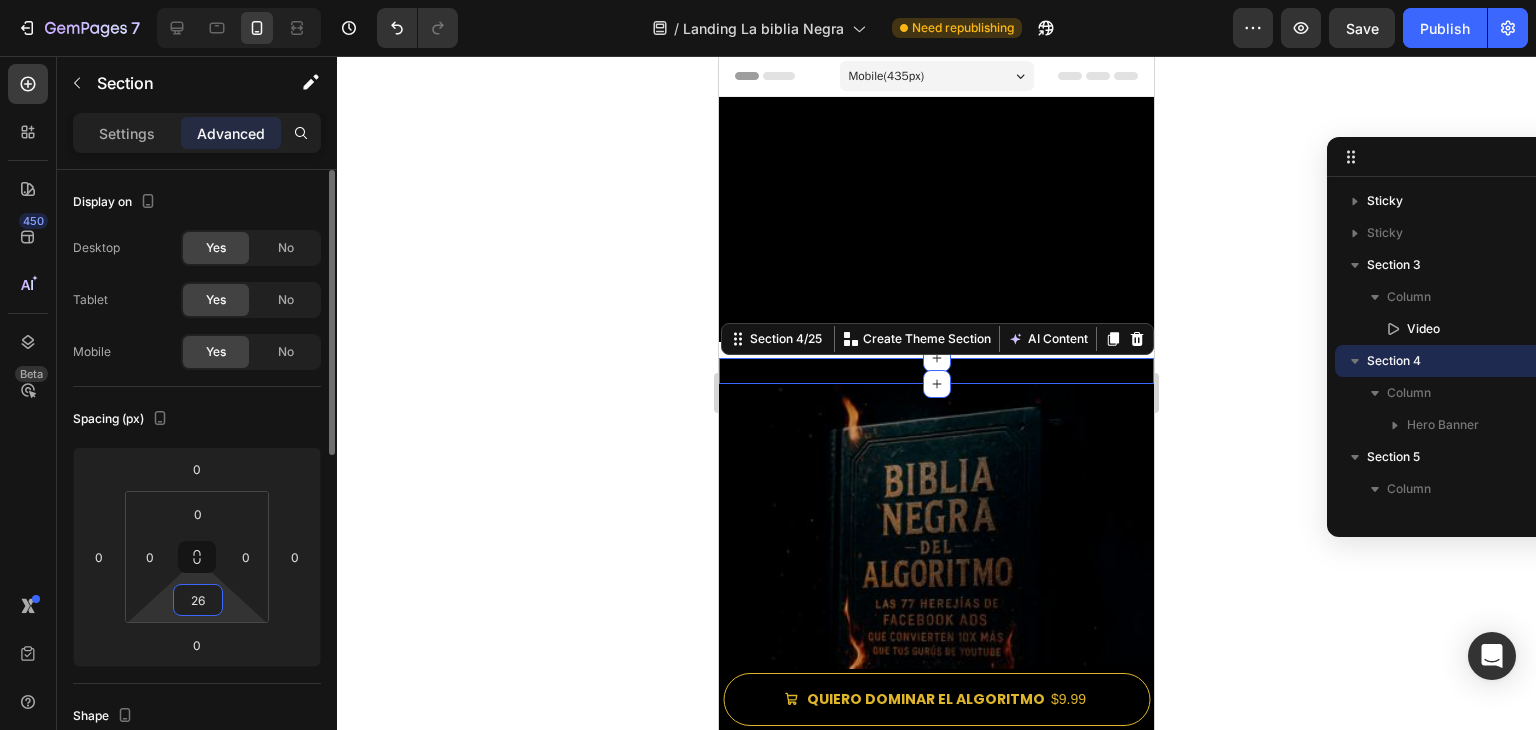 click on "26" at bounding box center (198, 600) 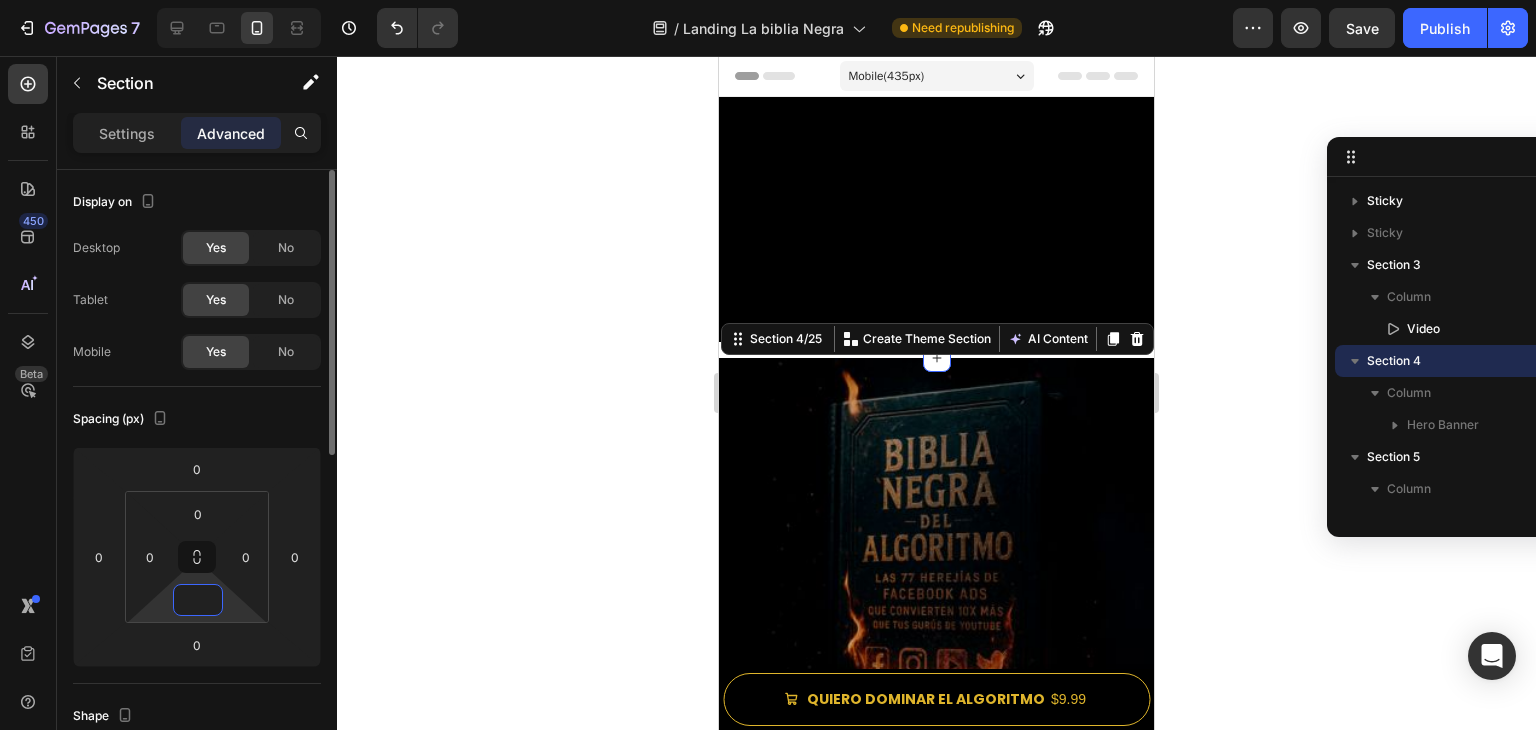 type on "26" 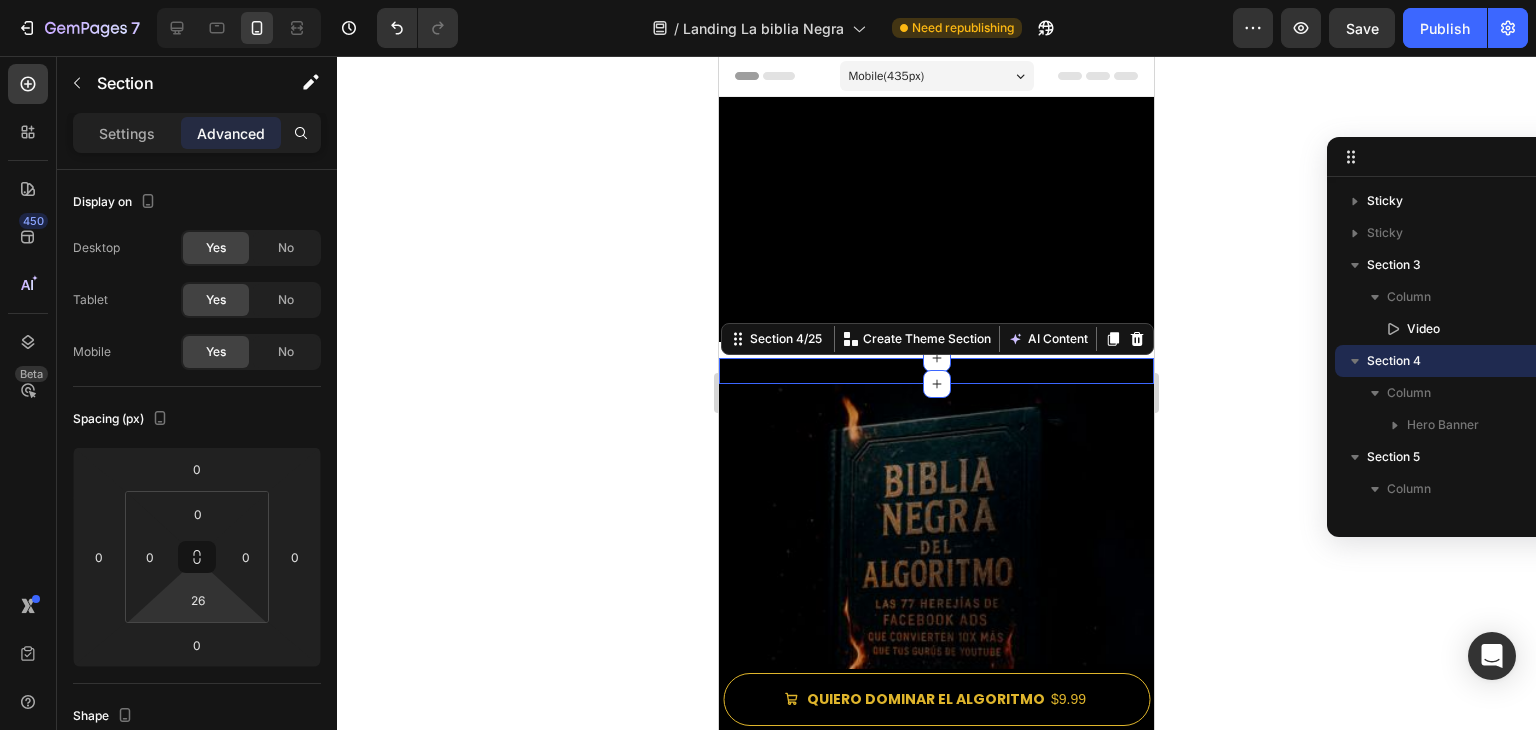 click 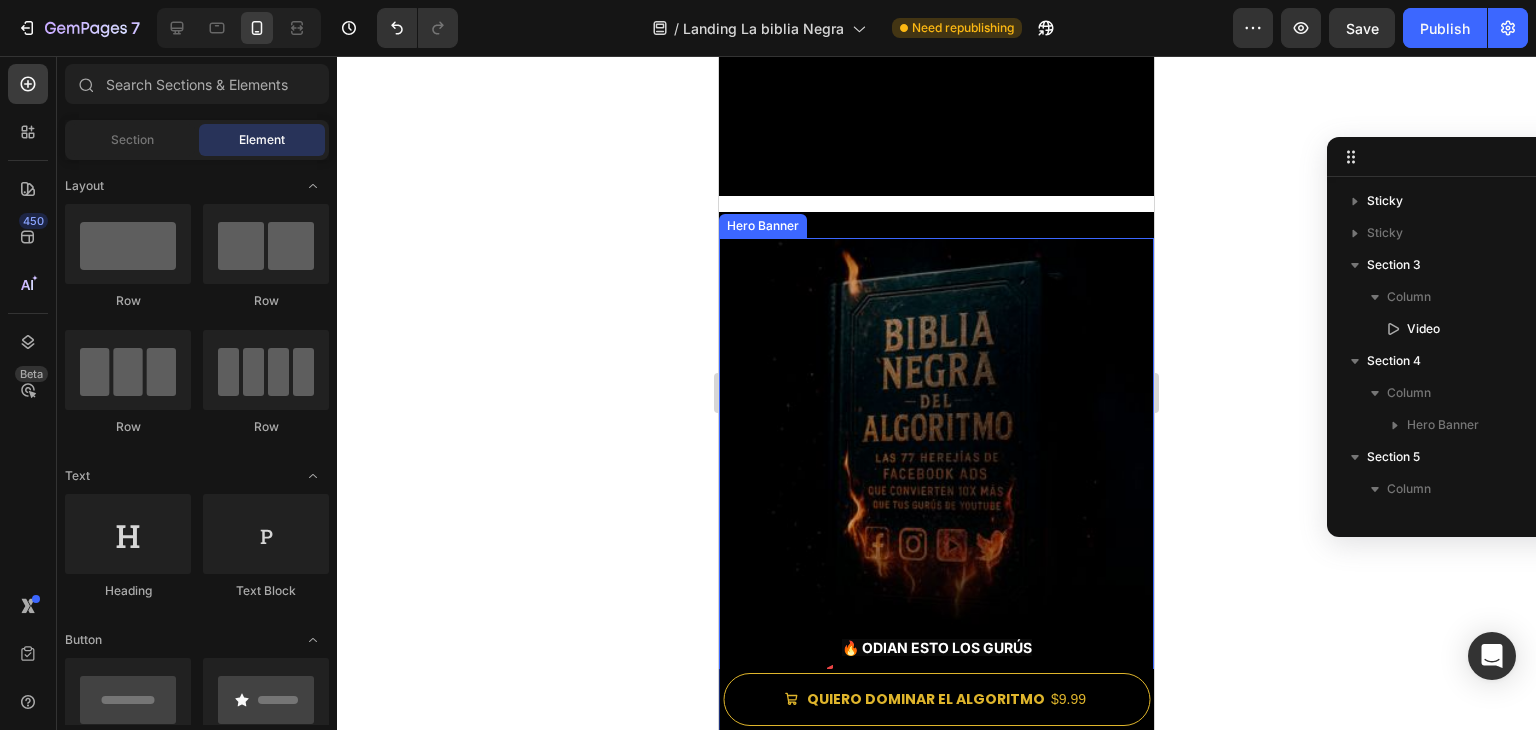 scroll, scrollTop: 0, scrollLeft: 0, axis: both 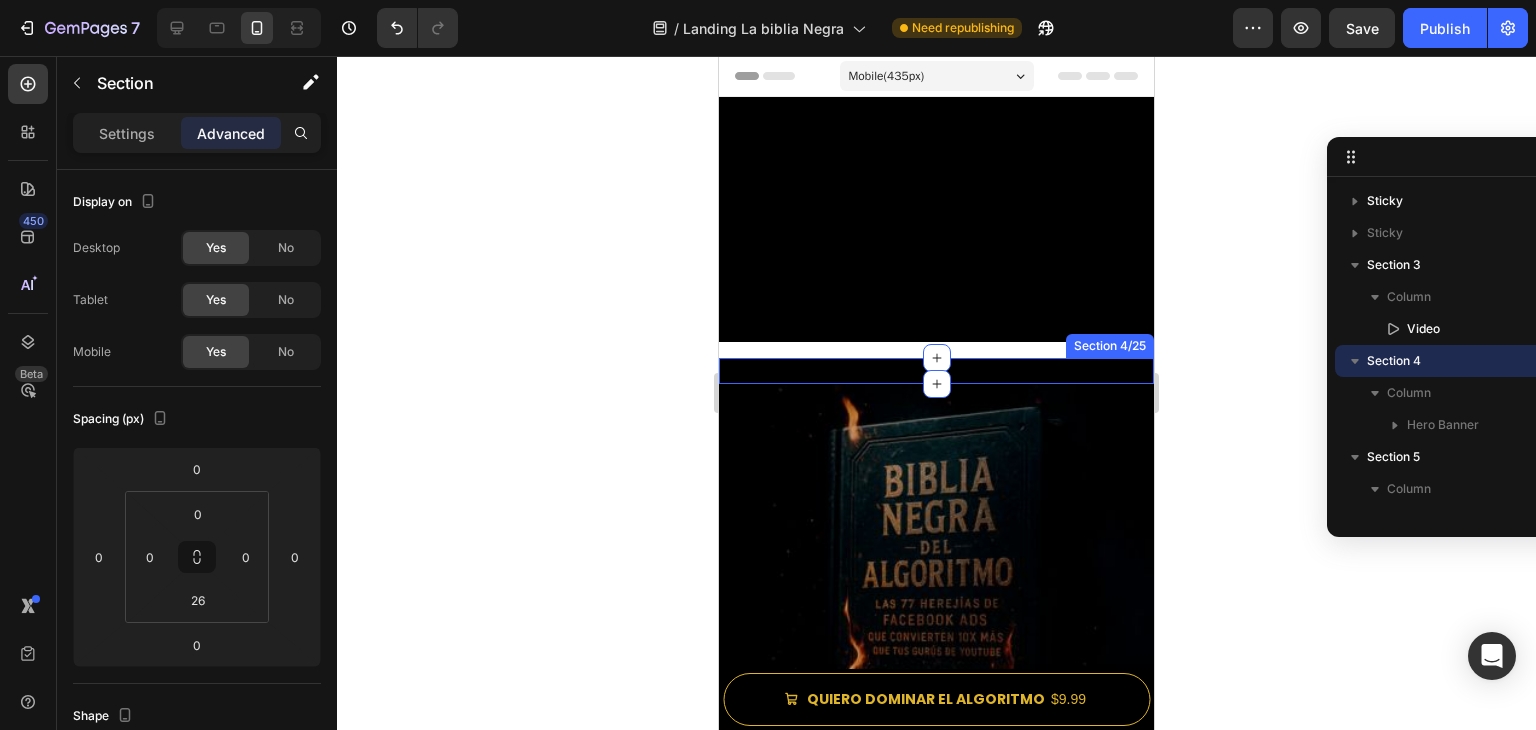 click on "Section 4/25" at bounding box center (1110, 346) 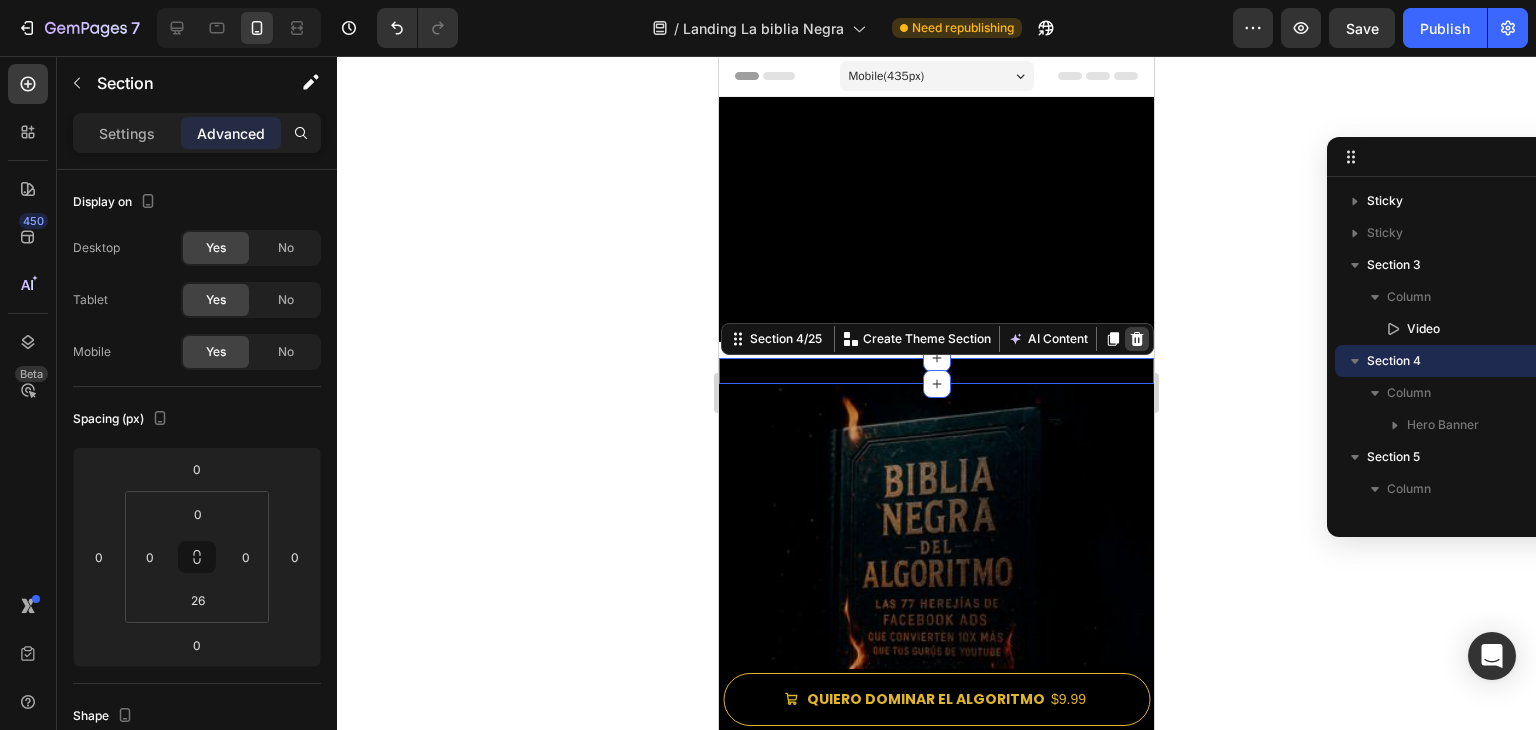 click 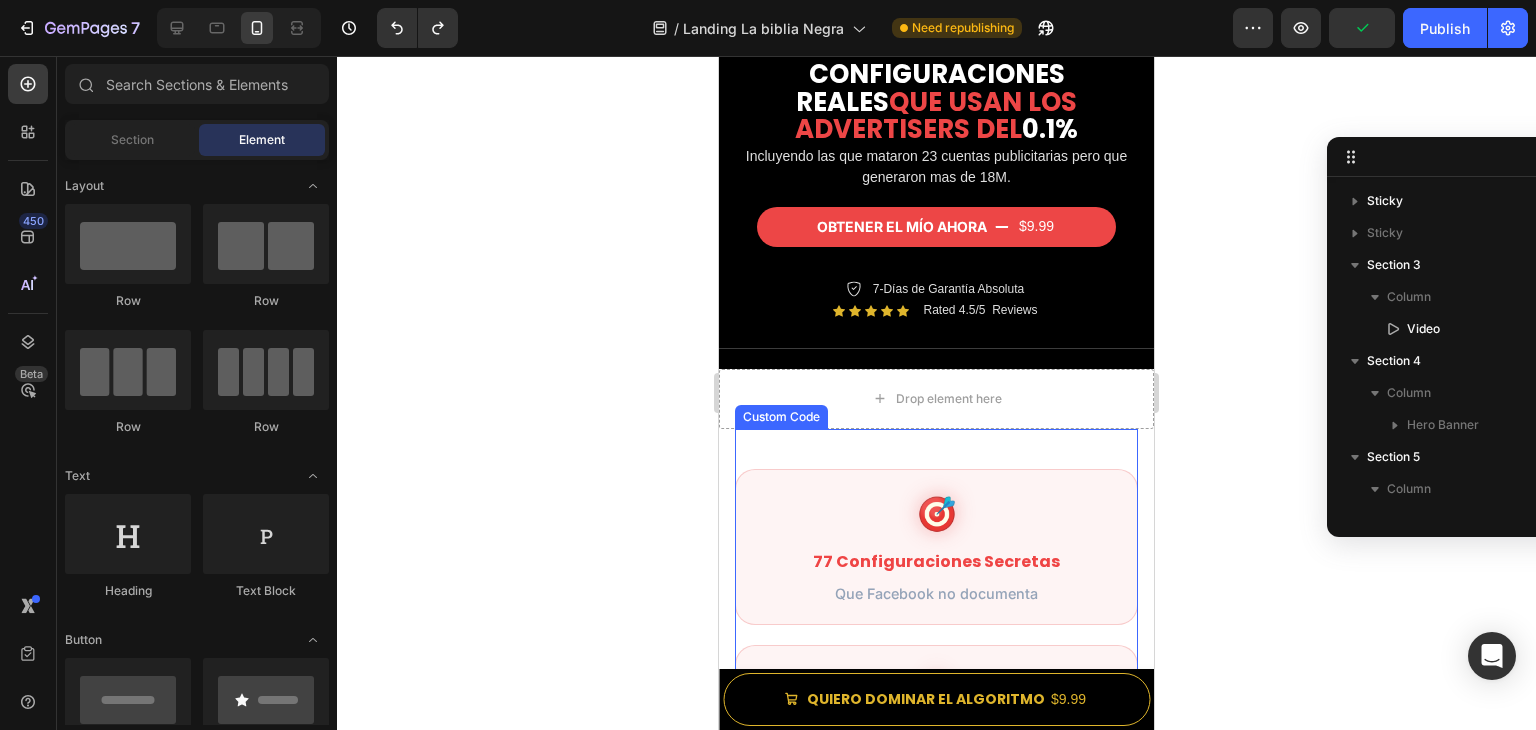 scroll, scrollTop: 826, scrollLeft: 0, axis: vertical 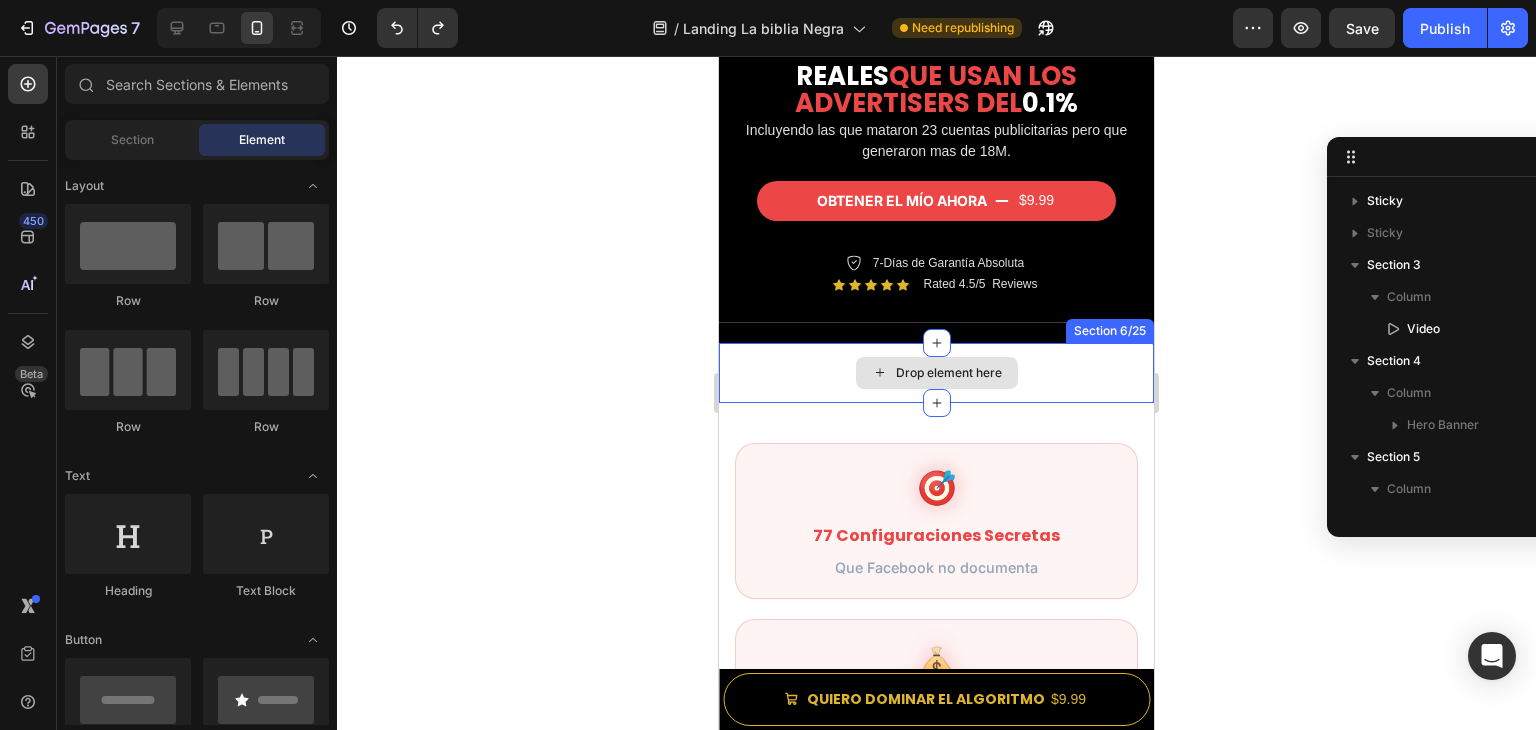 click on "Drop element here" at bounding box center [936, 373] 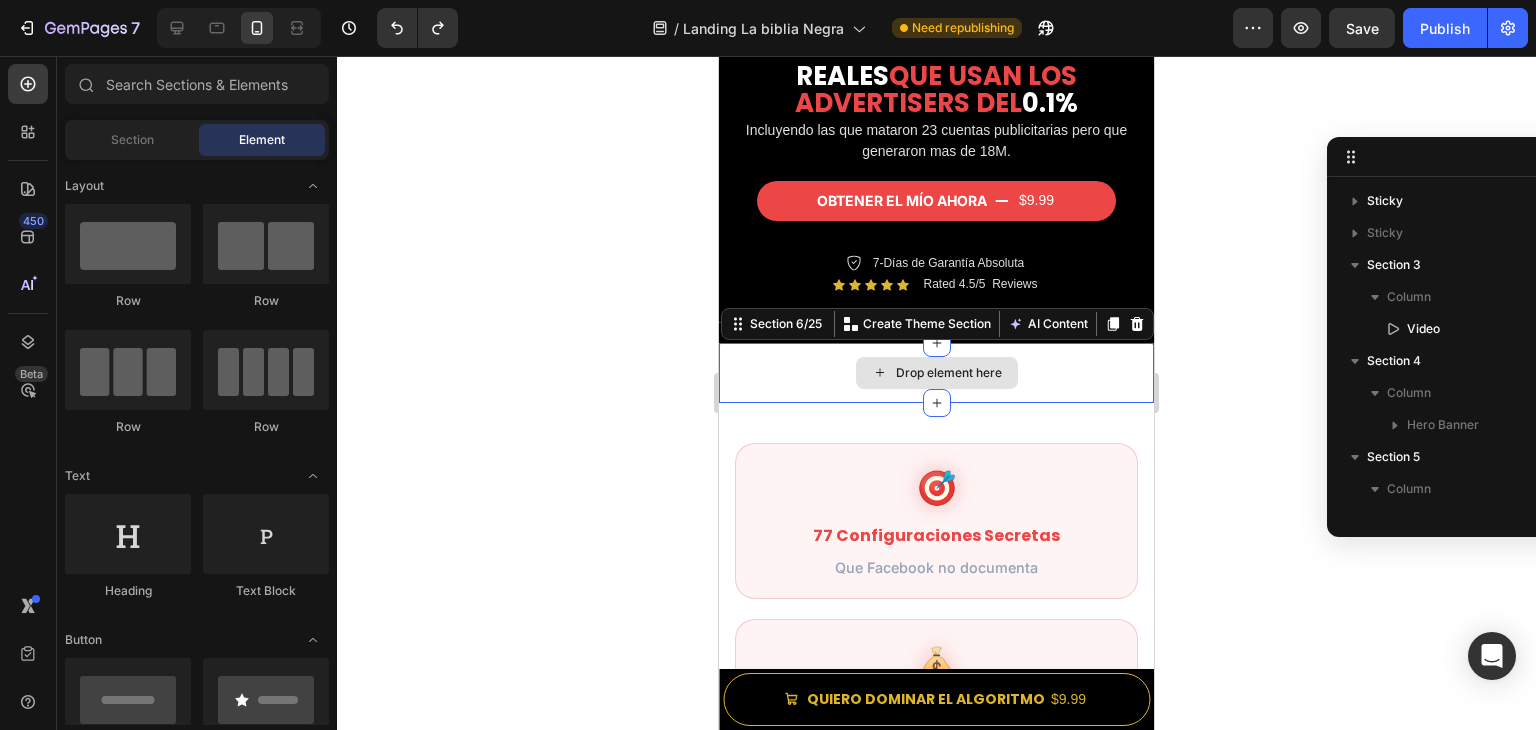 scroll, scrollTop: 250, scrollLeft: 0, axis: vertical 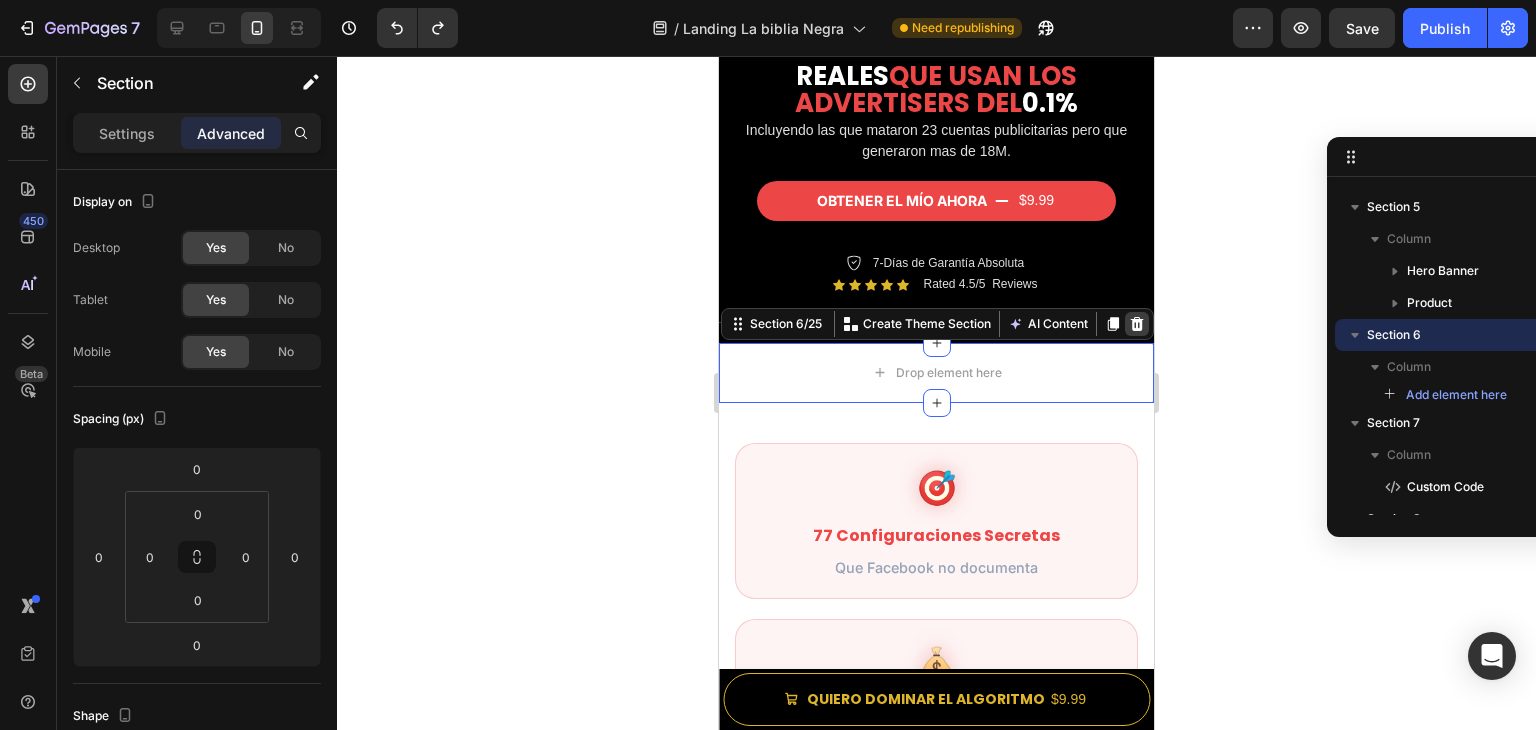 click 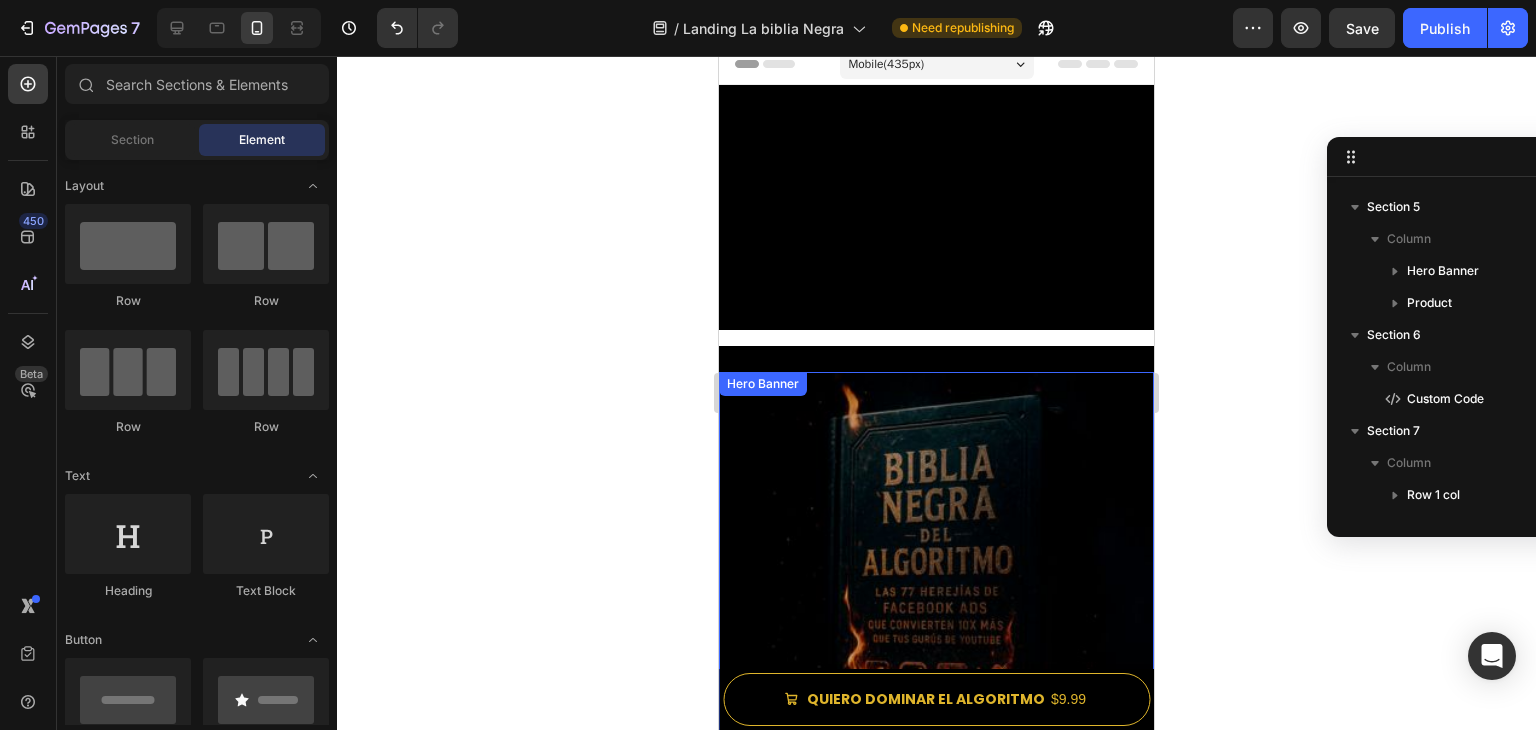 scroll, scrollTop: 0, scrollLeft: 0, axis: both 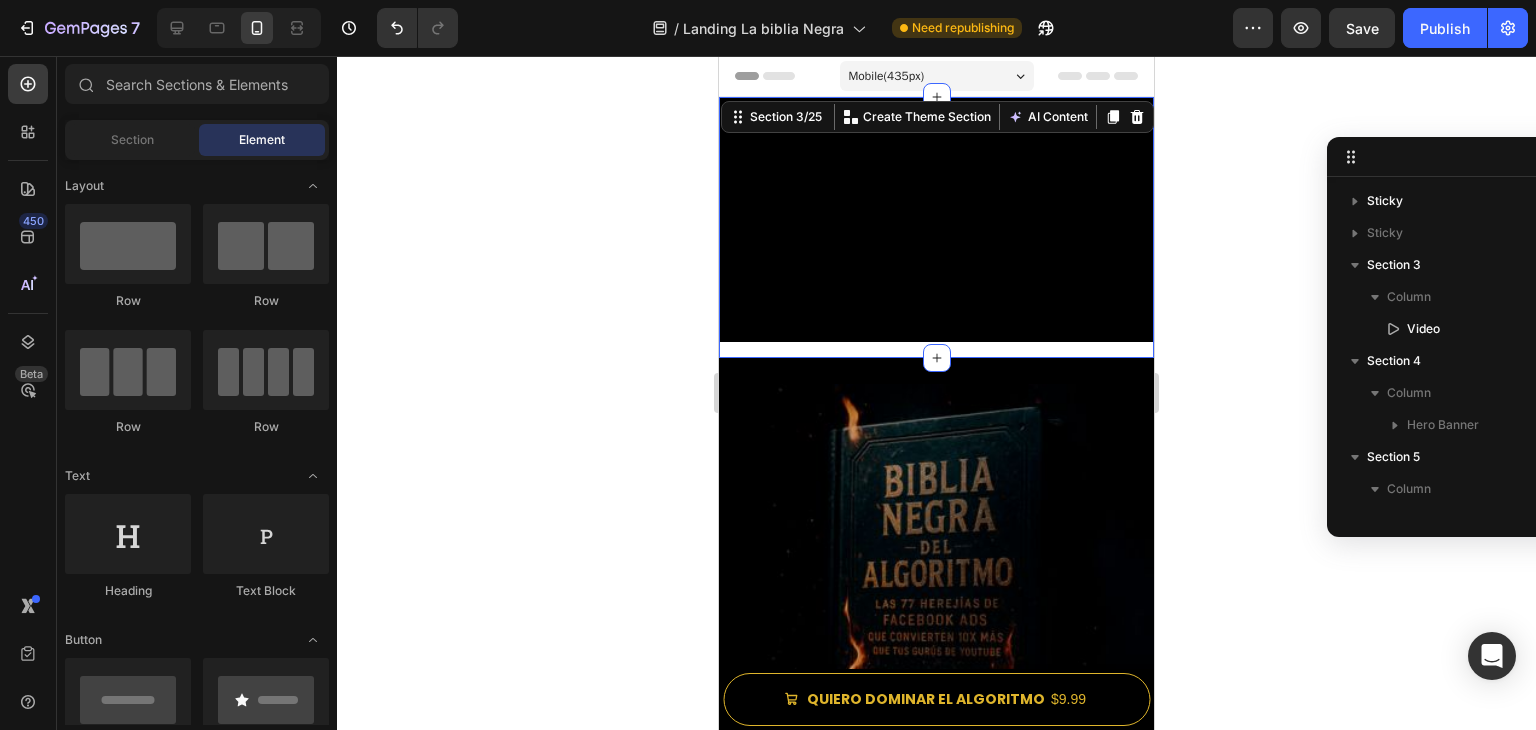 click on "Video" at bounding box center (936, 227) 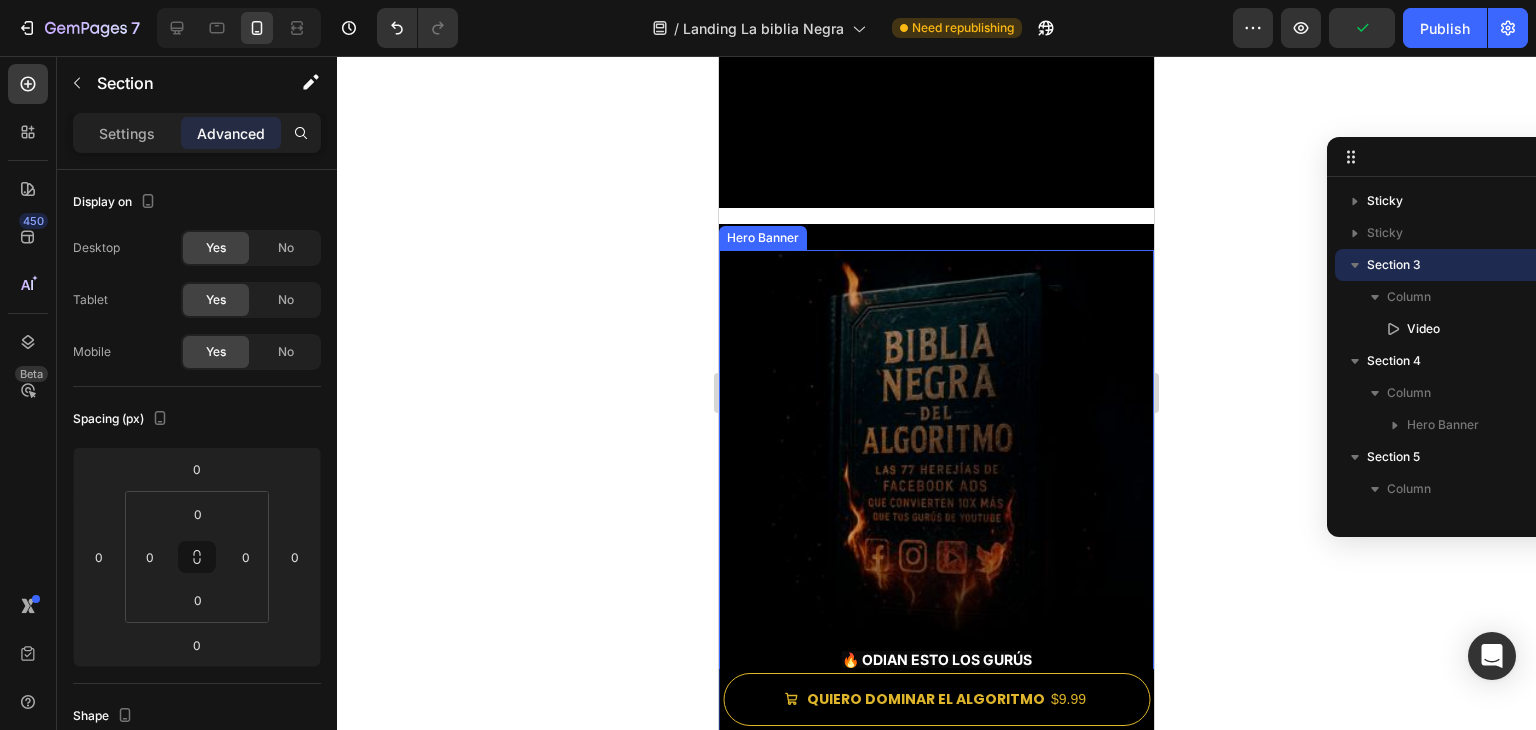 scroll, scrollTop: 100, scrollLeft: 0, axis: vertical 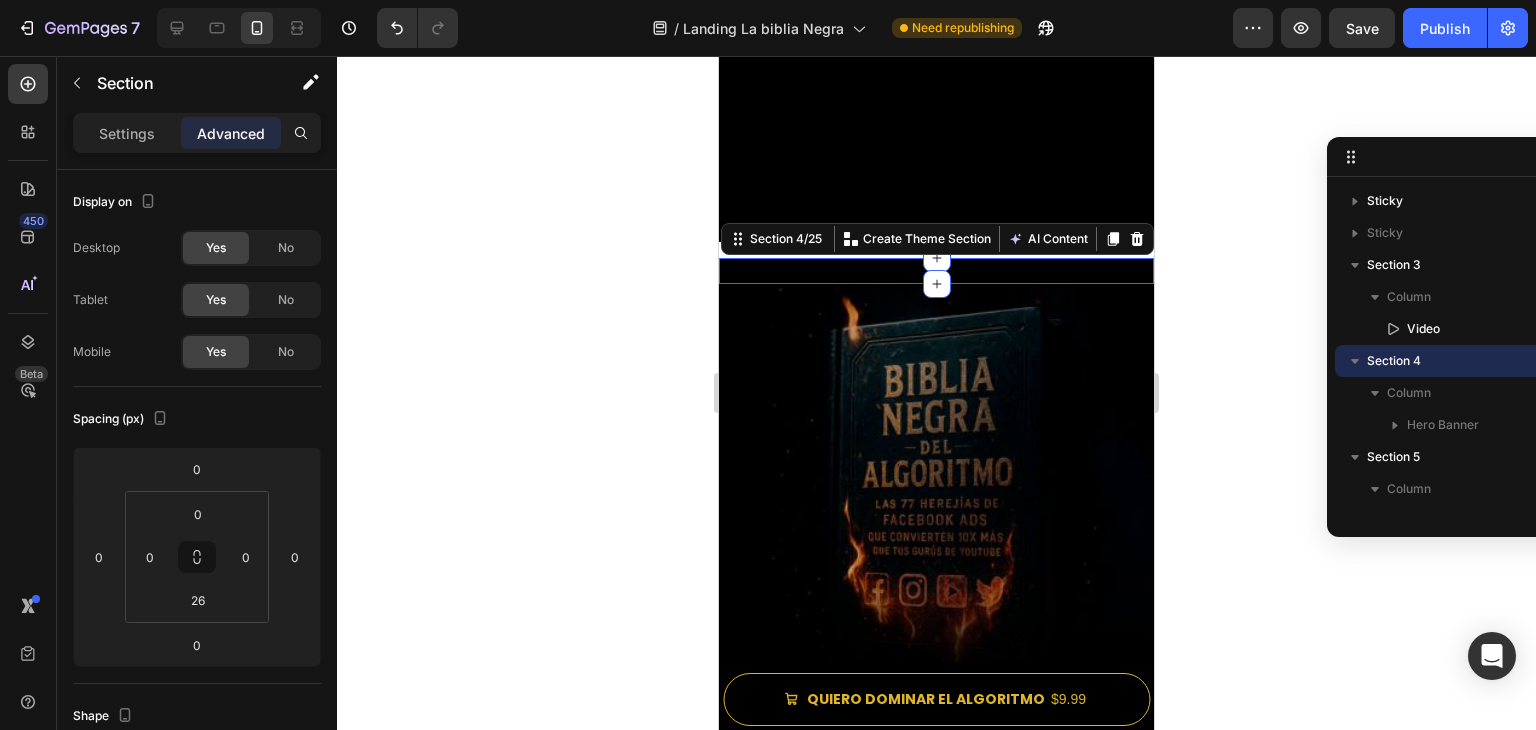 click on "🔥 ODIAN ESTO LOS GURÚS Text Block El único manual que documenta  las configuraciones reales  que usan los Advertisers del  0.1% Heading Incluyendo las que mataron 23 cuentas publicitarias pero que generaron mas de 18M. Text Block QUIERO EL MÍO Button
7-Días de Garantía Absoluta  Item List
★★★★★
4.8/5  (247 reseñas) •
"Facturé $50K/mes en 60 días" - [PERSON]
Custom Code Image Row Image Row Hero Banner Section 4/25   You can create reusable sections Create Theme Section AI Content Write with GemAI What would you like to describe here? Tone and Voice Persuasive Product LA BIBLIA NEGRA DEL ALGORITMO Show more Generate" at bounding box center (936, 271) 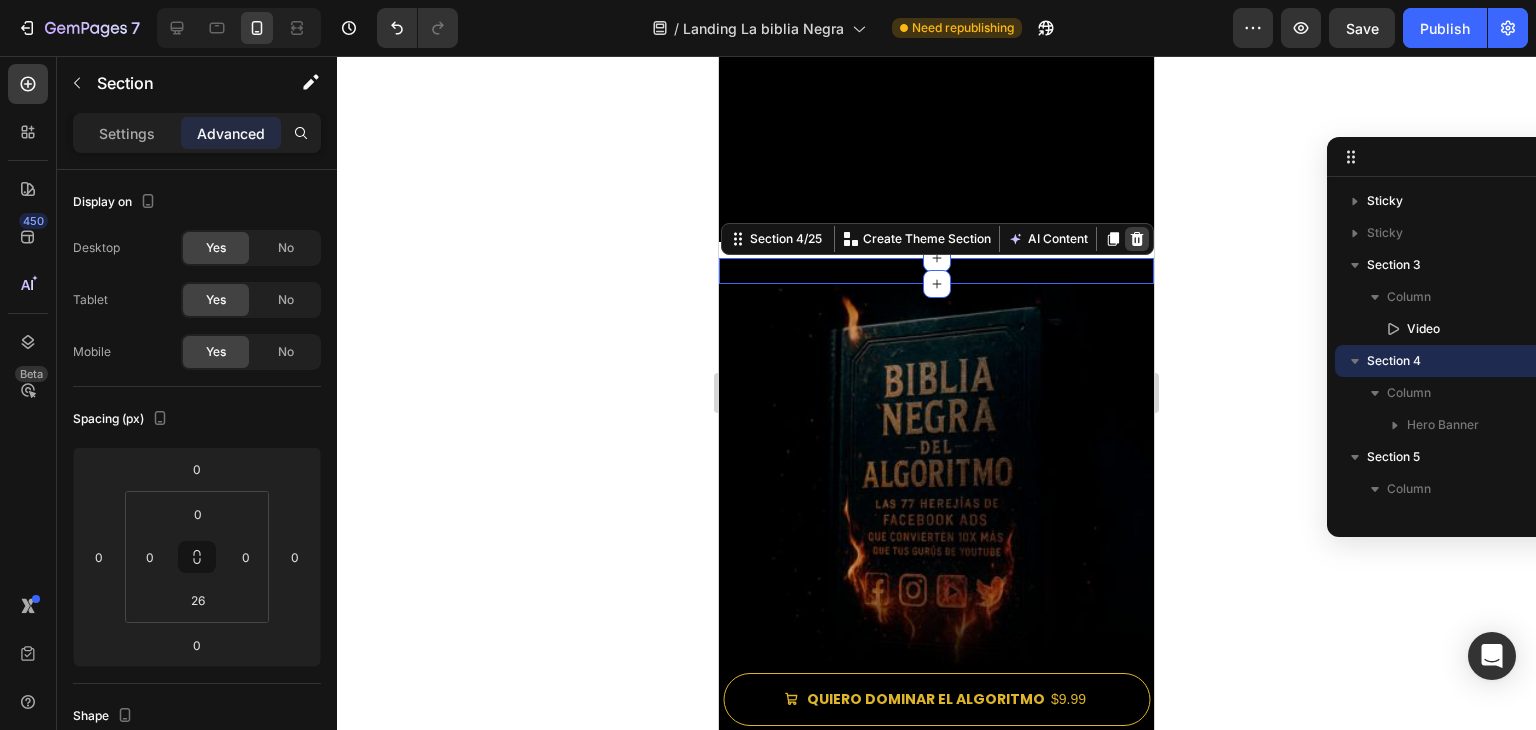 click 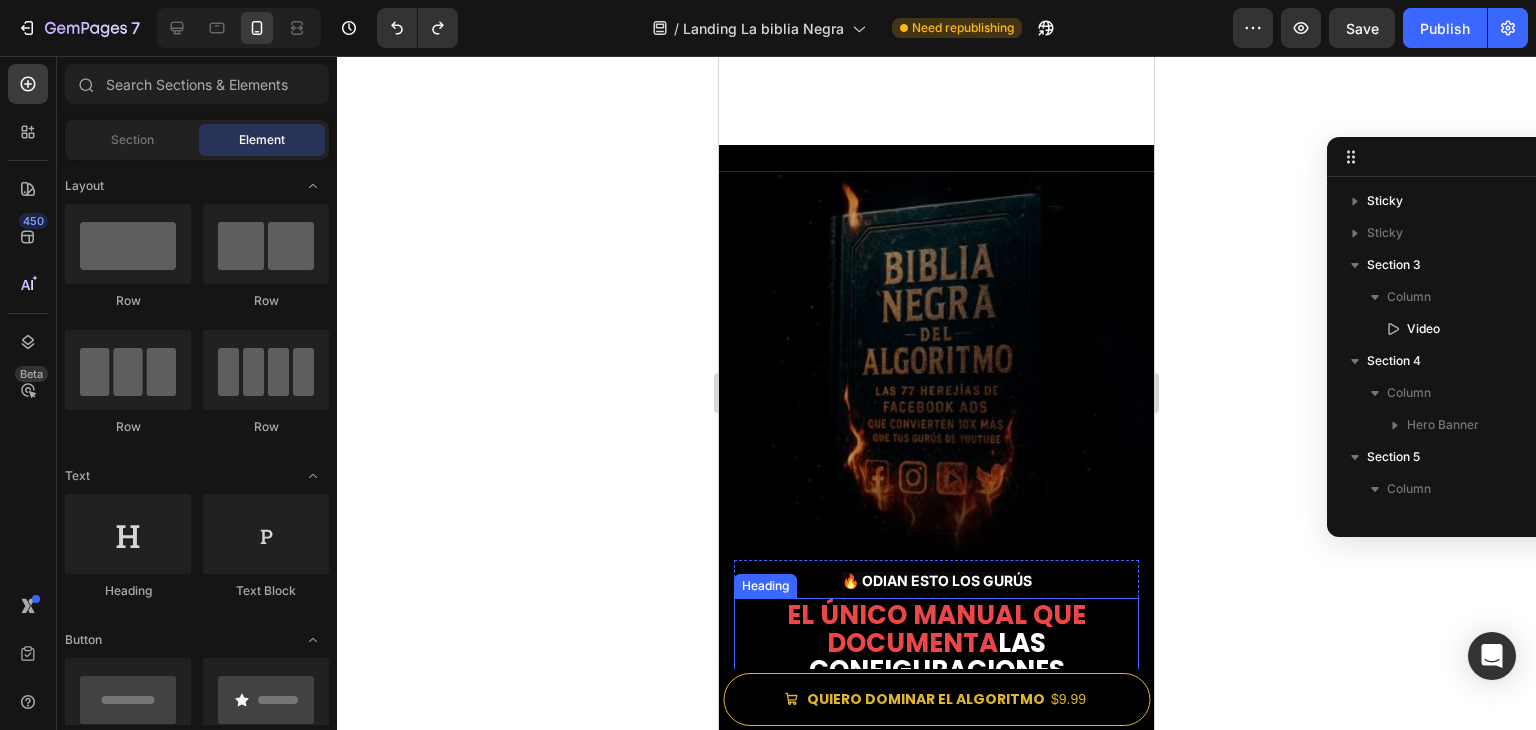 scroll, scrollTop: 200, scrollLeft: 0, axis: vertical 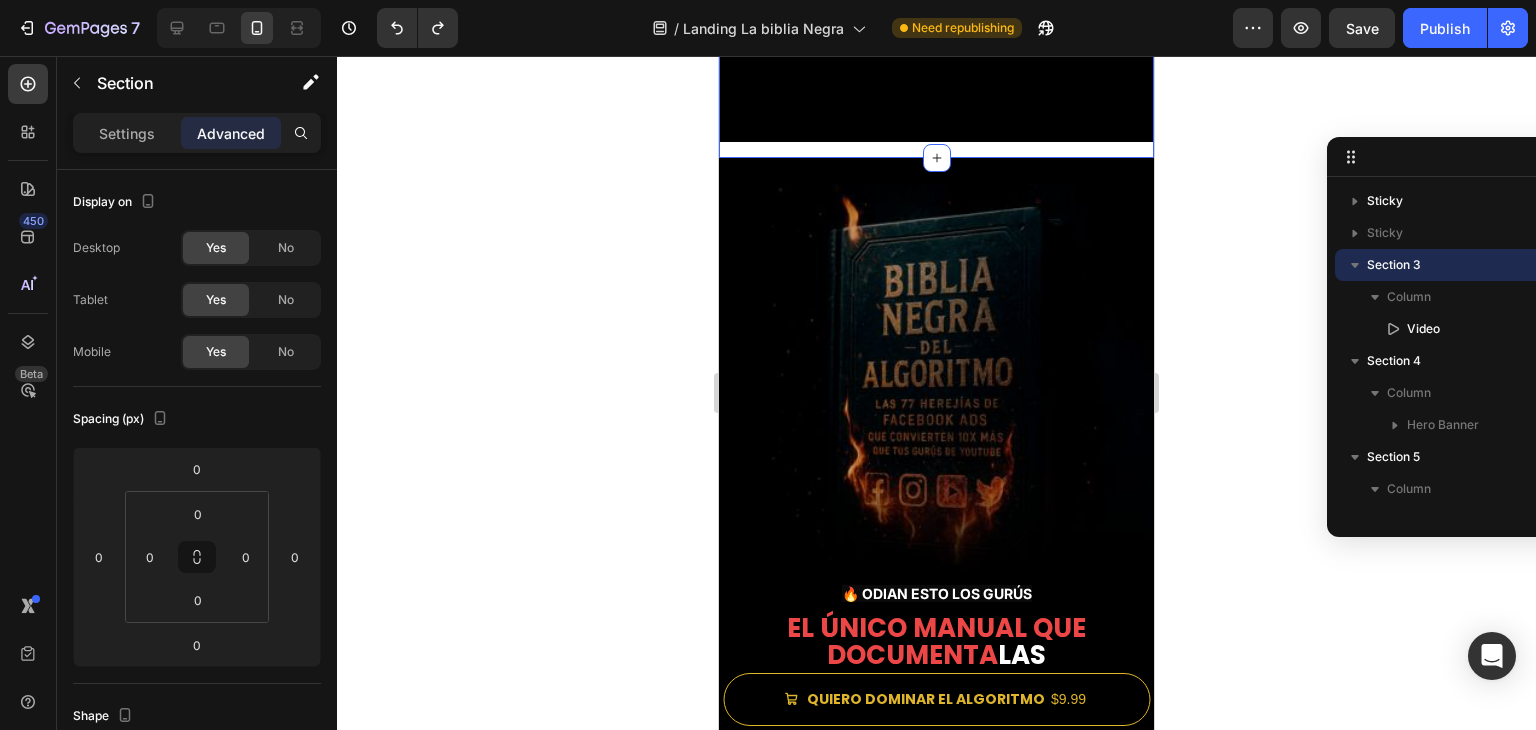 click on "Video" at bounding box center (936, 27) 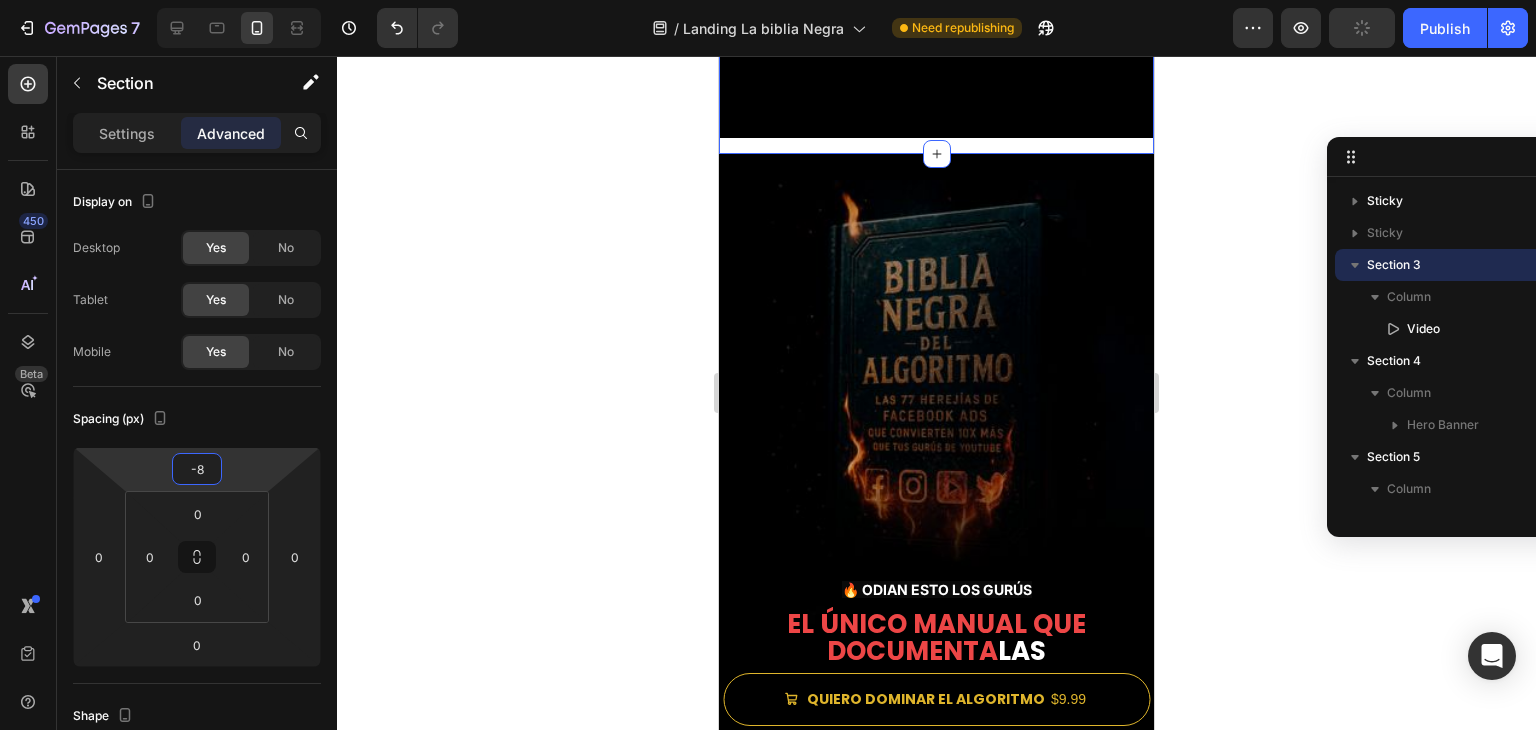 type on "-10" 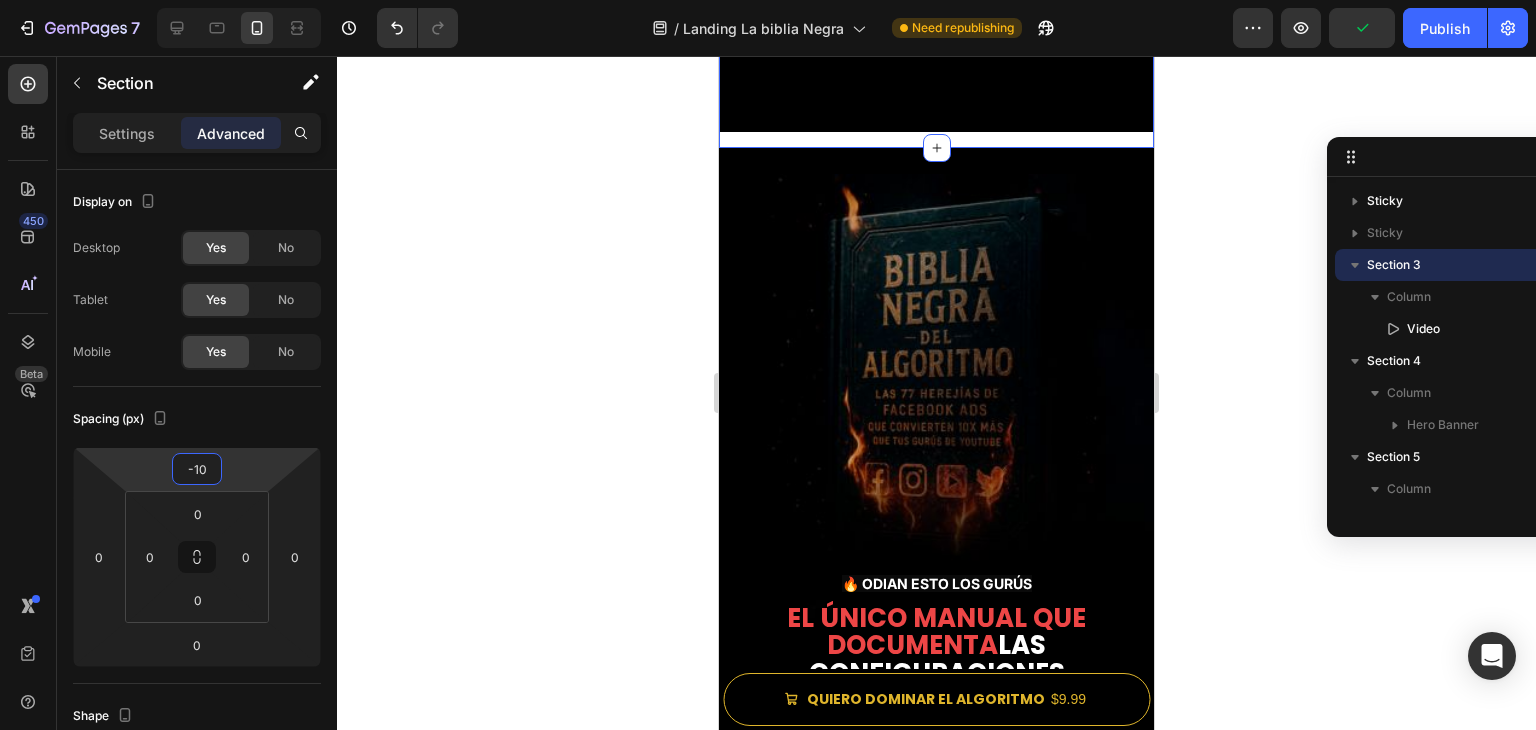 click on "7  Version history  /  Landing La biblia Negra Need republishing Preview  Publish  450 Beta Sections(18) Elements(83) Section Element Hero Section Product Detail Brands Trusted Badges Guarantee Product Breakdown How to use Testimonials Compare Bundle FAQs Social Proof Brand Story Product List Collection Blog List Contact Sticky Add to Cart Custom Footer Browse Library 450 Layout
Row
Row
Row
Row Text
Heading
Text Block Button
Button
Button Media
Image
Image" at bounding box center [768, 0] 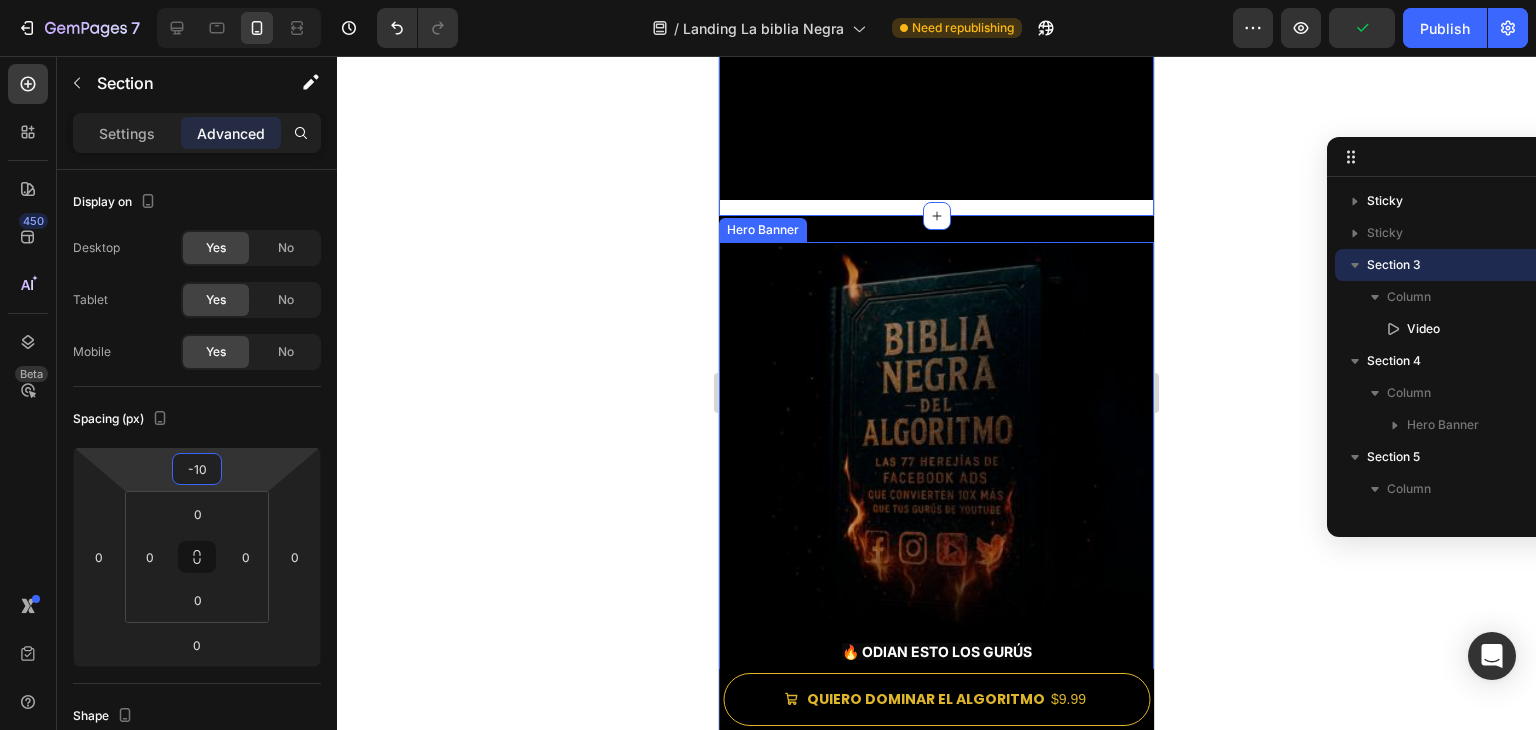 scroll, scrollTop: 0, scrollLeft: 0, axis: both 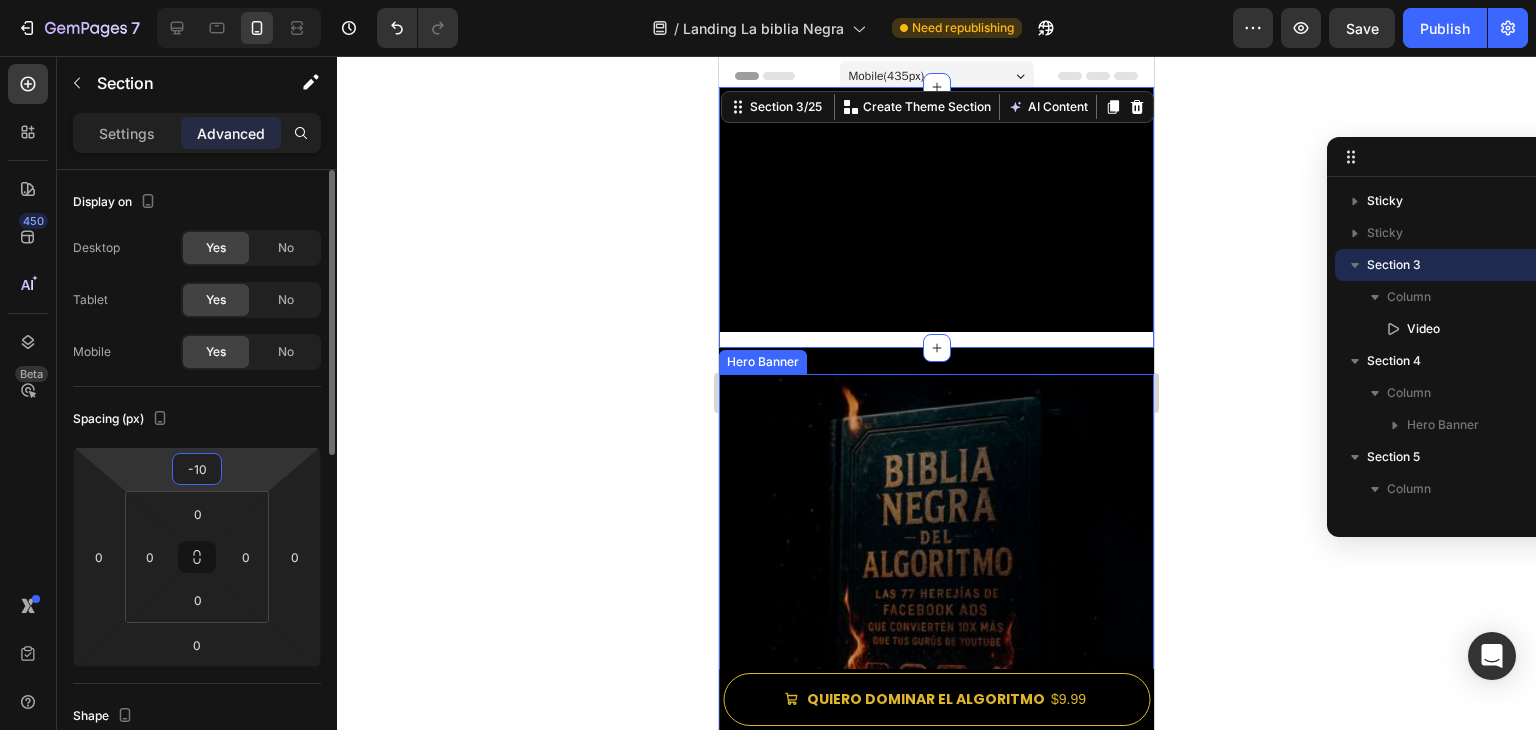 click on "-10" at bounding box center (197, 469) 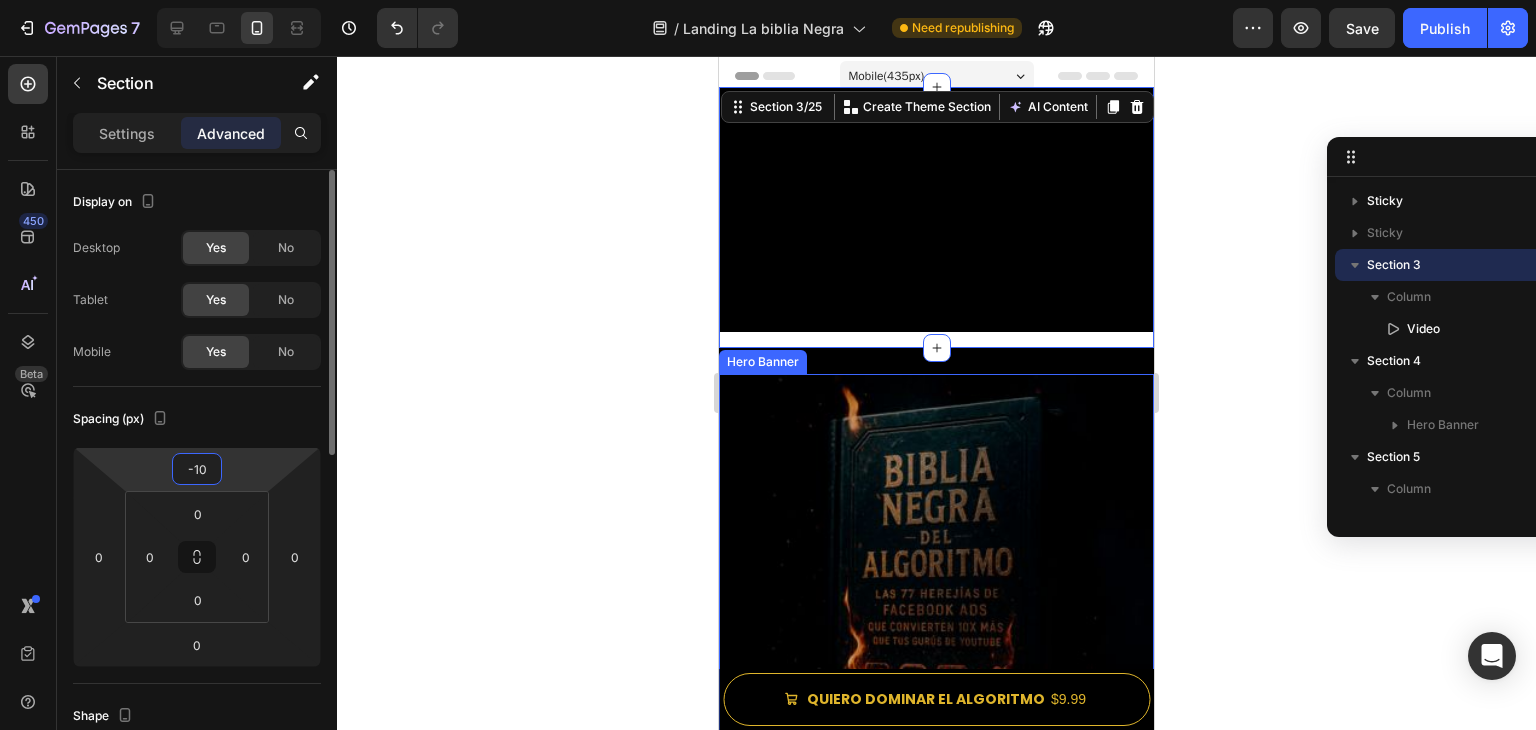 click on "-10" at bounding box center (197, 469) 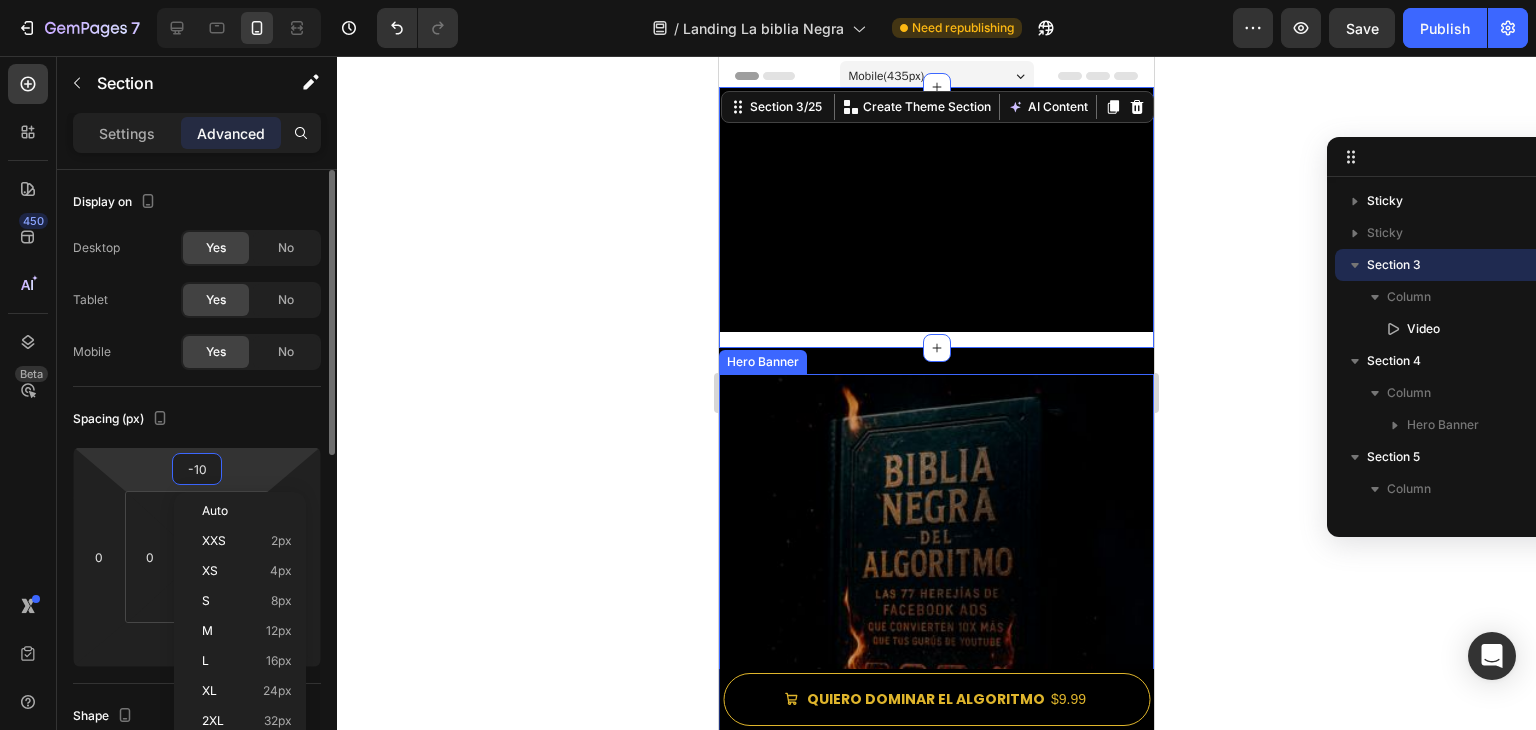 click on "-10" at bounding box center [197, 469] 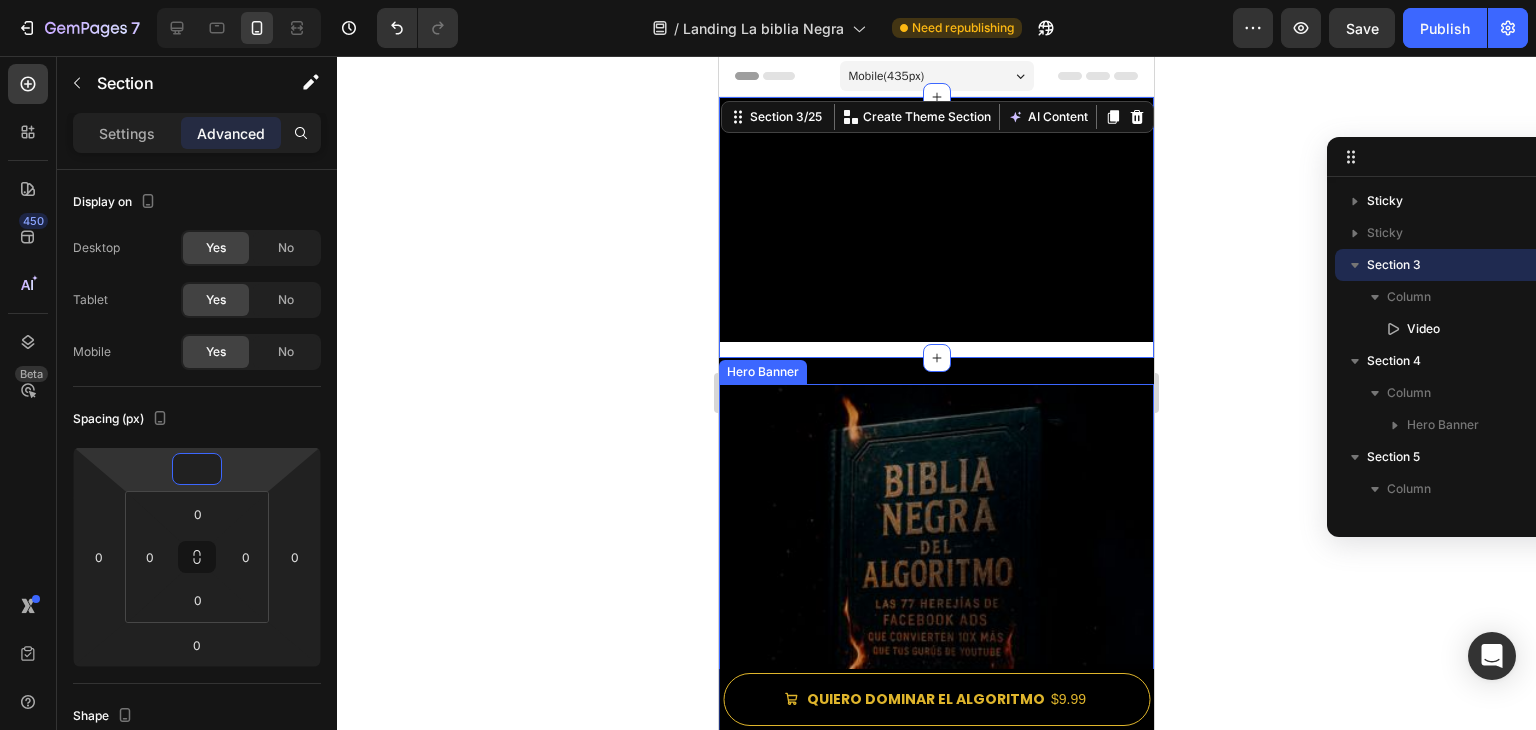 type on "0" 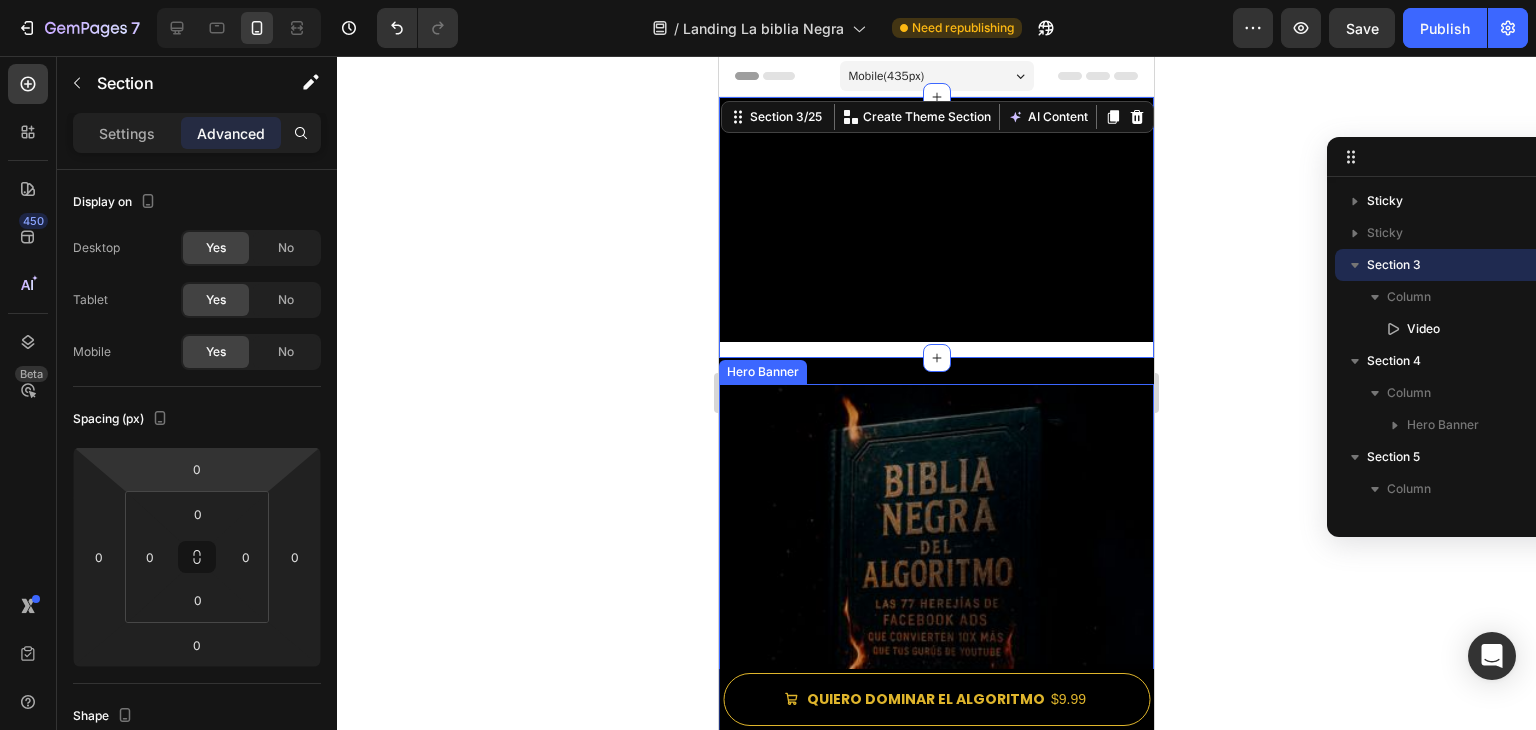 click 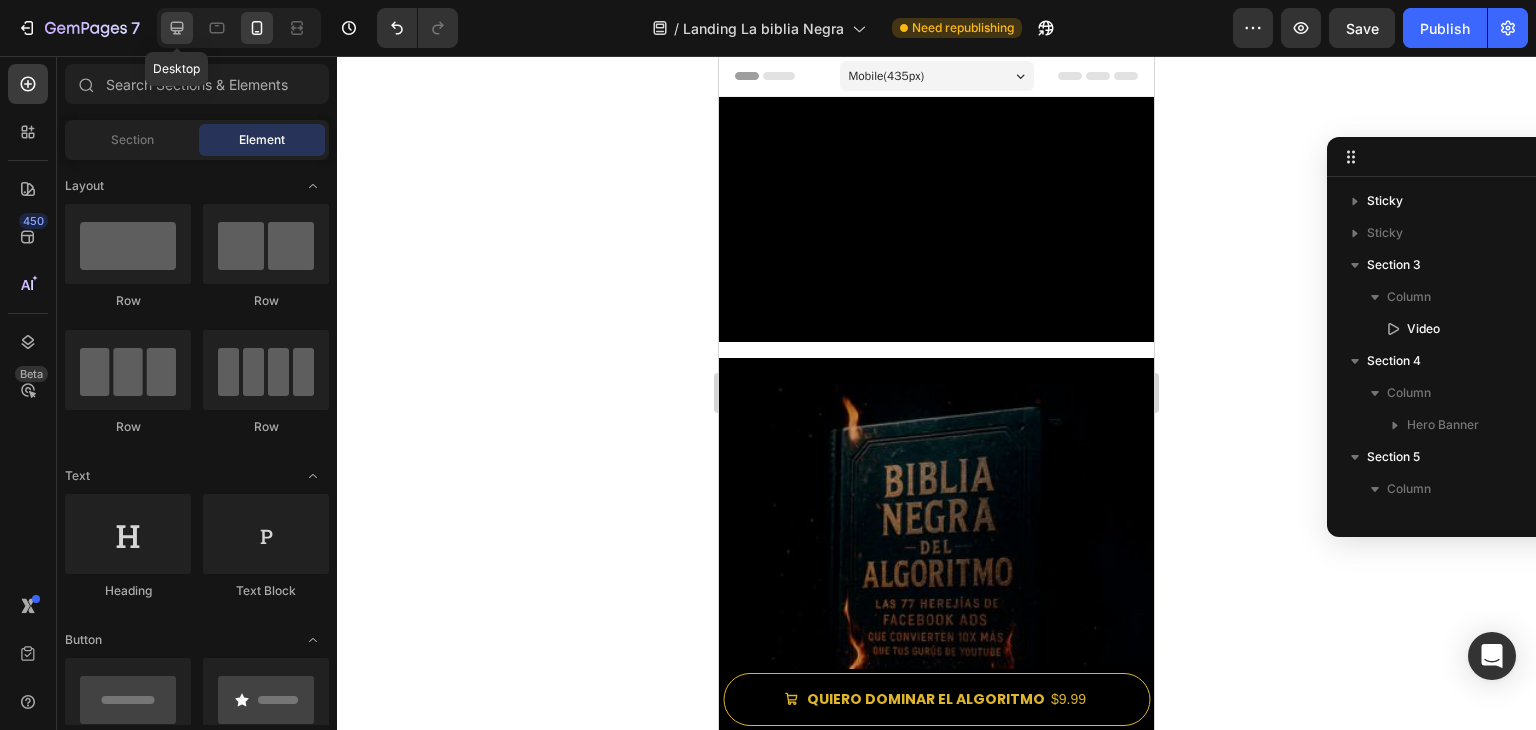 click 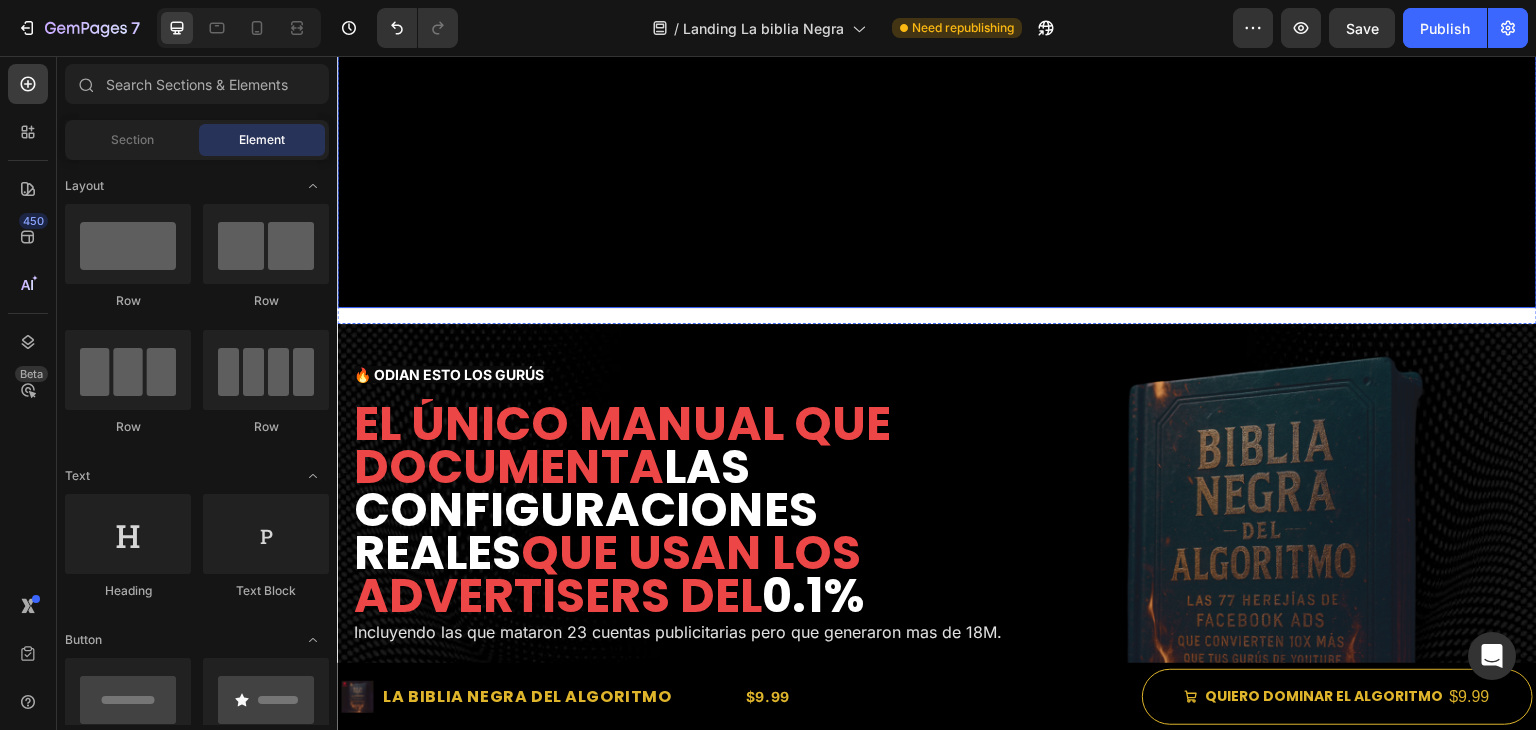 scroll, scrollTop: 500, scrollLeft: 0, axis: vertical 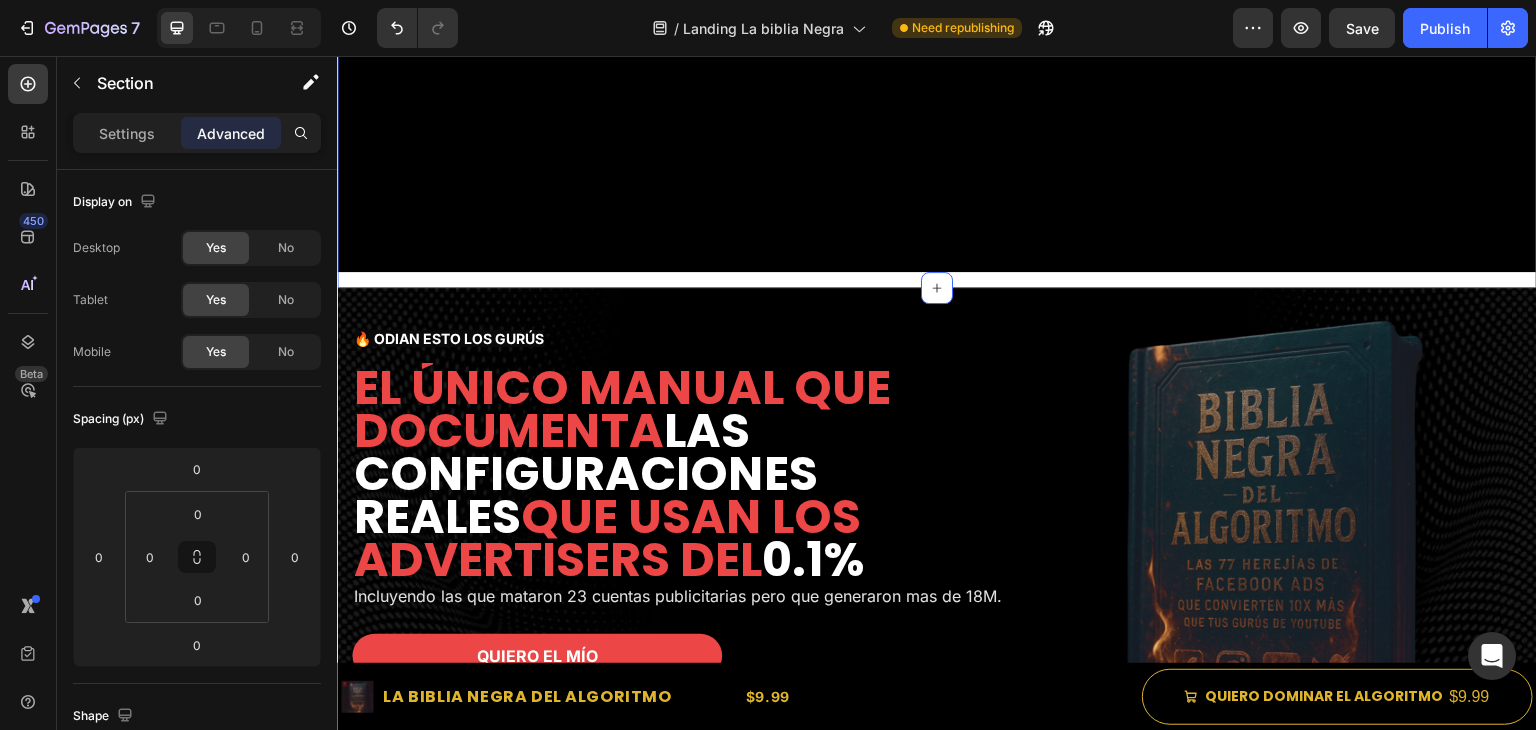 click on "Video" at bounding box center [937, -58] 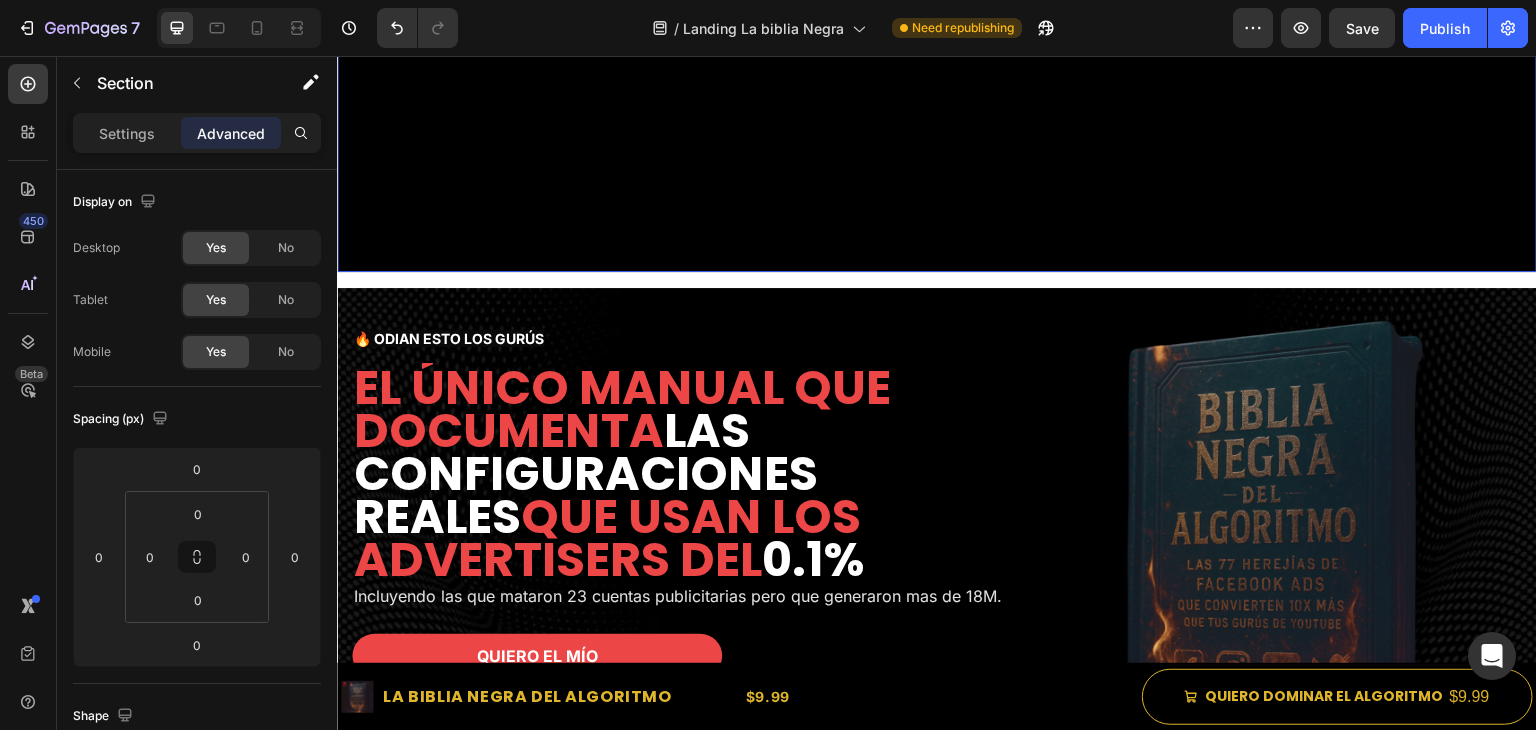 click at bounding box center [937, -66] 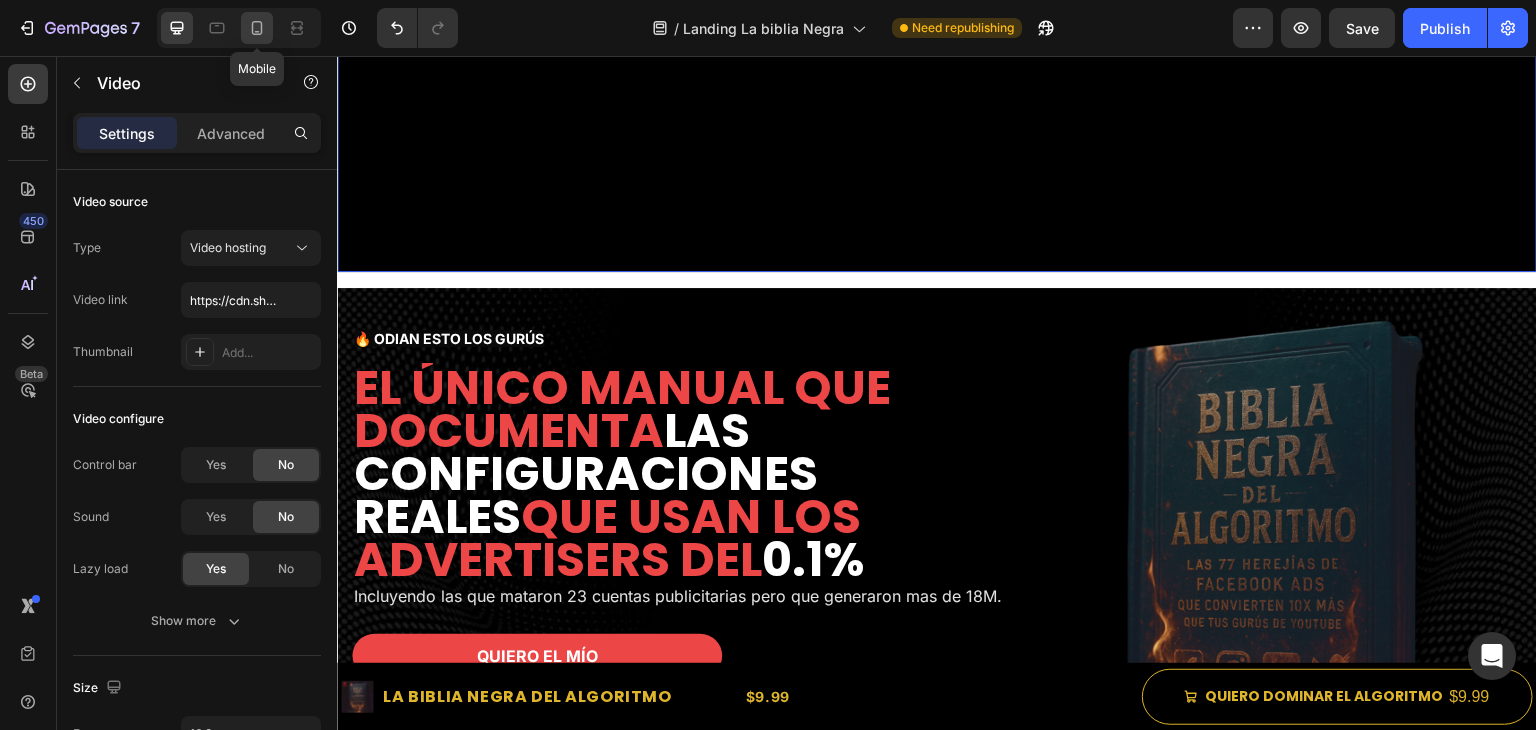 click 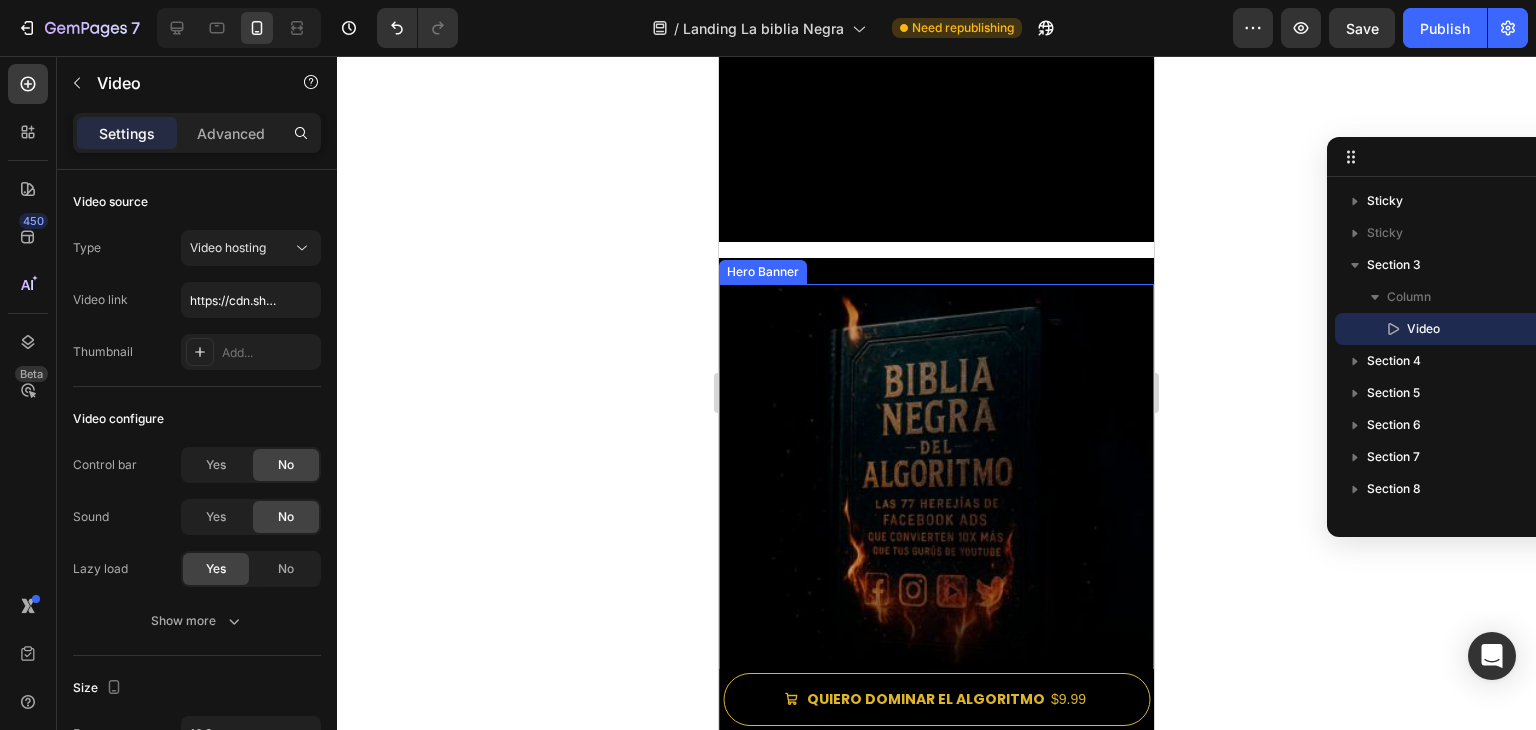 scroll, scrollTop: 0, scrollLeft: 0, axis: both 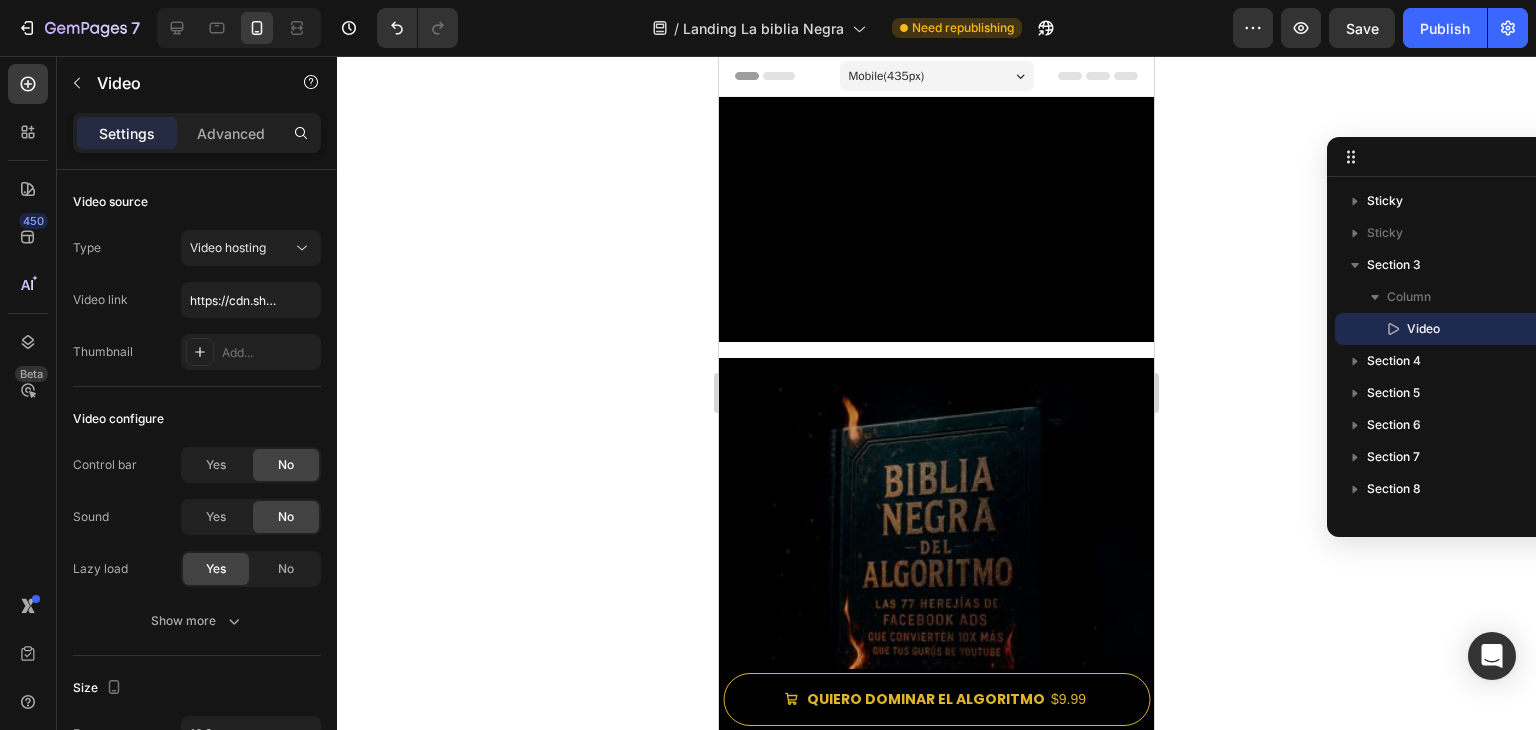 click at bounding box center (936, 219) 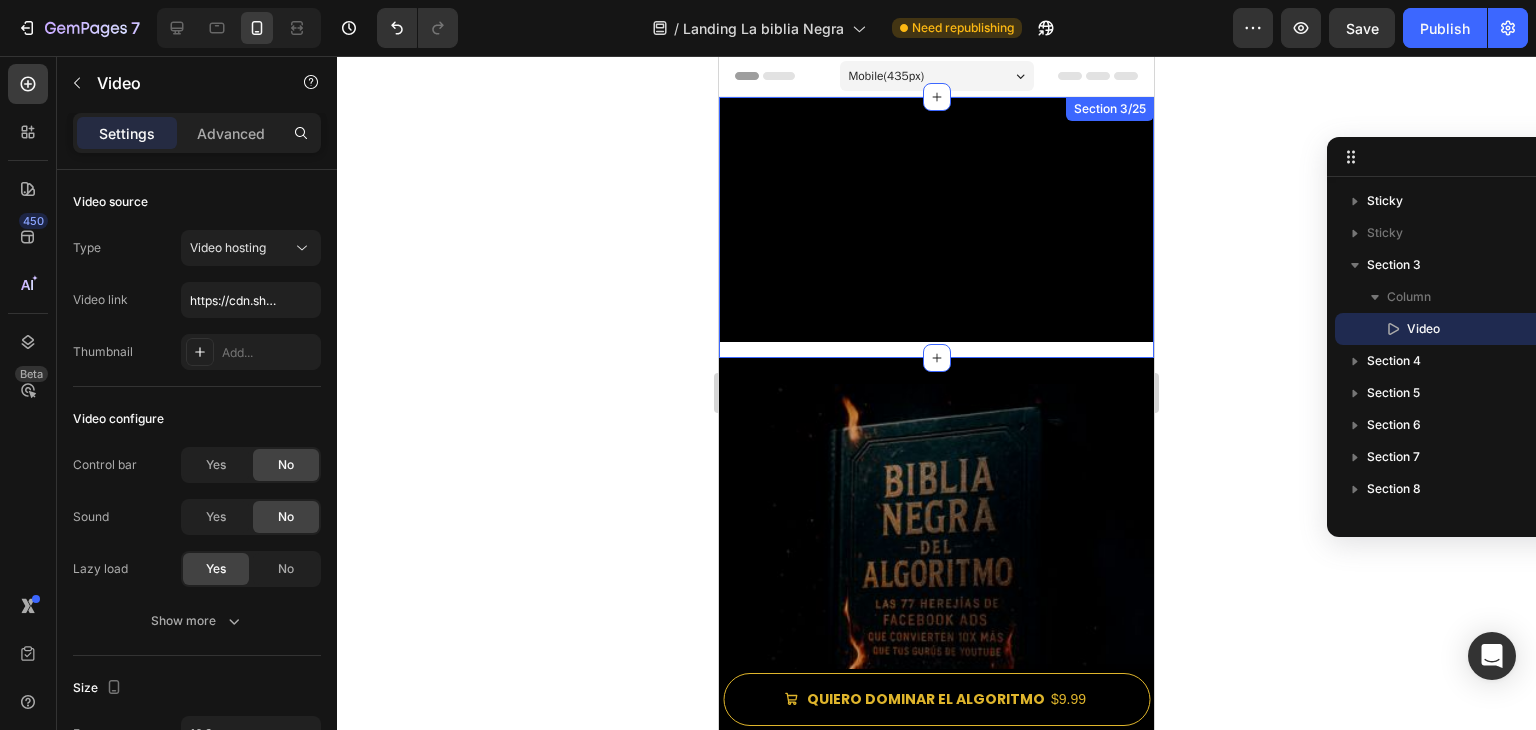 click on "Video" at bounding box center [936, 227] 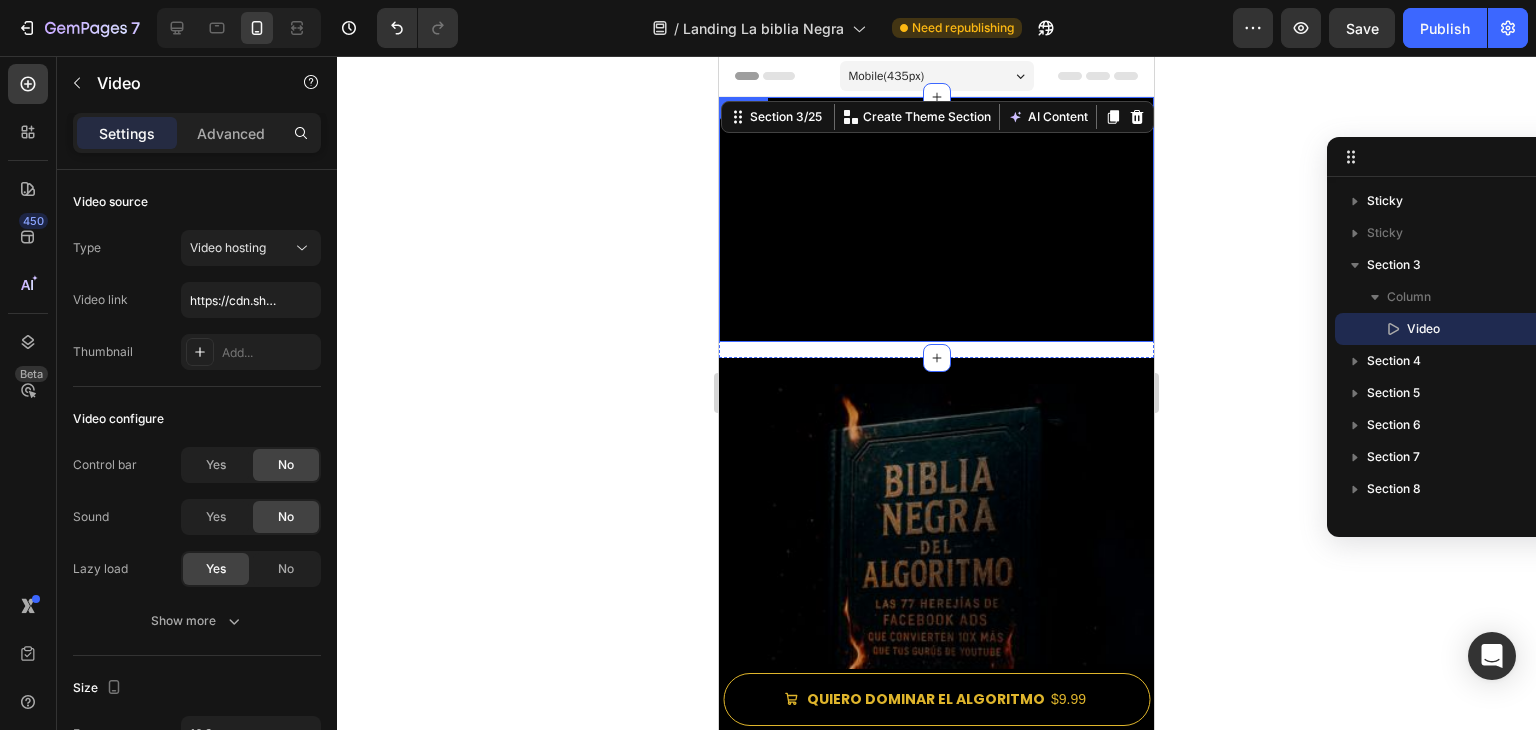 drag, startPoint x: 836, startPoint y: 181, endPoint x: 783, endPoint y: 169, distance: 54.34151 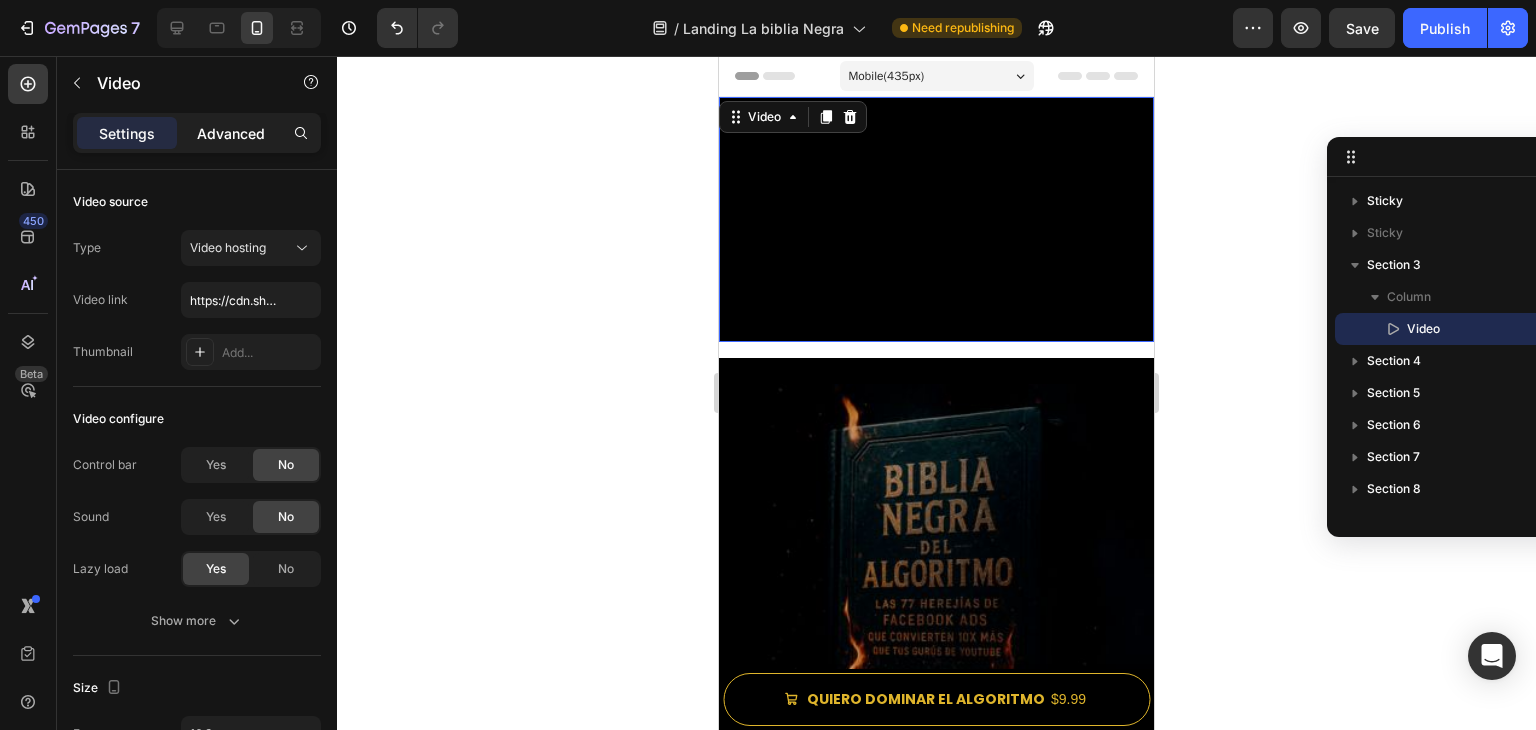 click on "Advanced" at bounding box center [231, 133] 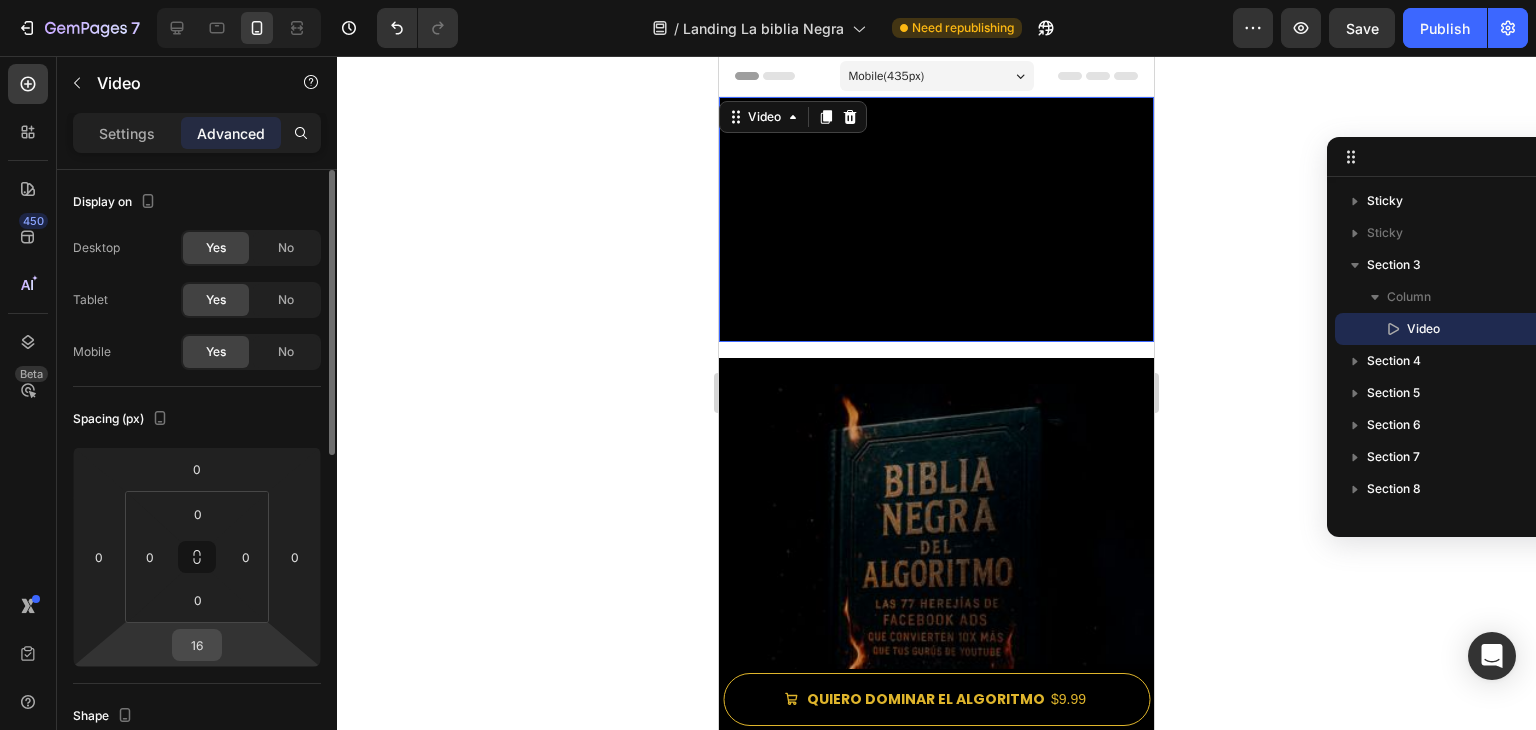 click on "16" at bounding box center [197, 645] 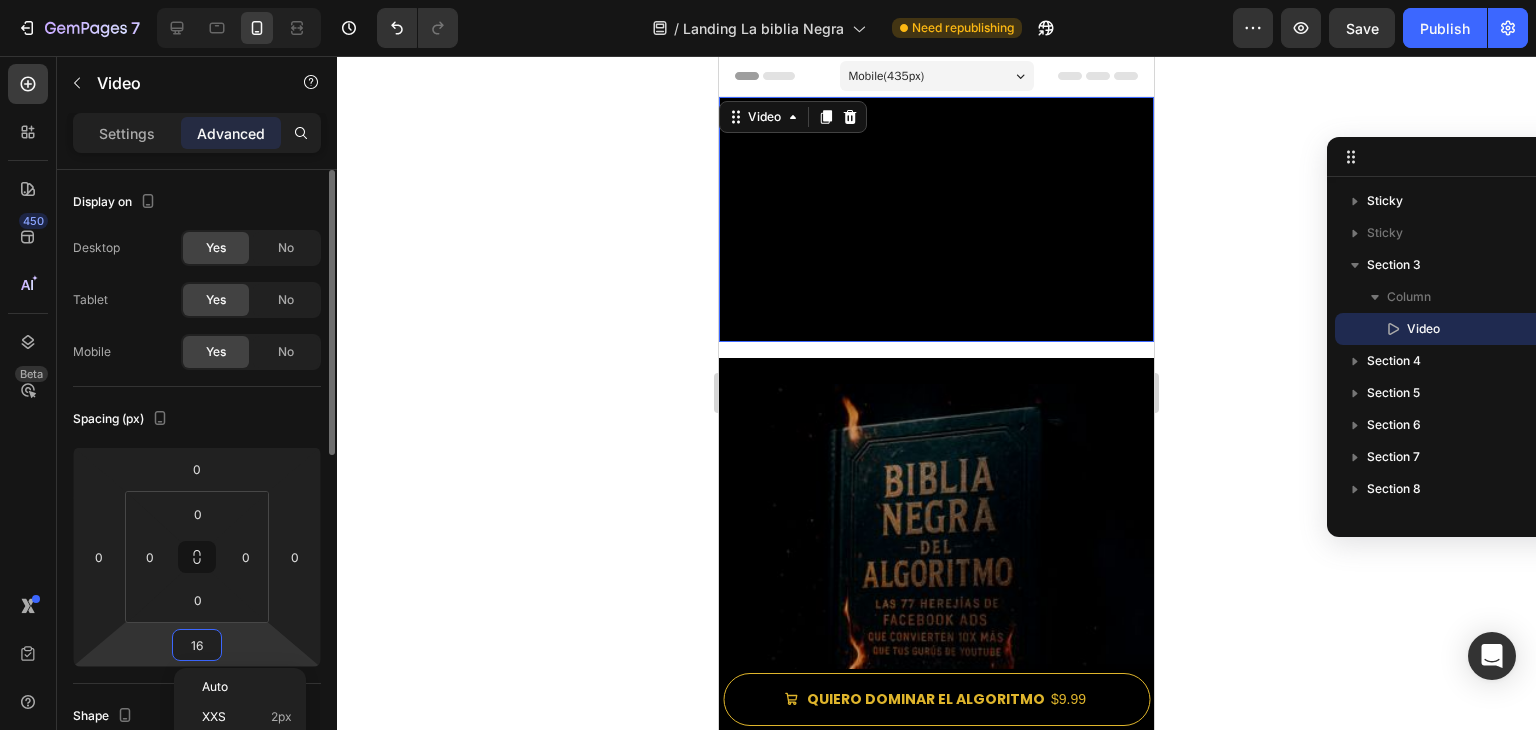 click on "16" at bounding box center [197, 645] 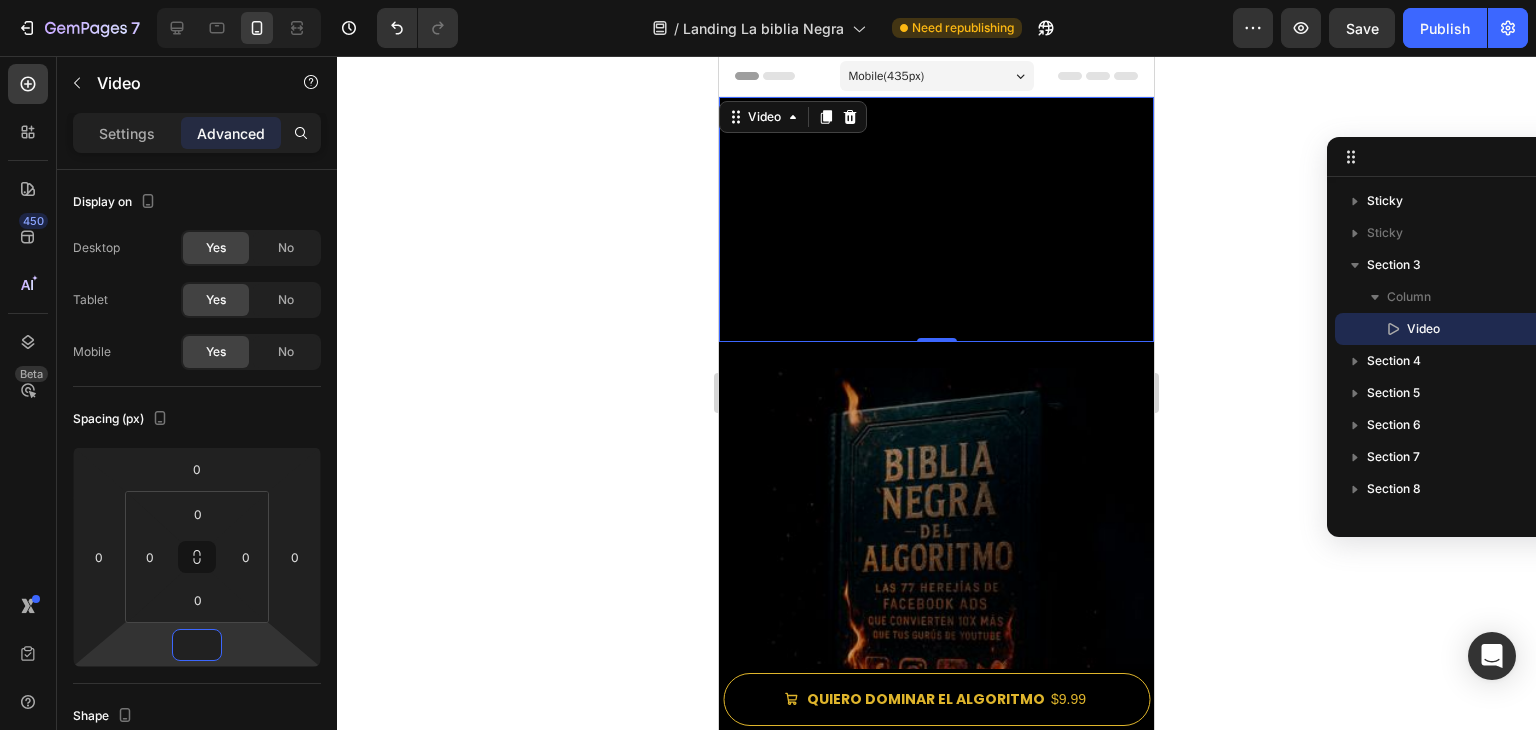 type on "0" 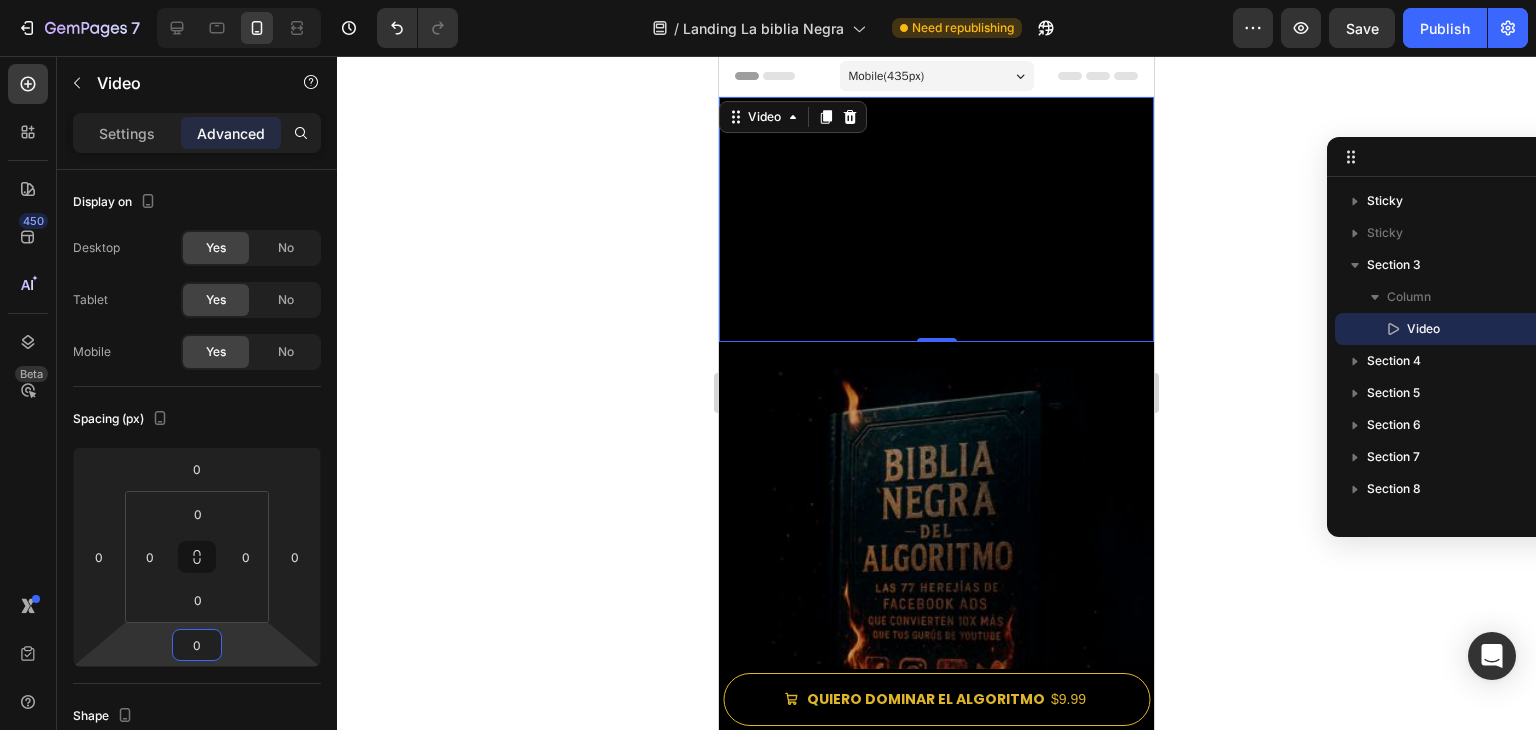 click 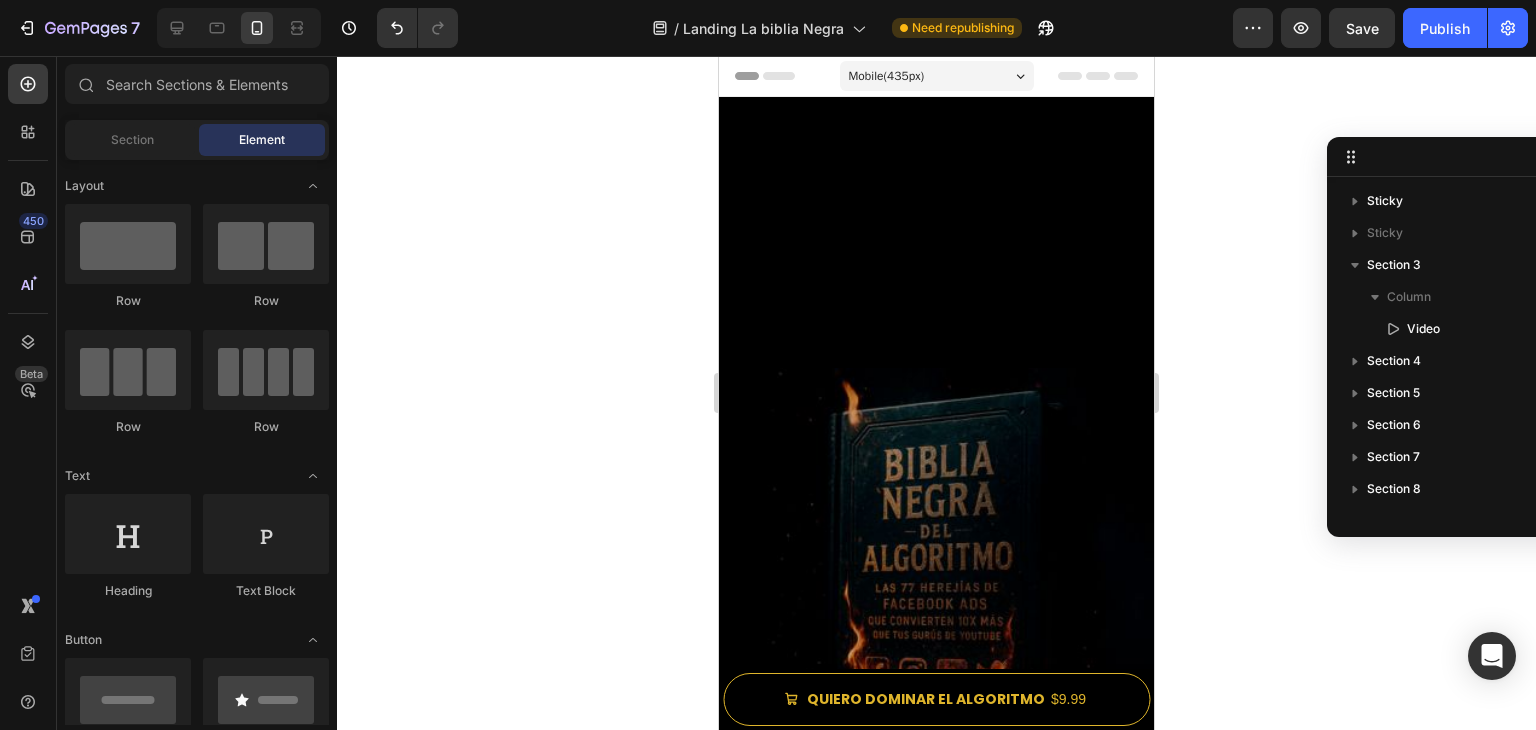 click 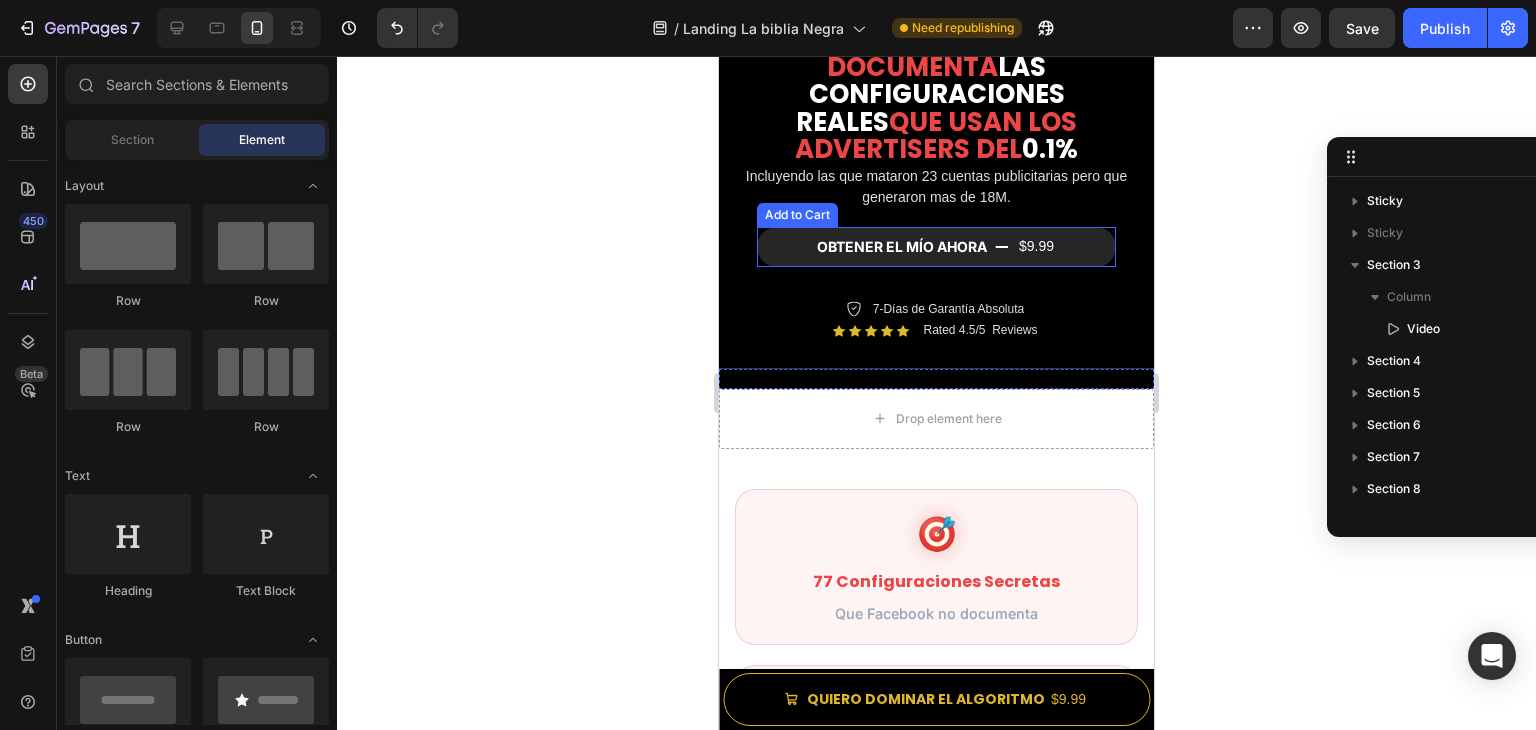scroll, scrollTop: 800, scrollLeft: 0, axis: vertical 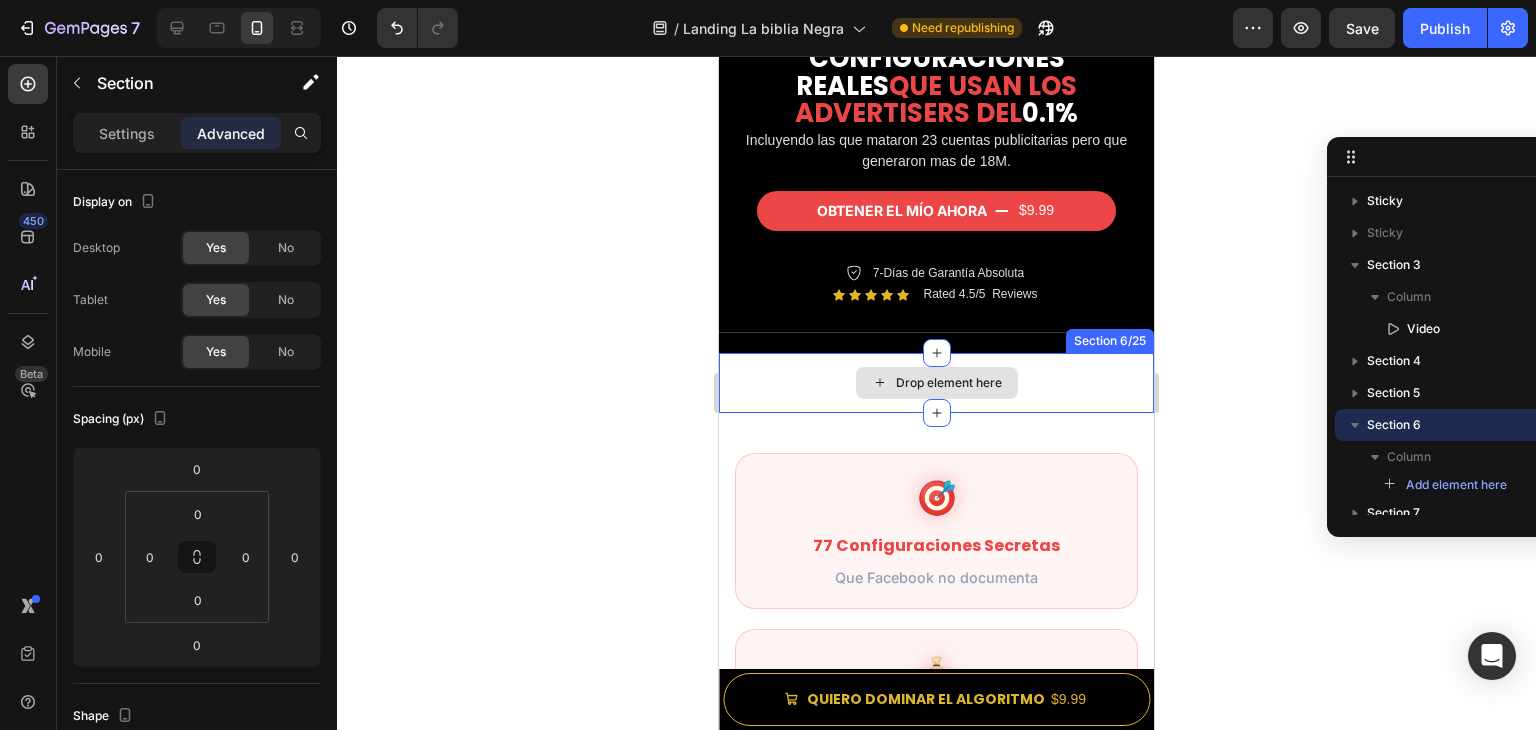 click on "Drop element here" at bounding box center [936, 383] 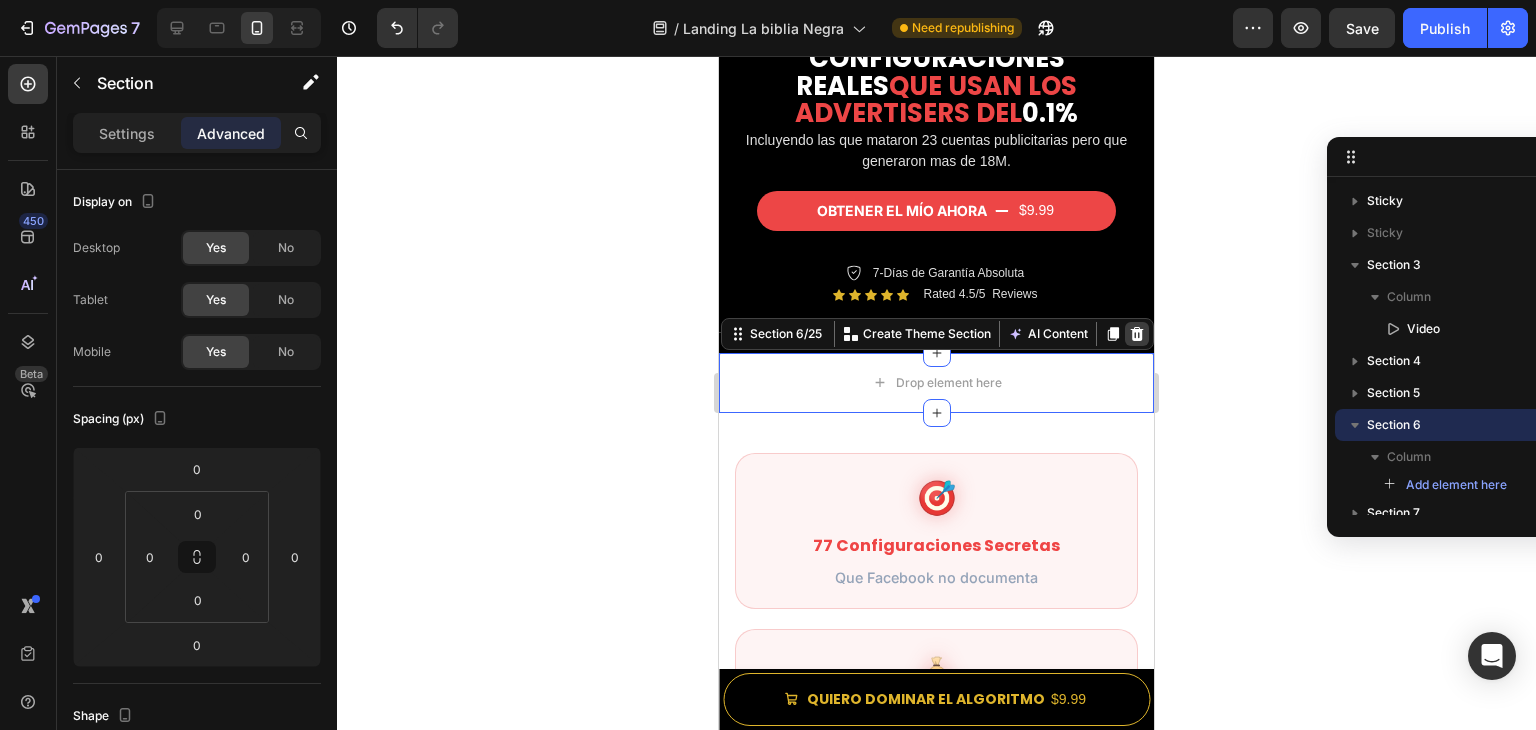 click 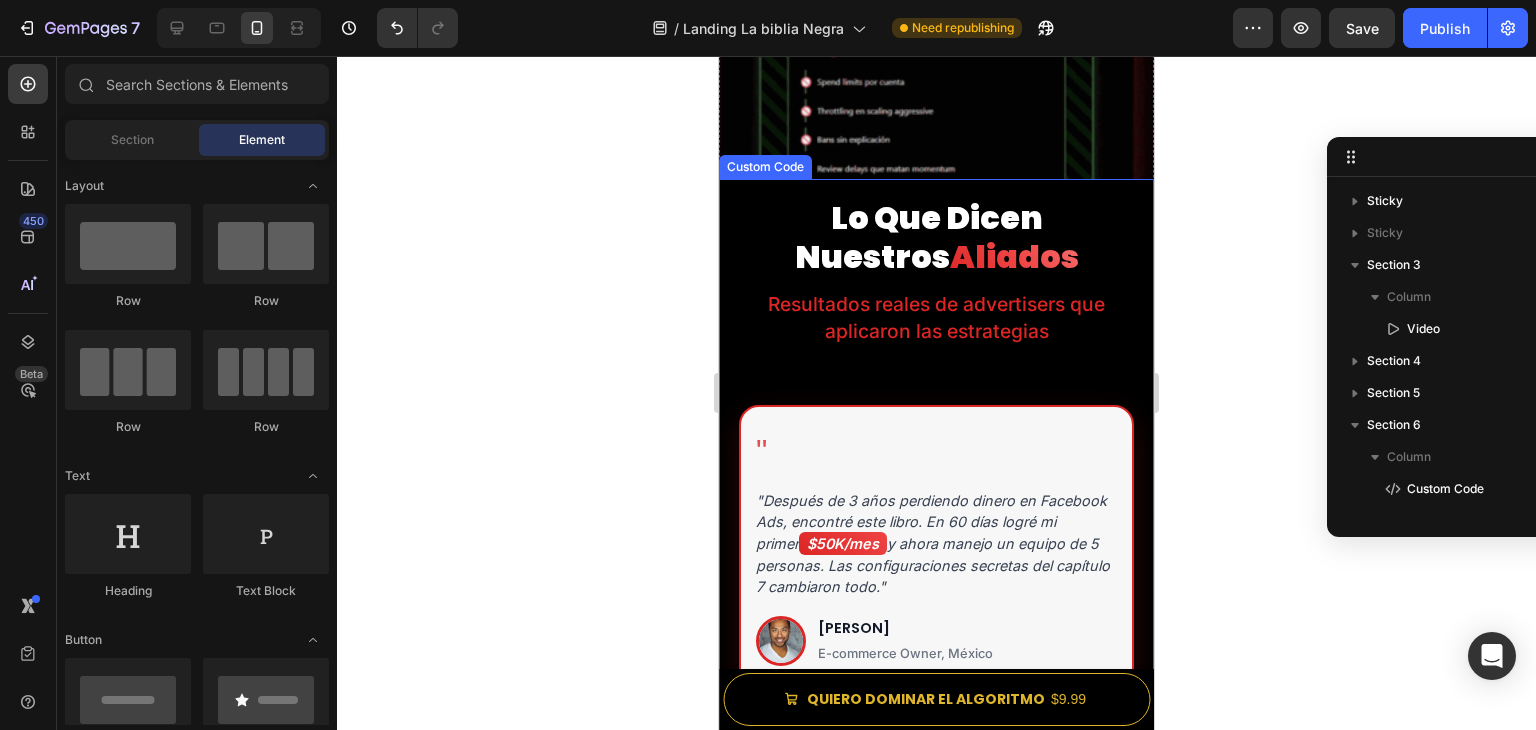 scroll, scrollTop: 1700, scrollLeft: 0, axis: vertical 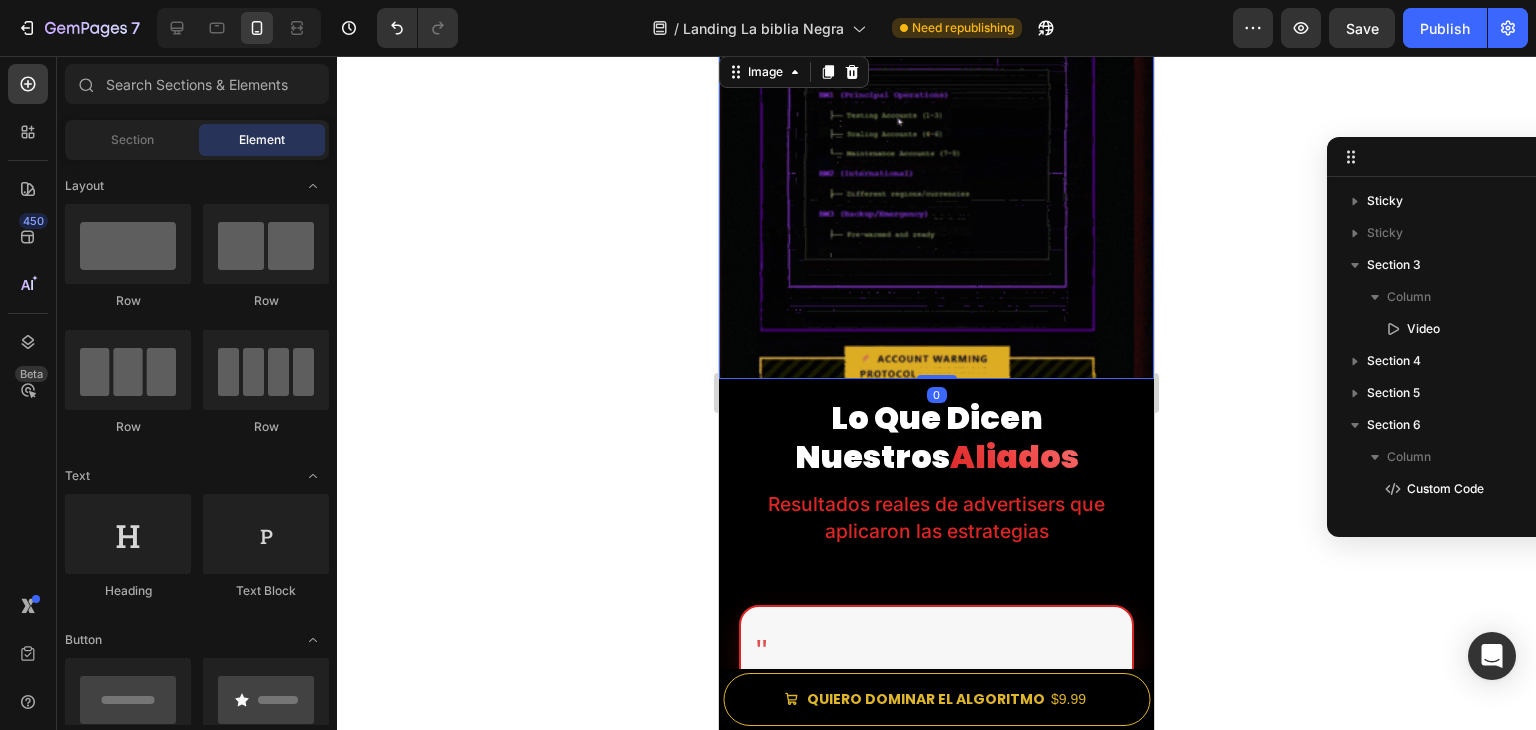 click at bounding box center [936, 216] 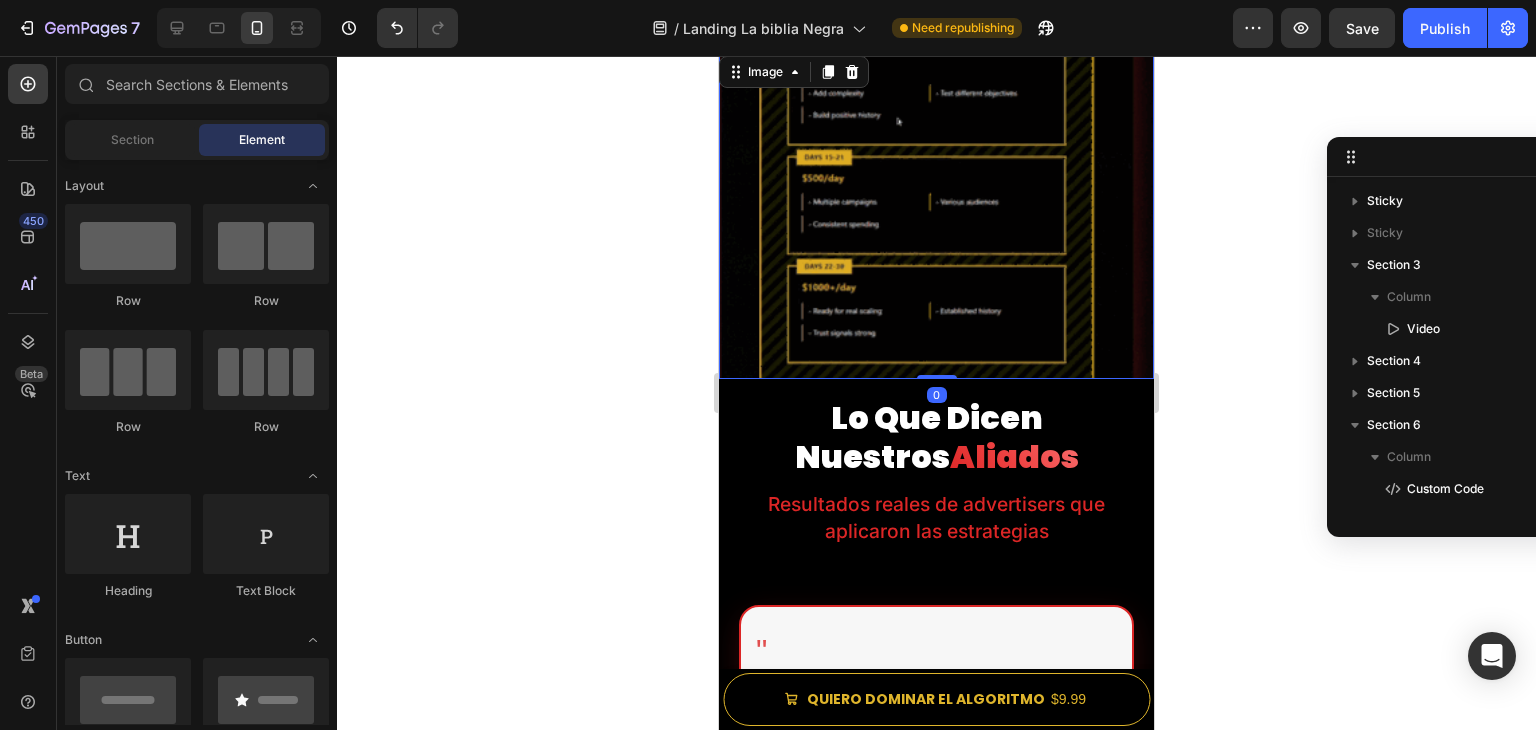 scroll, scrollTop: 346, scrollLeft: 0, axis: vertical 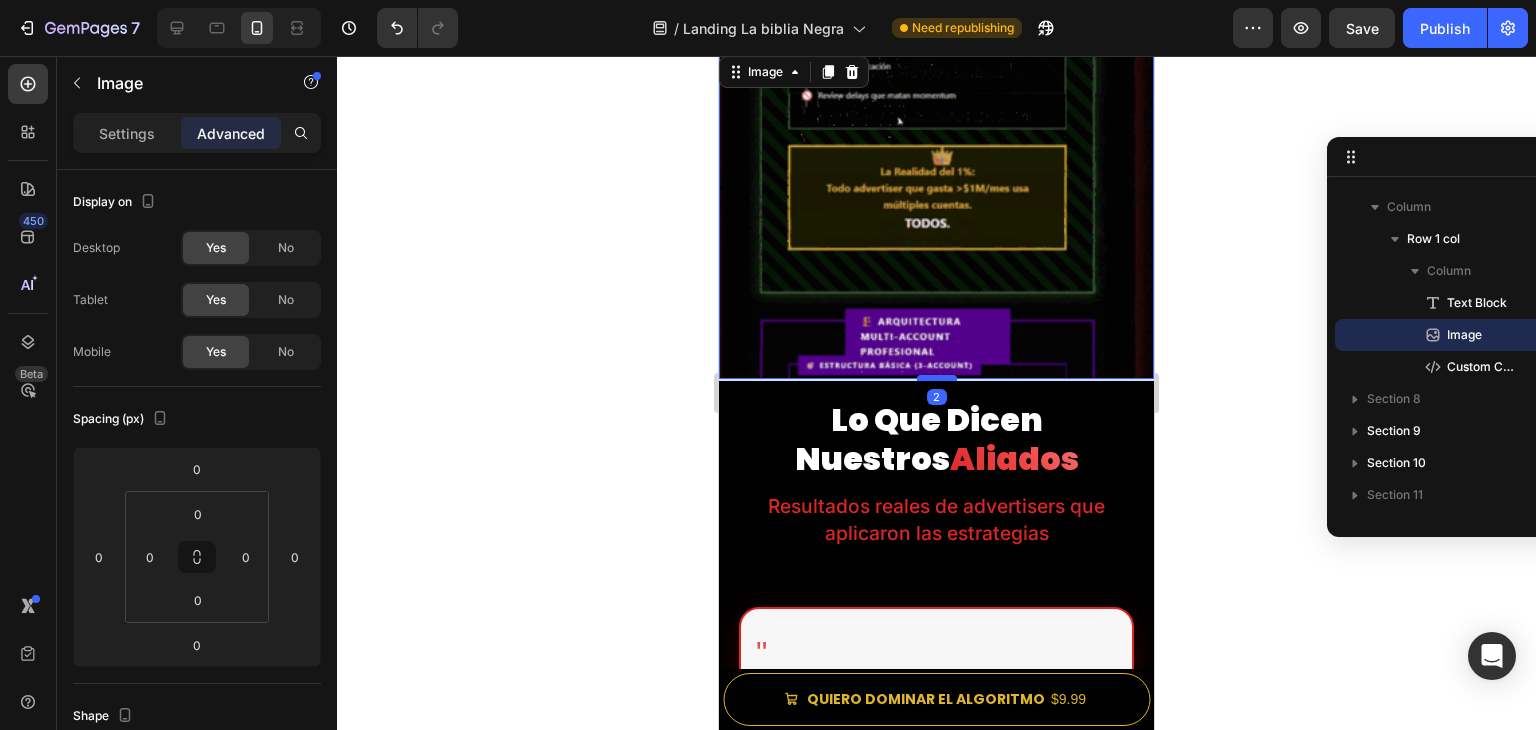 click at bounding box center (937, 378) 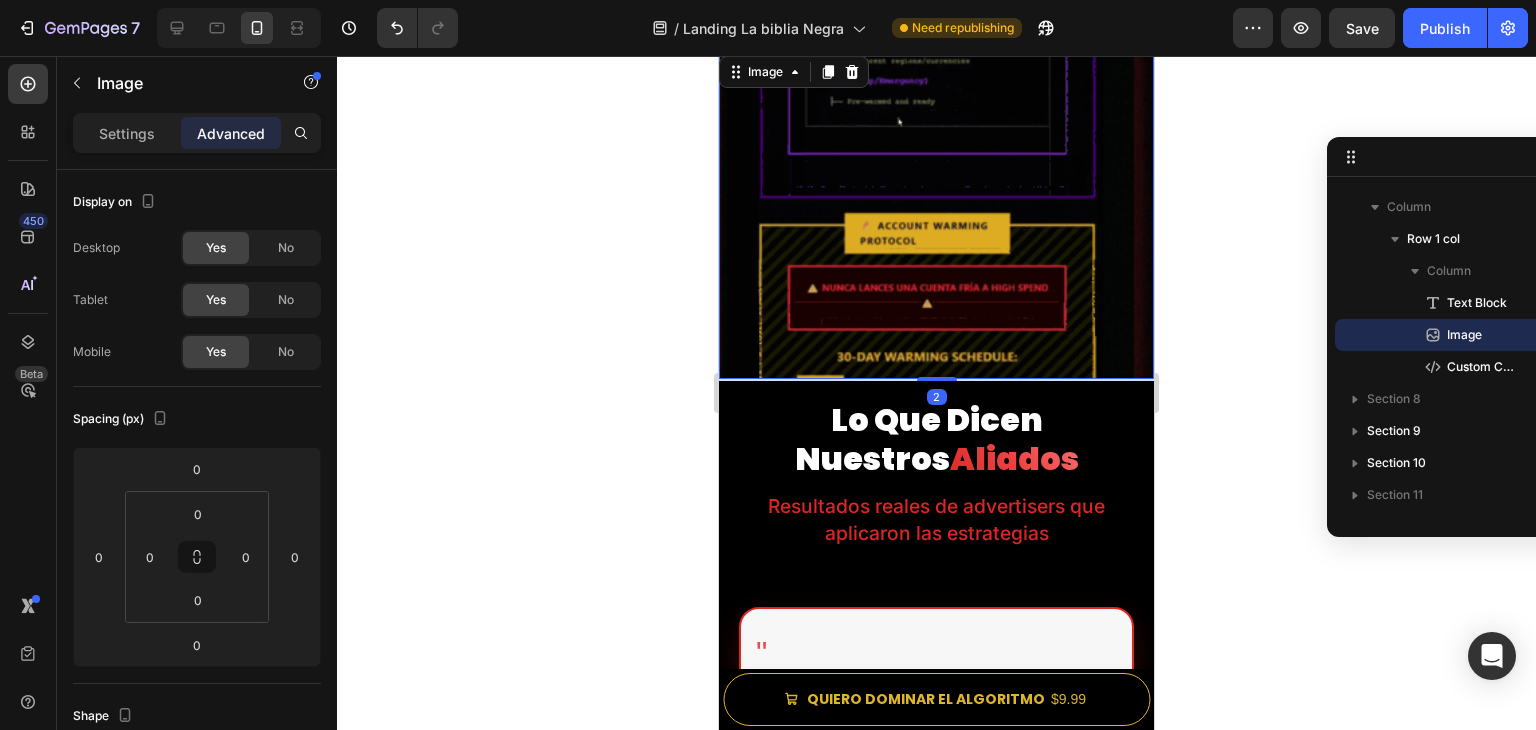type on "2" 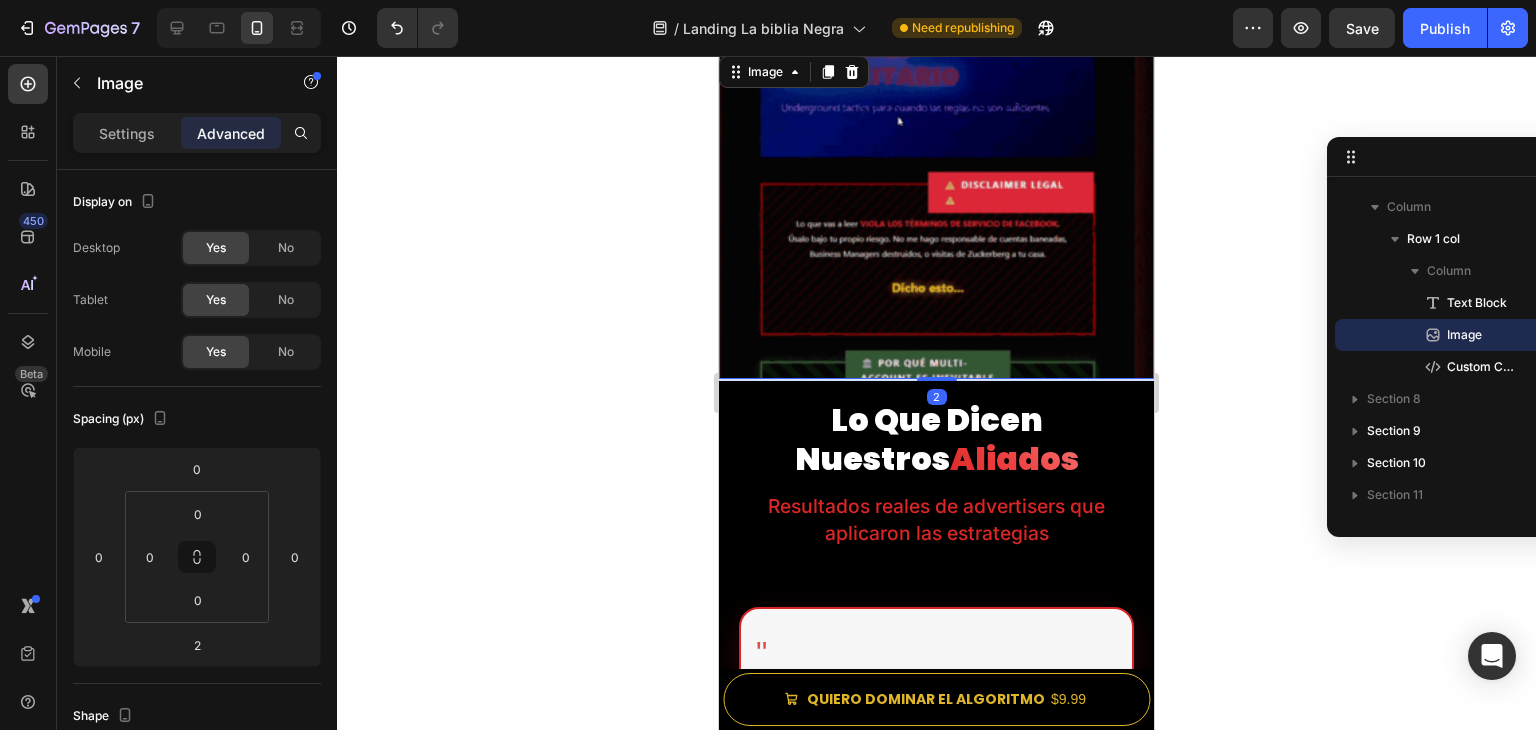 click 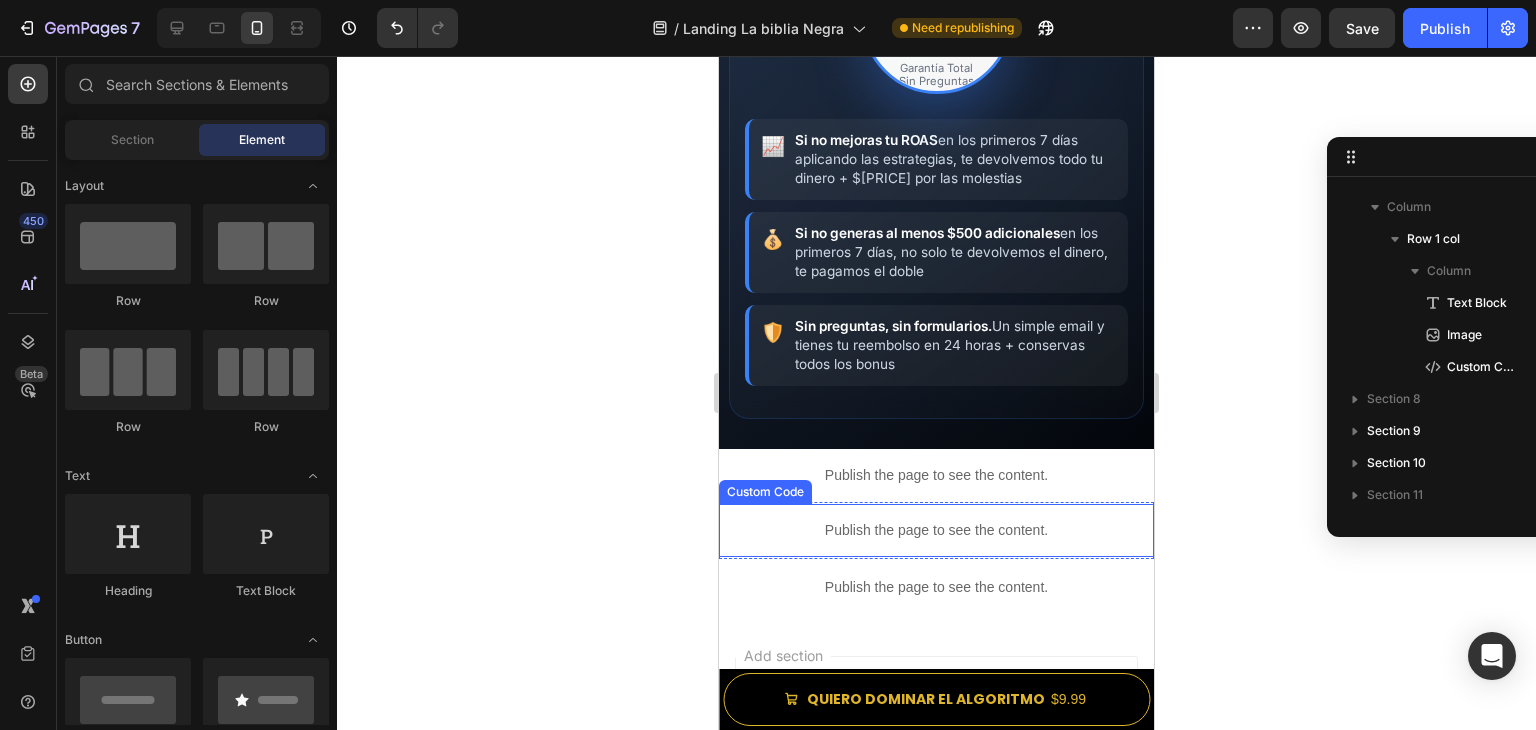 scroll, scrollTop: 14905, scrollLeft: 0, axis: vertical 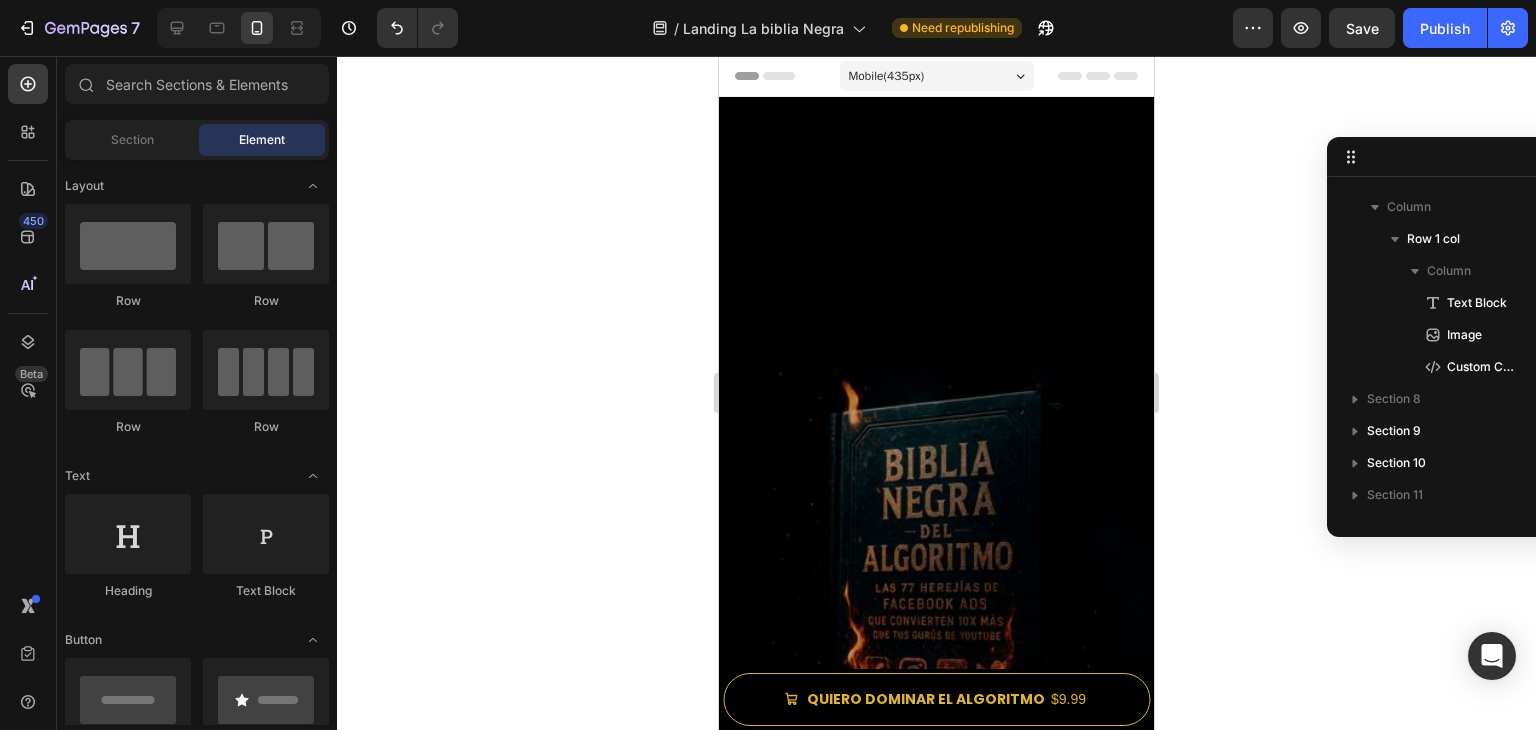 drag, startPoint x: 1145, startPoint y: 699, endPoint x: 1935, endPoint y: 145, distance: 964.8917 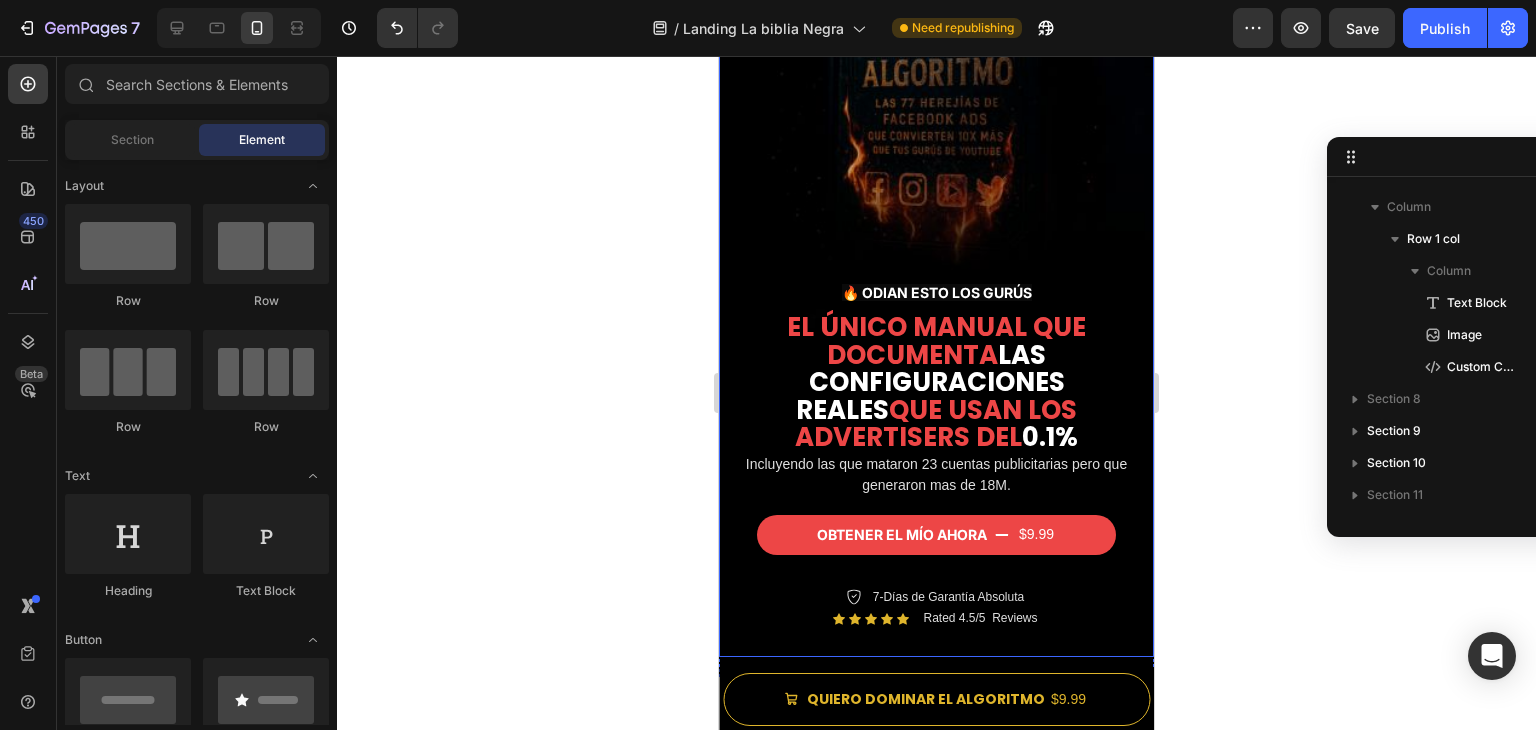 scroll, scrollTop: 500, scrollLeft: 0, axis: vertical 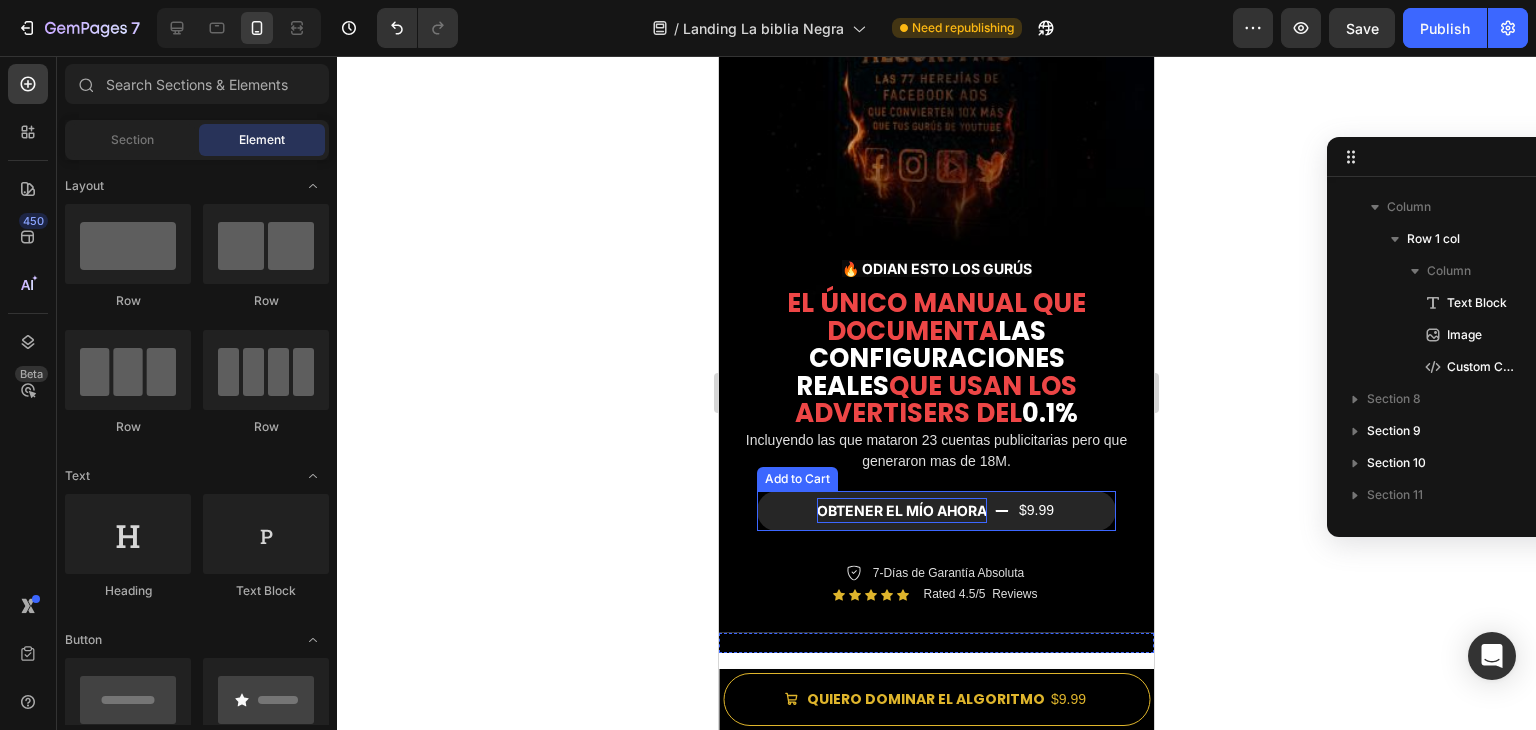 click on "OBTENER EL MÍO AHORA" at bounding box center (902, 510) 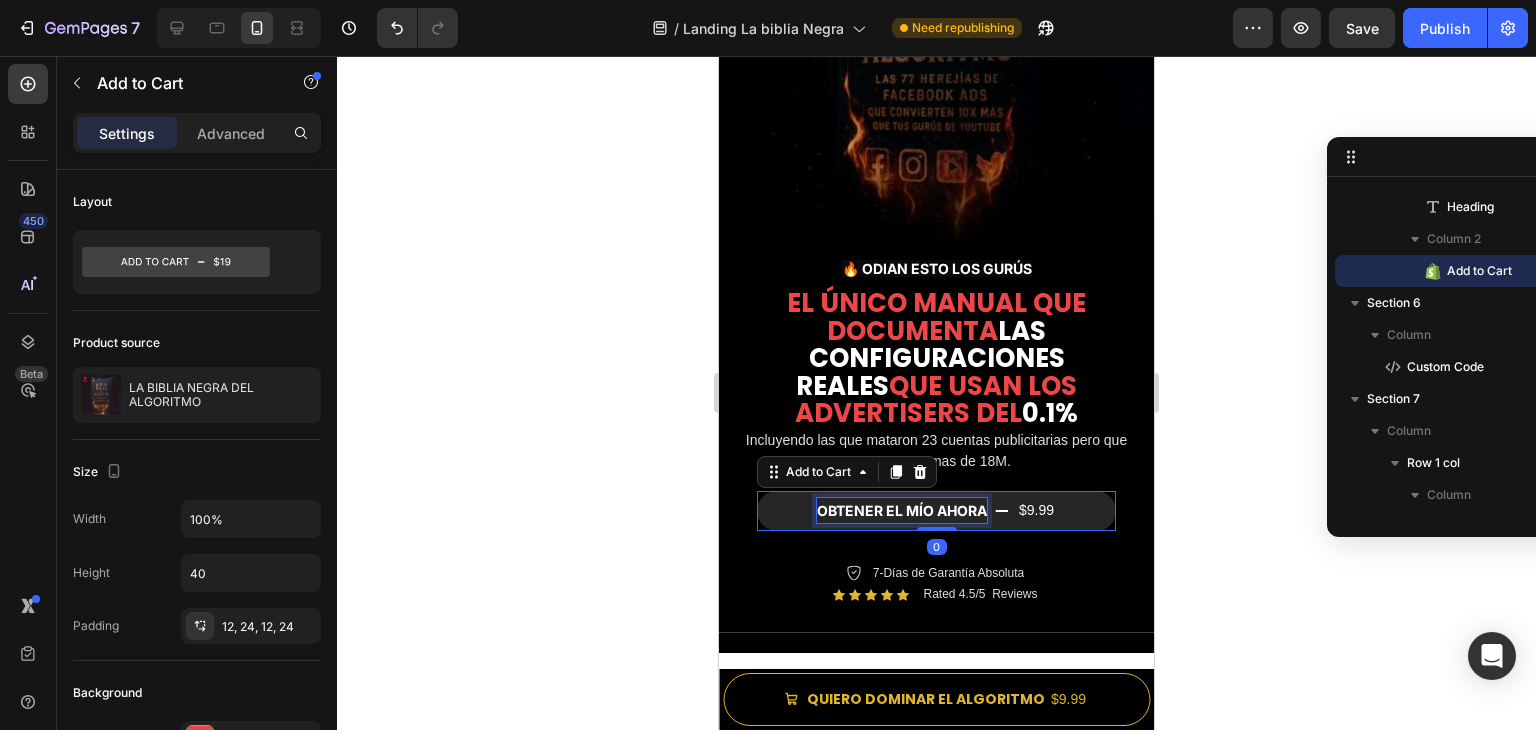 click on "OBTENER EL MÍO AHORA" at bounding box center [902, 510] 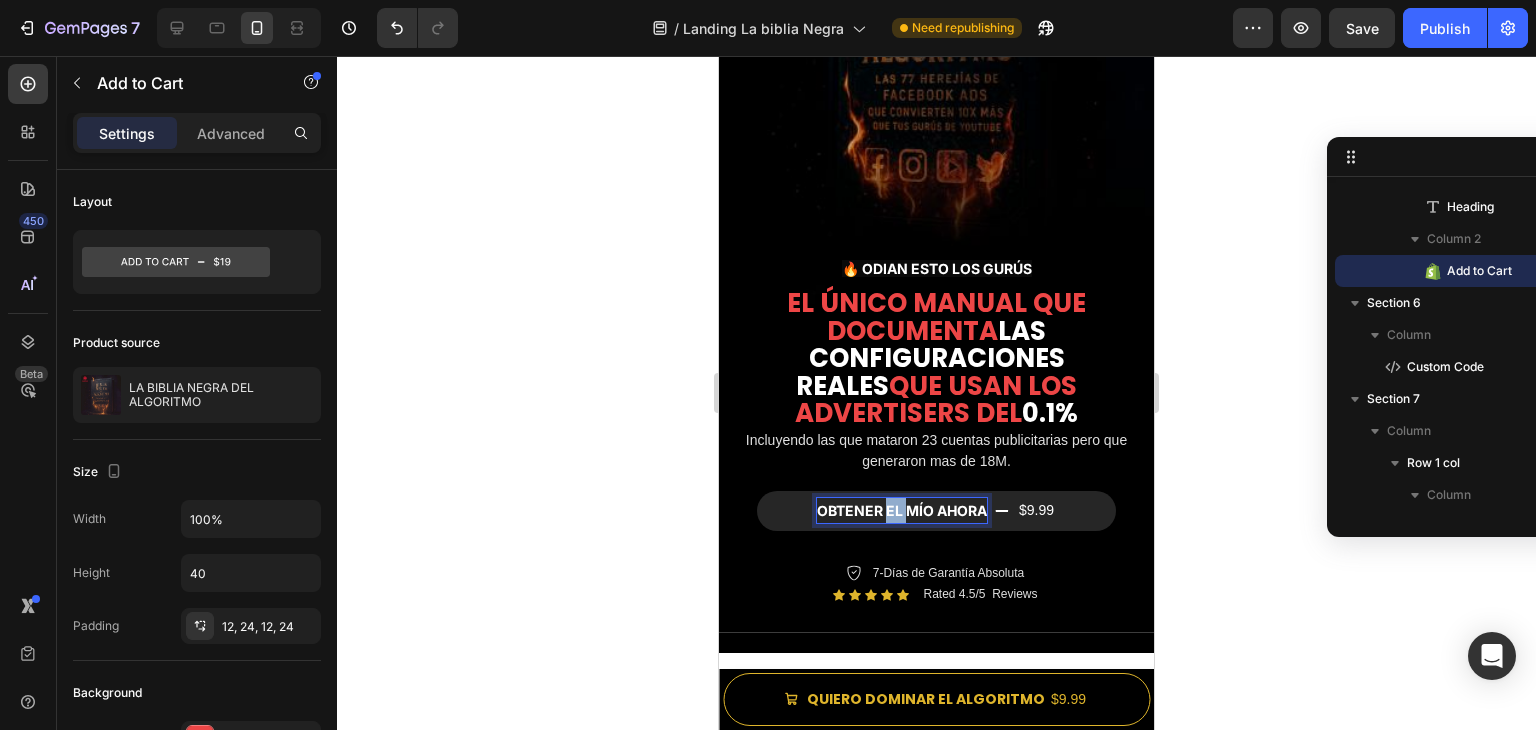 click on "OBTENER EL MÍO AHORA" at bounding box center (902, 510) 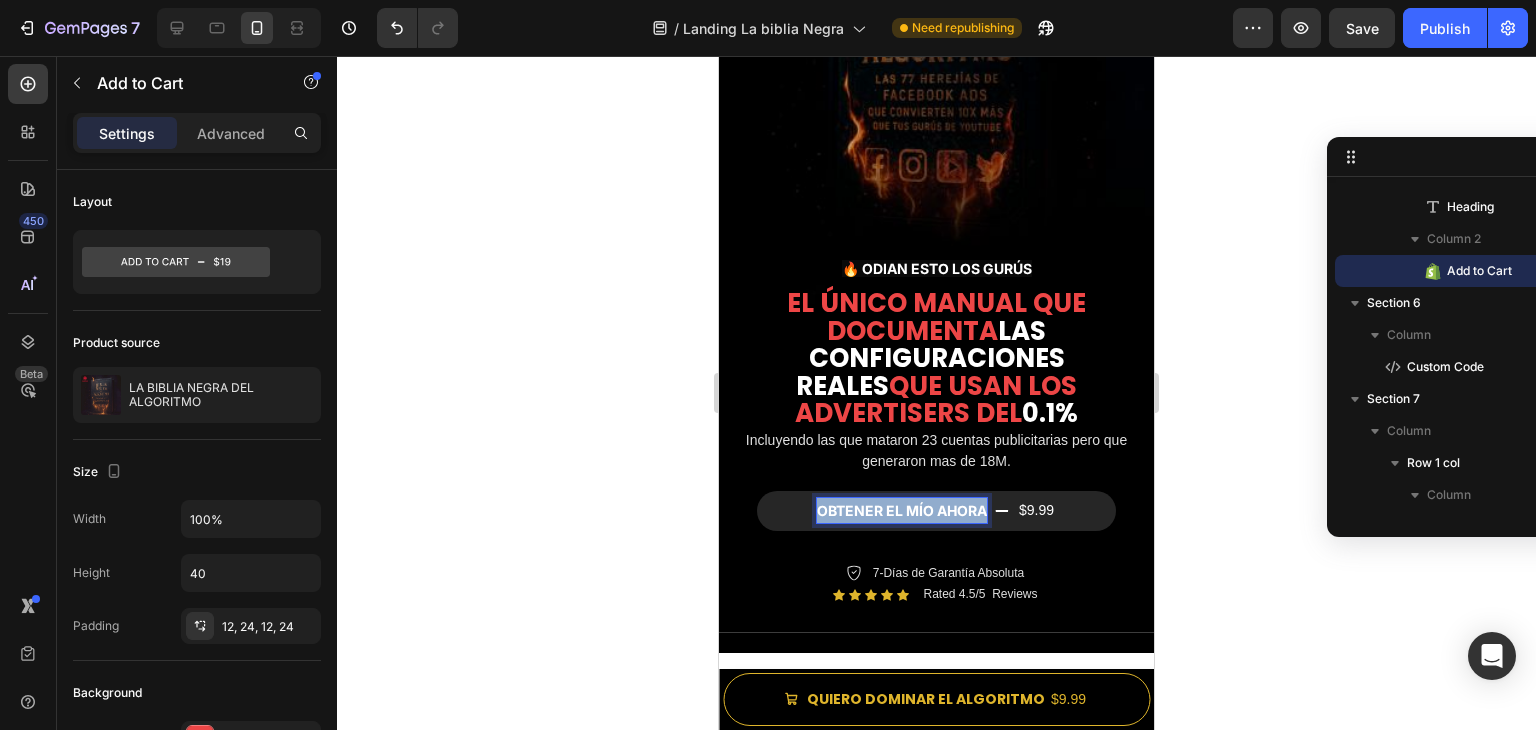 drag, startPoint x: 812, startPoint y: 483, endPoint x: 977, endPoint y: 483, distance: 165 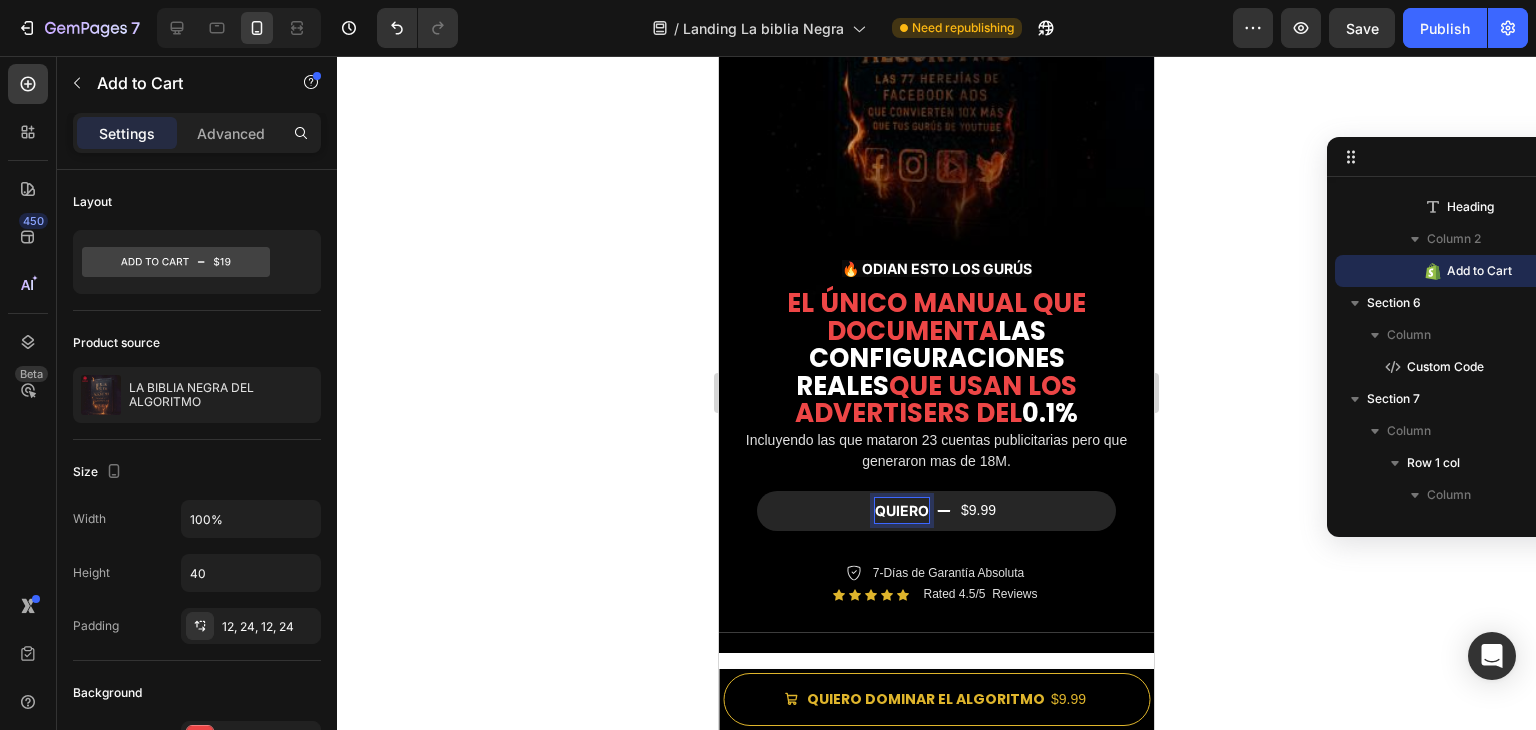 click on "QUIERO
$9.99" at bounding box center (936, 511) 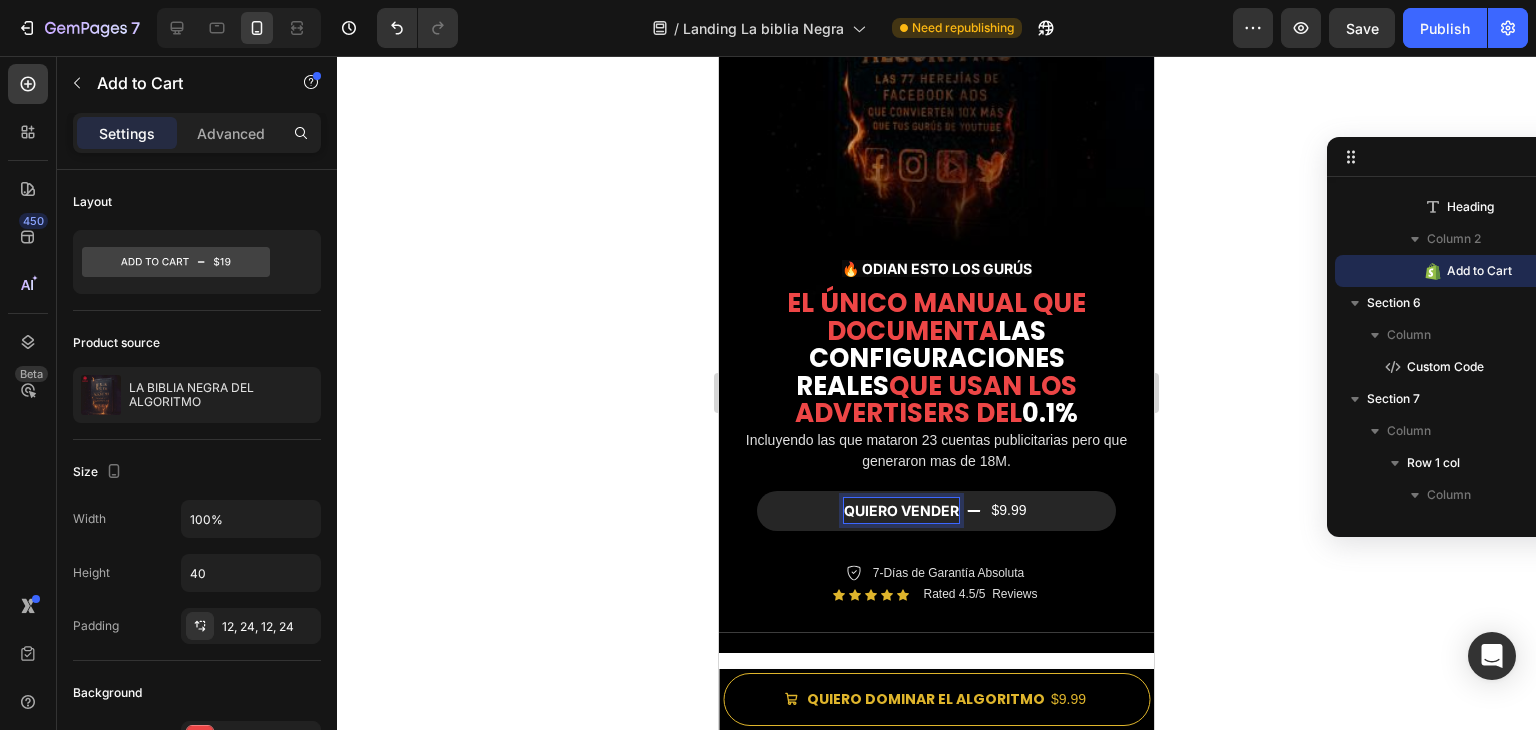 click on "QUIERO VENDER
$9.99" at bounding box center [936, 511] 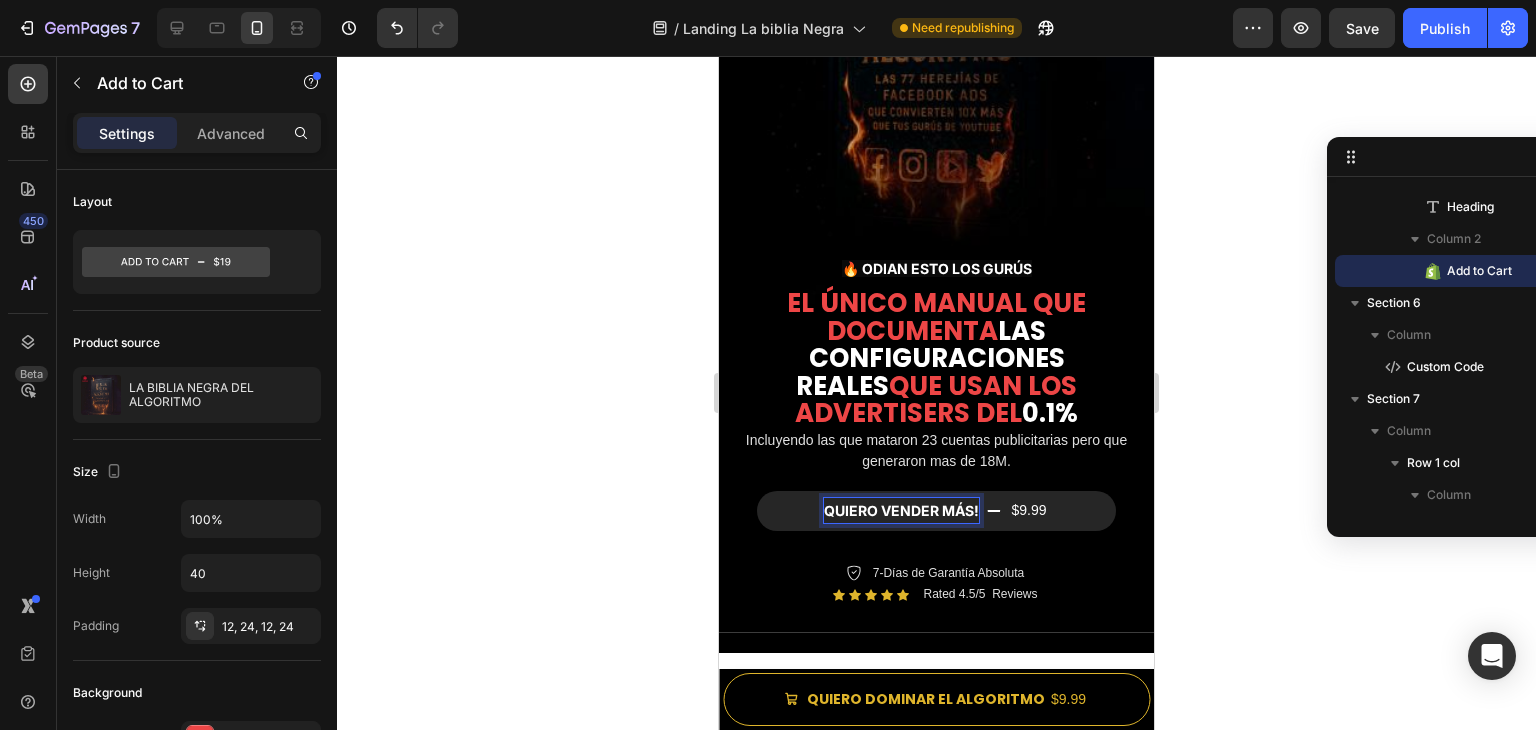 click on "QUIERO VENDER MÁS!" at bounding box center [901, 510] 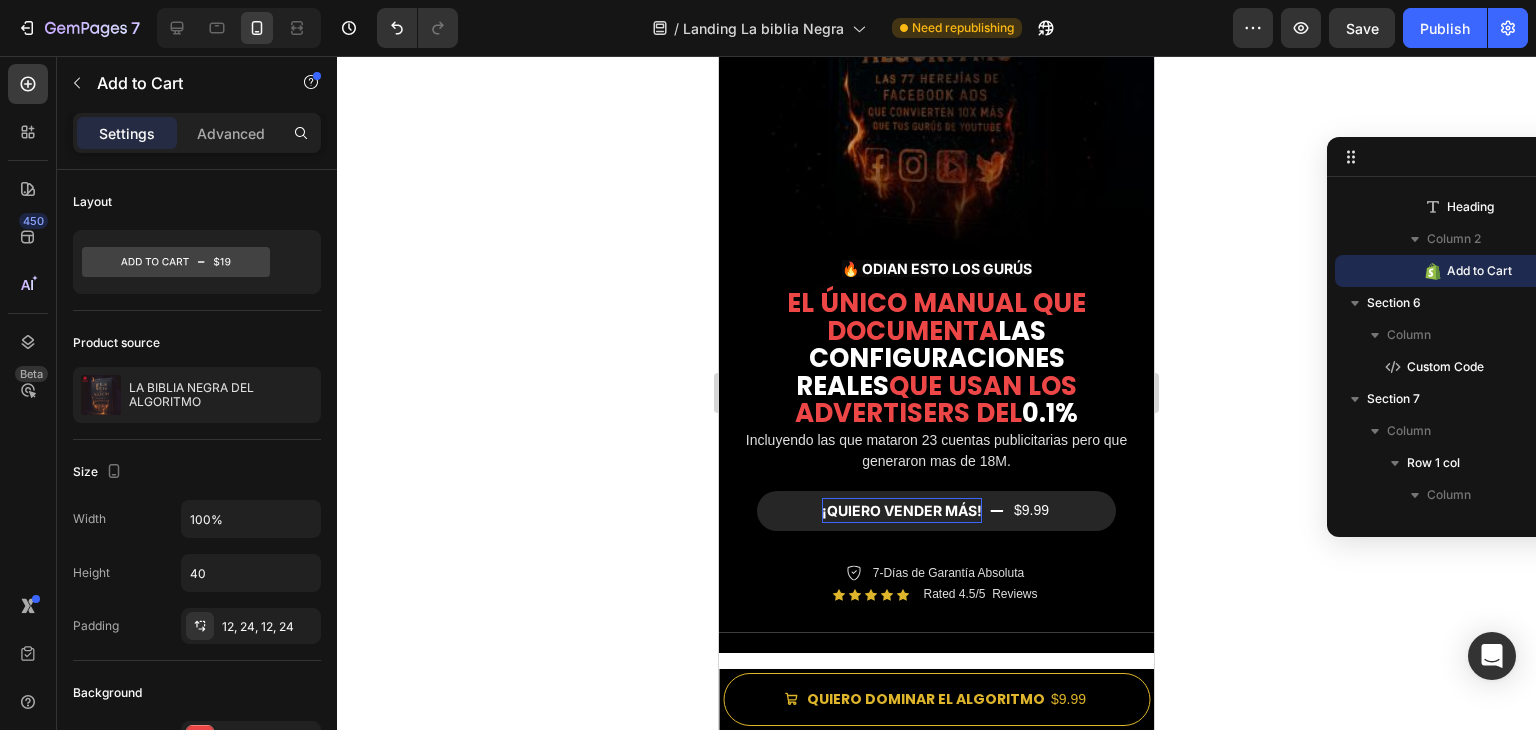 click 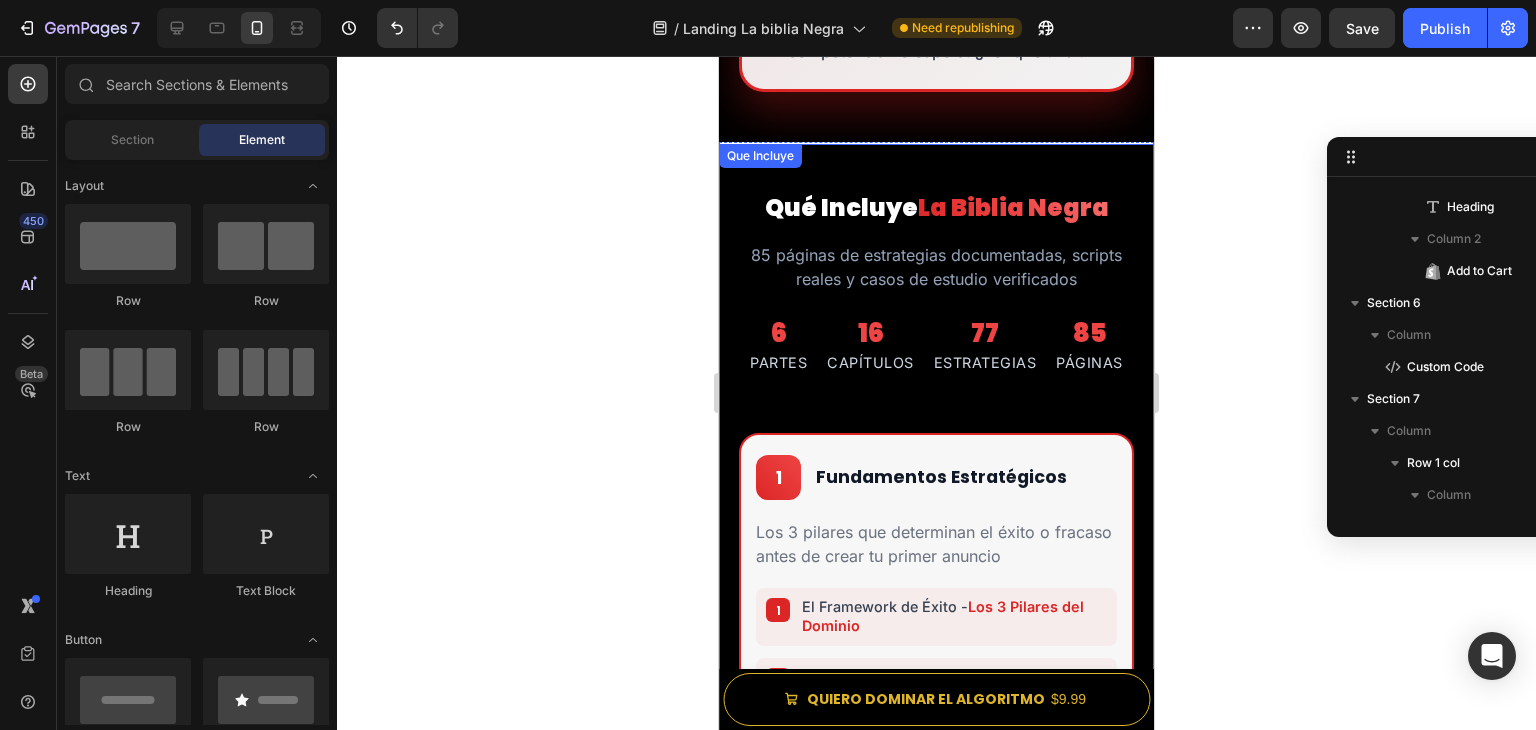 scroll, scrollTop: 6200, scrollLeft: 0, axis: vertical 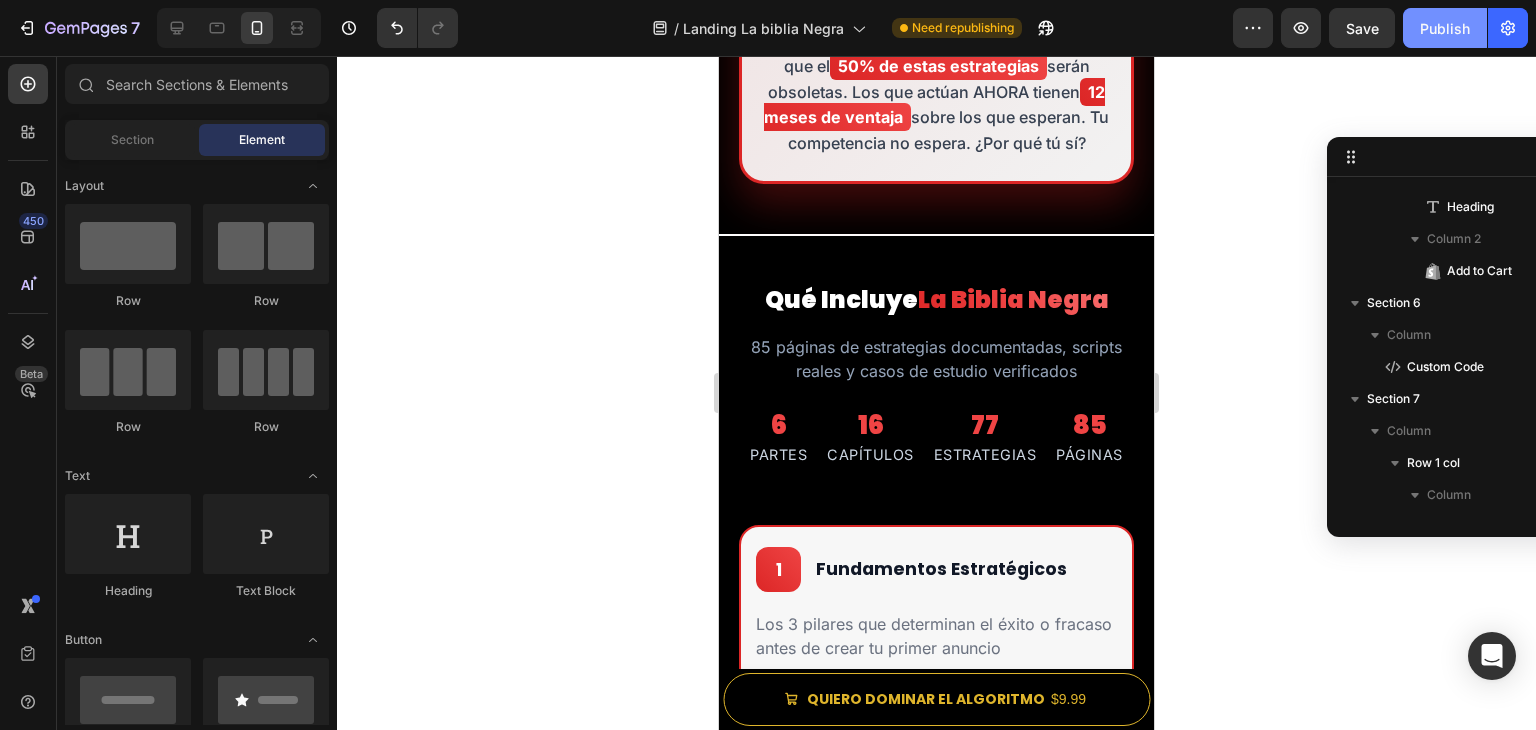 click on "Publish" at bounding box center [1445, 28] 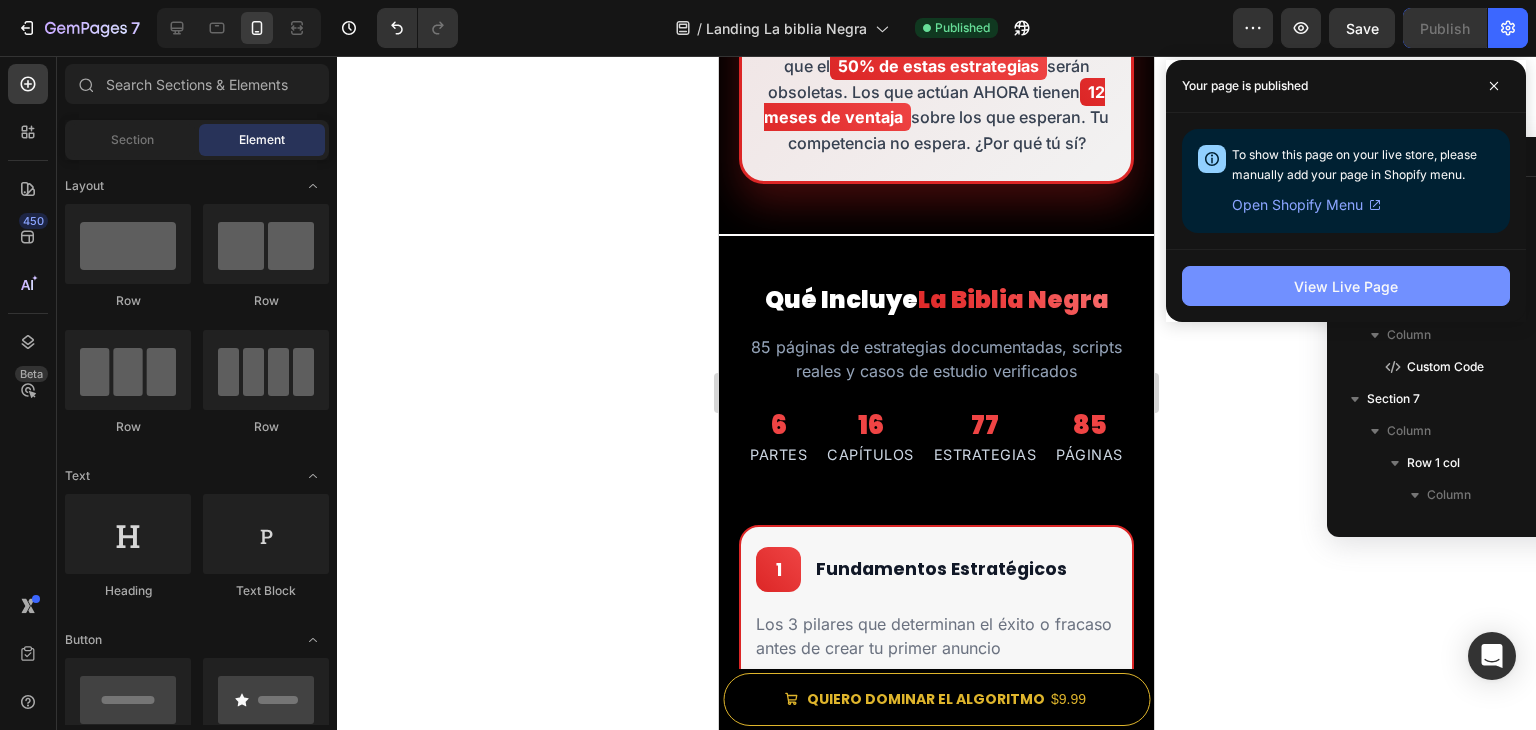 click on "View Live Page" at bounding box center (1346, 286) 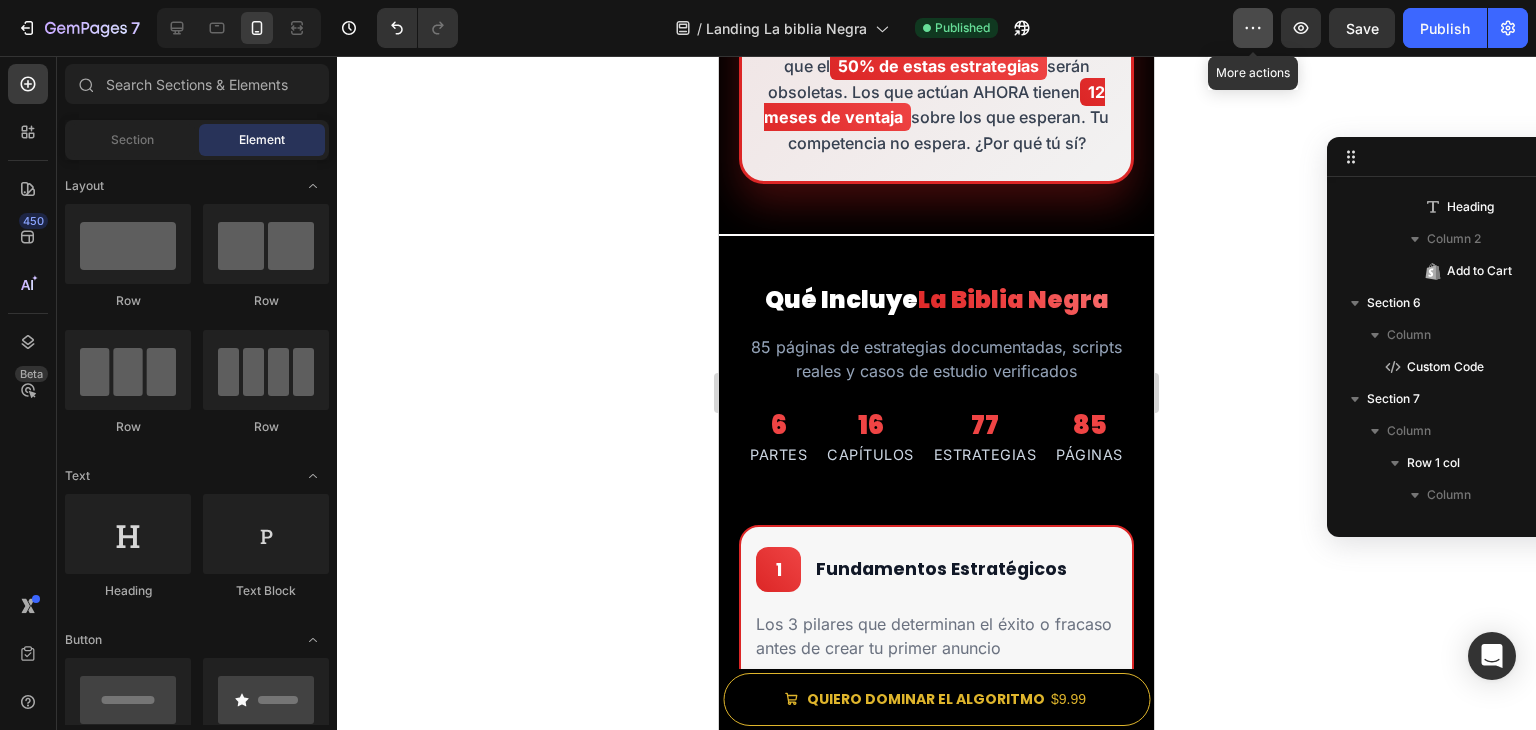 click 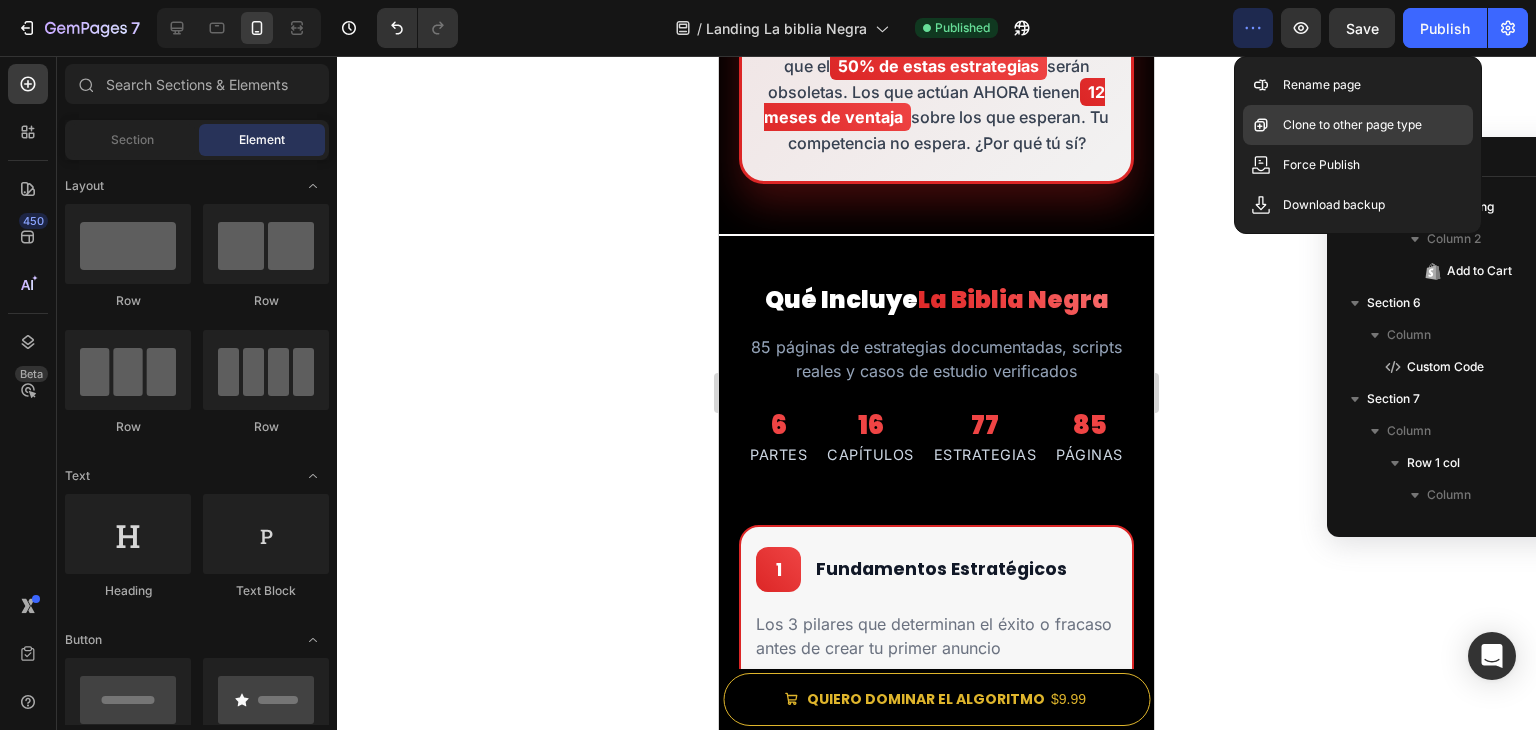 click on "Clone to other page type" at bounding box center (1352, 125) 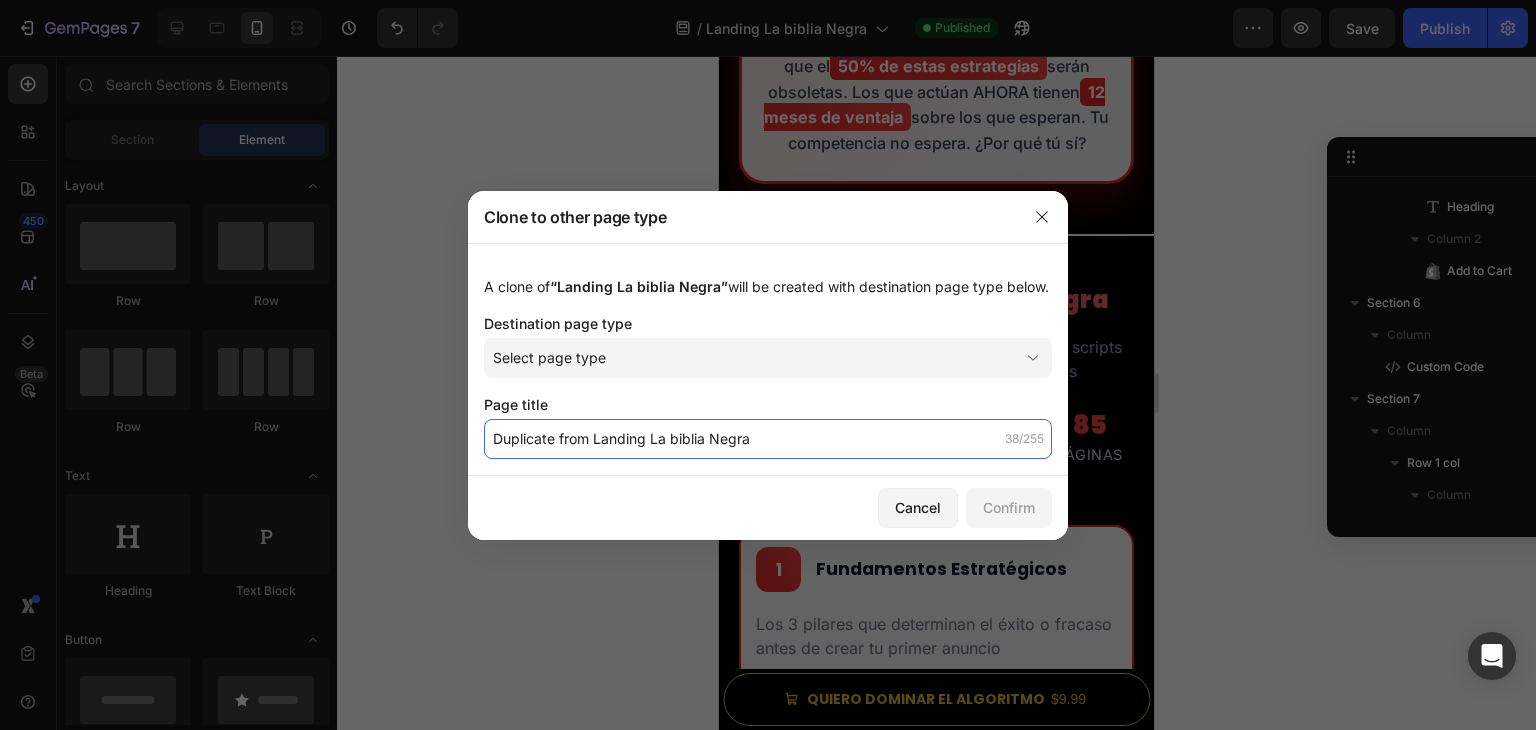 click on "Duplicate from Landing La biblia Negra" 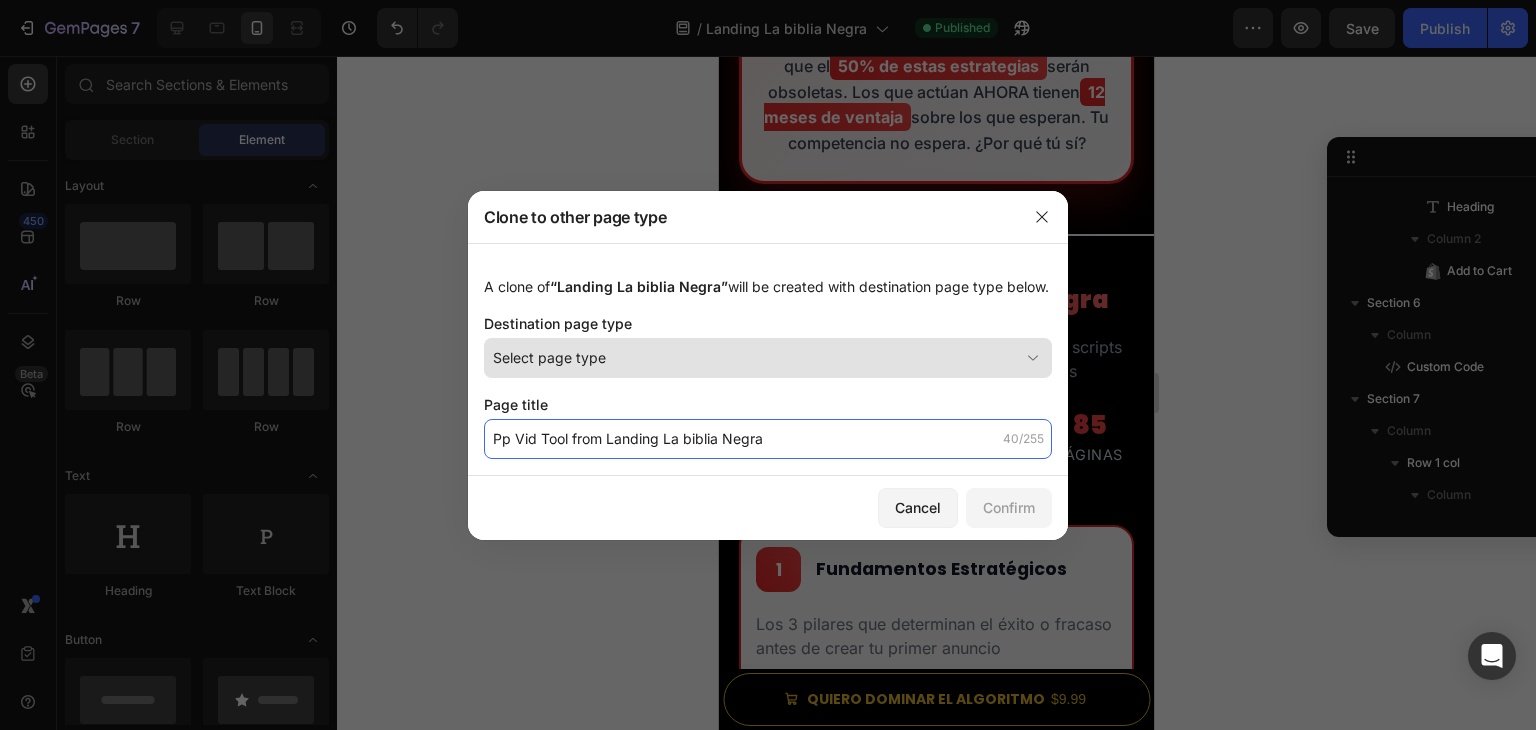 type on "Pp Vid Tool from Landing La biblia Negra" 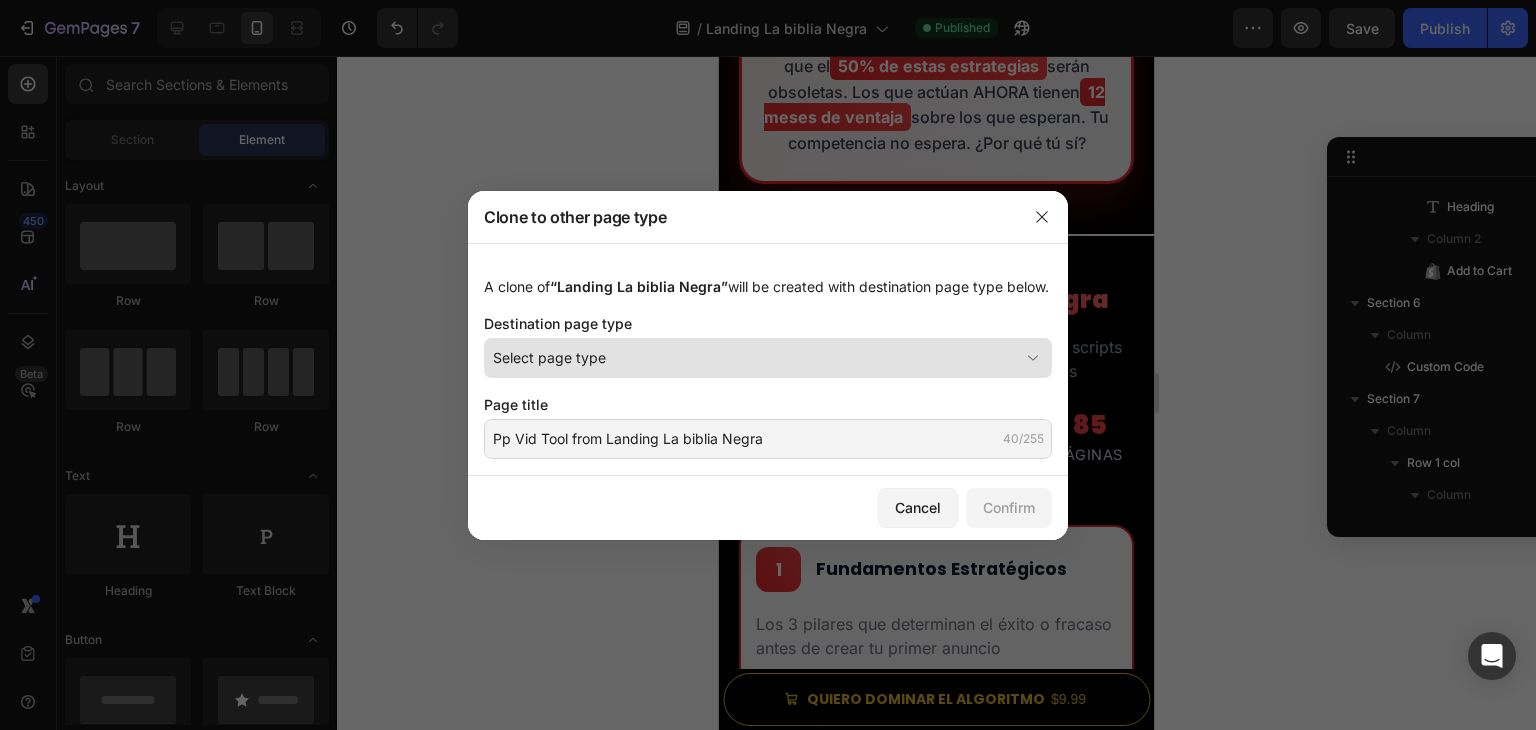click on "Select page type" at bounding box center [756, 357] 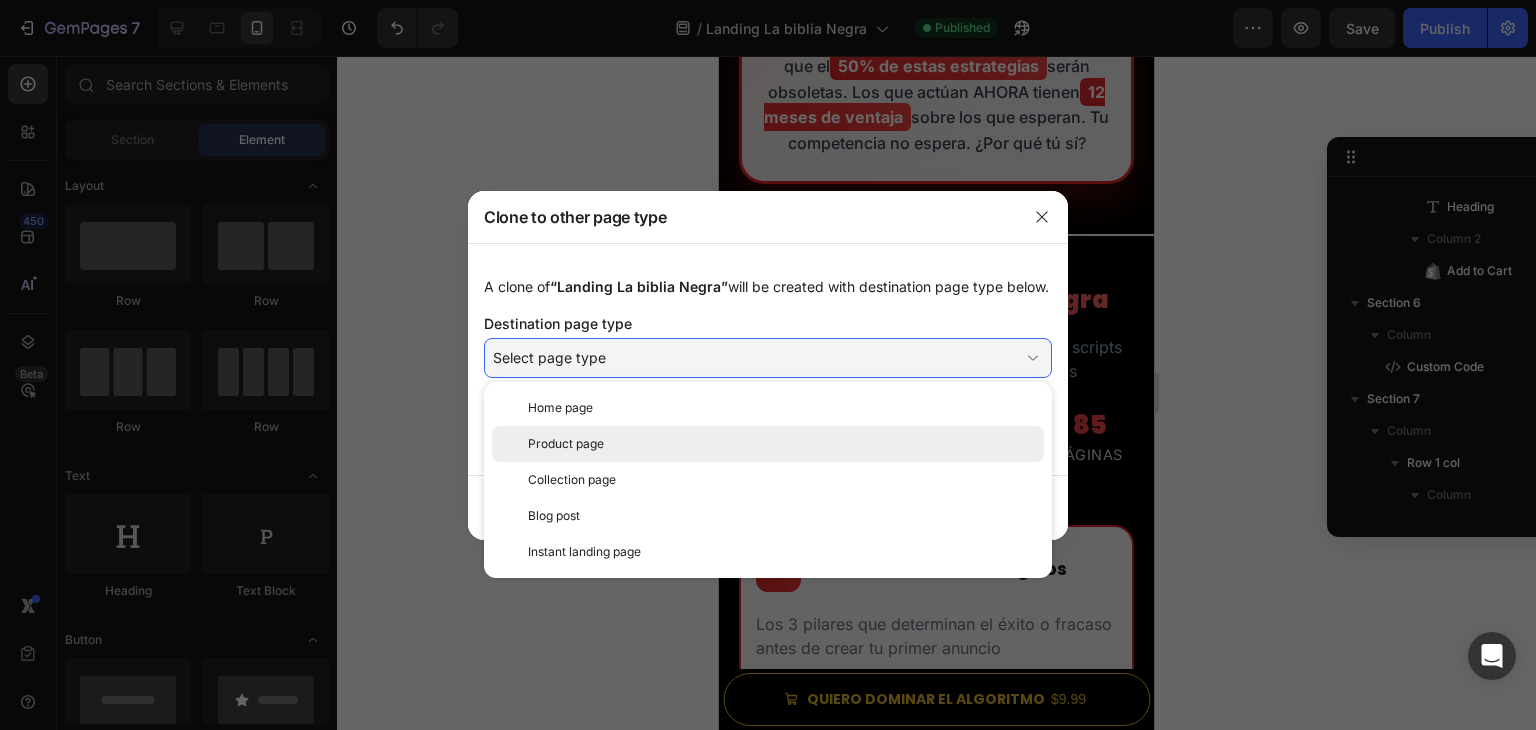 click on "Product page" 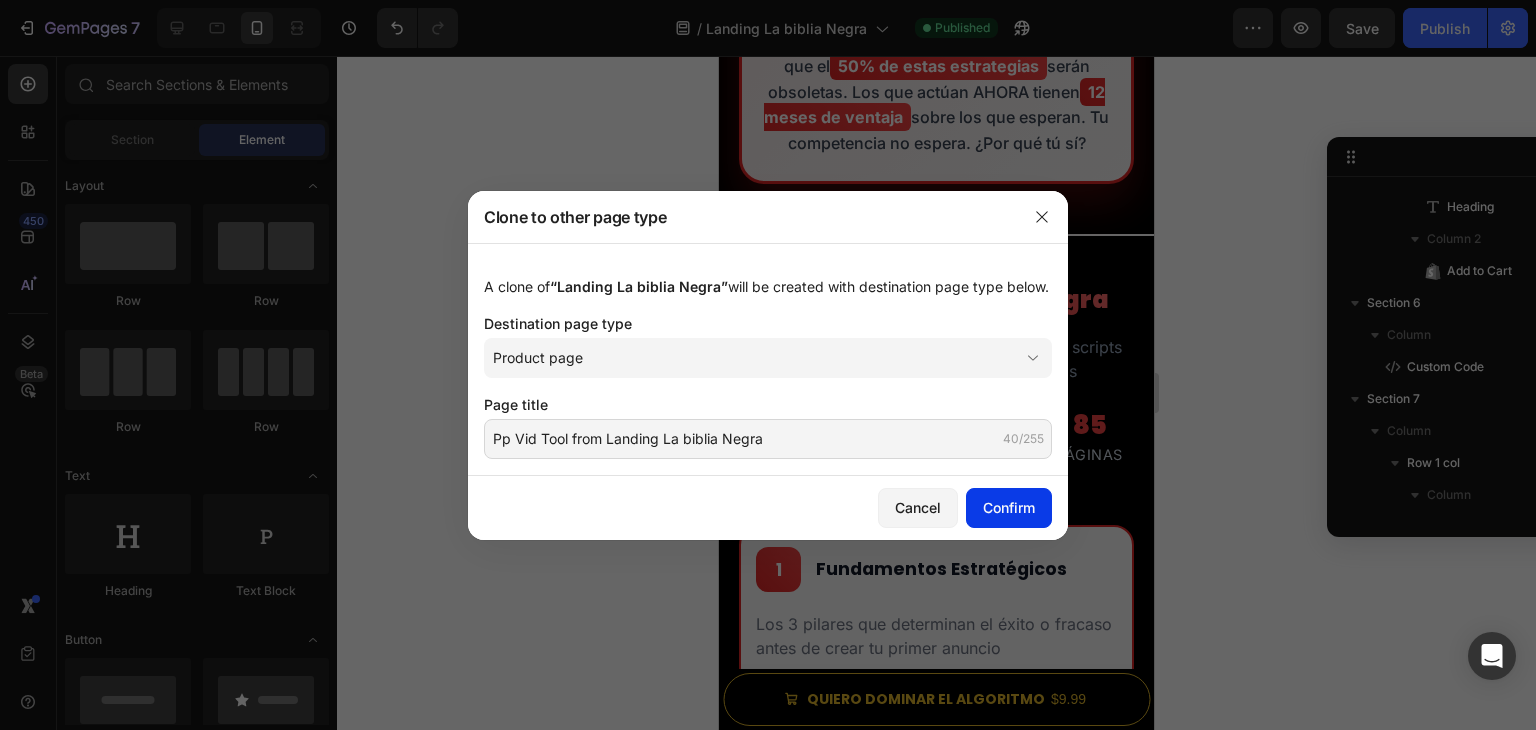 click on "Confirm" at bounding box center [1009, 507] 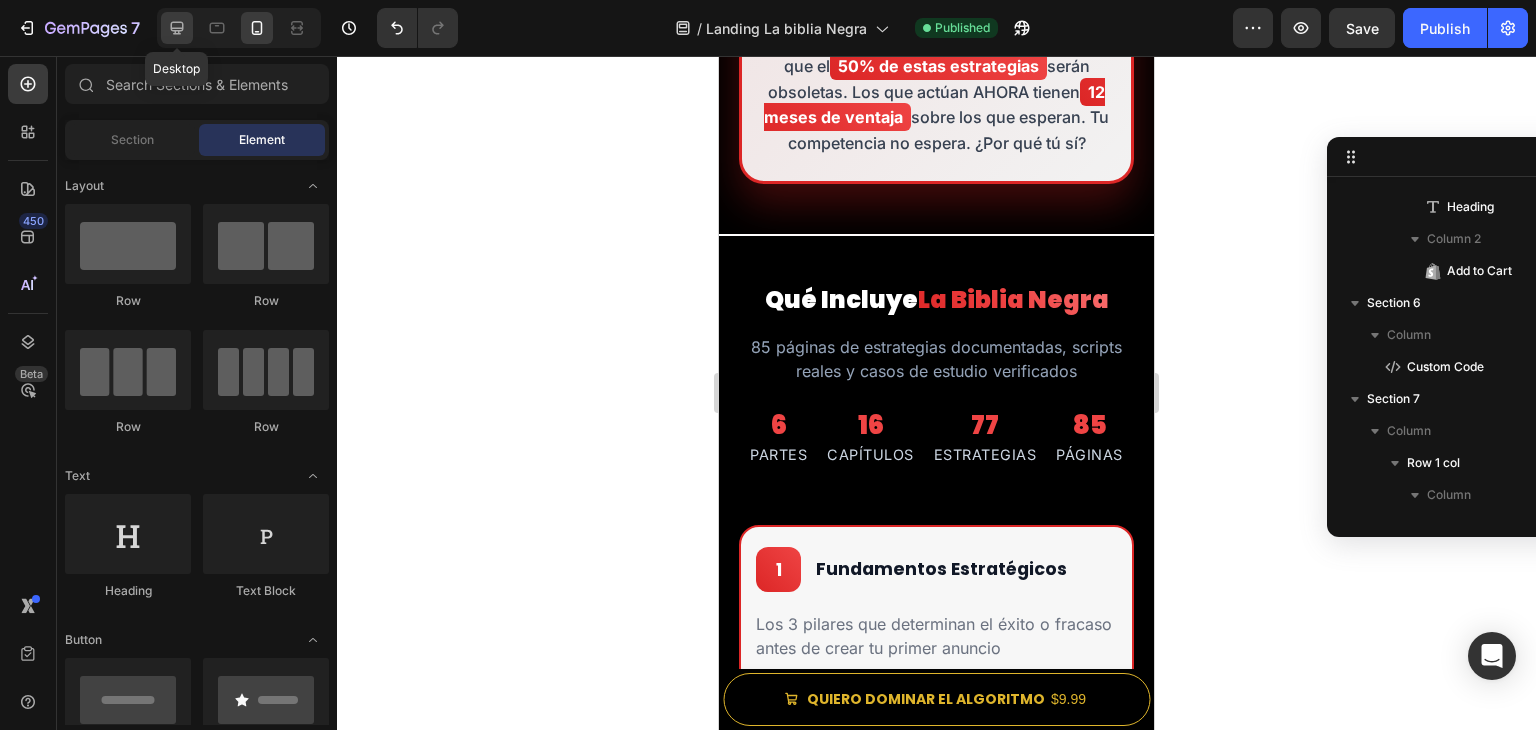 click 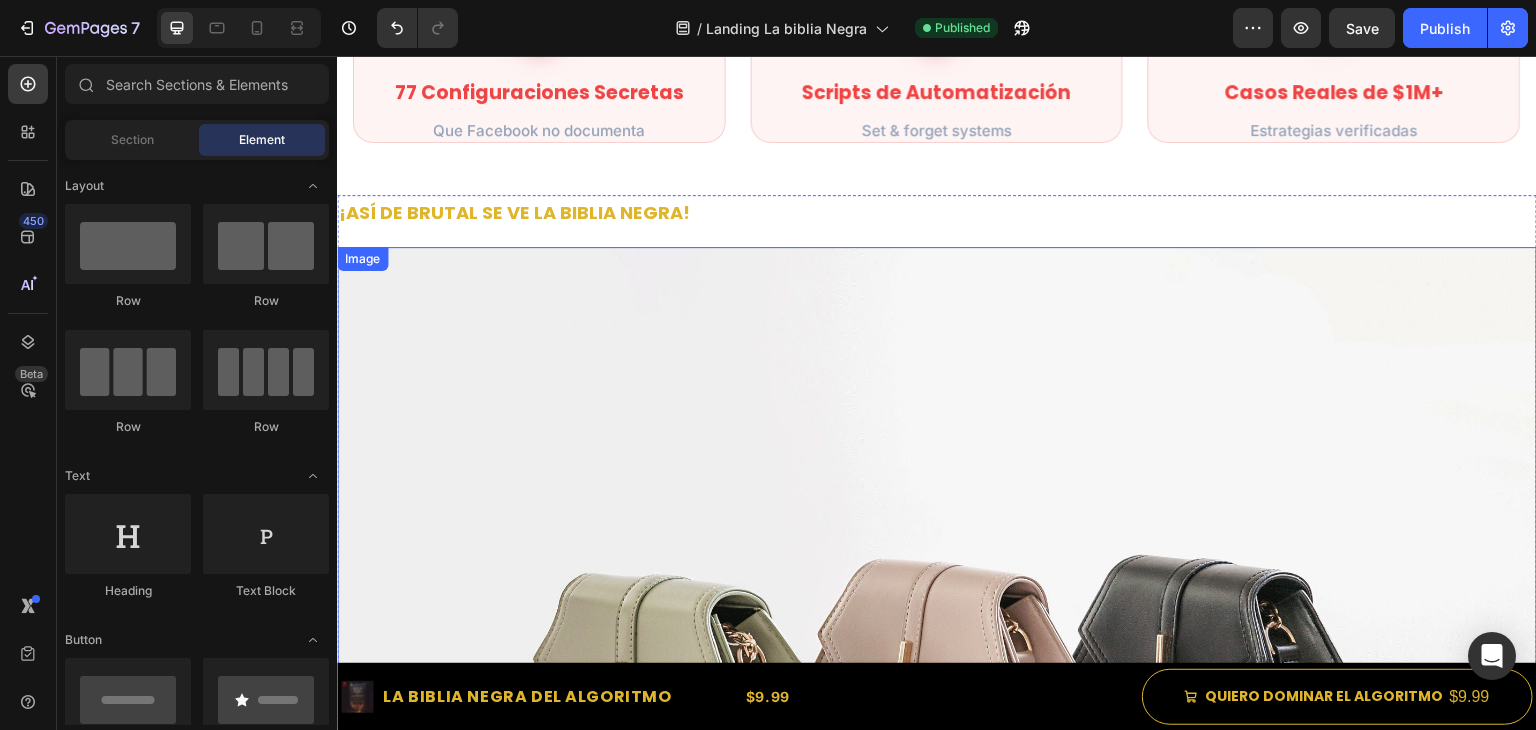 scroll, scrollTop: 1100, scrollLeft: 0, axis: vertical 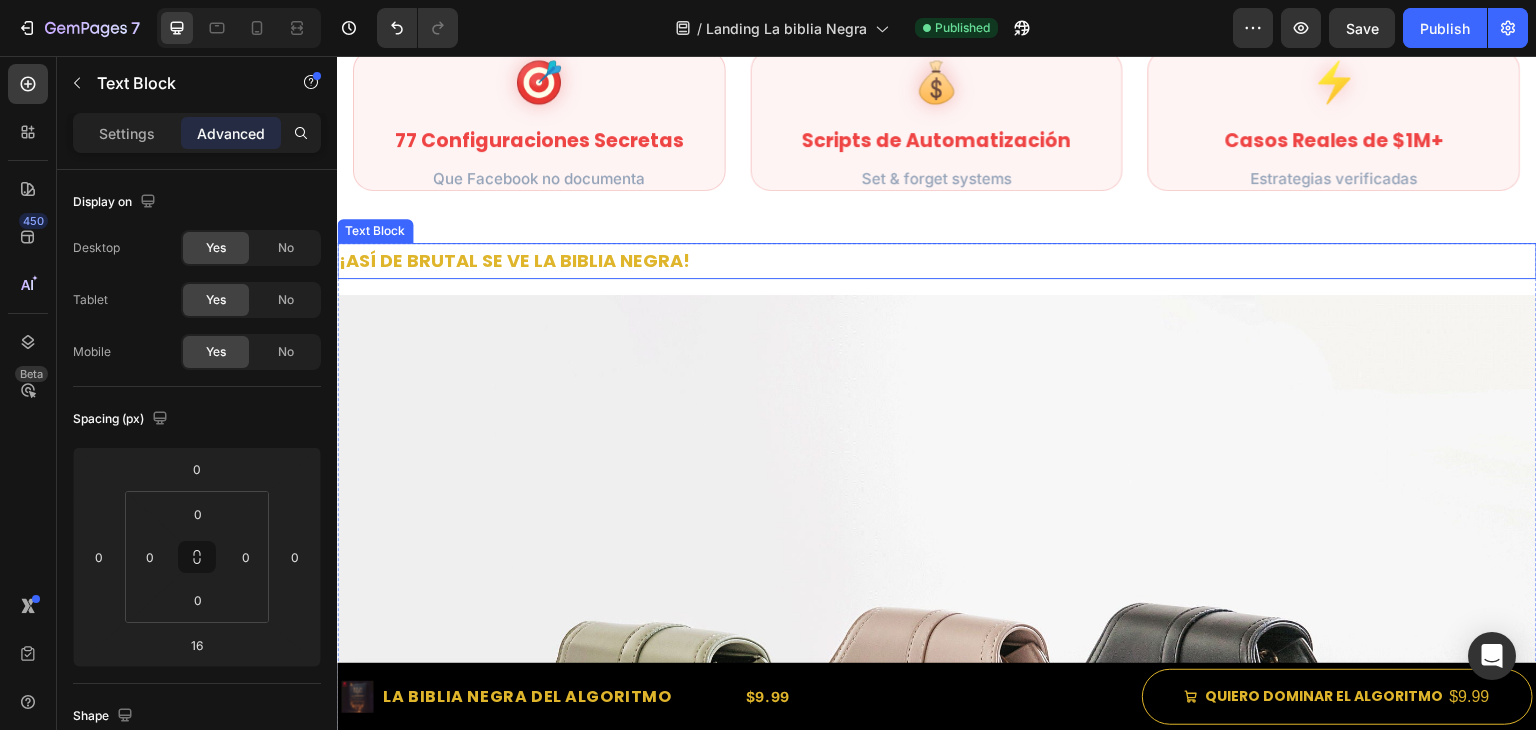 click on "¡ASÍ DE BRUTAL SE VE LA BIBLIA NEGRA!" at bounding box center [514, 260] 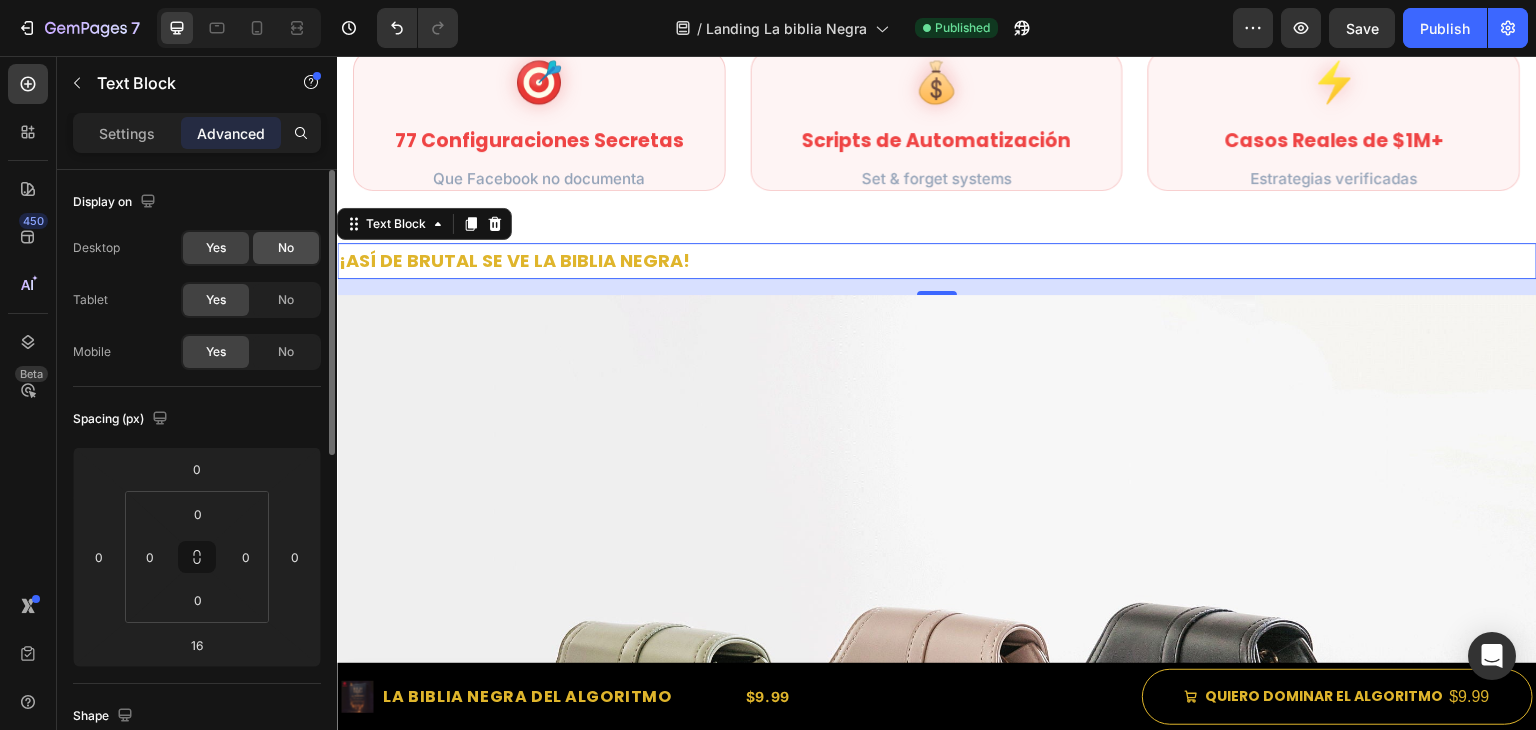 drag, startPoint x: 284, startPoint y: 295, endPoint x: 284, endPoint y: 244, distance: 51 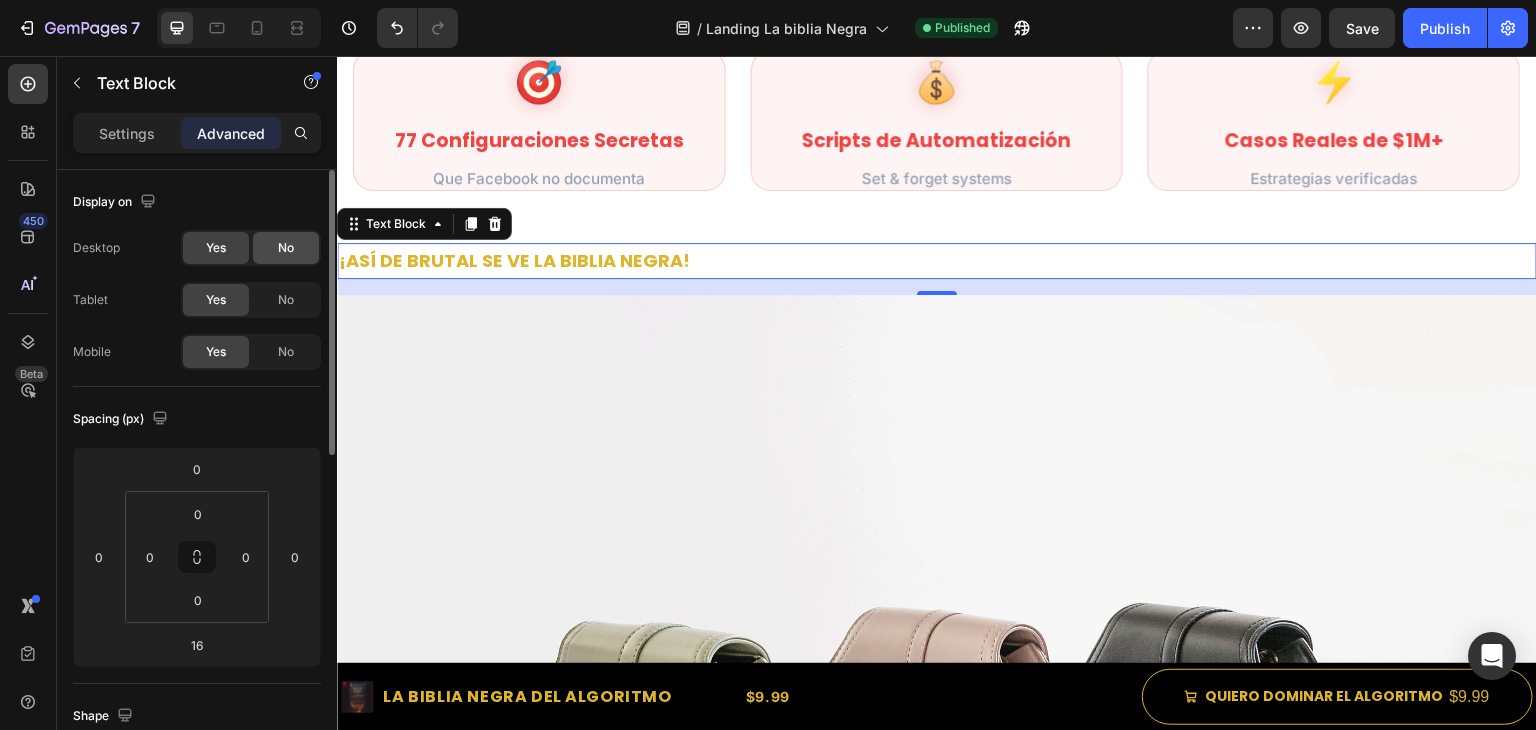 click on "No" 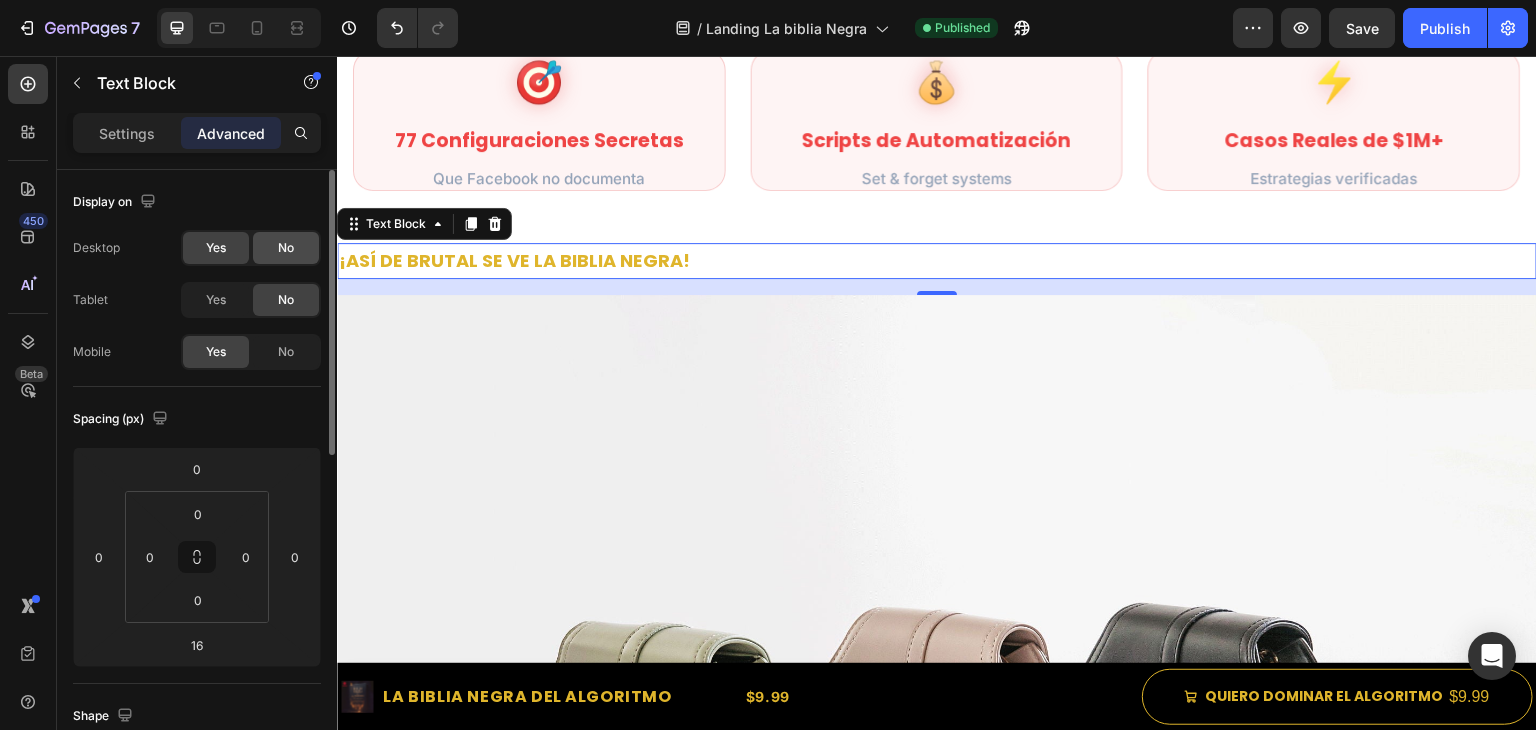 click on "No" 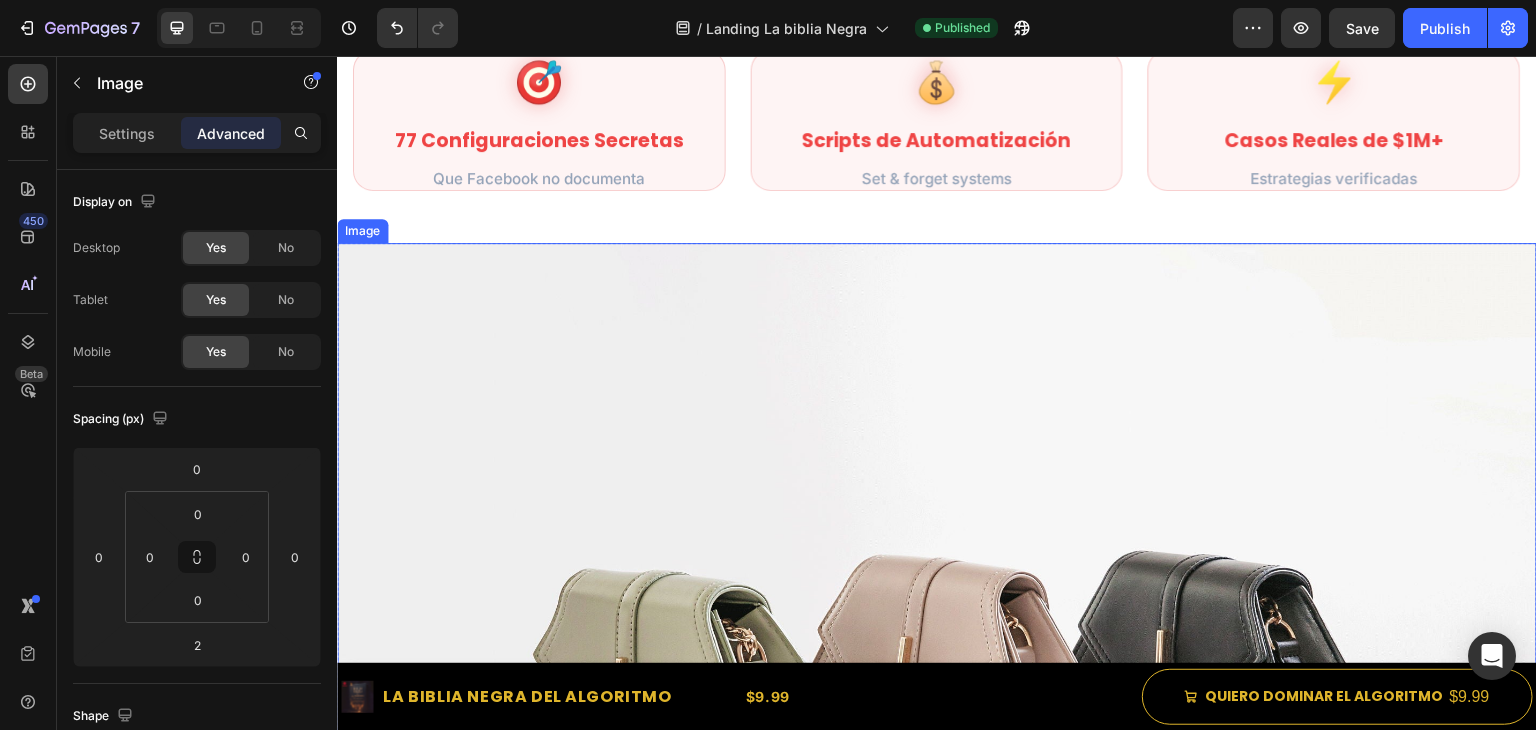 click at bounding box center [937, 693] 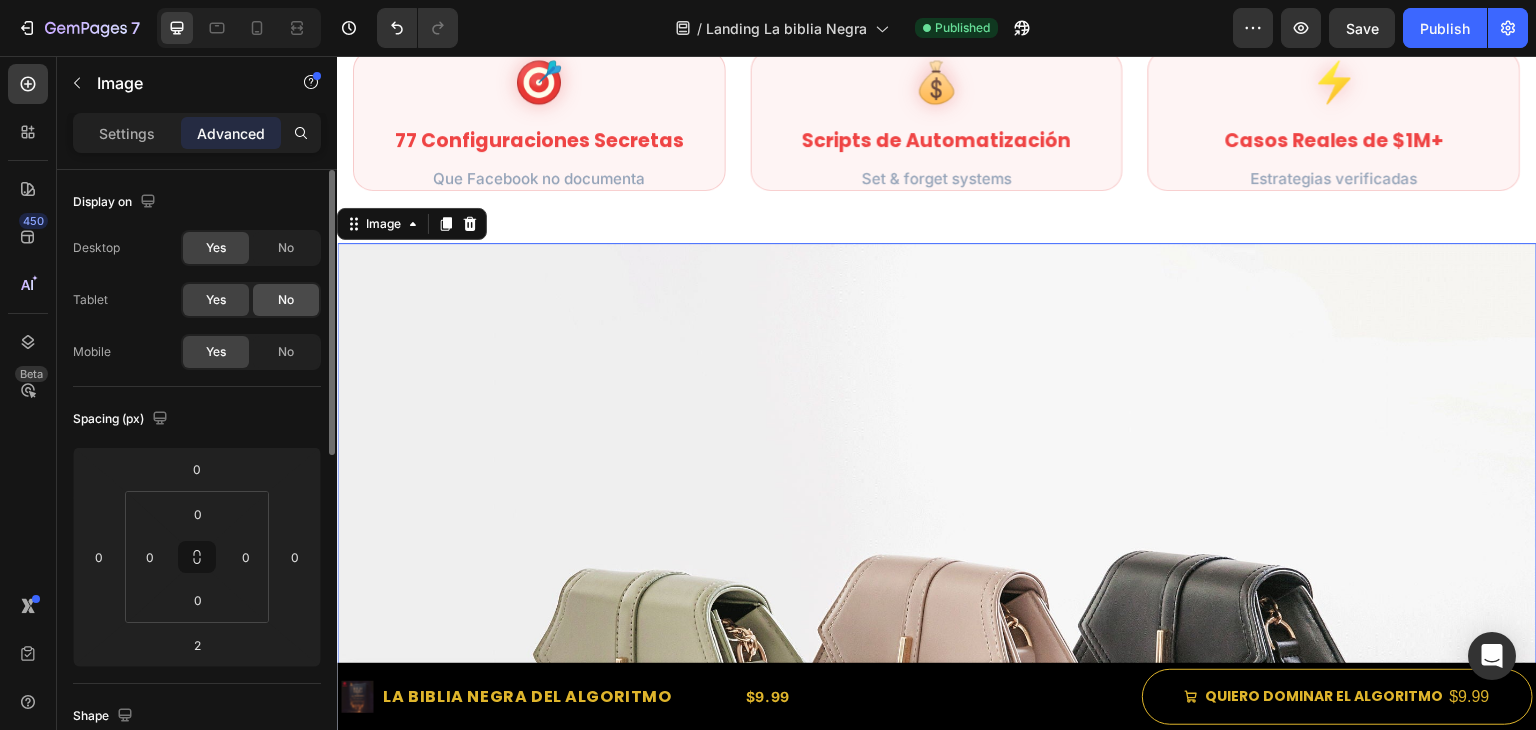 drag, startPoint x: 280, startPoint y: 298, endPoint x: 275, endPoint y: 246, distance: 52.23983 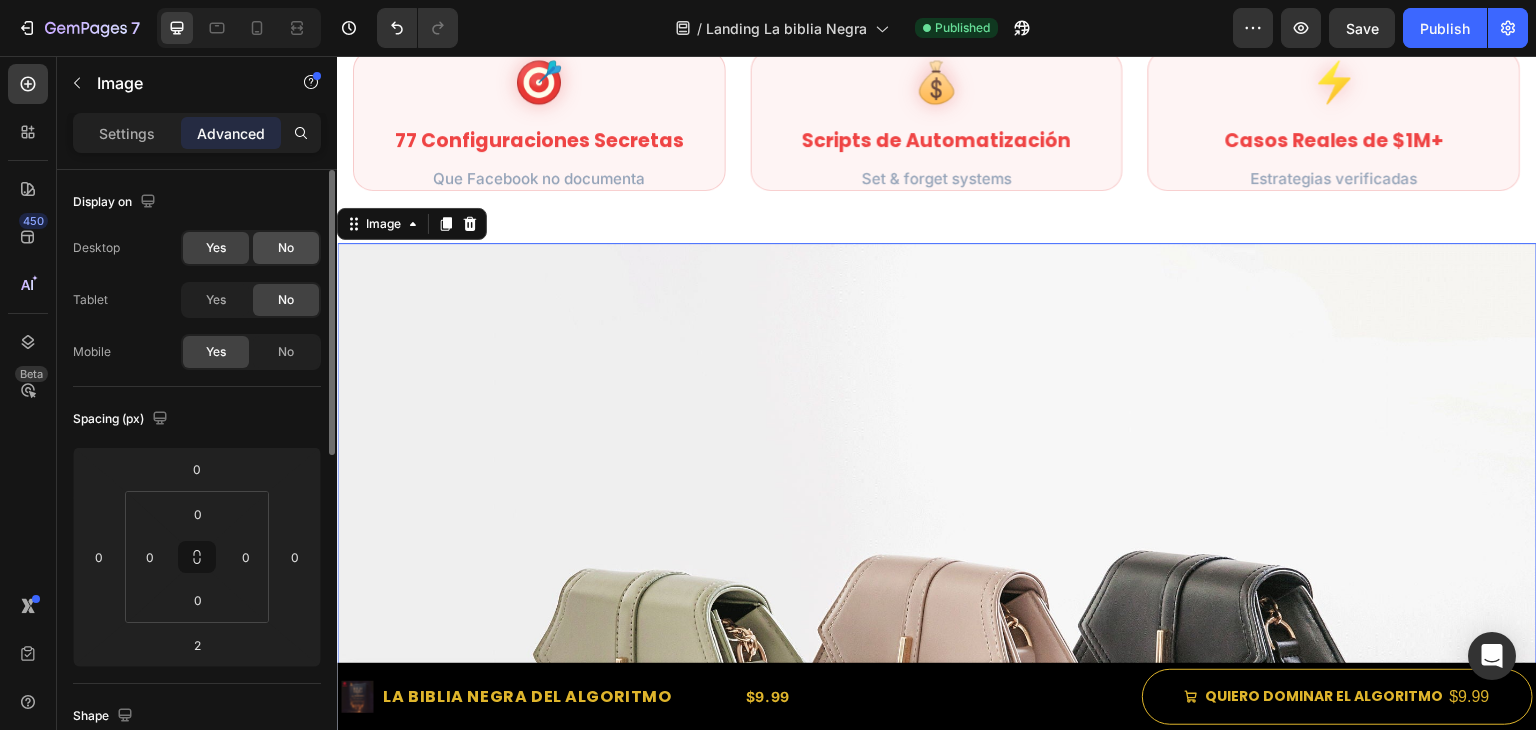 click on "No" 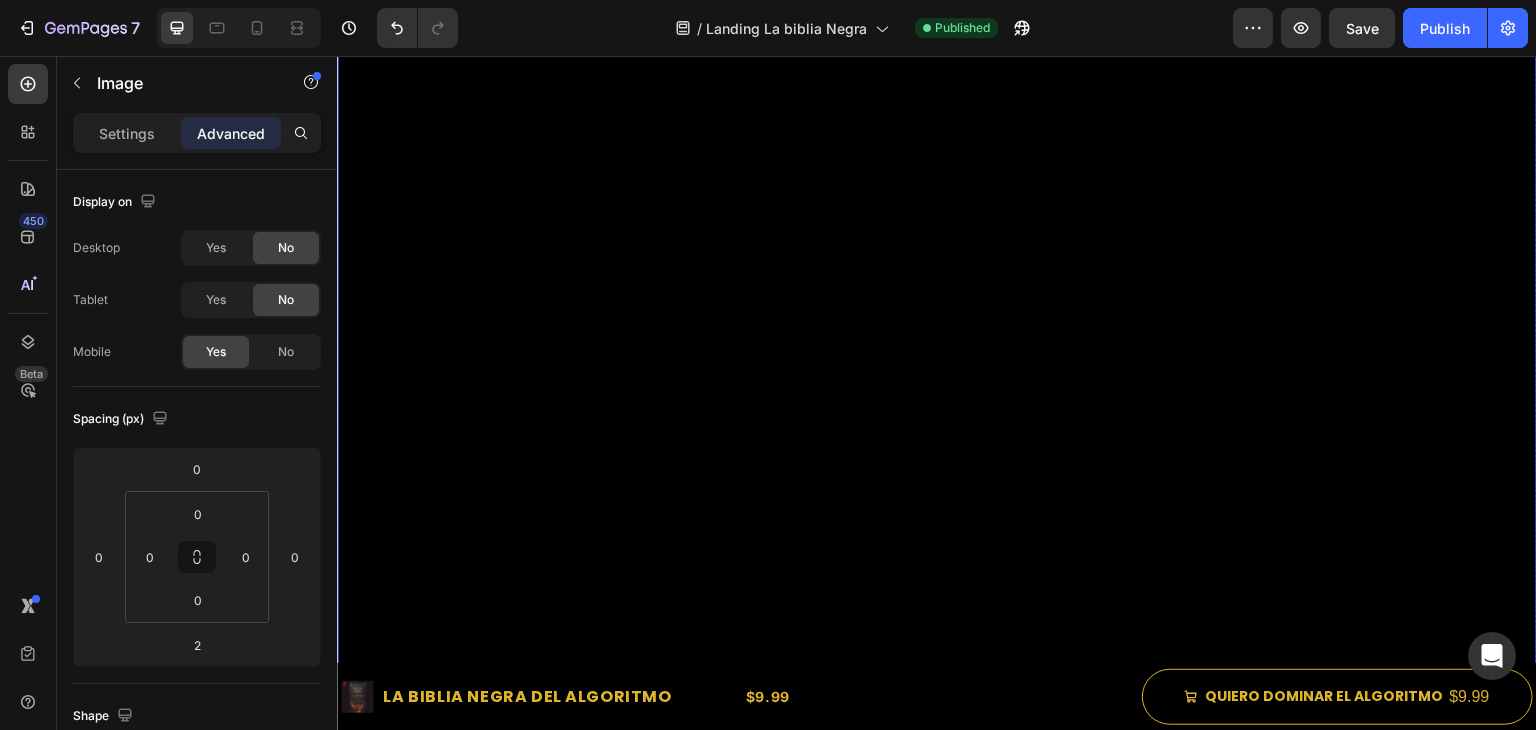 scroll, scrollTop: 0, scrollLeft: 0, axis: both 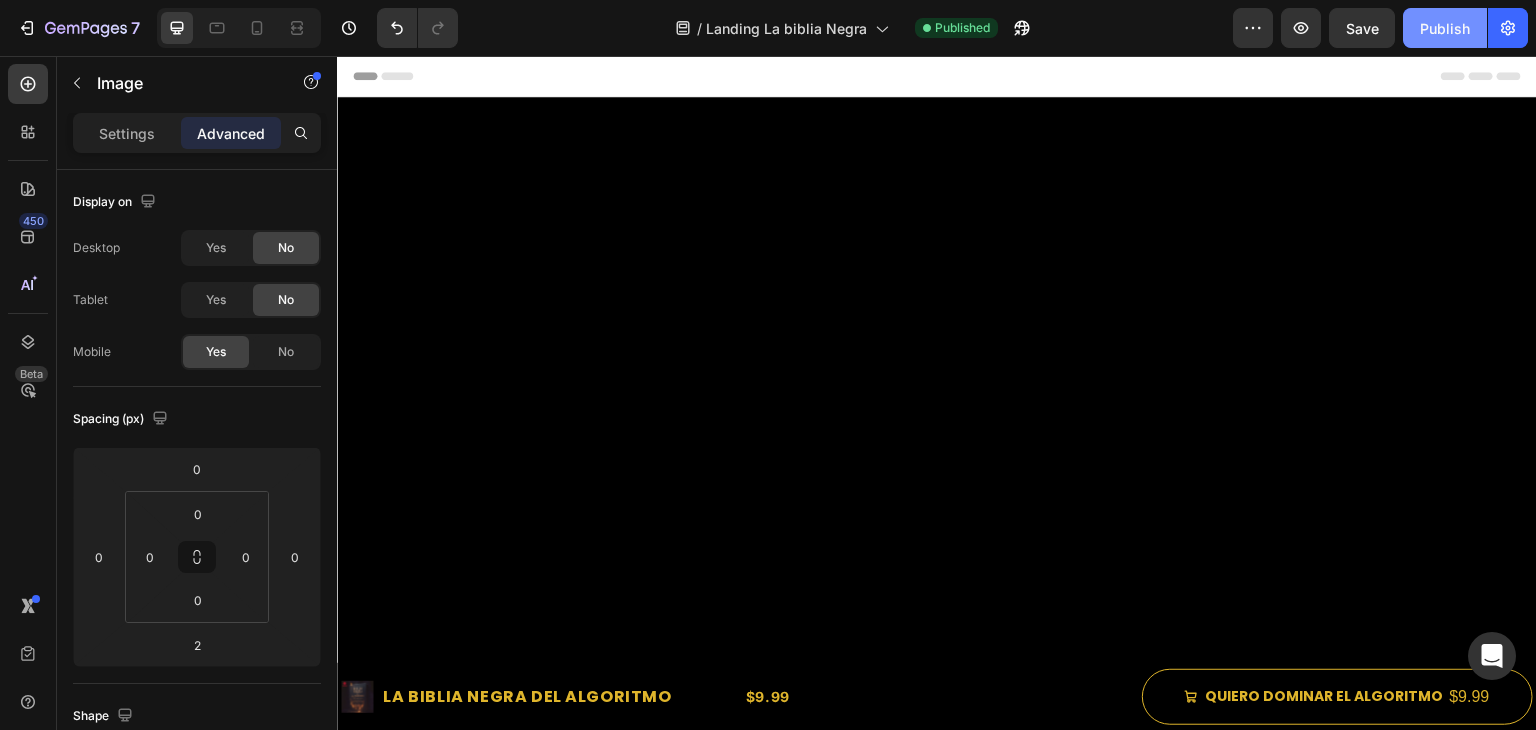 drag, startPoint x: 1442, startPoint y: 20, endPoint x: 1257, endPoint y: 35, distance: 185.60712 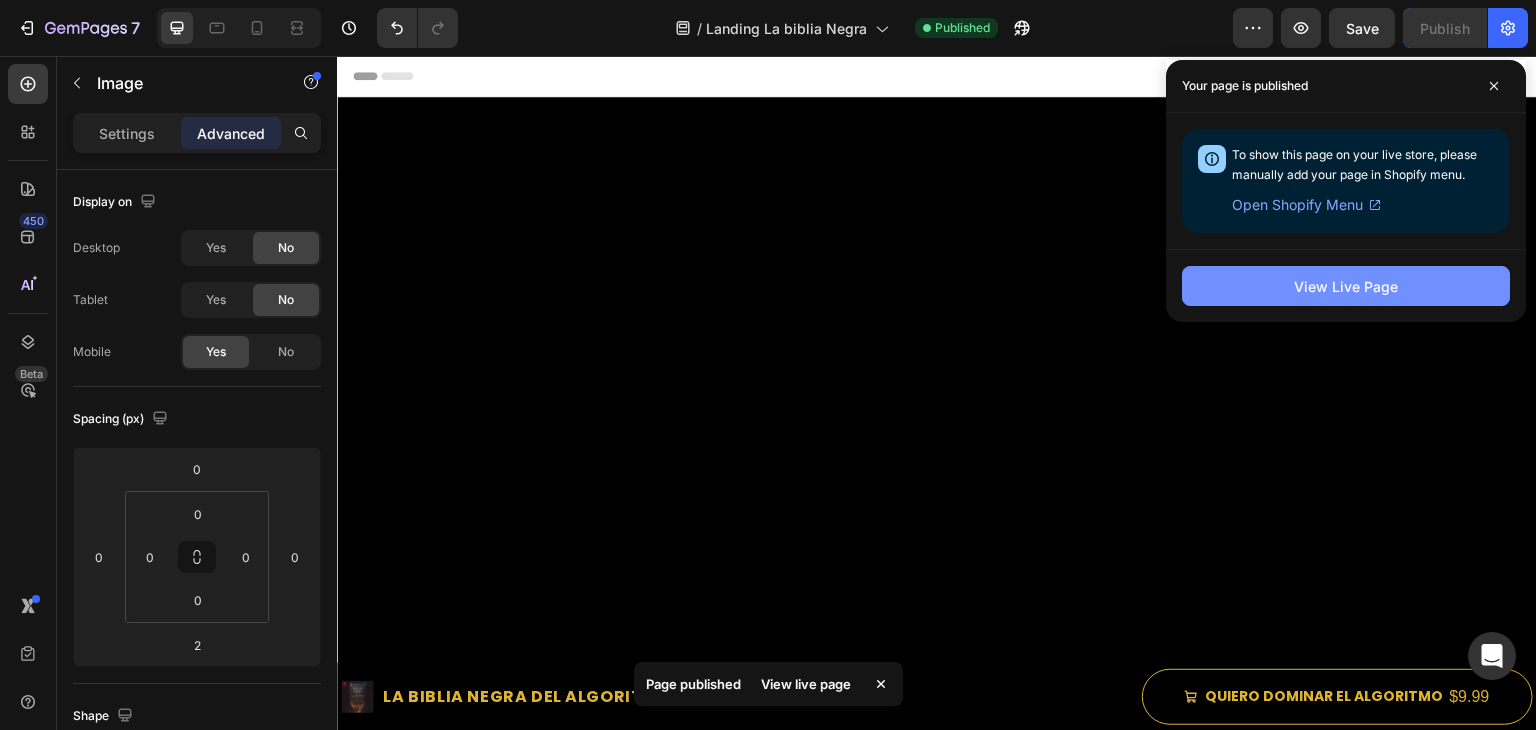 click on "View Live Page" at bounding box center (1346, 286) 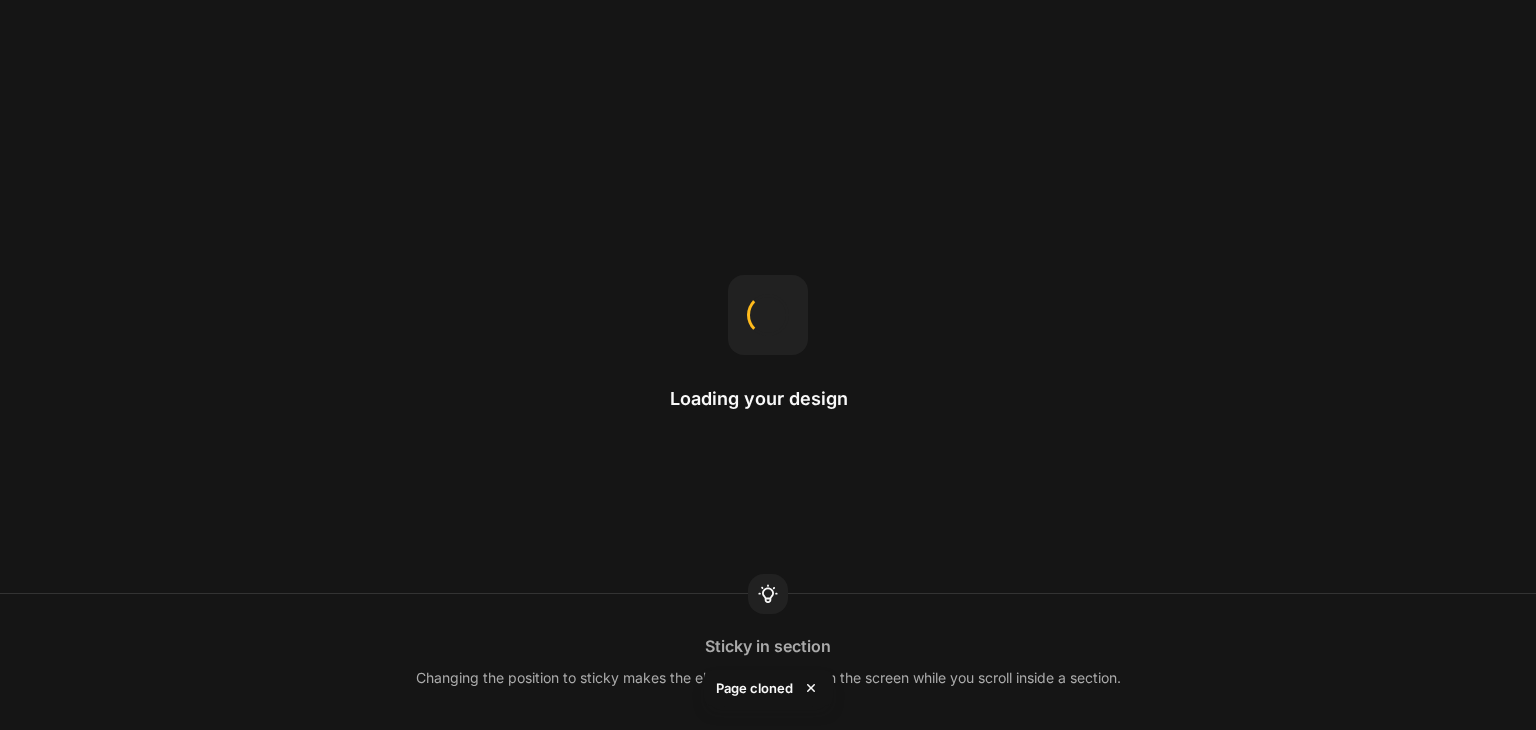 scroll, scrollTop: 0, scrollLeft: 0, axis: both 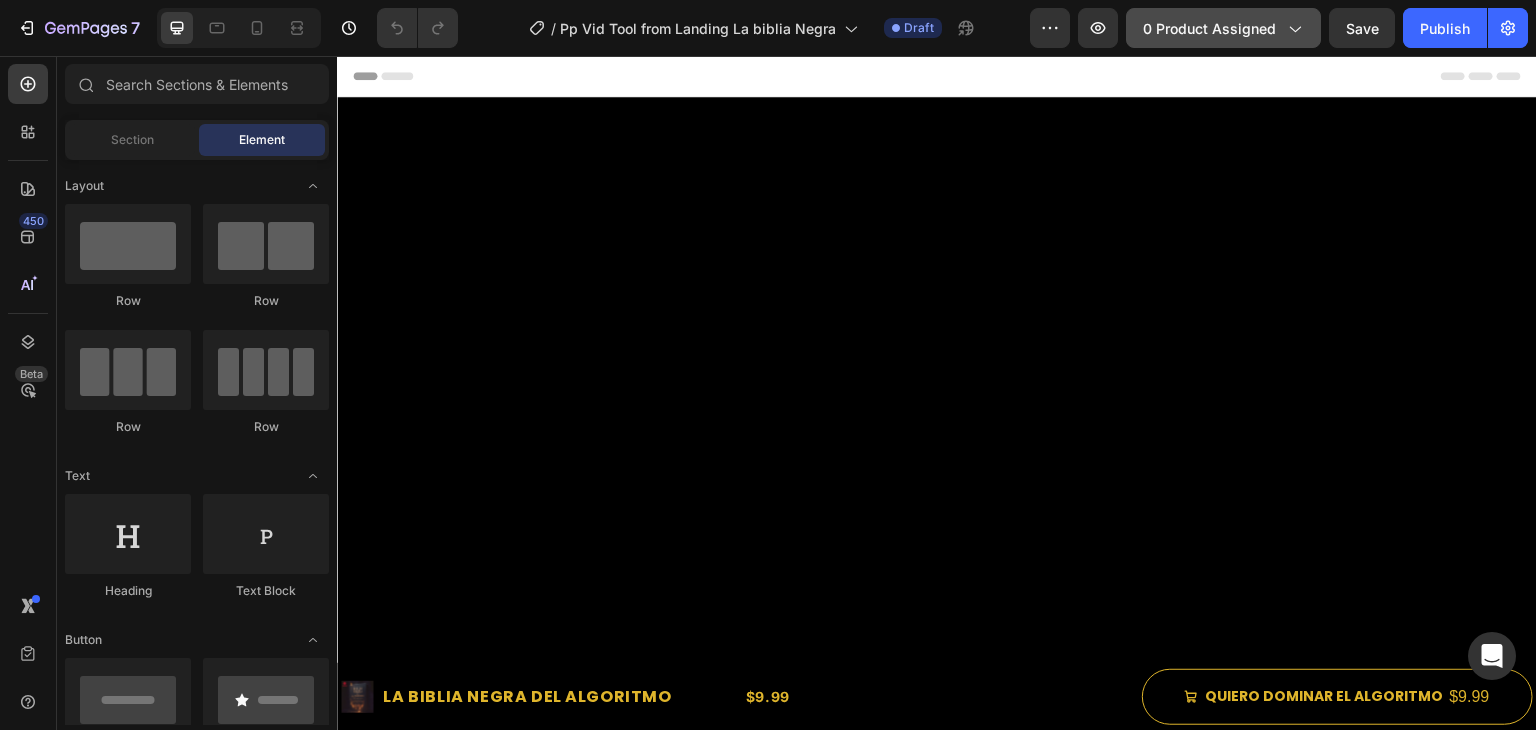 click on "0 product assigned" 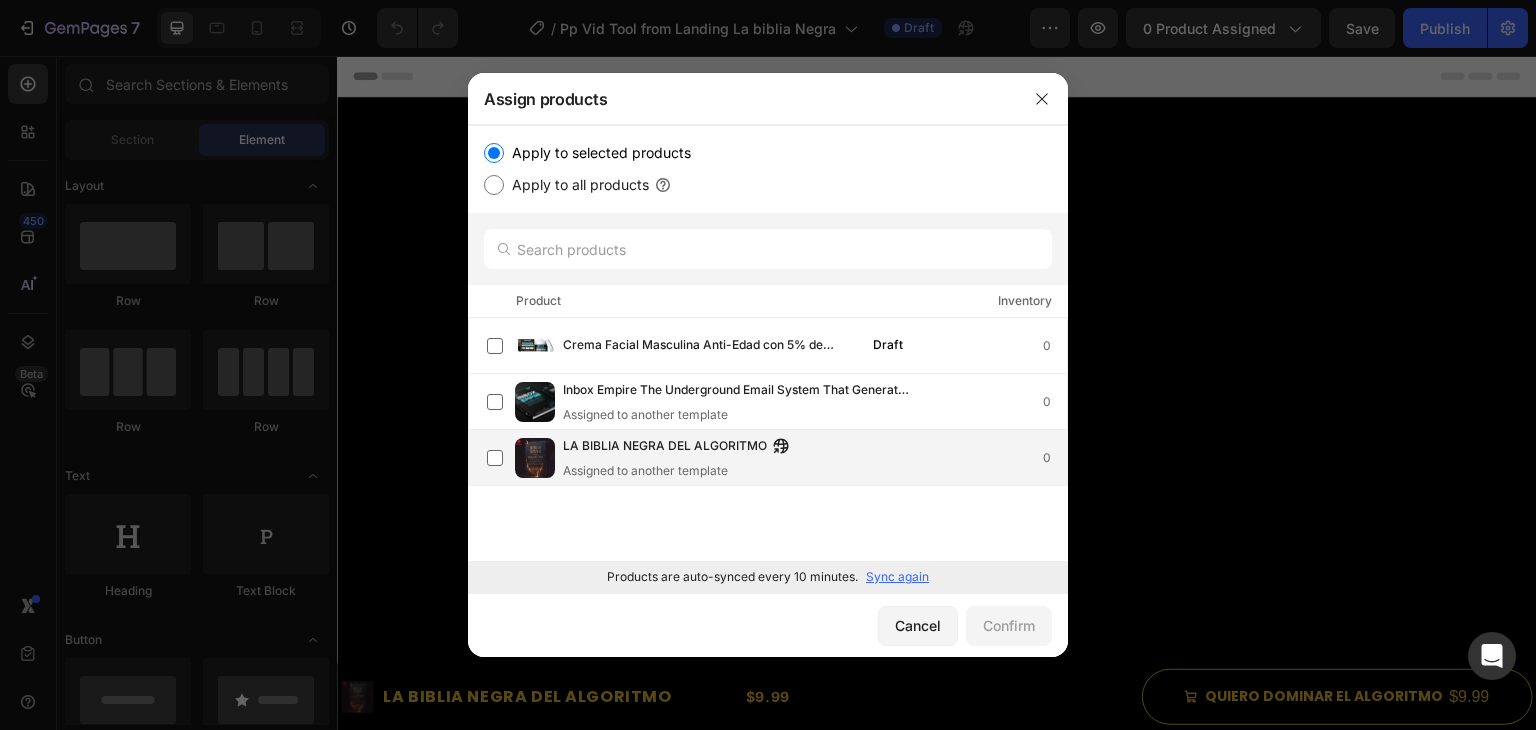 click on "LA BIBLIA NEGRA DEL ALGORITMO" at bounding box center [665, 447] 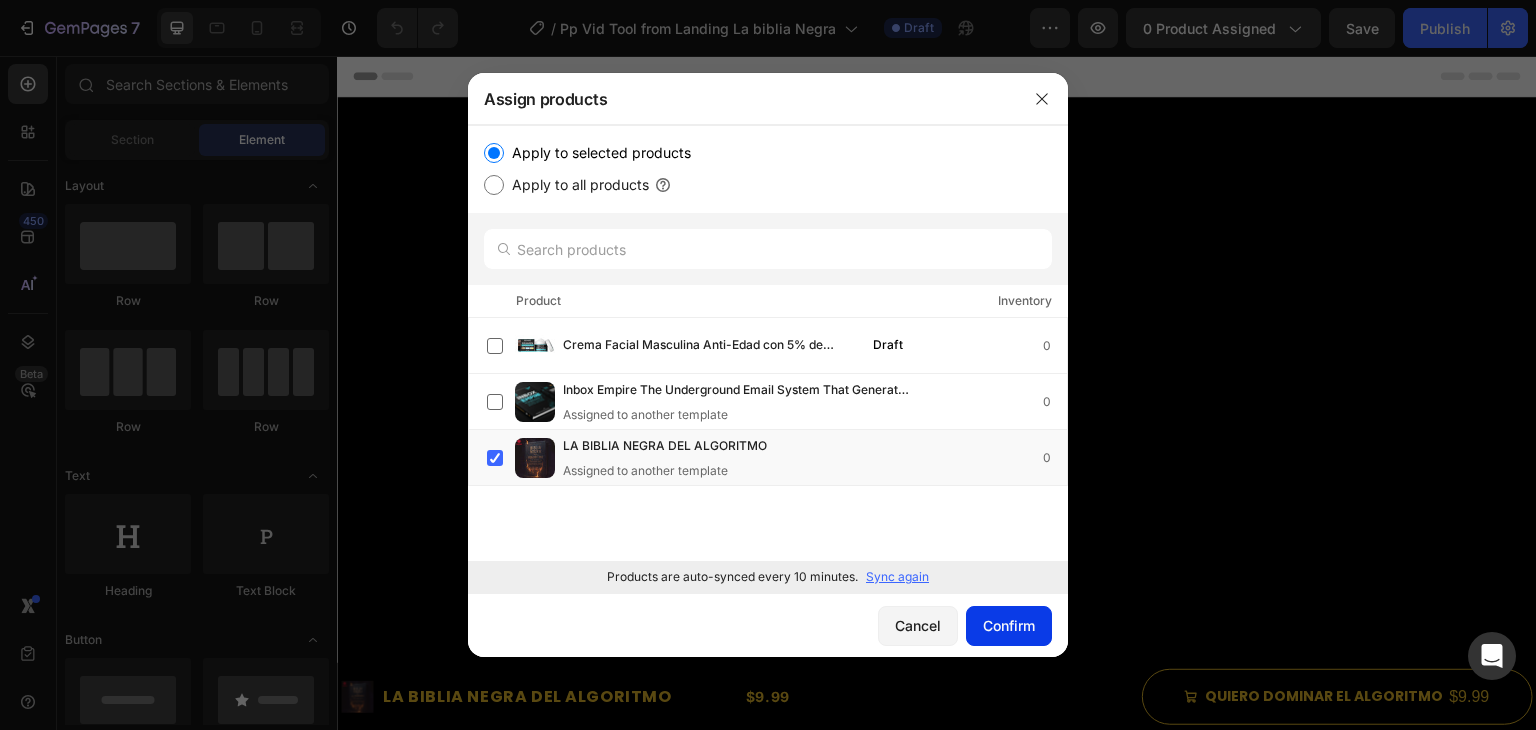 click on "Confirm" at bounding box center (1009, 625) 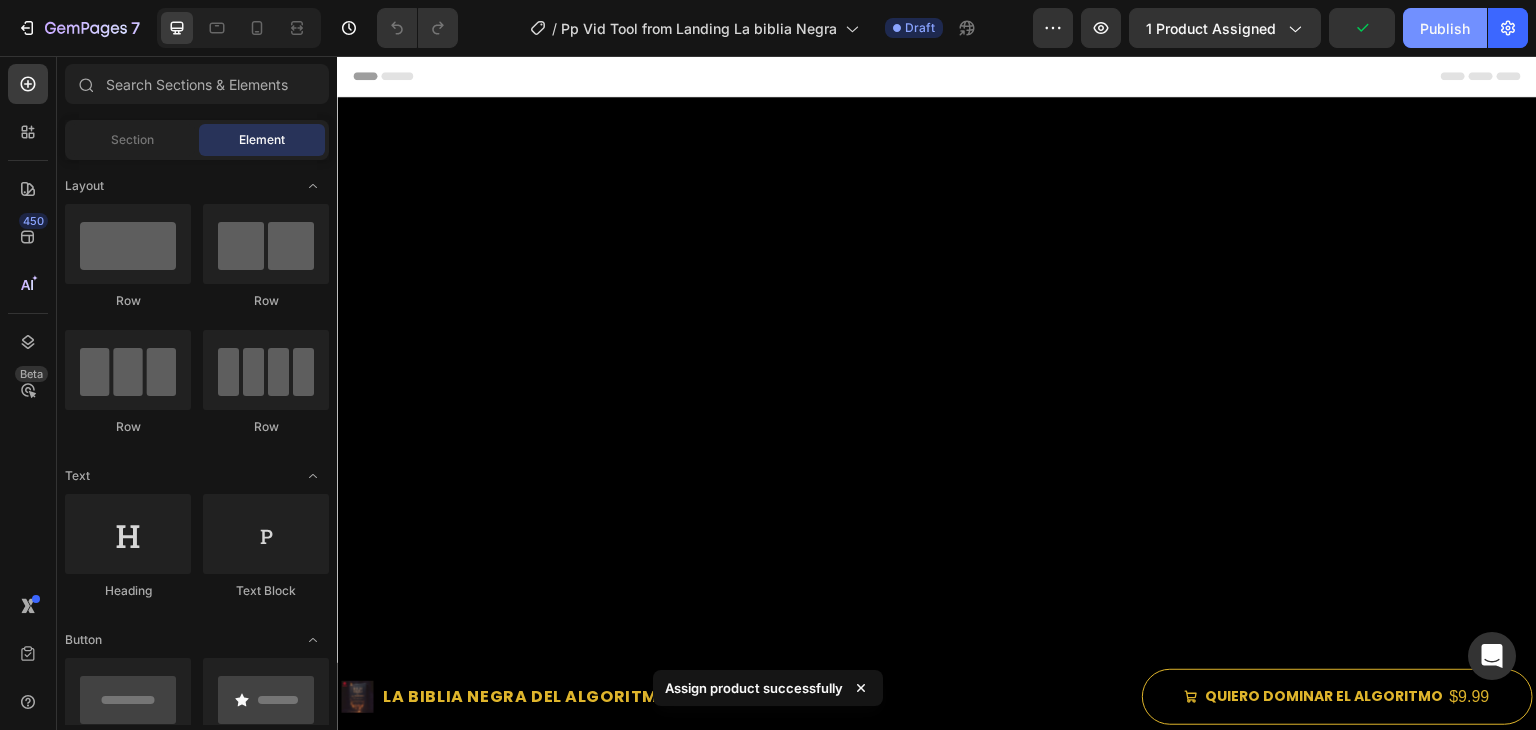 click on "Publish" at bounding box center [1445, 28] 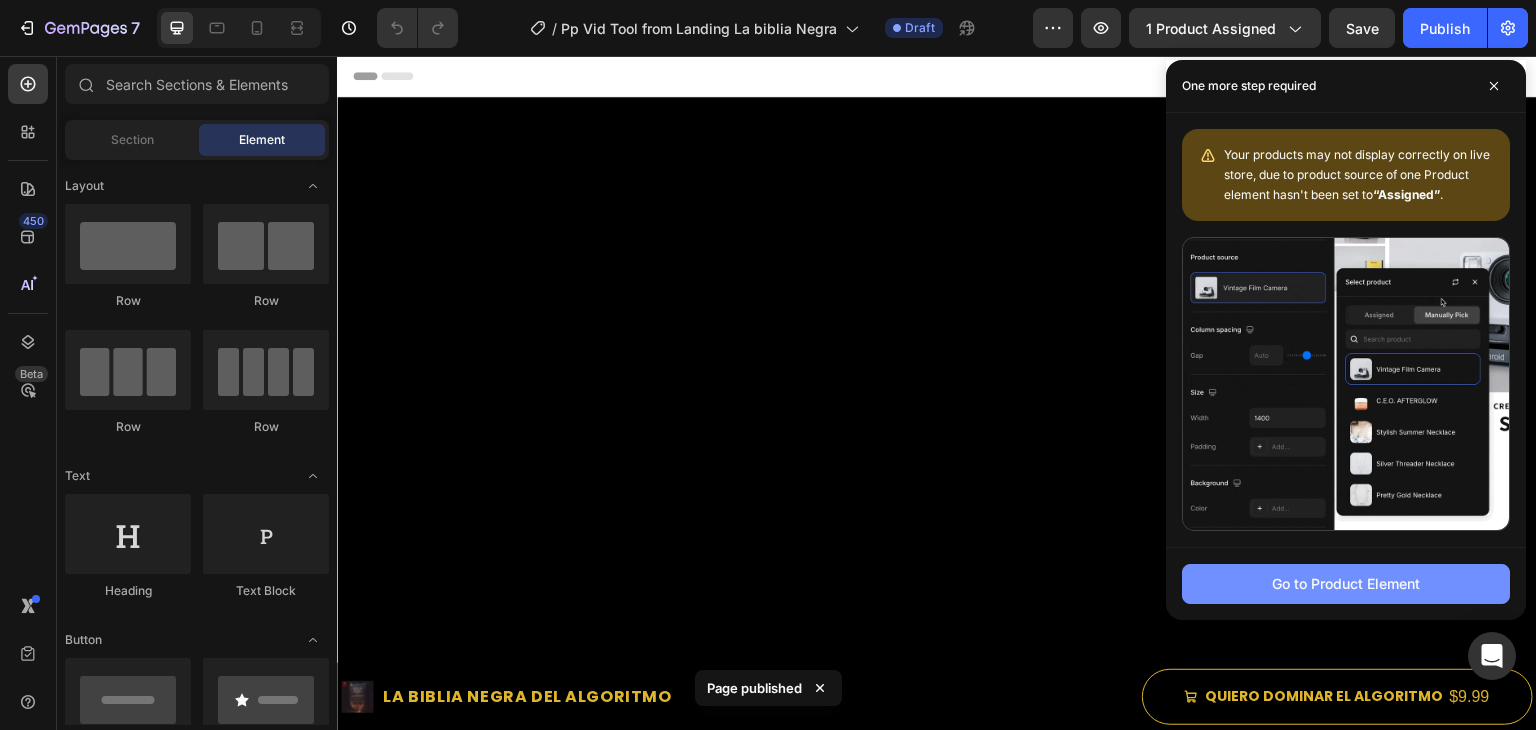 click on "Go to Product Element" at bounding box center (1346, 583) 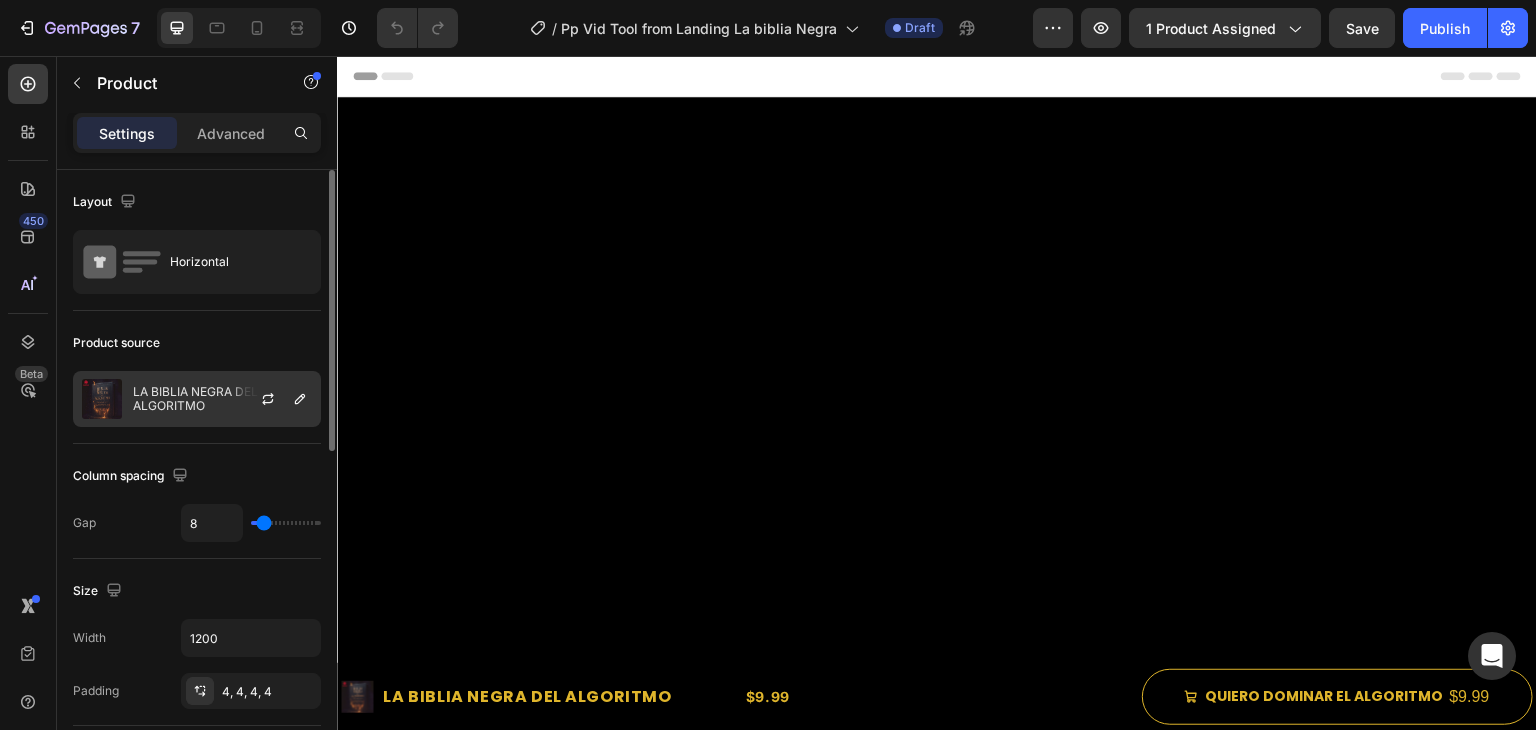 click on "LA BIBLIA NEGRA DEL ALGORITMO" at bounding box center [222, 399] 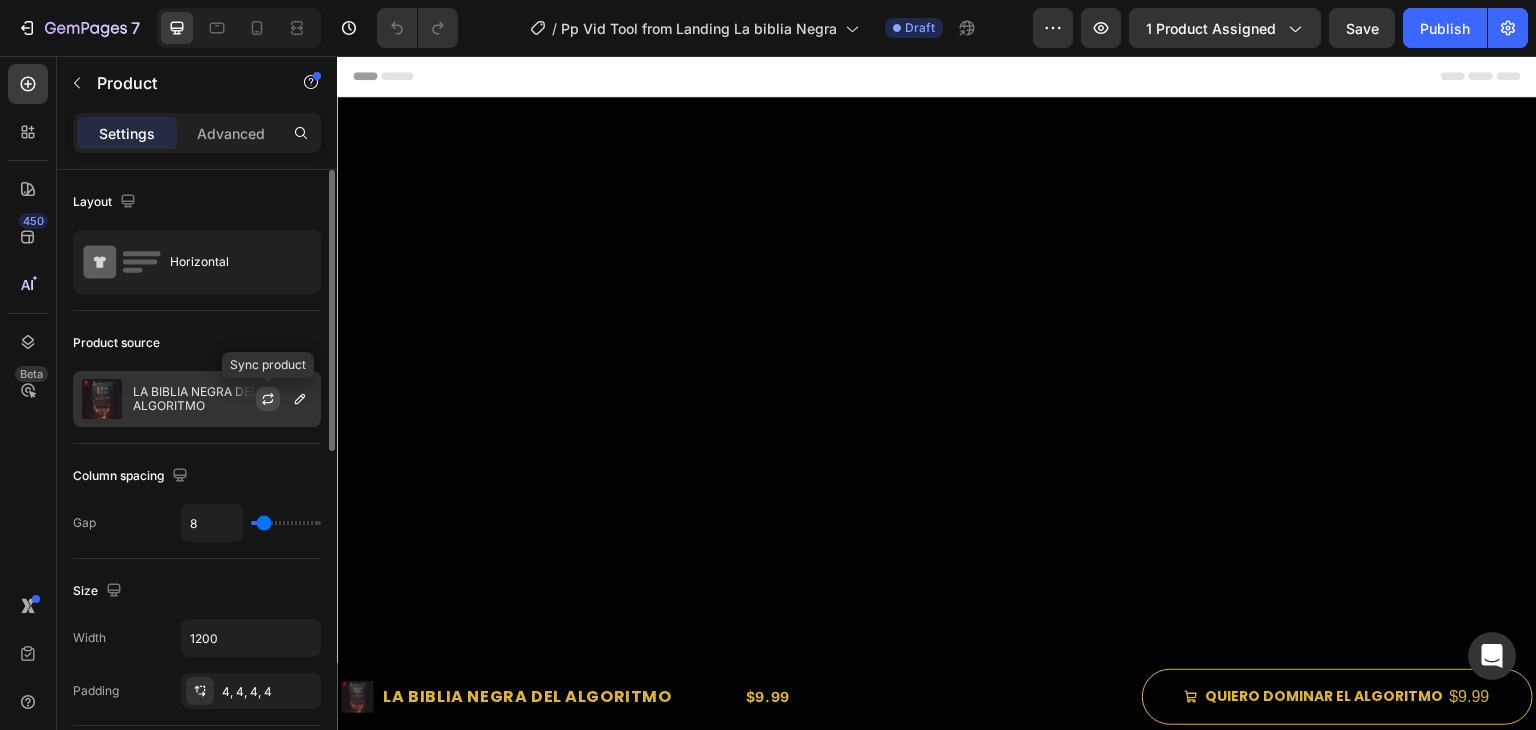 click 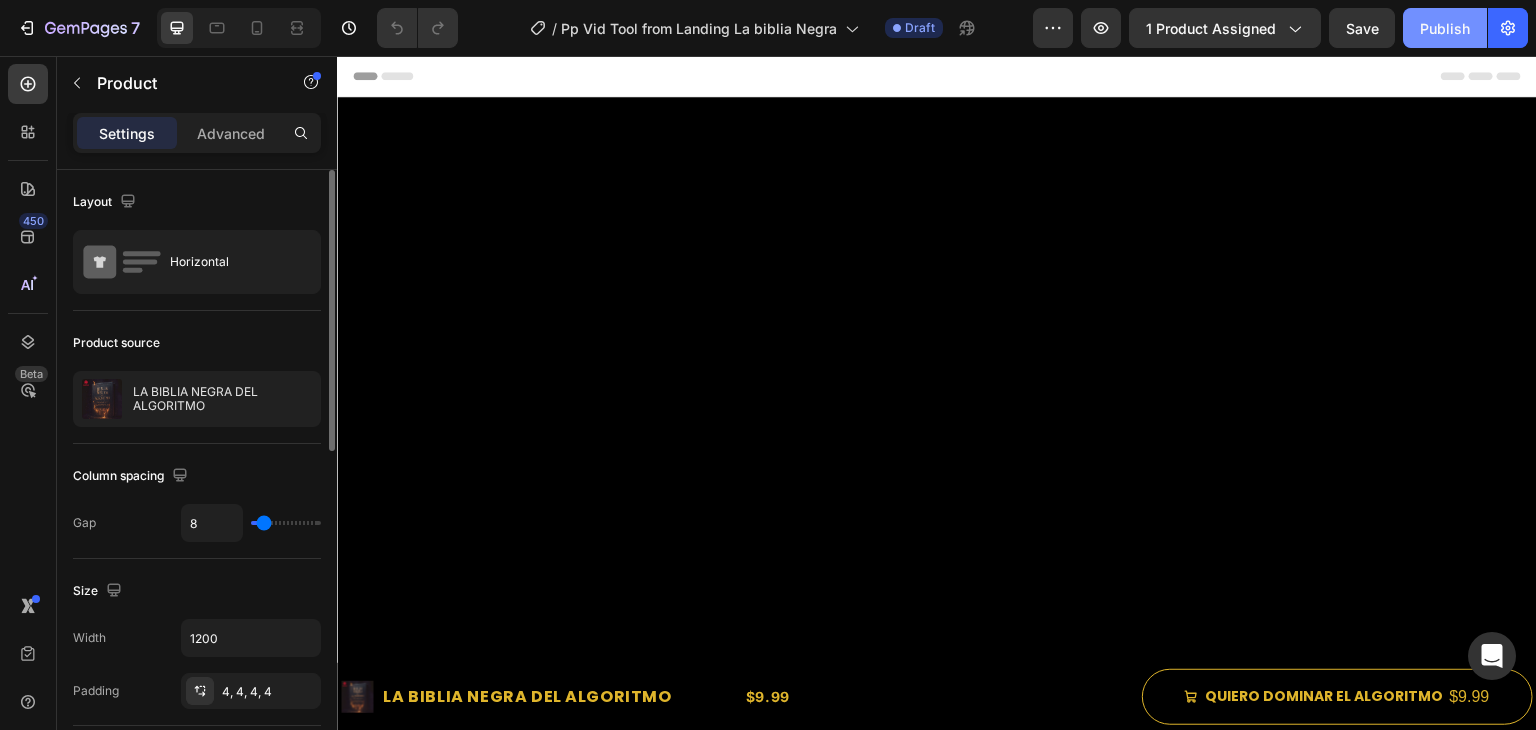 click on "Publish" at bounding box center [1445, 28] 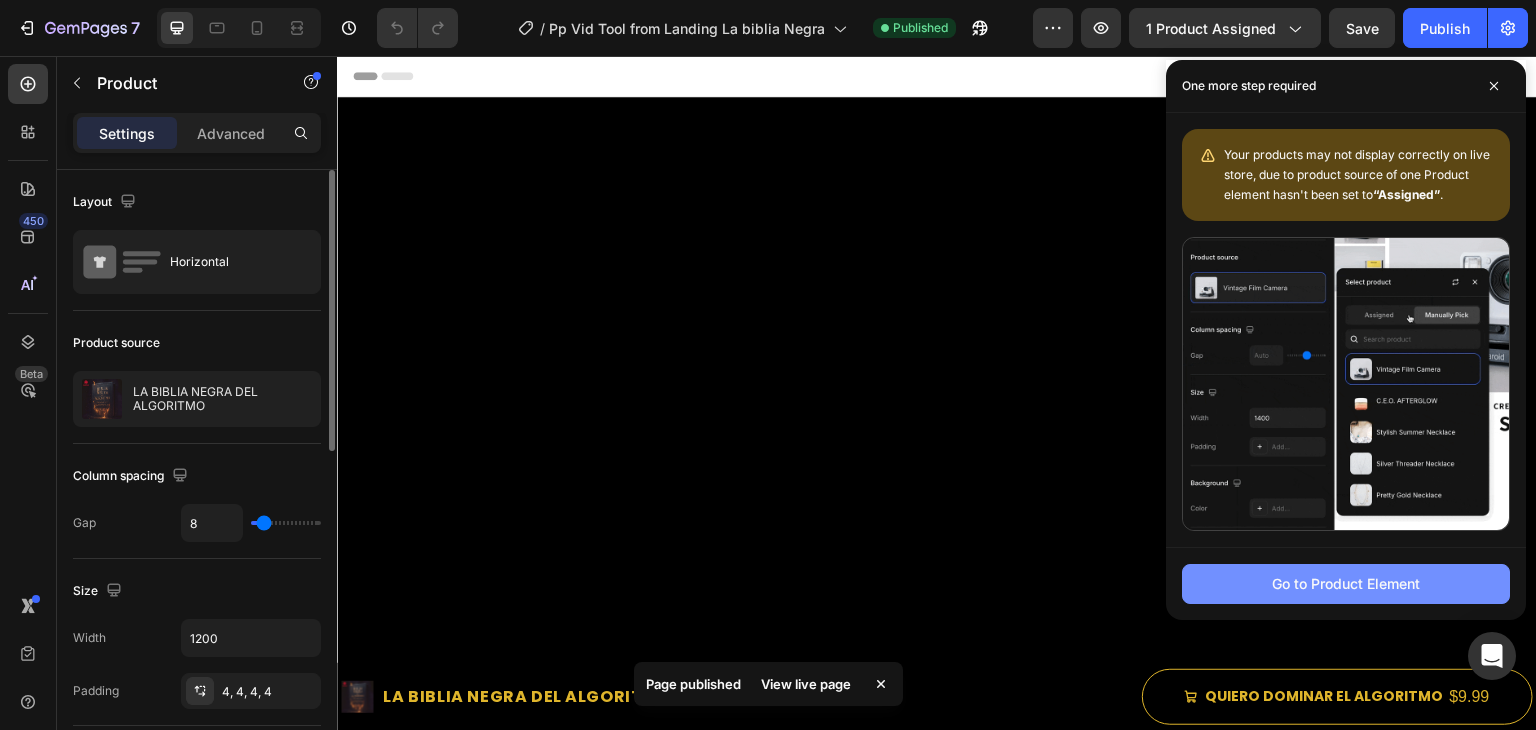 click on "Go to Product Element" at bounding box center (1346, 583) 